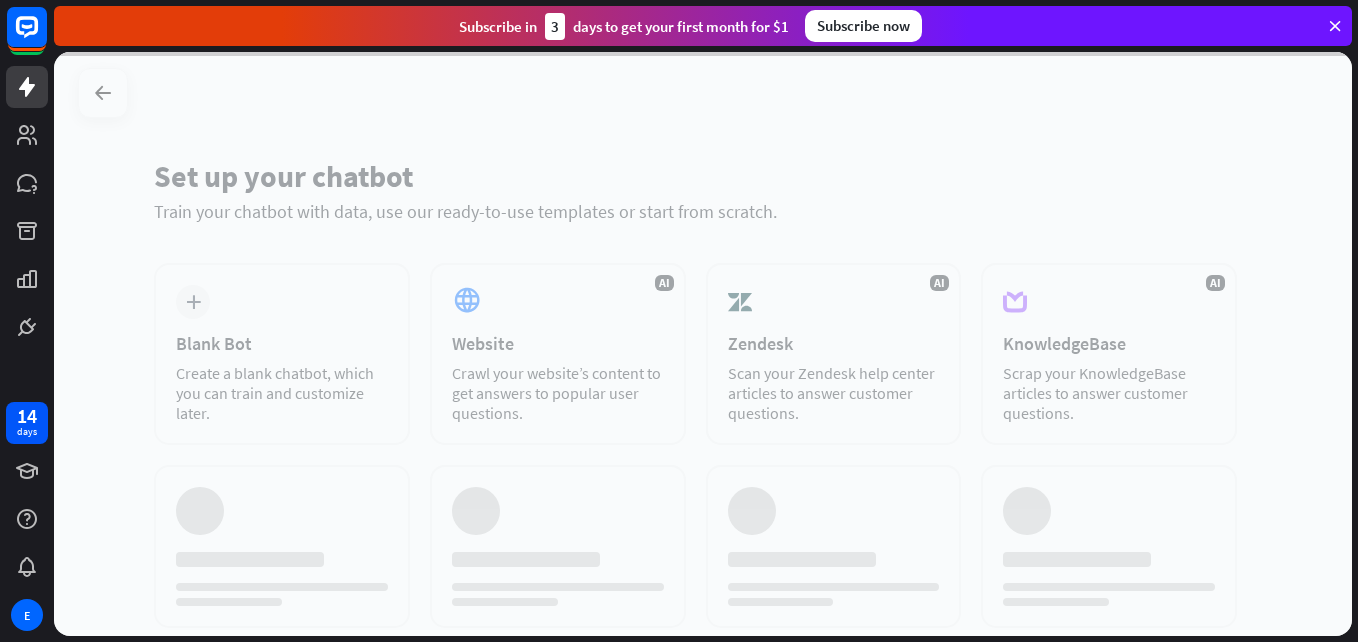 scroll, scrollTop: 0, scrollLeft: 0, axis: both 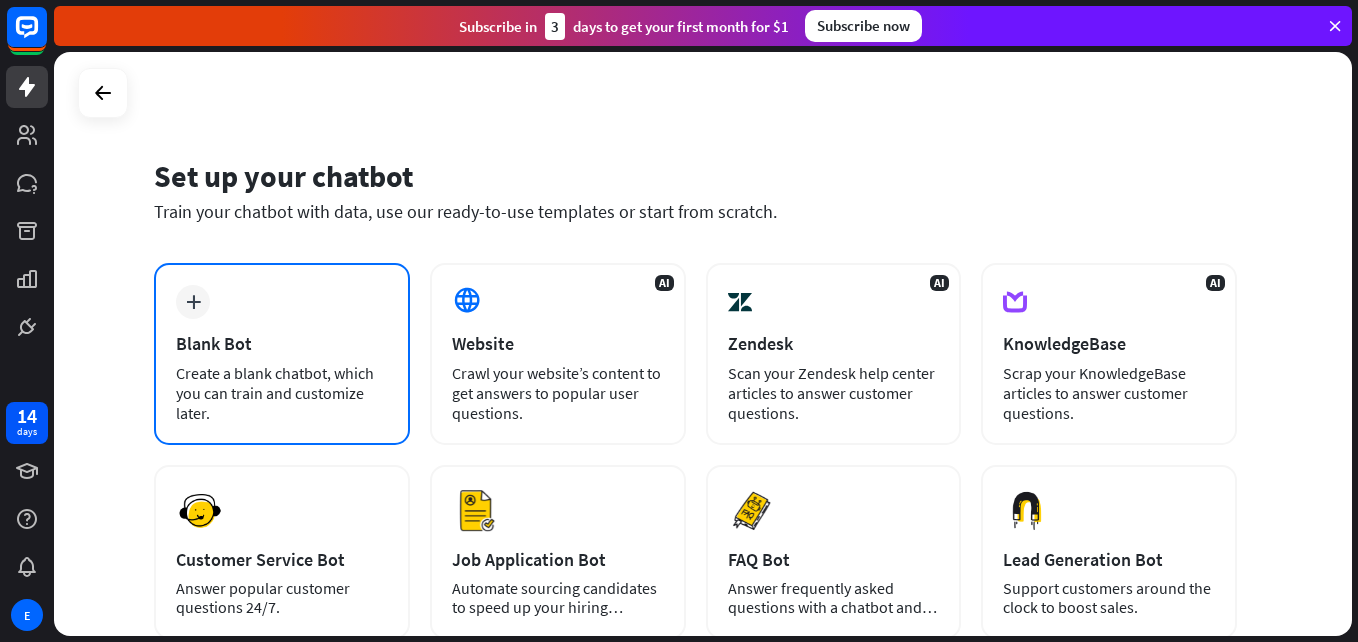 click on "Blank Bot" at bounding box center [282, 343] 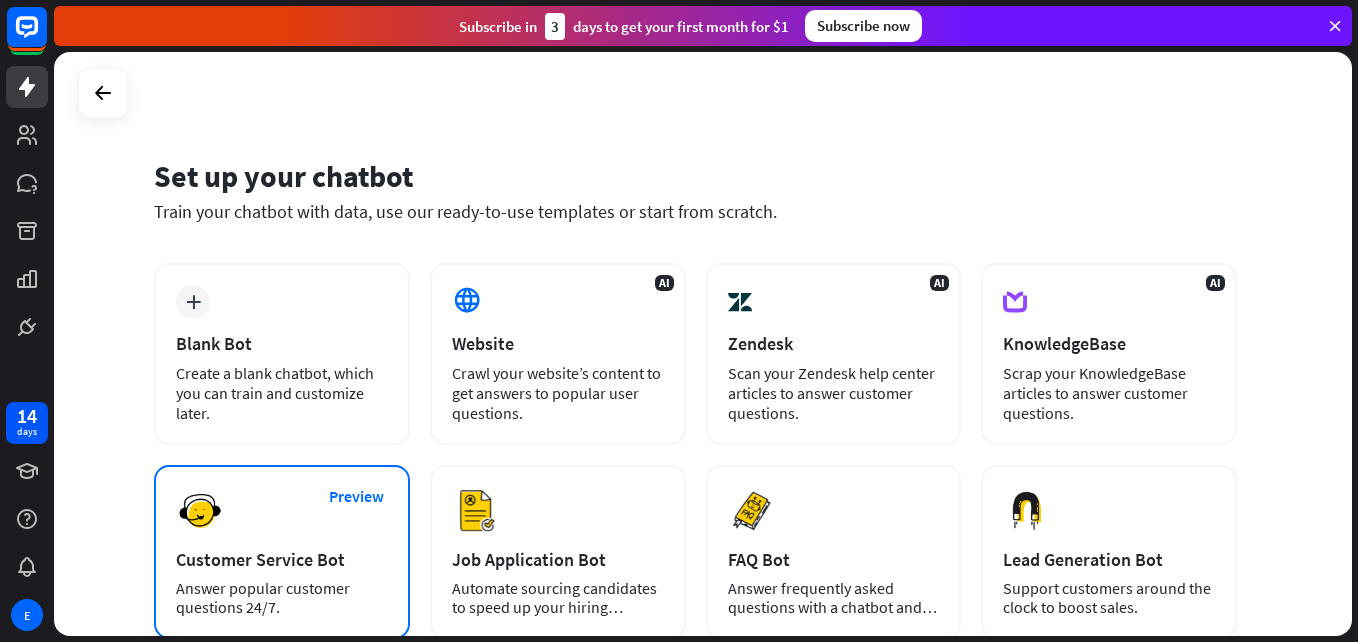 click on "Customer Service Bot" at bounding box center [282, 559] 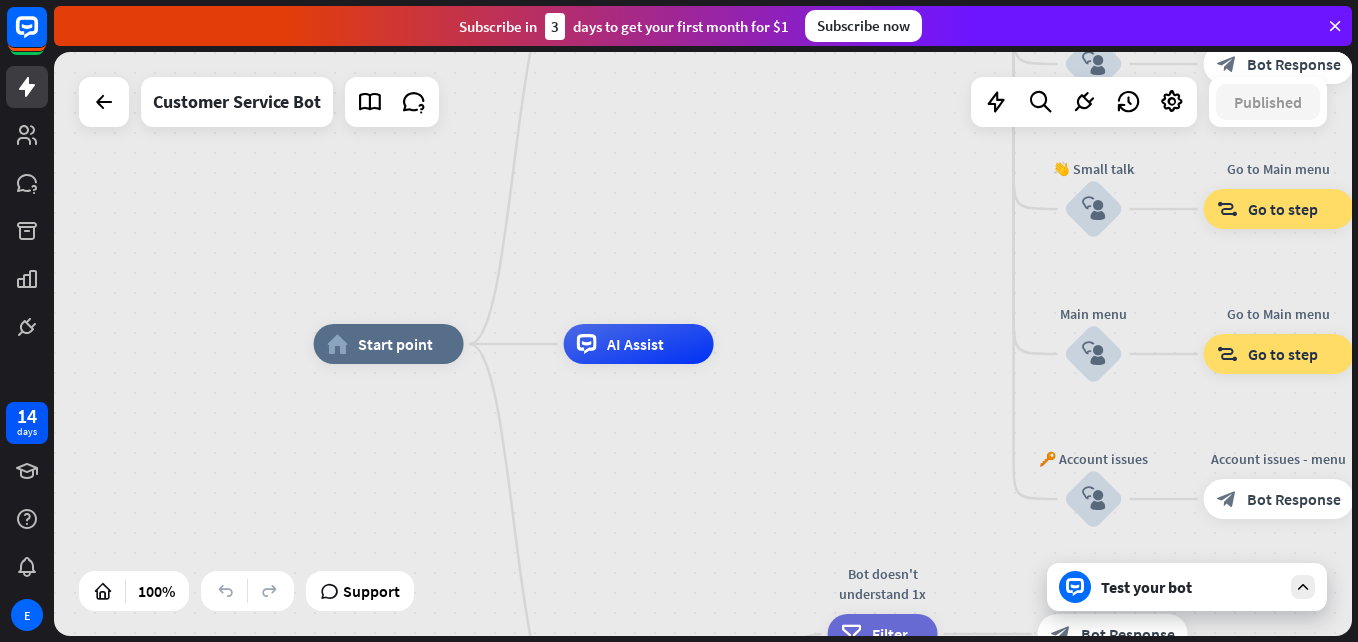 drag, startPoint x: 1298, startPoint y: 3, endPoint x: 608, endPoint y: 463, distance: 829.2768 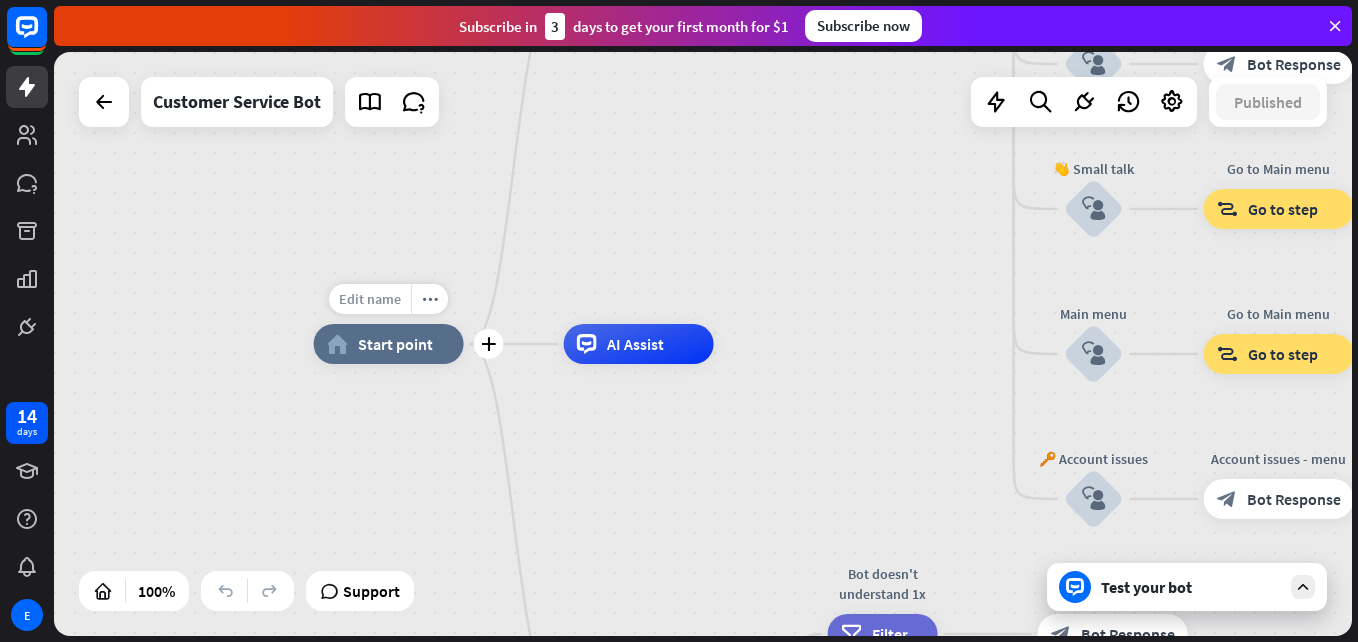 click on "Edit name" at bounding box center [370, 299] 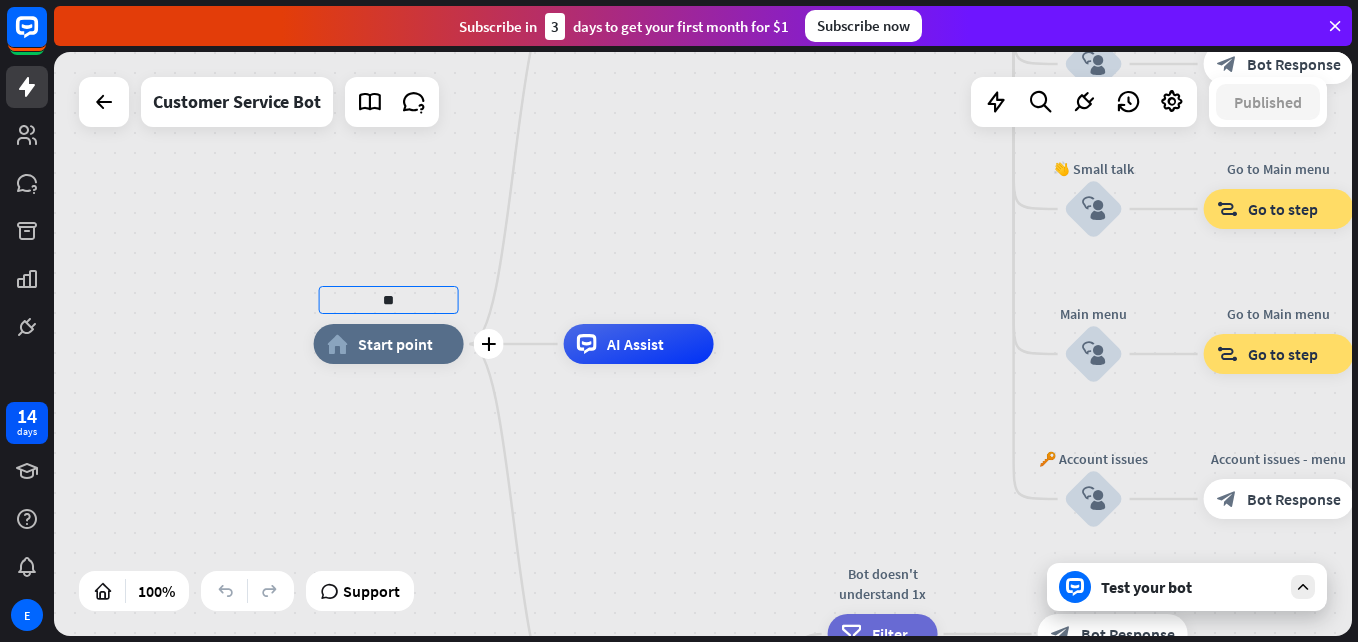 type on "*" 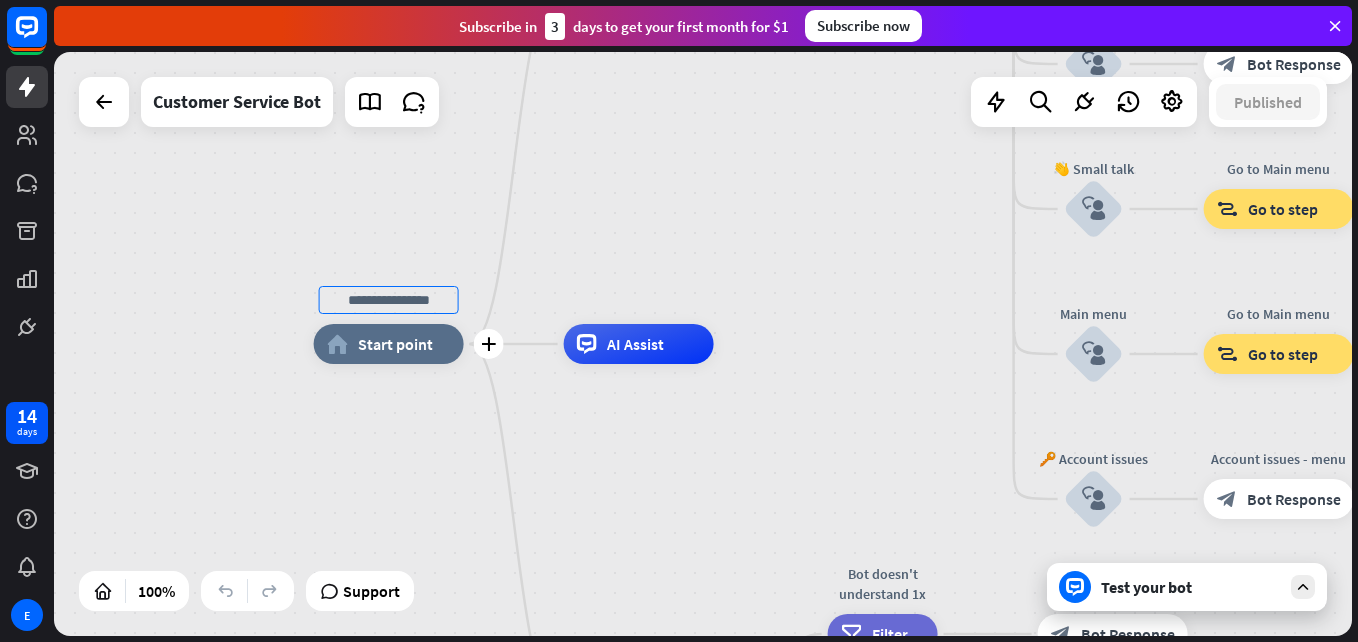 type on "*" 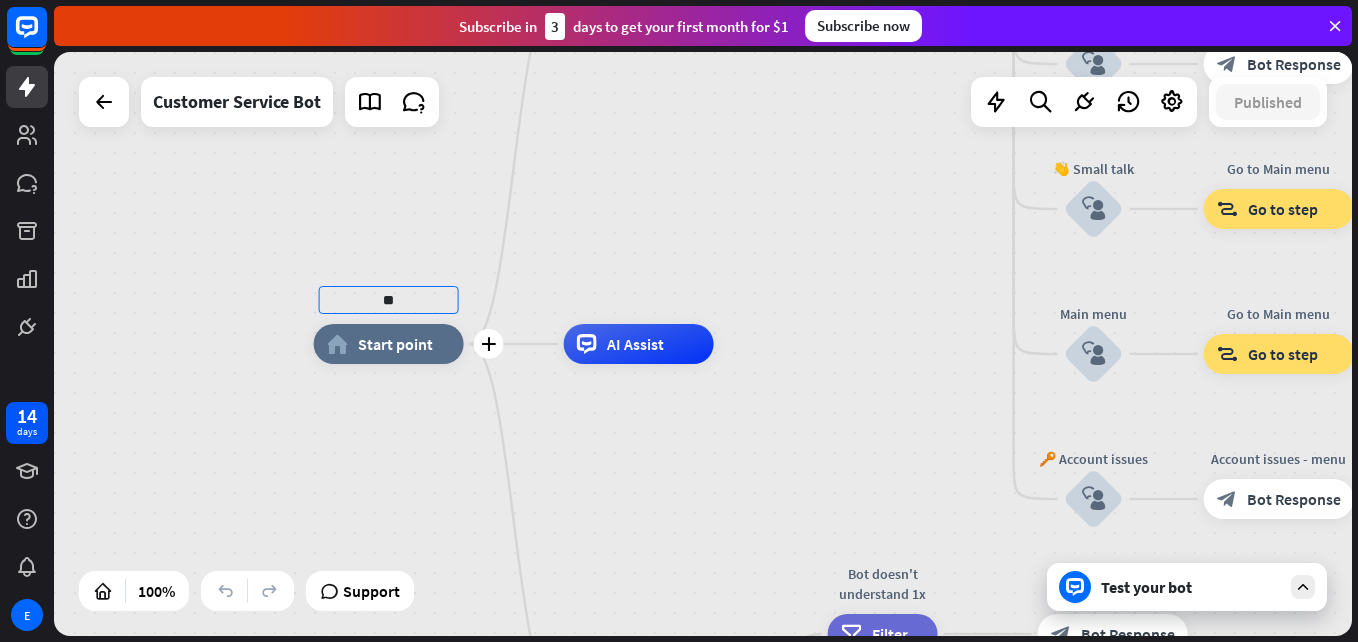 type on "*" 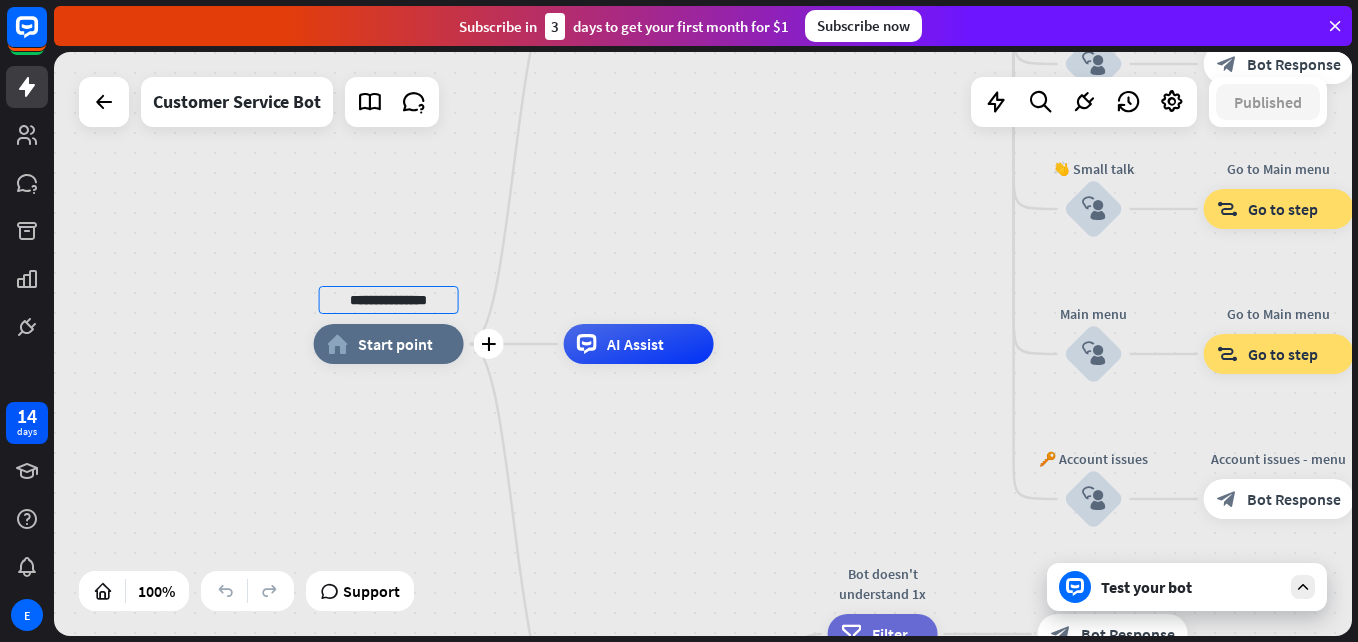 scroll, scrollTop: 0, scrollLeft: 0, axis: both 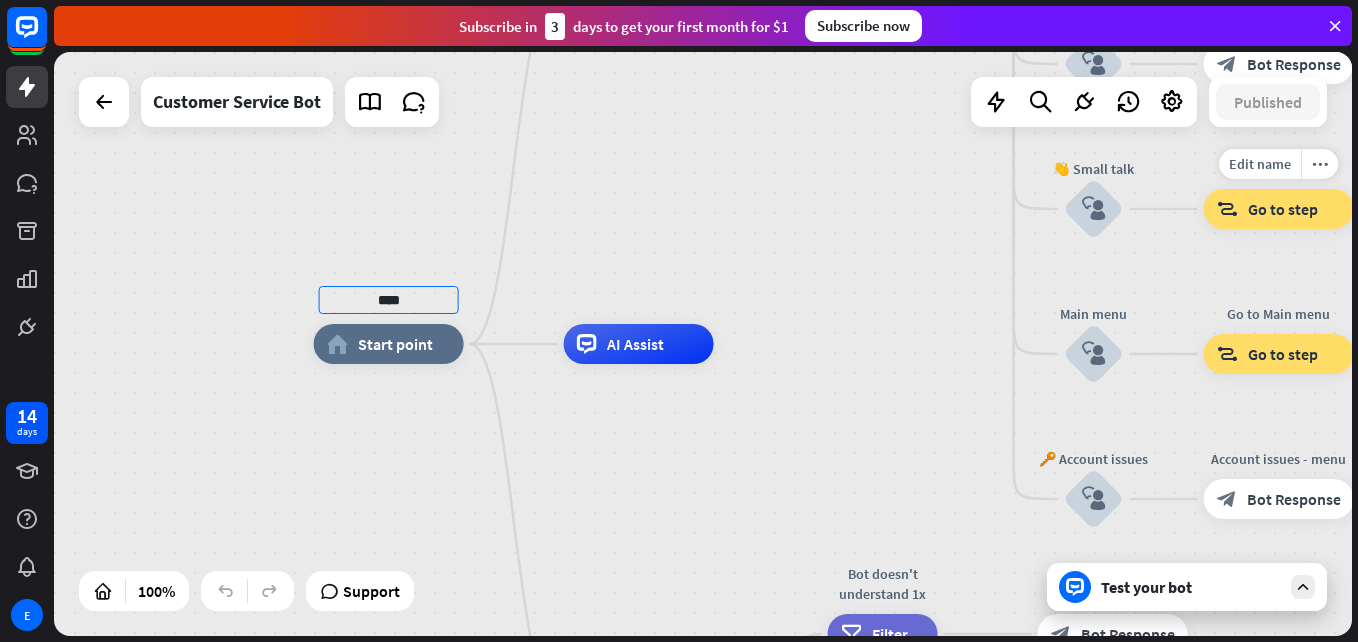 type on "****" 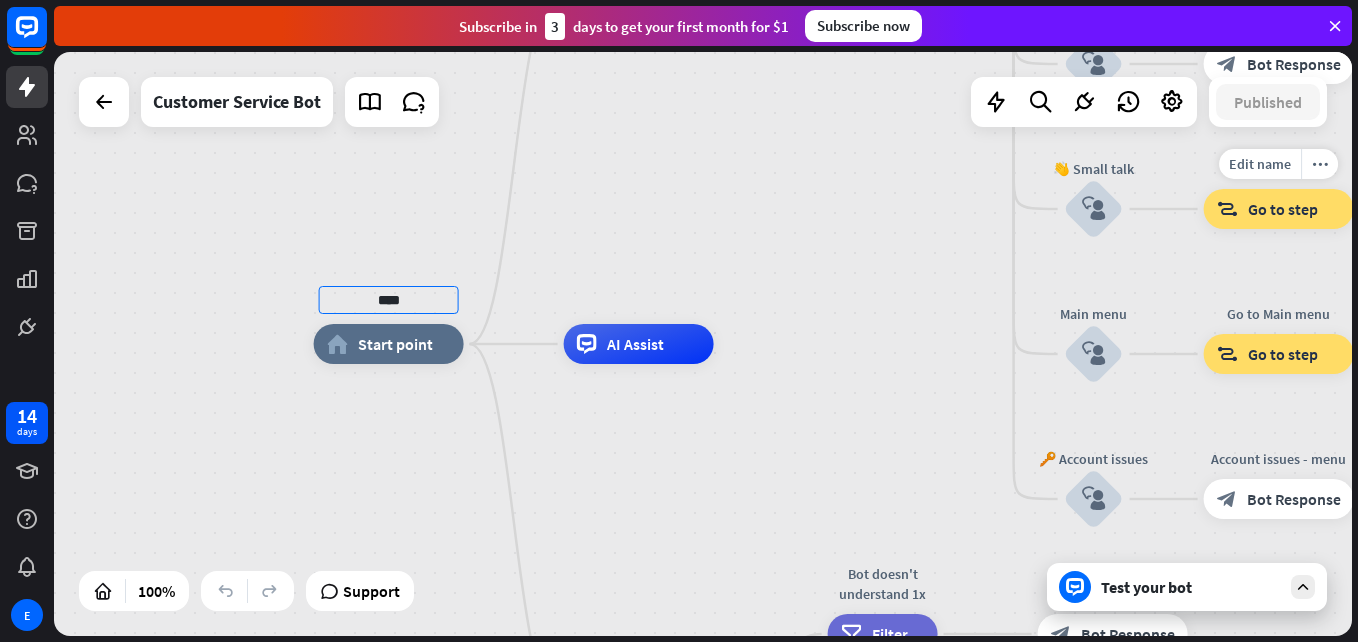 click on "****           home_2   Start point                 Welcome message   block_bot_response   Bot Response                 🔙 Main menu   block_bot_response   Bot Response                 Our offer   block_user_input                 Select product category   block_bot_response   Bot Response                 ❓ Question   block_user_input                 How can I help you?   block_bot_response   Bot Response                 FAQ   block_user_input                 Type your question   block_bot_response   Bot Response                 Popular questions   block_faq                 Feedback   block_user_input                 Feedback flow   builder_tree   Flow                 Newsletter   block_user_input                 Newsletter flow   builder_tree   Flow                 Contact us   block_user_input                 Contact info   block_bot_response   Bot Response                 👋 Small talk   block_user_input       Edit name   more_horiz           Go to Main menu   block_goto   Go to step" at bounding box center (703, 344) 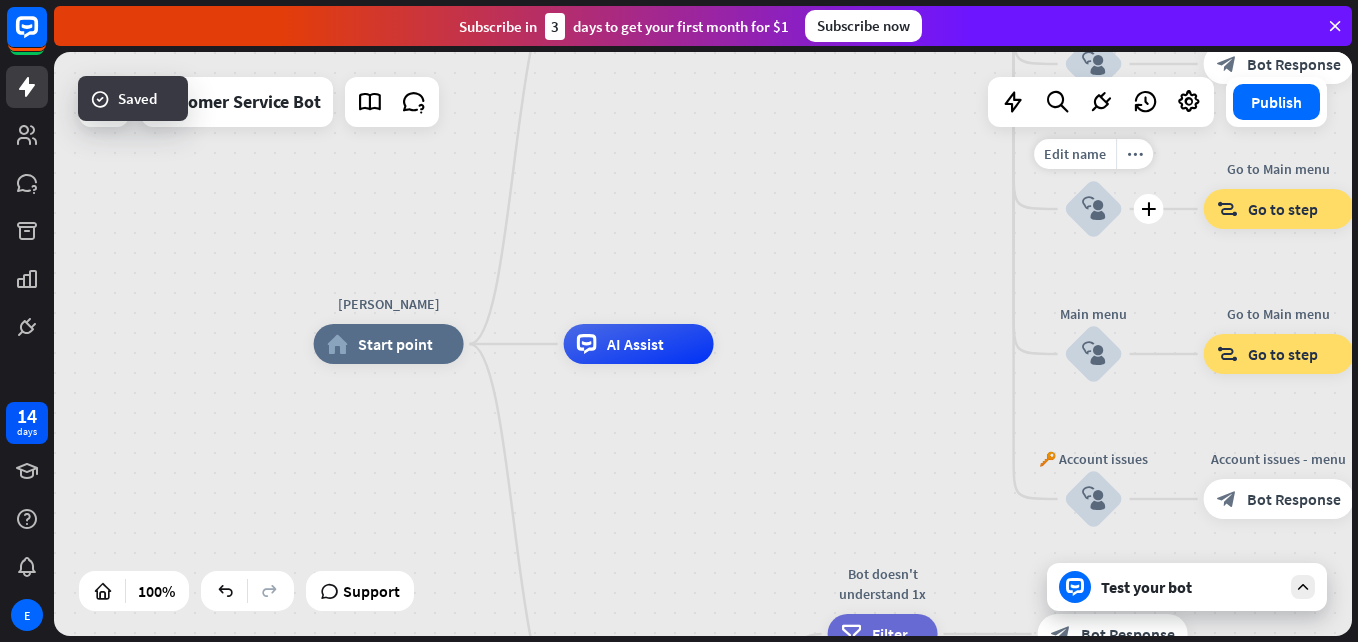 click on "block_user_input" at bounding box center (1094, 209) 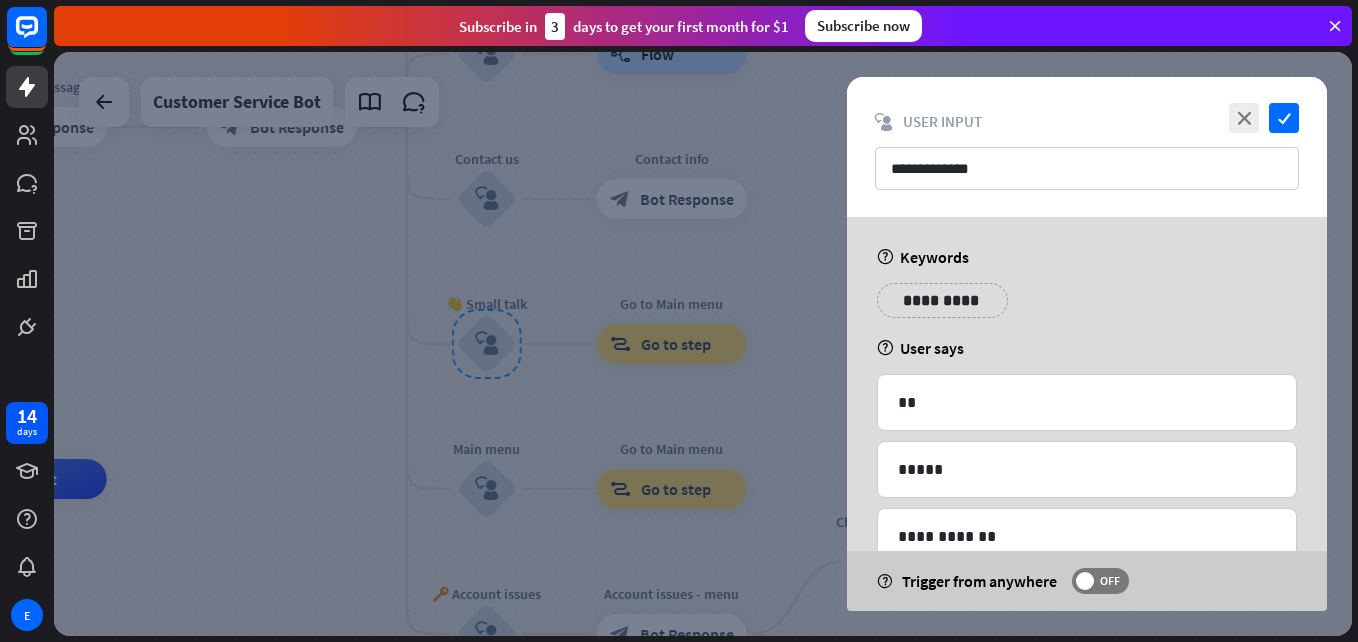 click at bounding box center [703, 344] 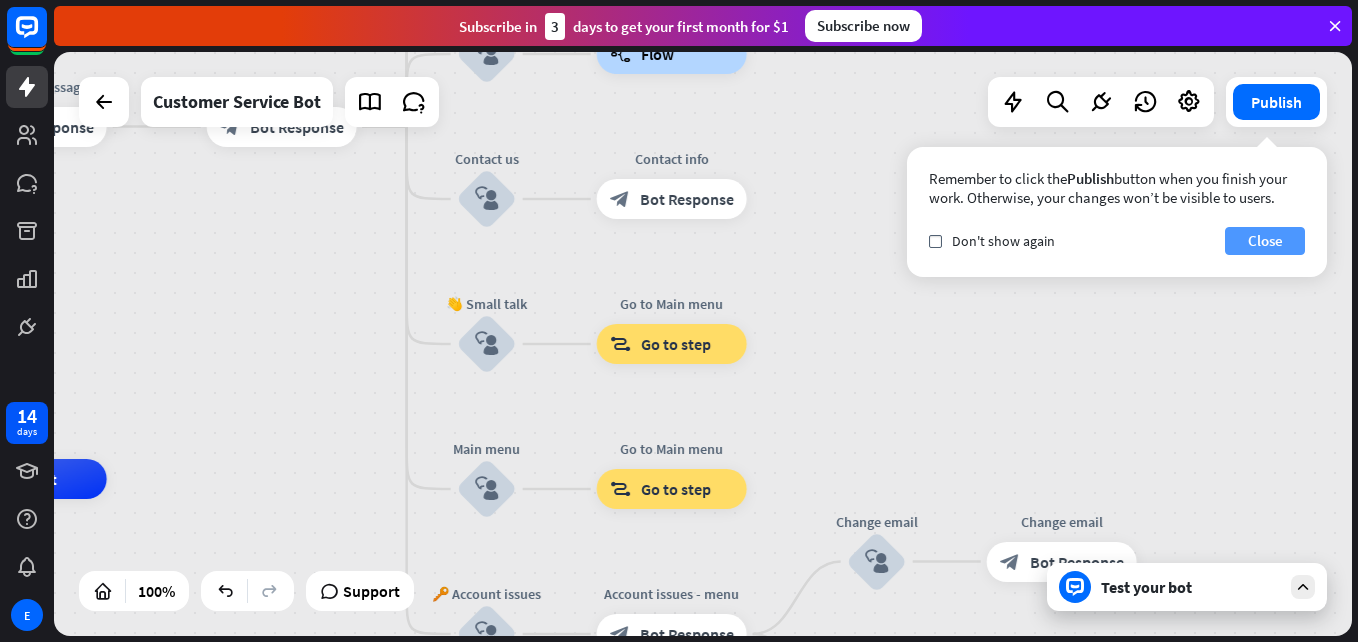 click on "Close" at bounding box center (1265, 241) 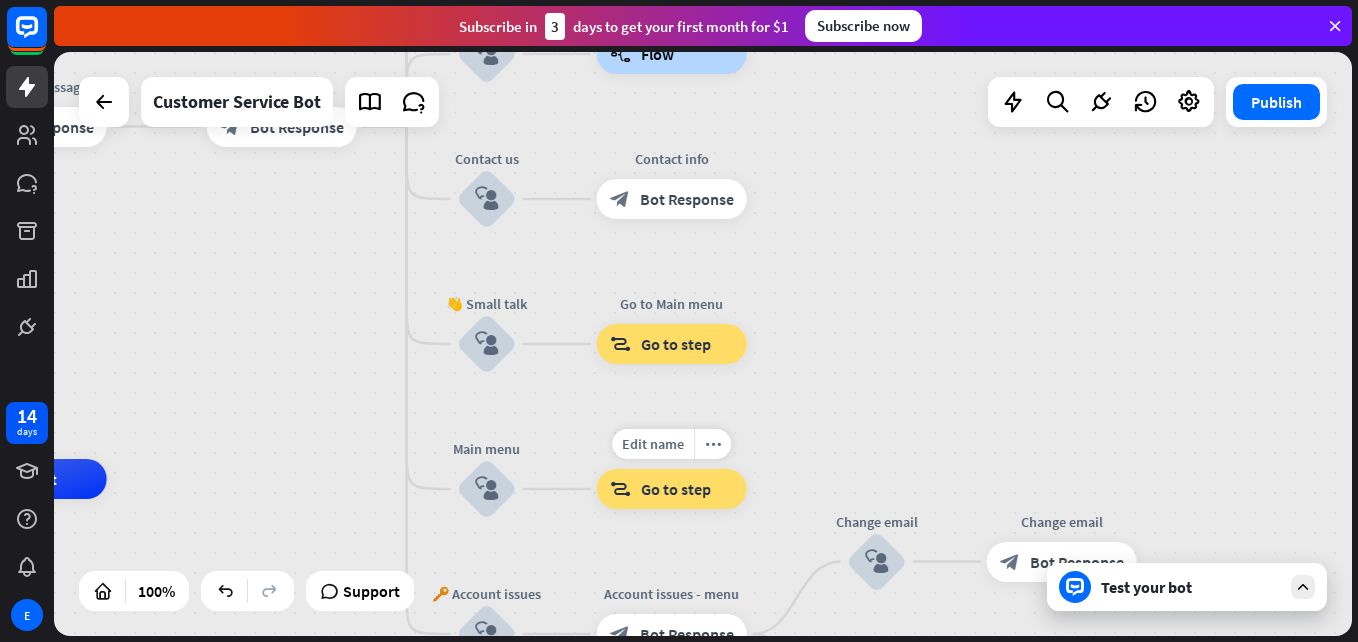 click on "Go to step" at bounding box center (676, 489) 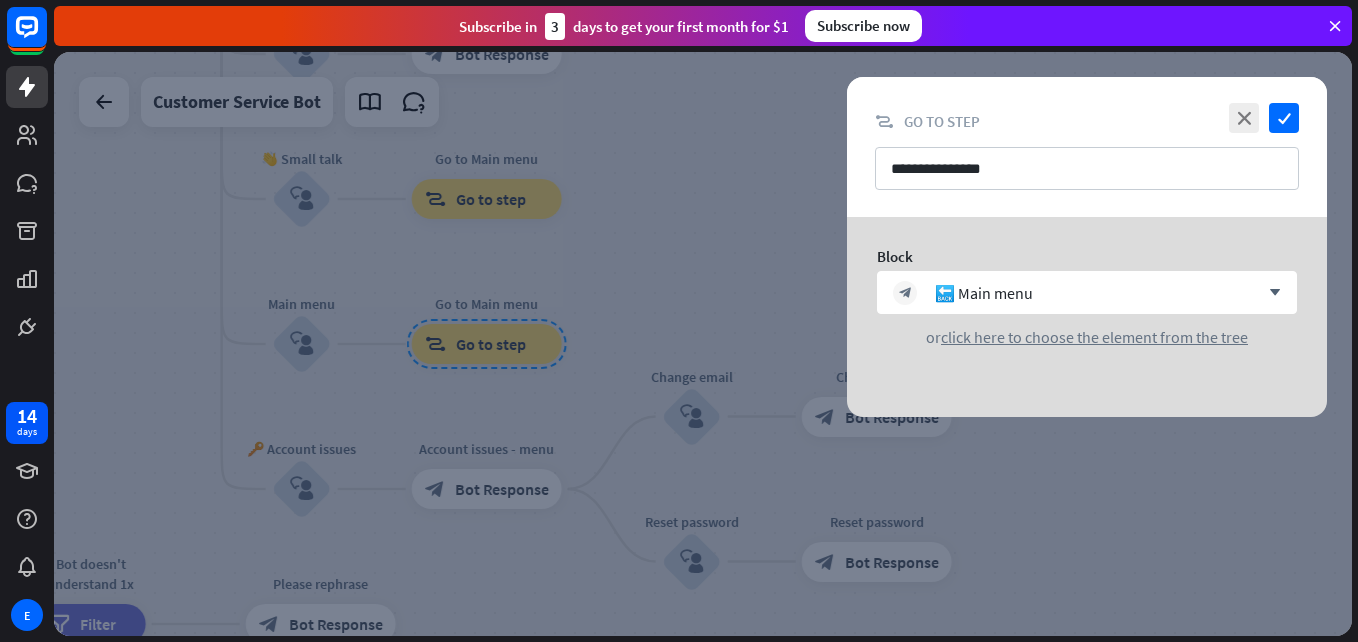click at bounding box center [703, 344] 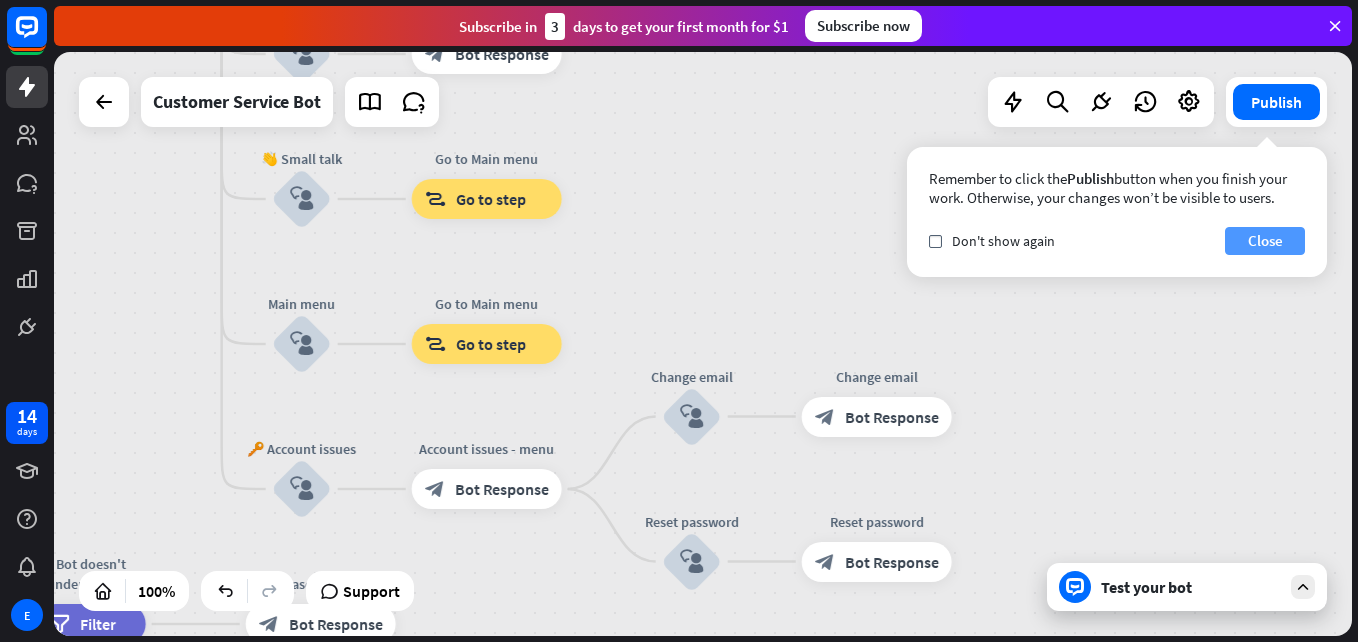 click on "Close" at bounding box center [1265, 241] 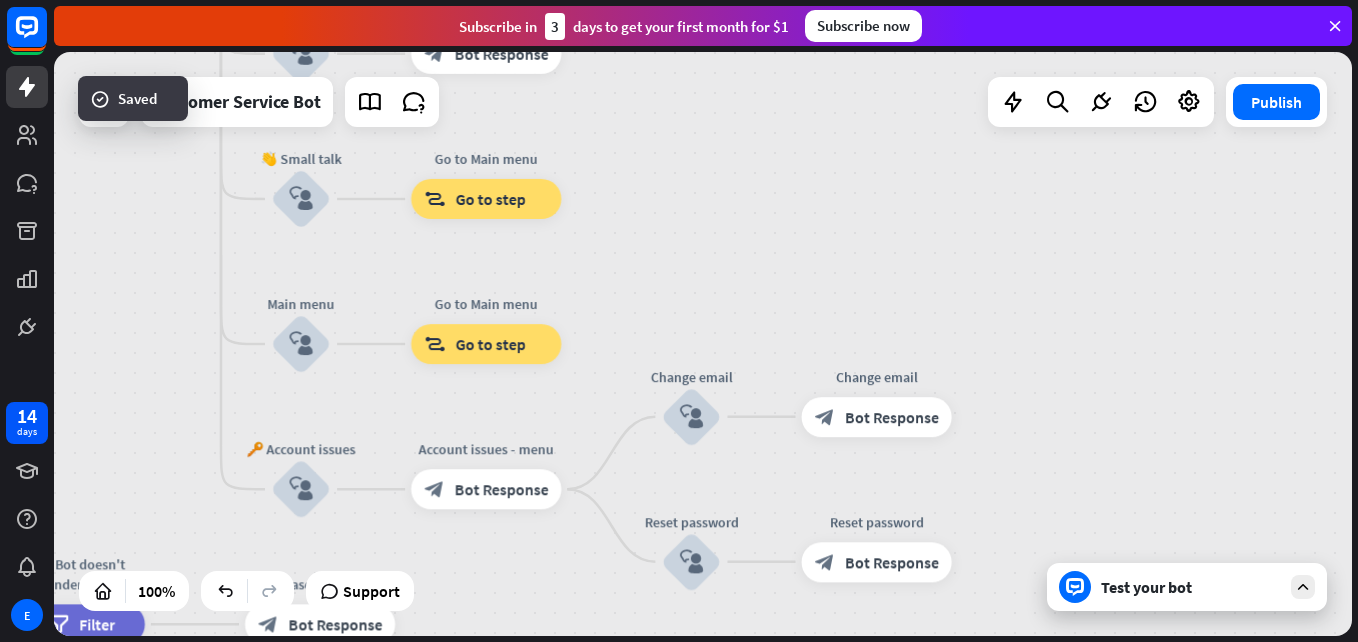 click on "[PERSON_NAME]   home_2   Start point                 Welcome message   block_bot_response   Bot Response                 🔙 Main menu   block_bot_response   Bot Response                 Our offer   block_user_input                 Select product category   block_bot_response   Bot Response                 ❓ Question   block_user_input                 How can I help you?   block_bot_response   Bot Response                 FAQ   block_user_input                 Type your question   block_bot_response   Bot Response                 Popular questions   block_faq                 Feedback   block_user_input                 Feedback flow   builder_tree   Flow                 Newsletter   block_user_input                 Newsletter flow   builder_tree   Flow                 Contact us   block_user_input                 Contact info   block_bot_response   Bot Response                 👋 Small talk   block_user_input                 Go to Main menu   block_goto   Go to step                 Main menu" at bounding box center (703, 344) 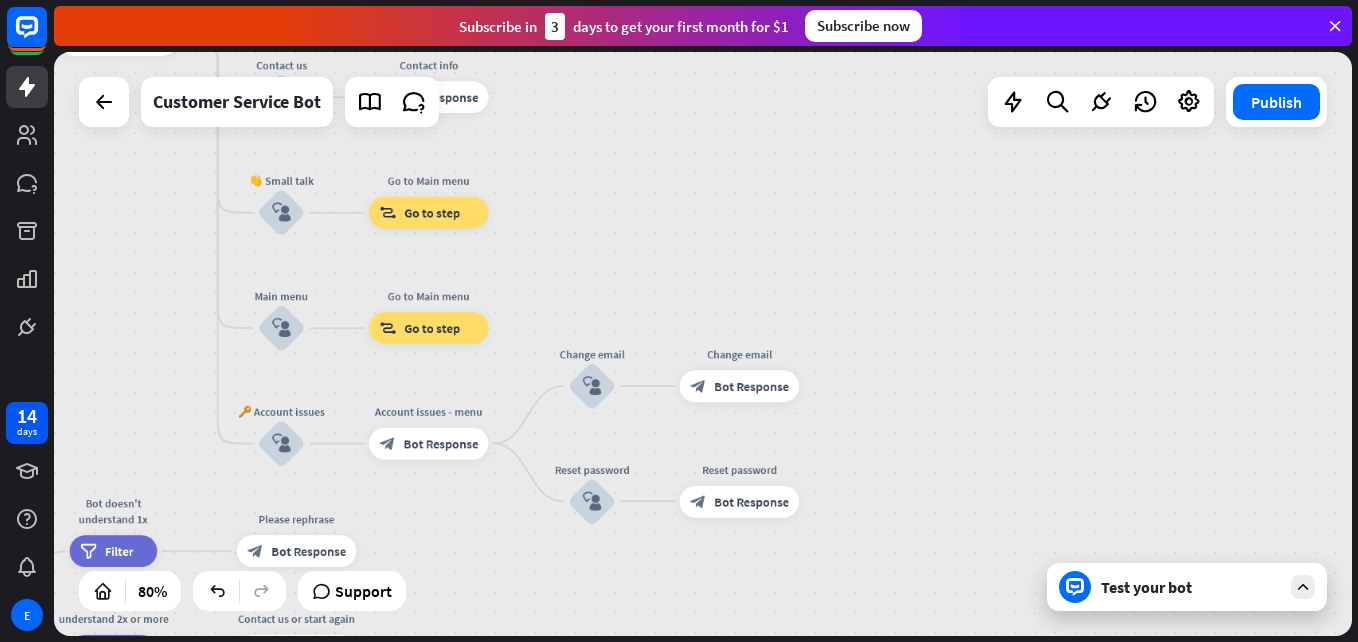 click on "[PERSON_NAME]   home_2   Start point                 Welcome message   block_bot_response   Bot Response                 🔙 Main menu   block_bot_response   Bot Response                 Our offer   block_user_input                 Select product category   block_bot_response   Bot Response                 ❓ Question   block_user_input                 How can I help you?   block_bot_response   Bot Response                 FAQ   block_user_input                 Type your question   block_bot_response   Bot Response                 Popular questions   block_faq                 Feedback   block_user_input                 Feedback flow   builder_tree   Flow                 Newsletter   block_user_input                 Newsletter flow   builder_tree   Flow                 Contact us   block_user_input                 Contact info   block_bot_response   Bot Response                 👋 Small talk   block_user_input                 Go to Main menu   block_goto   Go to step                 Main menu" at bounding box center (177, 552) 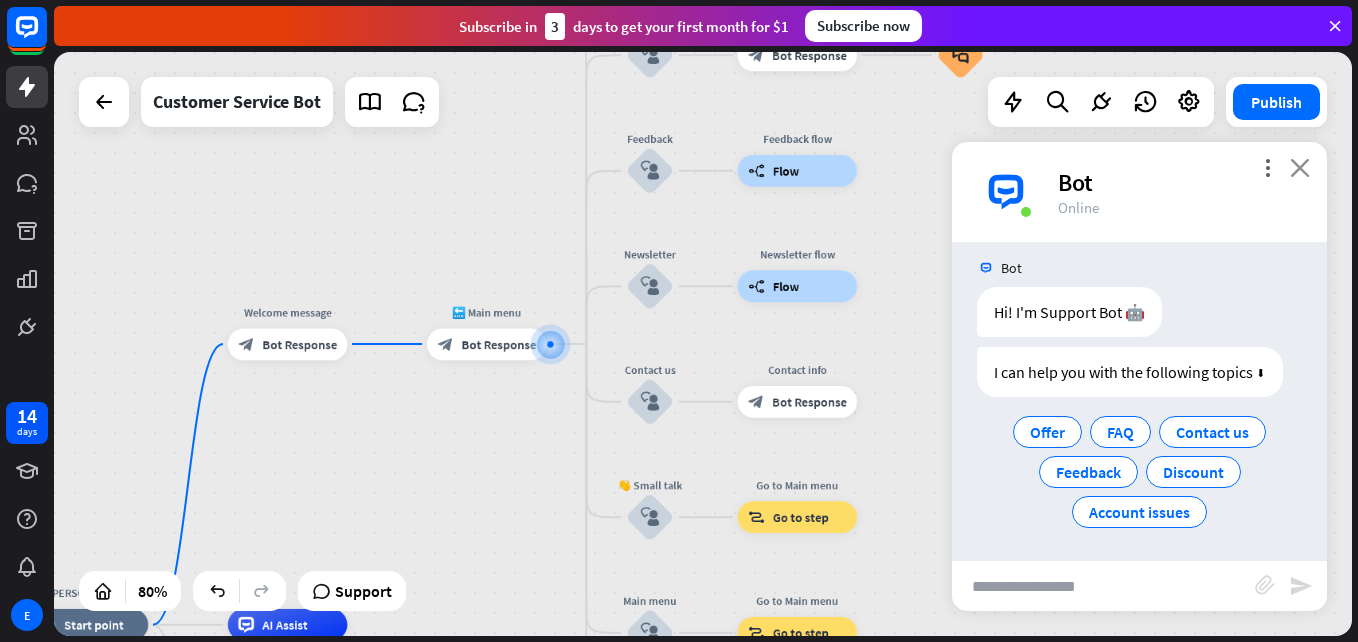 click on "close" at bounding box center (1300, 167) 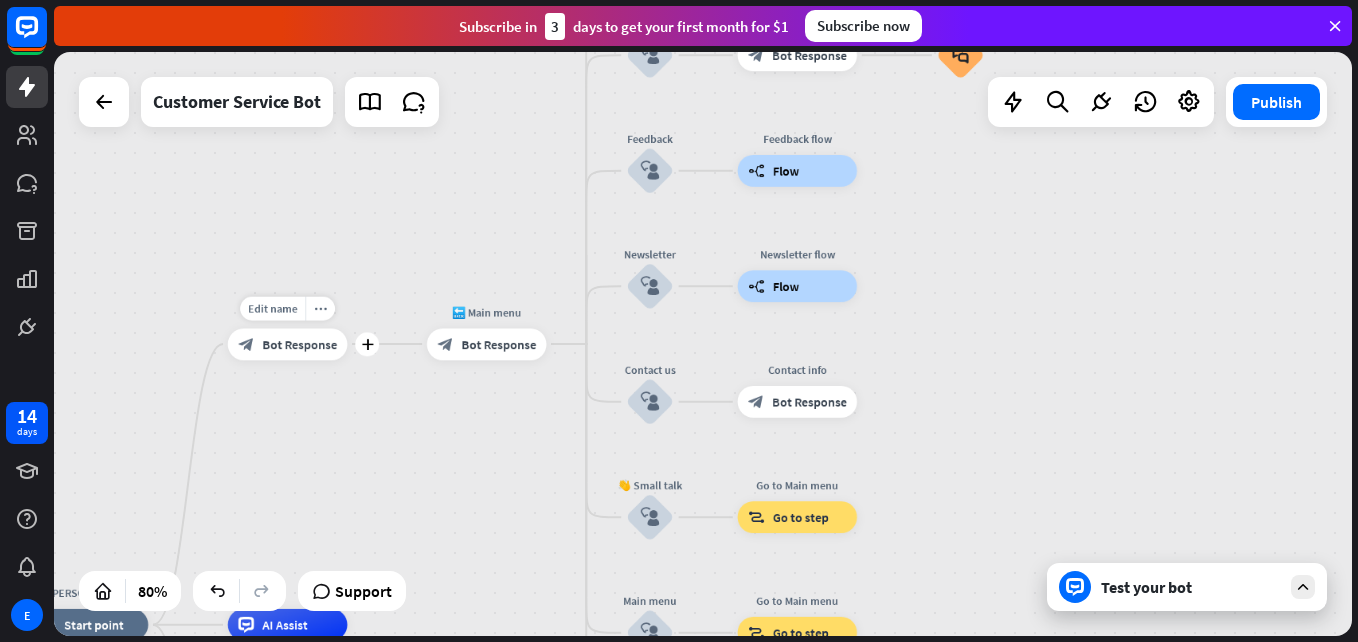 click on "Edit name   more_horiz         plus     block_bot_response   Bot Response" at bounding box center [287, 344] 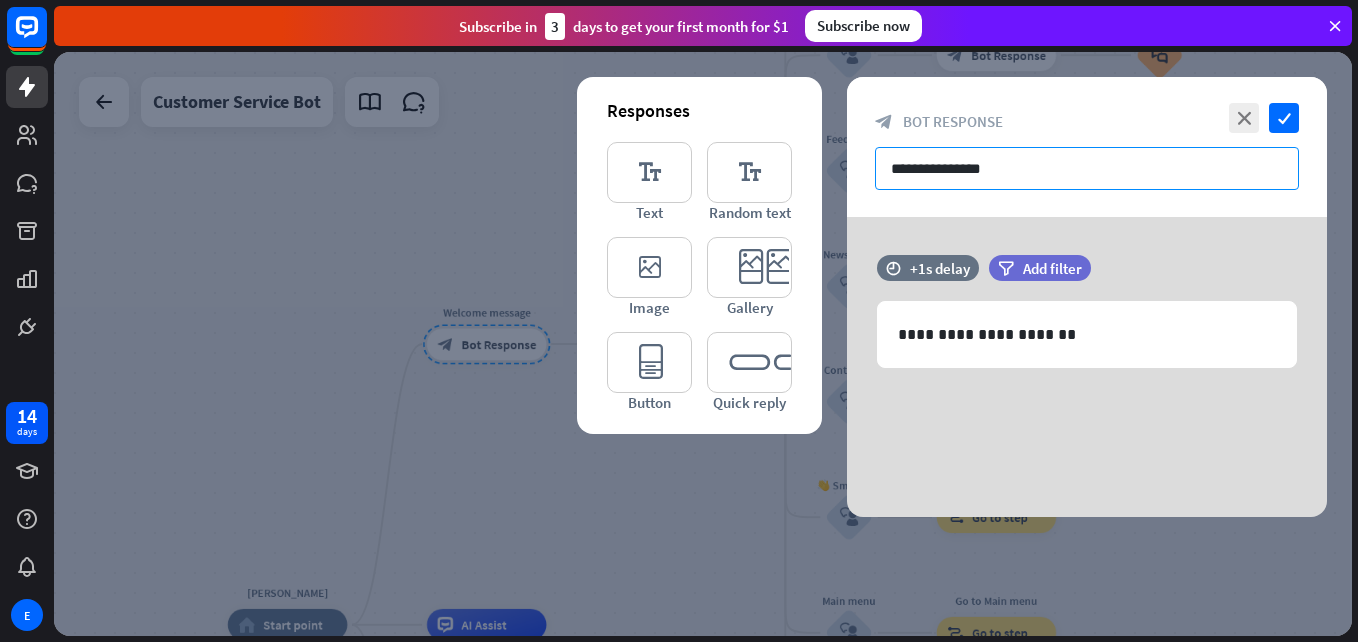 click on "**********" at bounding box center (1087, 168) 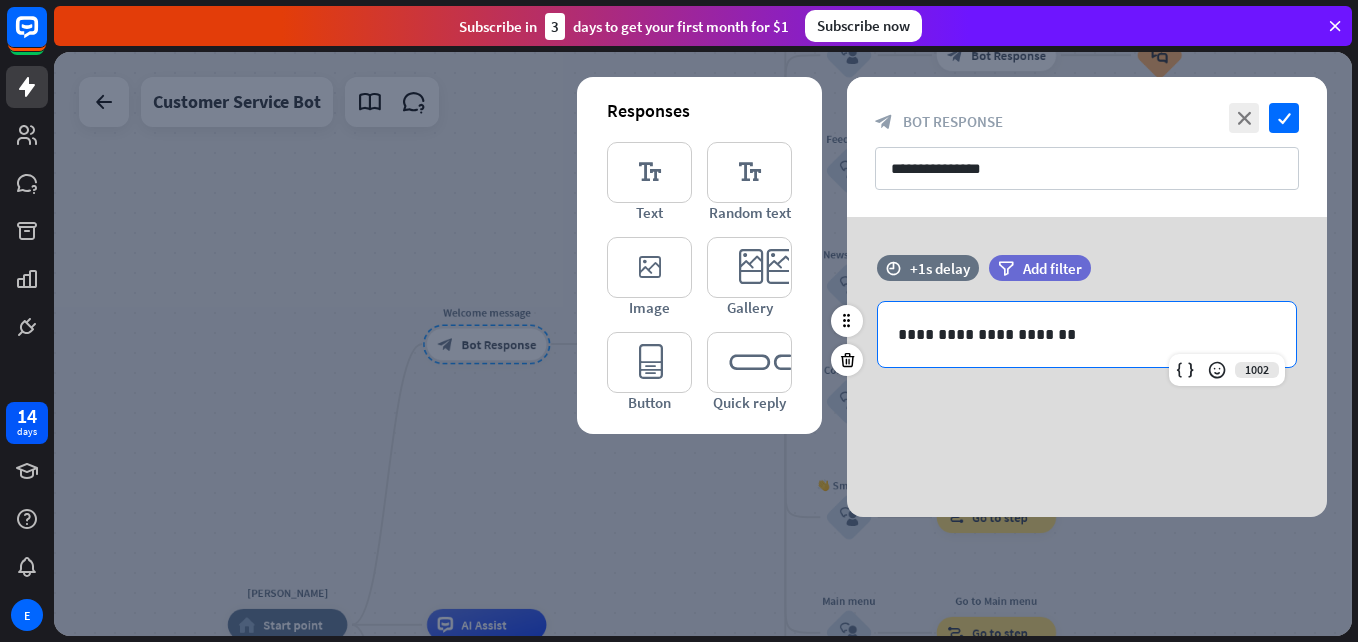 click on "**********" at bounding box center (1087, 334) 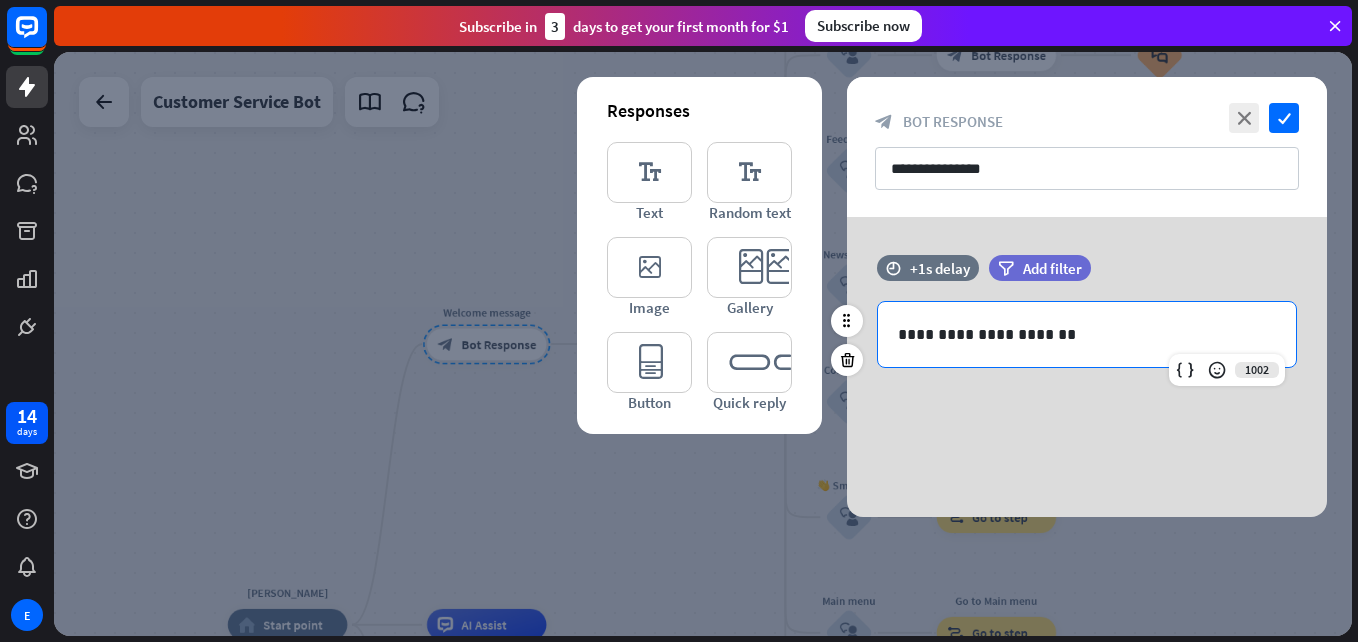 click on "**********" at bounding box center (1087, 334) 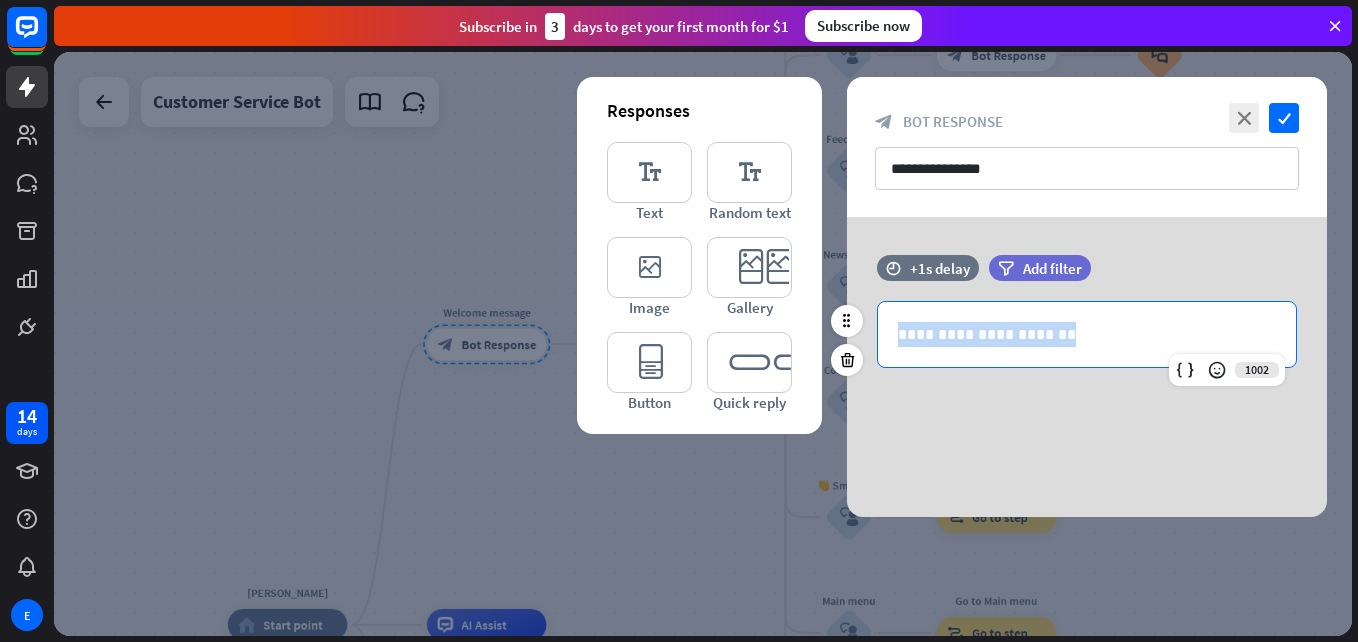 click on "**********" at bounding box center (1087, 334) 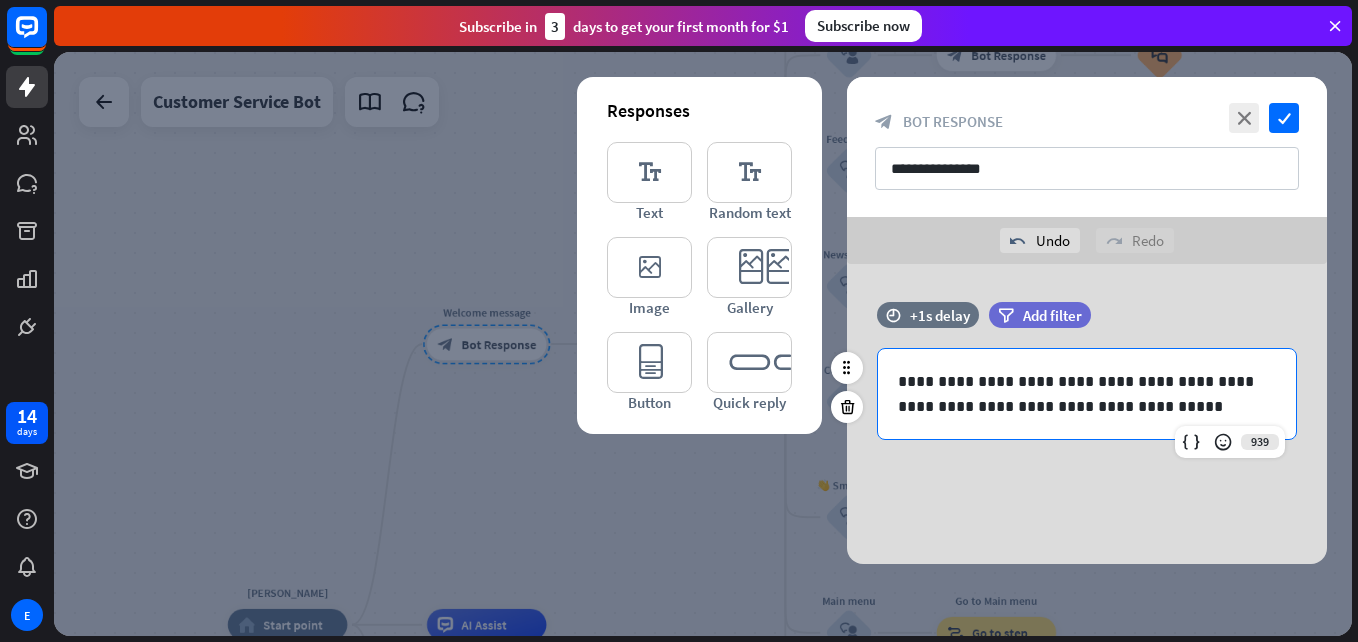 click on "**********" at bounding box center [1087, 394] 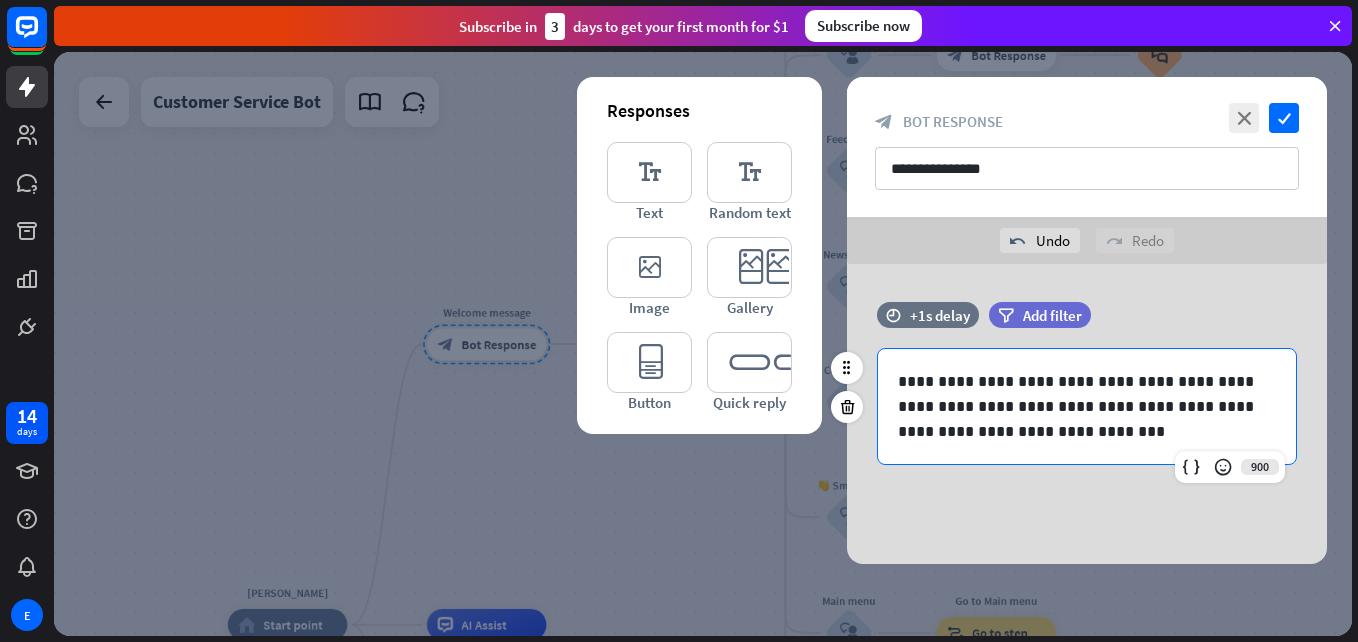 click on "**********" at bounding box center (1087, 406) 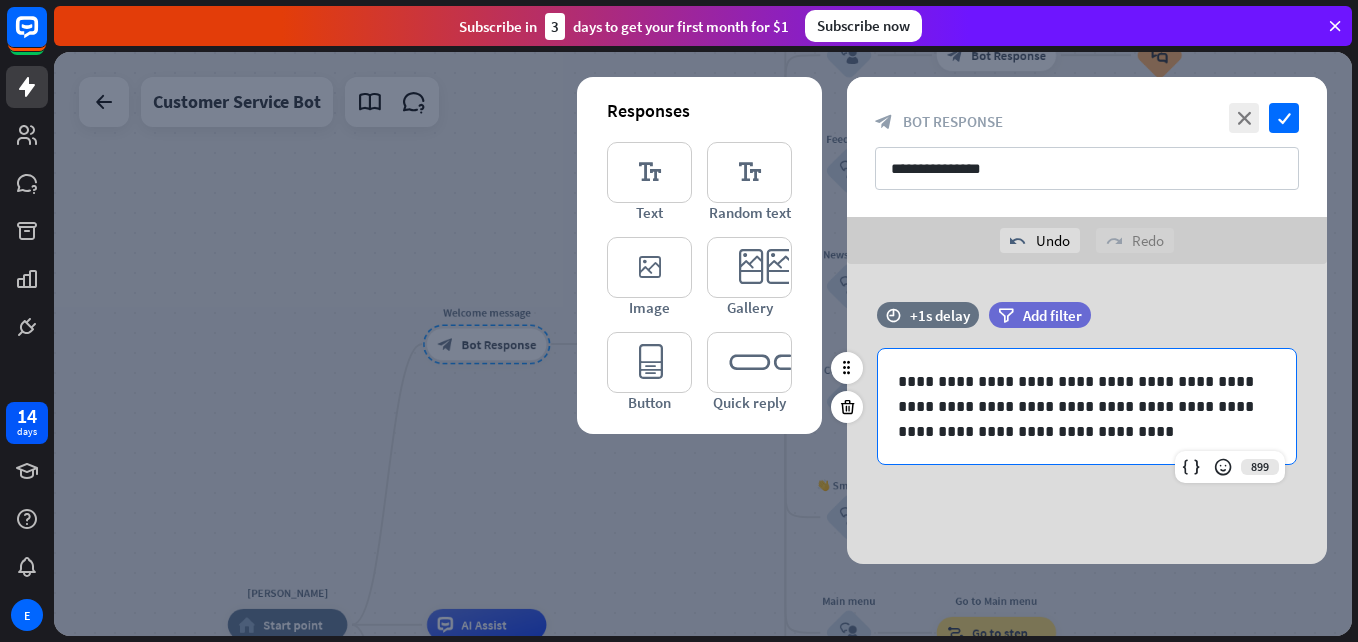 click on "**********" at bounding box center [1087, 406] 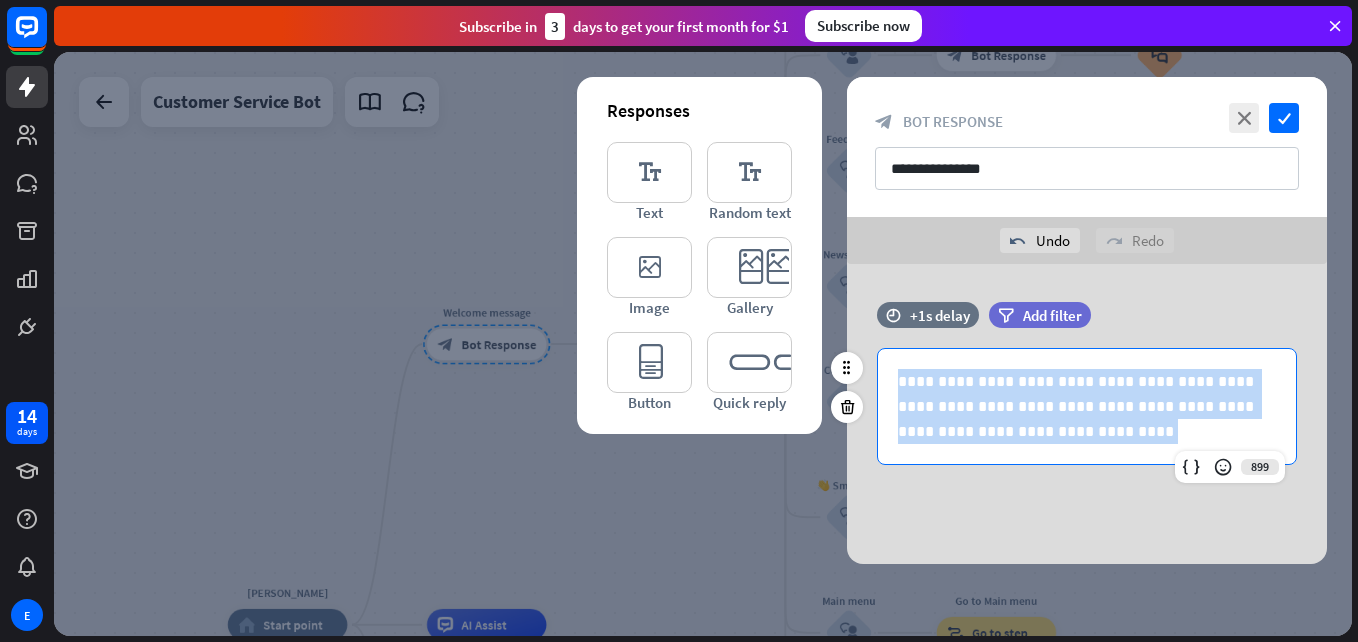 drag, startPoint x: 900, startPoint y: 377, endPoint x: 1050, endPoint y: 433, distance: 160.11246 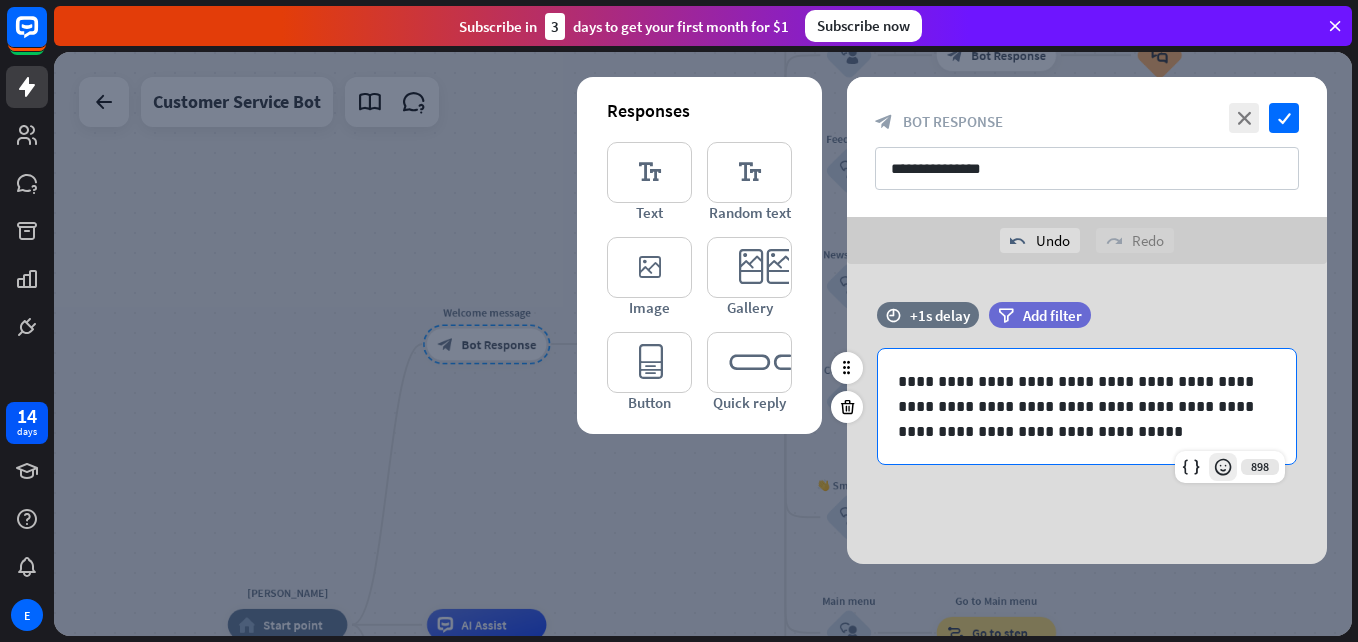 click at bounding box center (1223, 467) 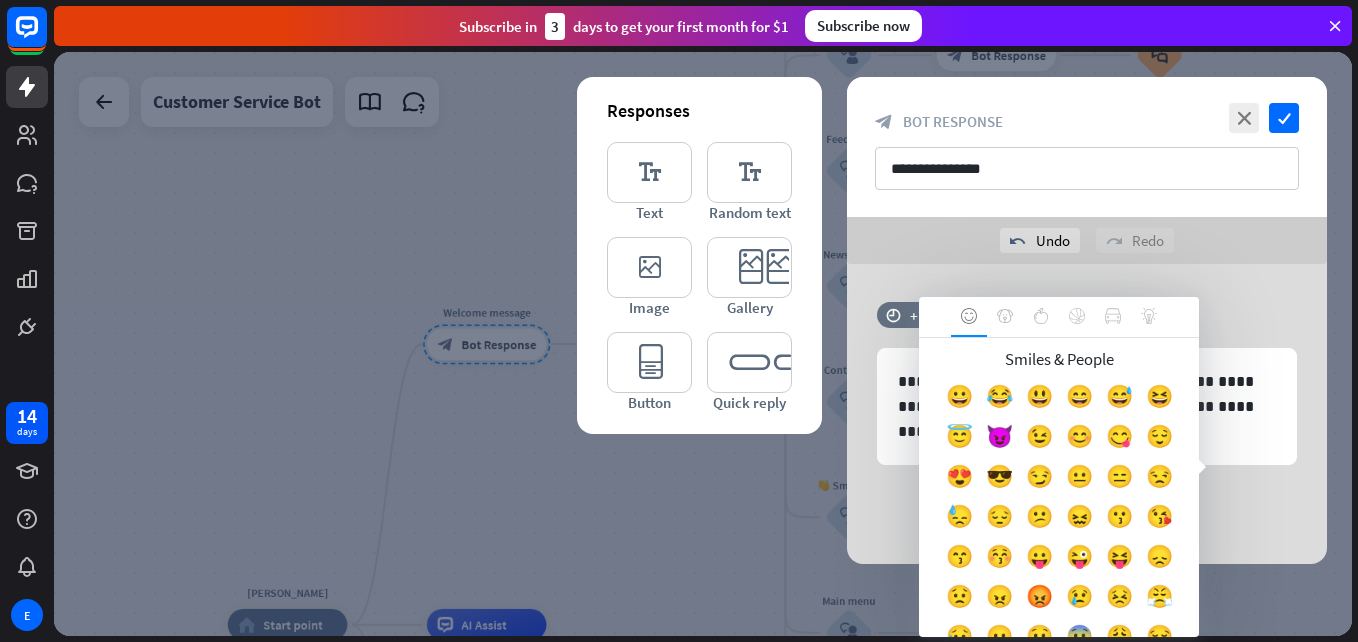 click on "**********" at bounding box center (1087, 414) 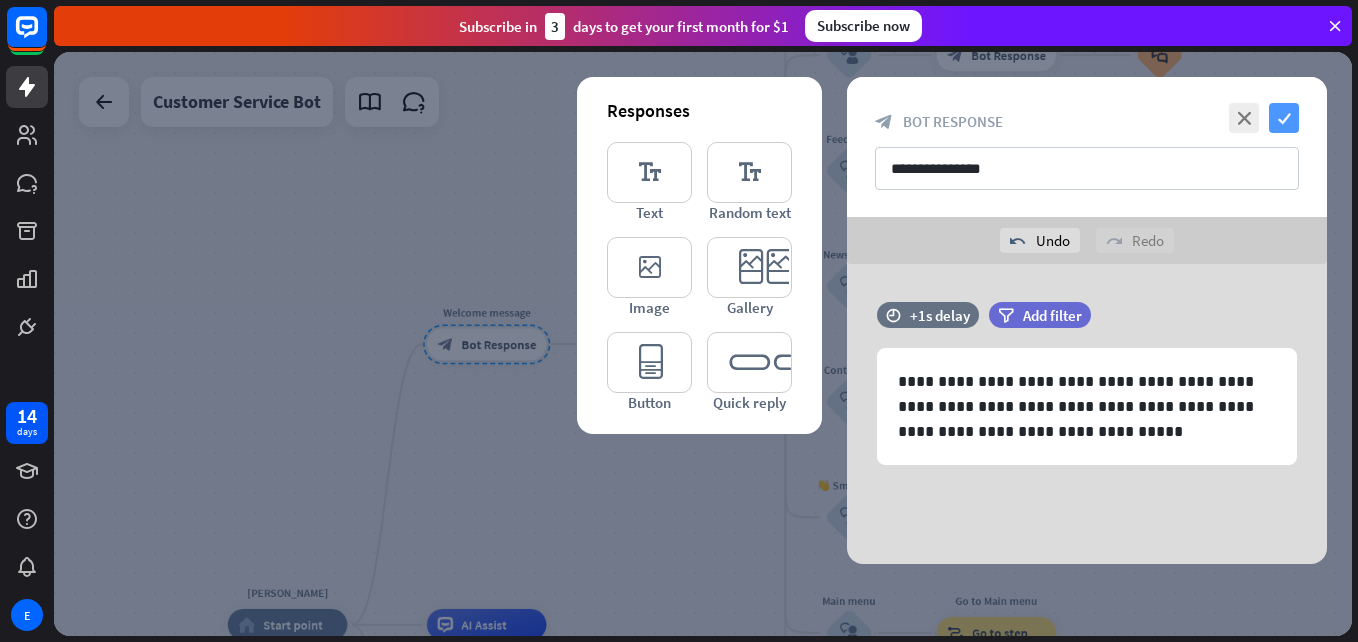 click on "check" at bounding box center [1284, 118] 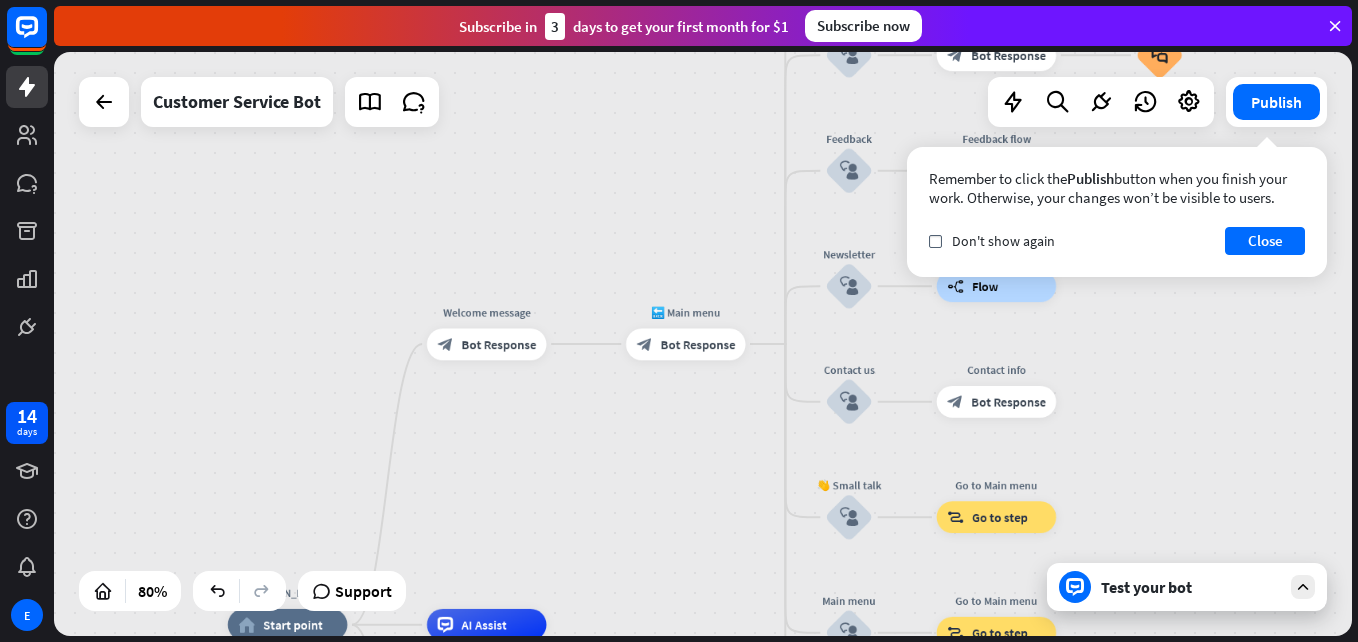 click on "Test your bot" at bounding box center (1191, 587) 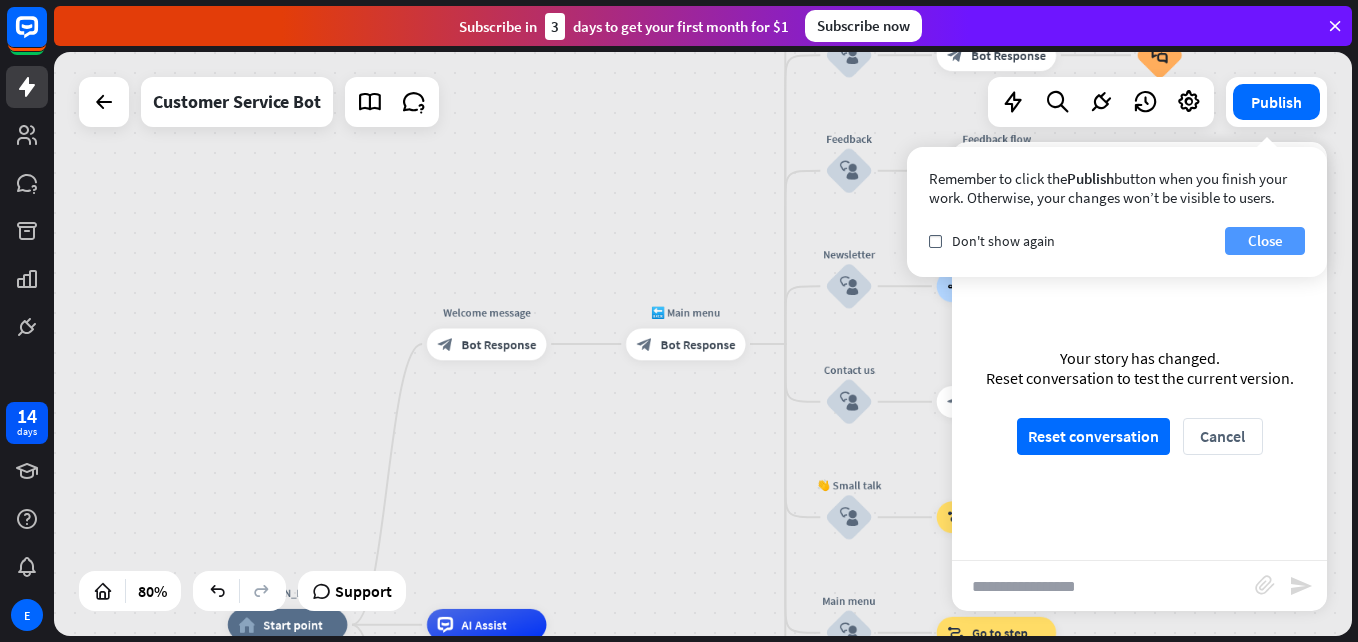 click on "Close" at bounding box center (1265, 241) 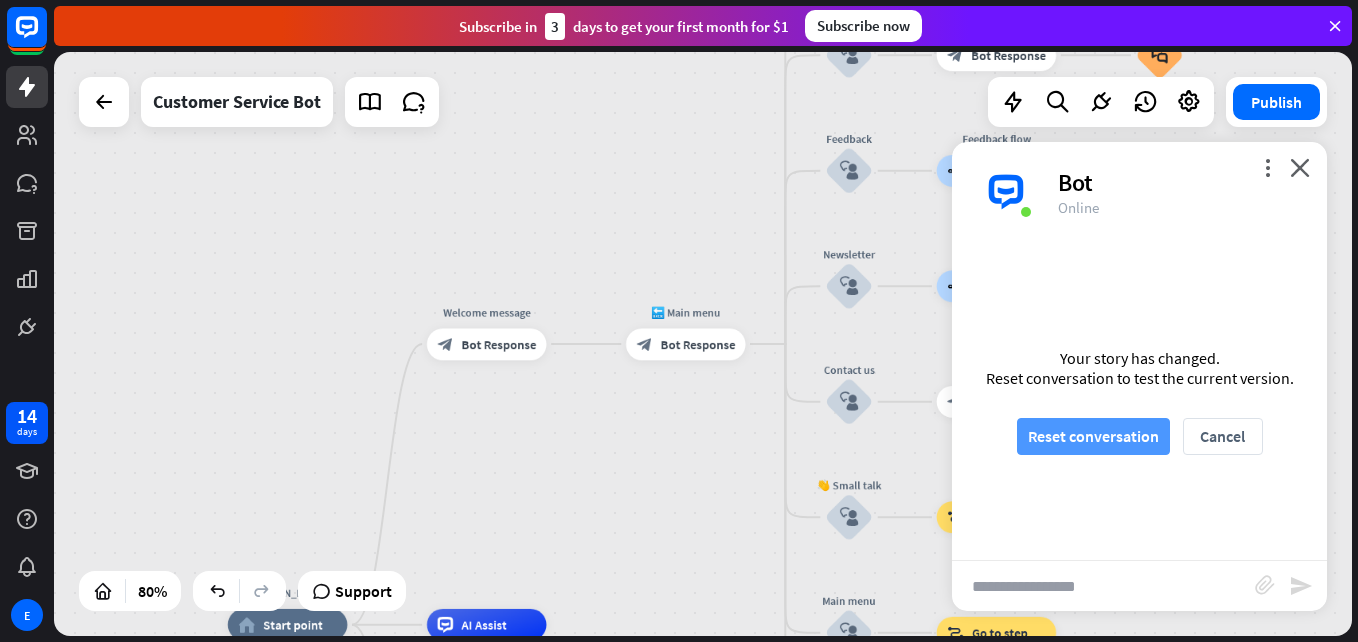 click on "Reset conversation" at bounding box center [1093, 436] 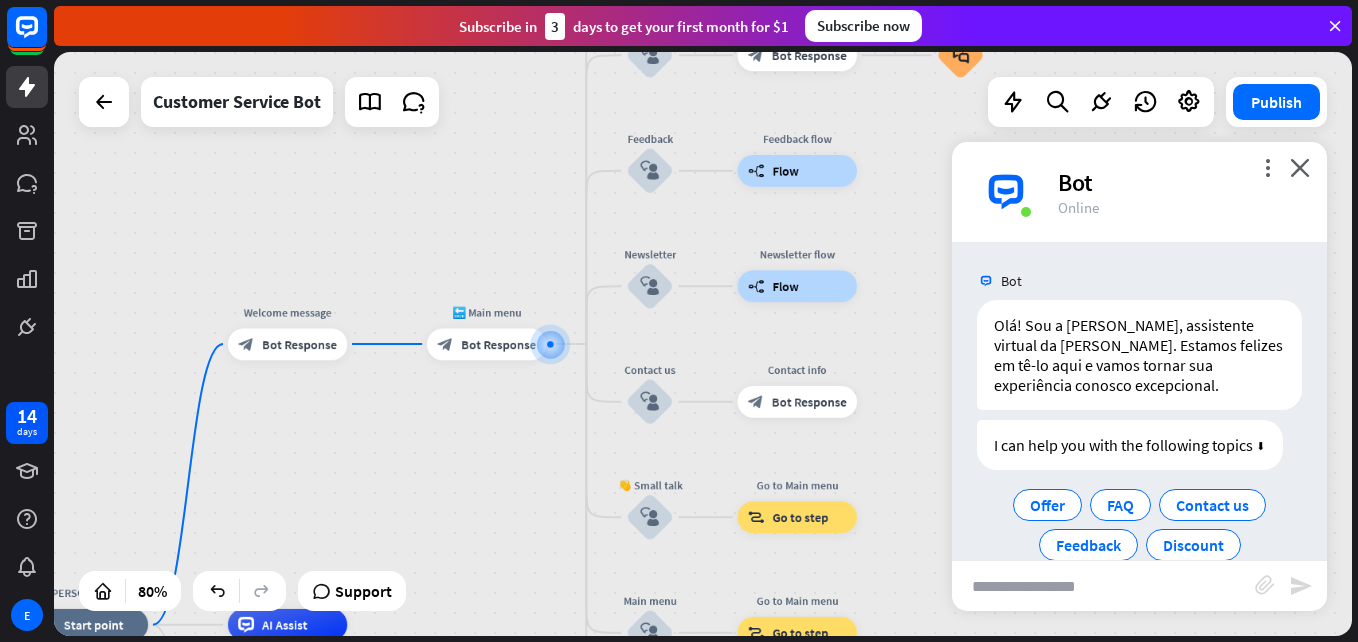 scroll, scrollTop: 75, scrollLeft: 0, axis: vertical 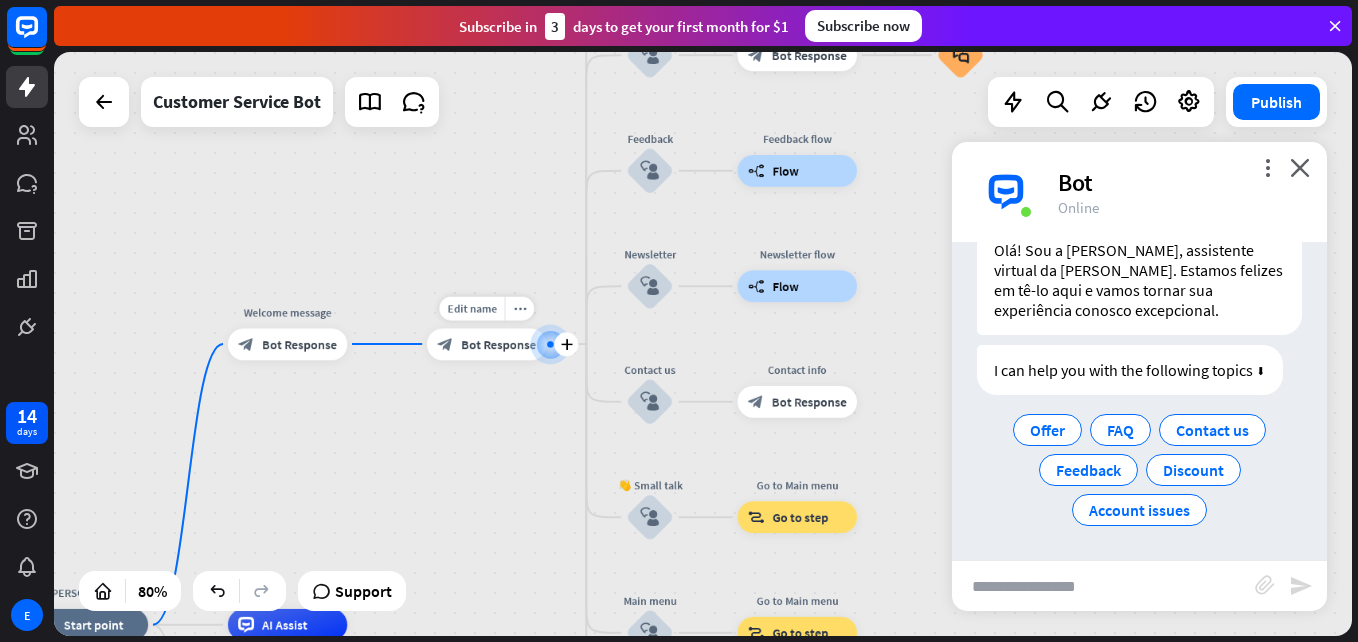 click on "block_bot_response   Bot Response" at bounding box center [486, 344] 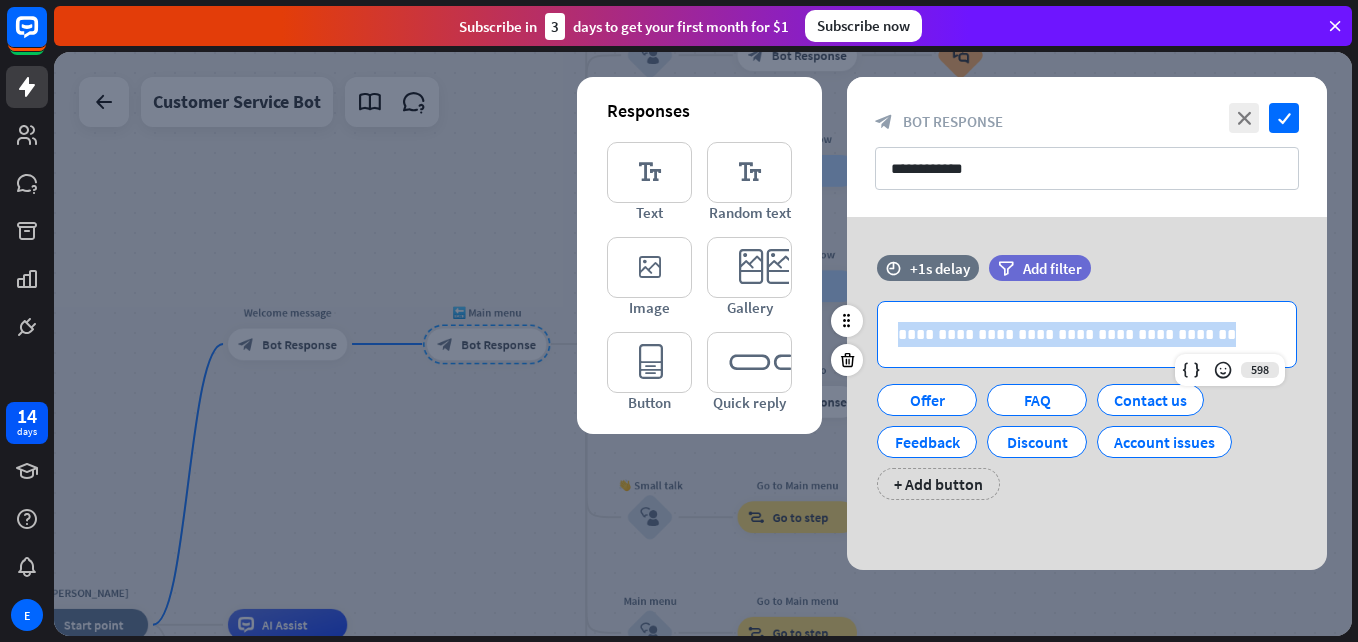 drag, startPoint x: 1194, startPoint y: 331, endPoint x: 895, endPoint y: 316, distance: 299.376 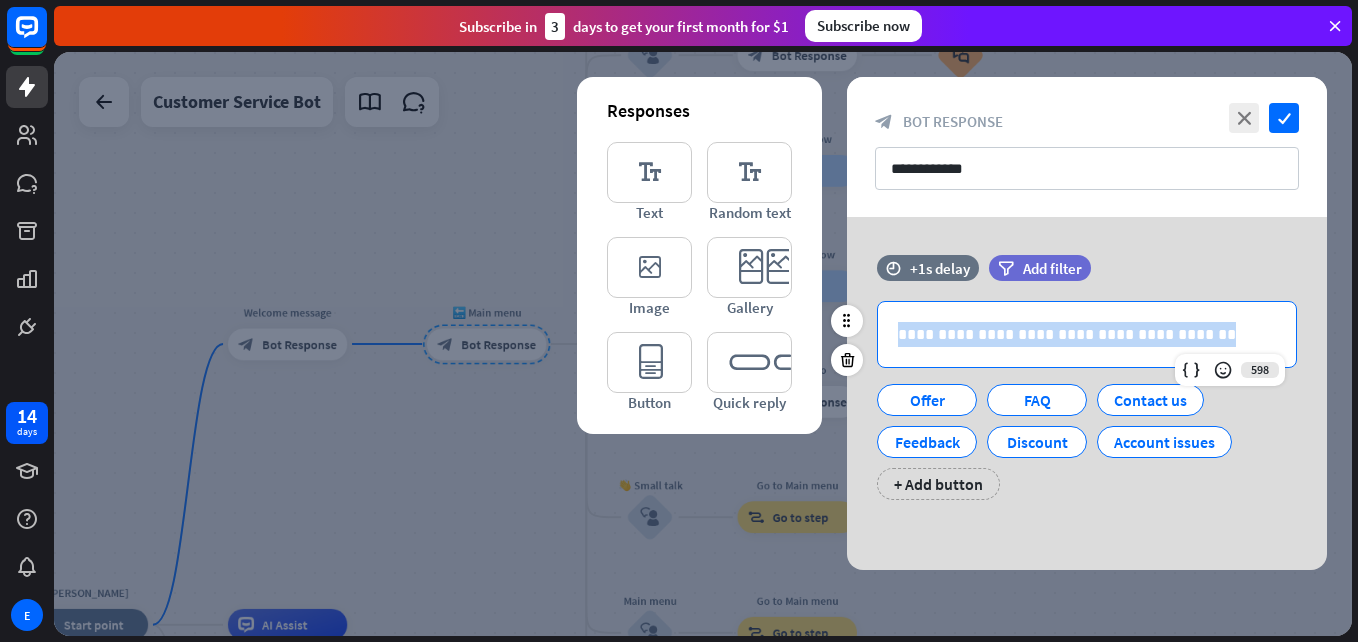 type 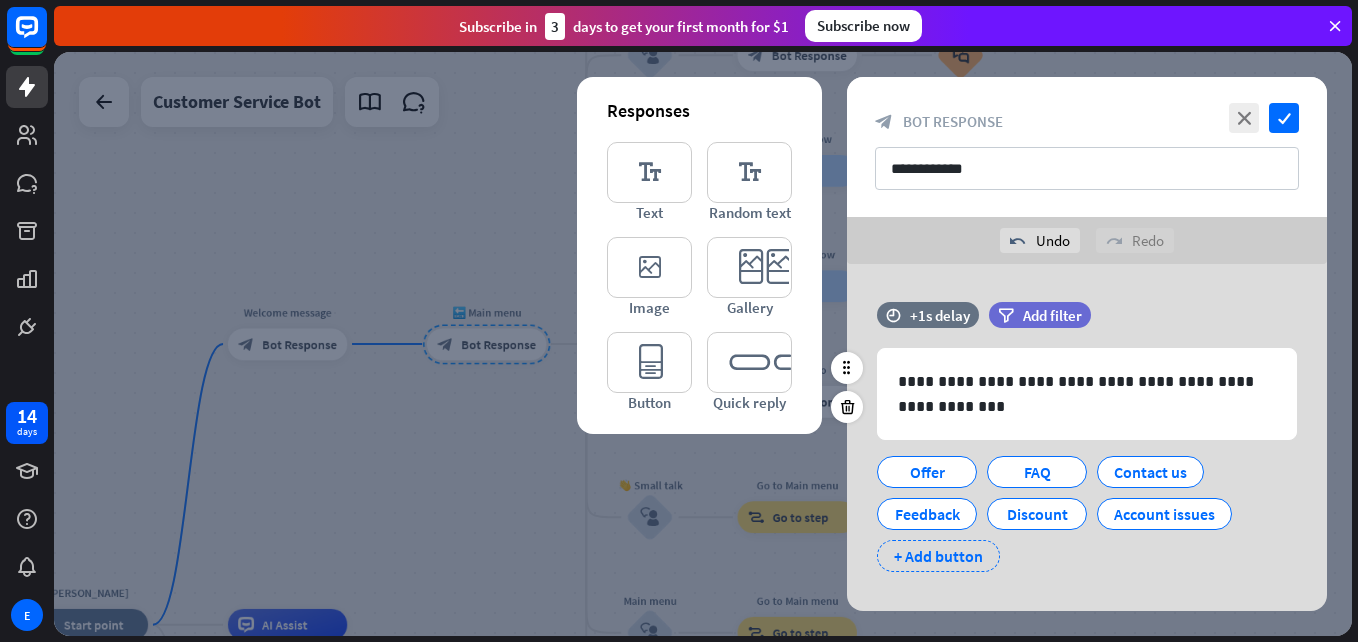 click on "+ Add button" at bounding box center (938, 556) 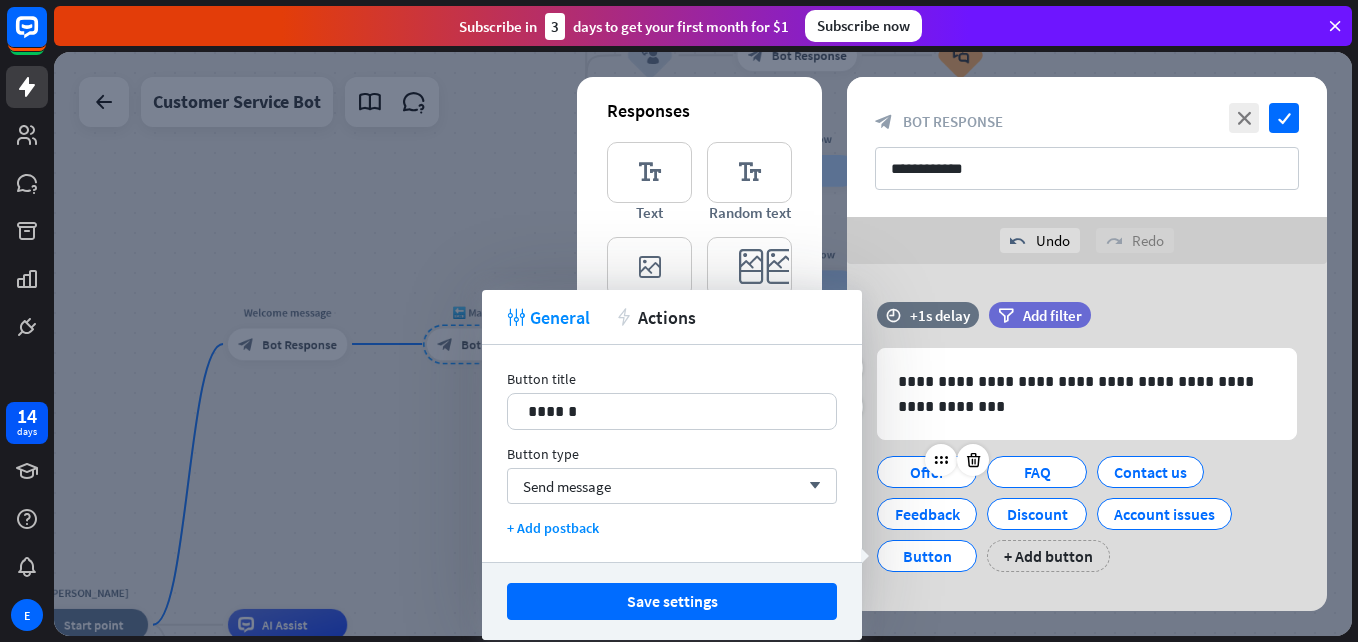click on "Offer" at bounding box center [927, 472] 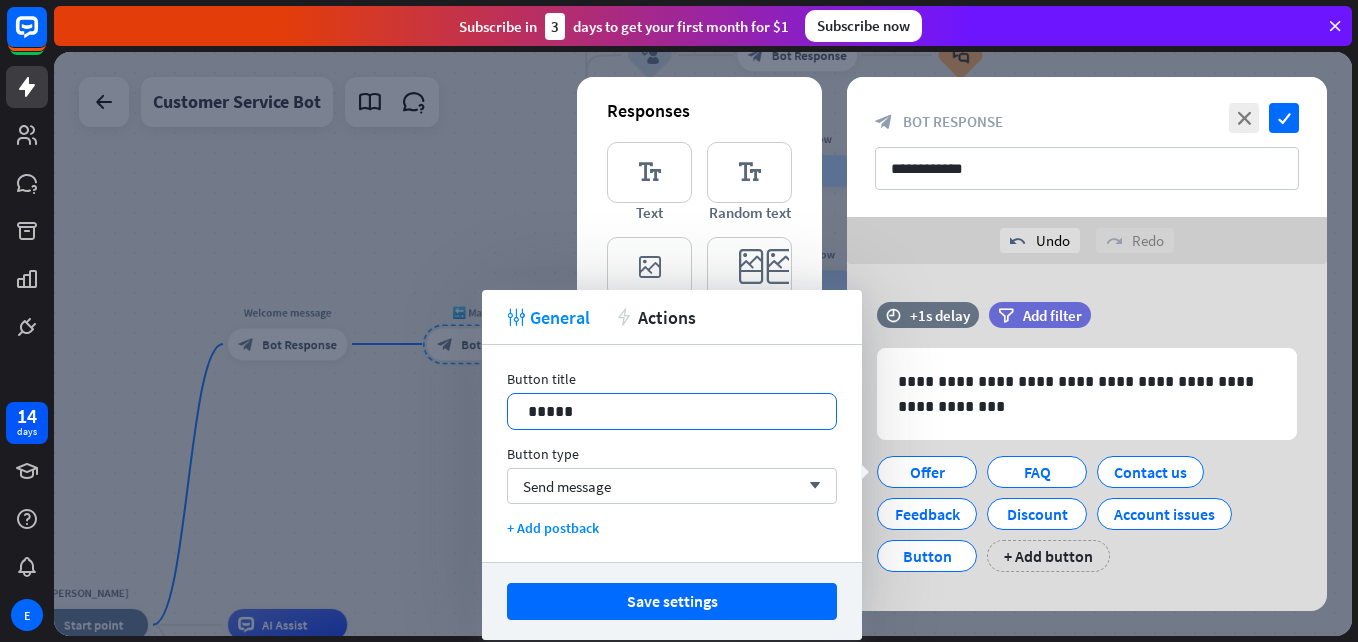 click on "*****" at bounding box center (672, 411) 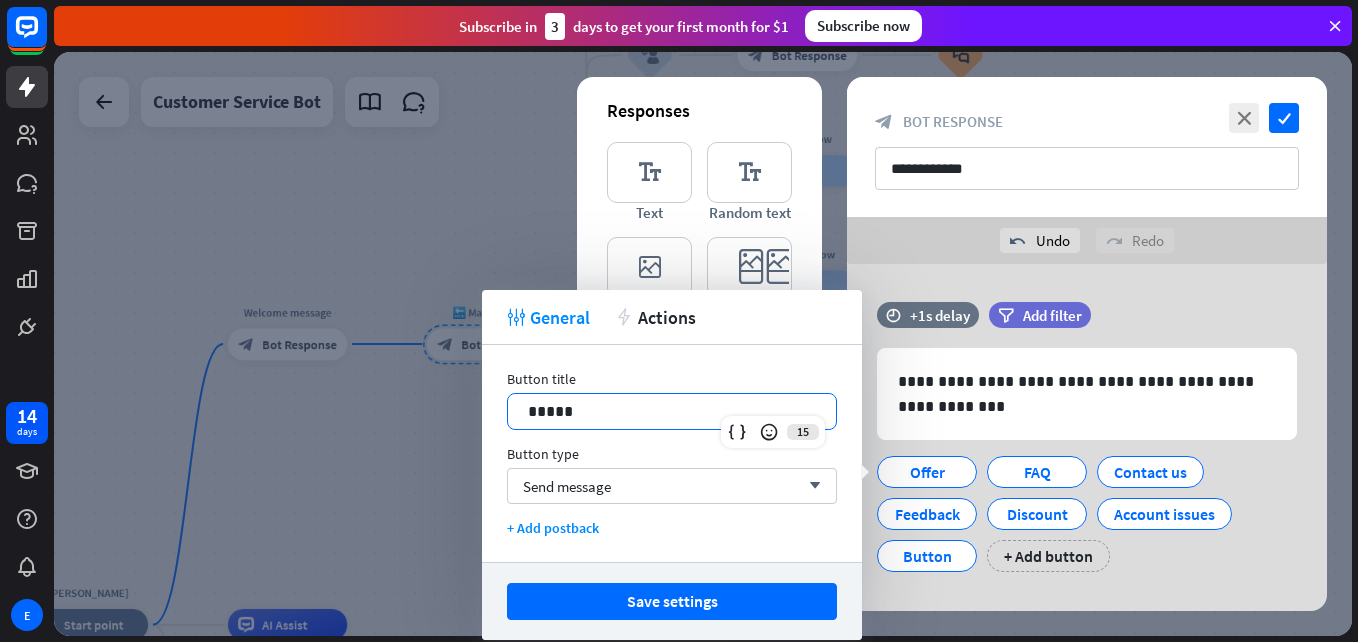 click on "*****" at bounding box center [672, 411] 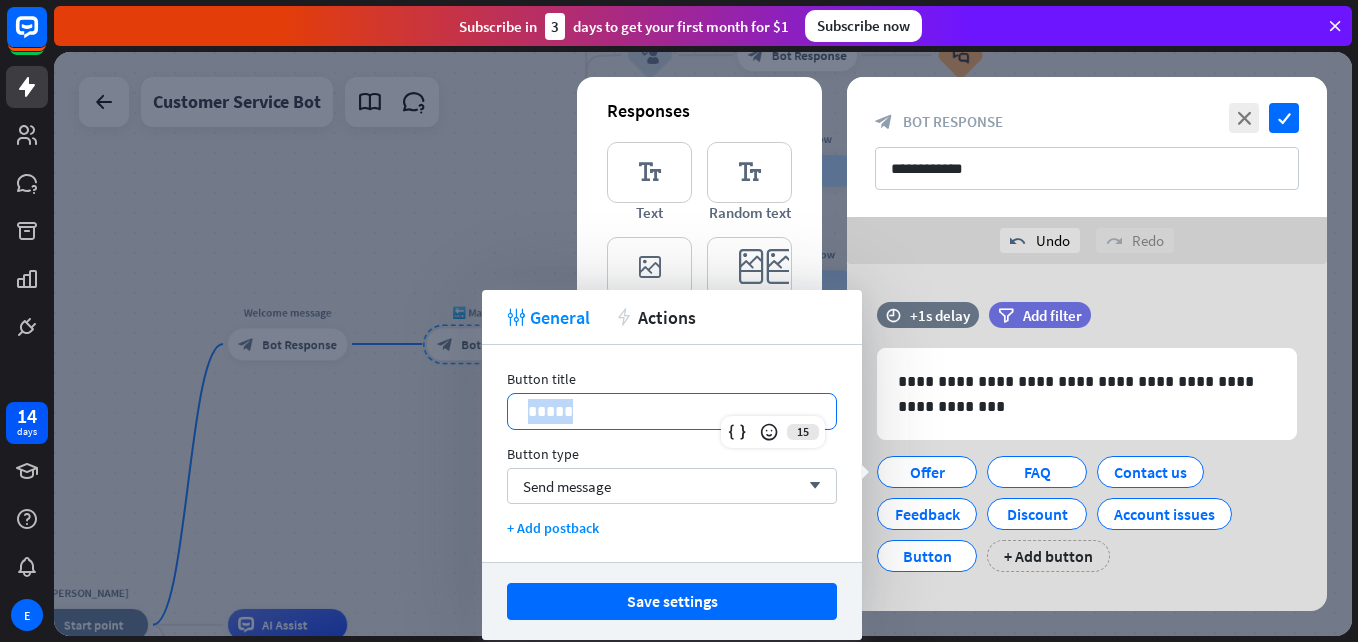 click on "*****" at bounding box center [672, 411] 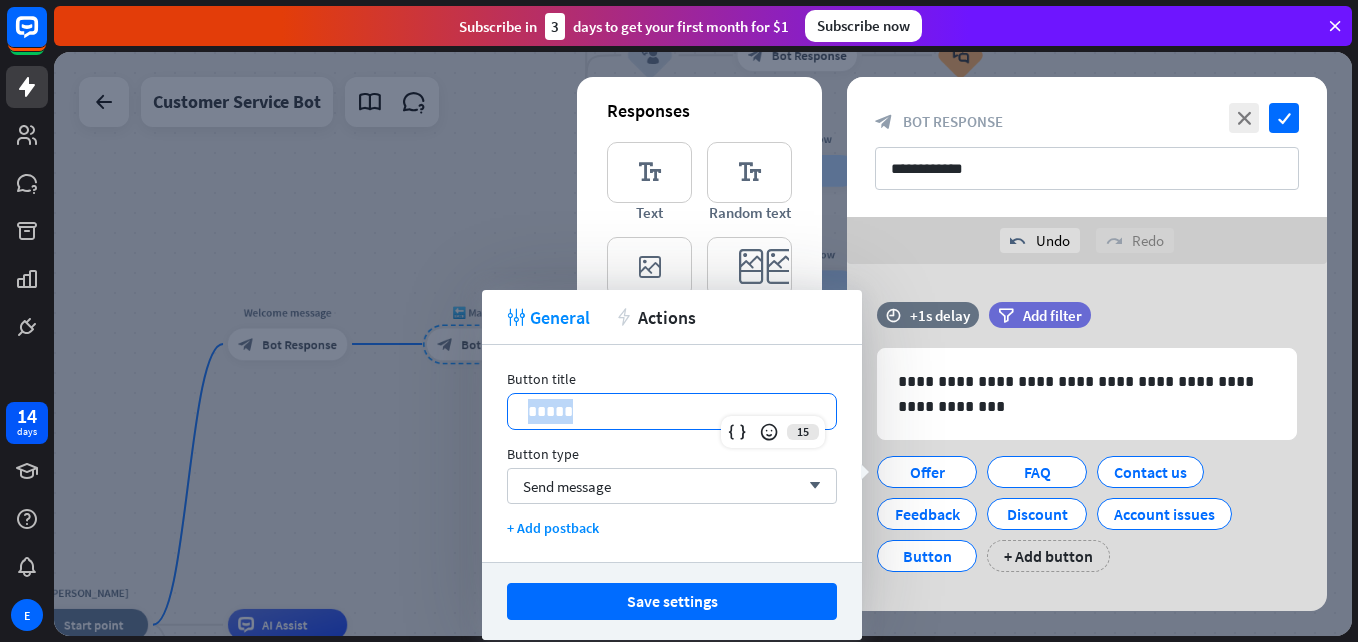 type 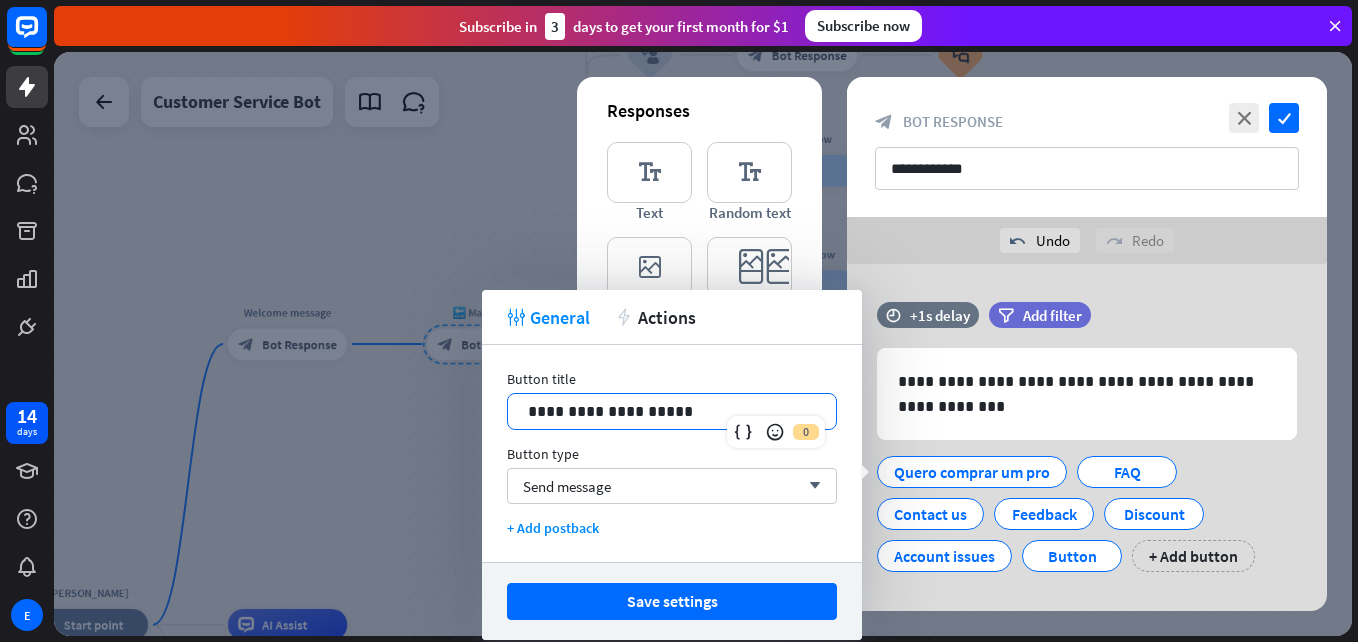 click on "**********" at bounding box center (672, 411) 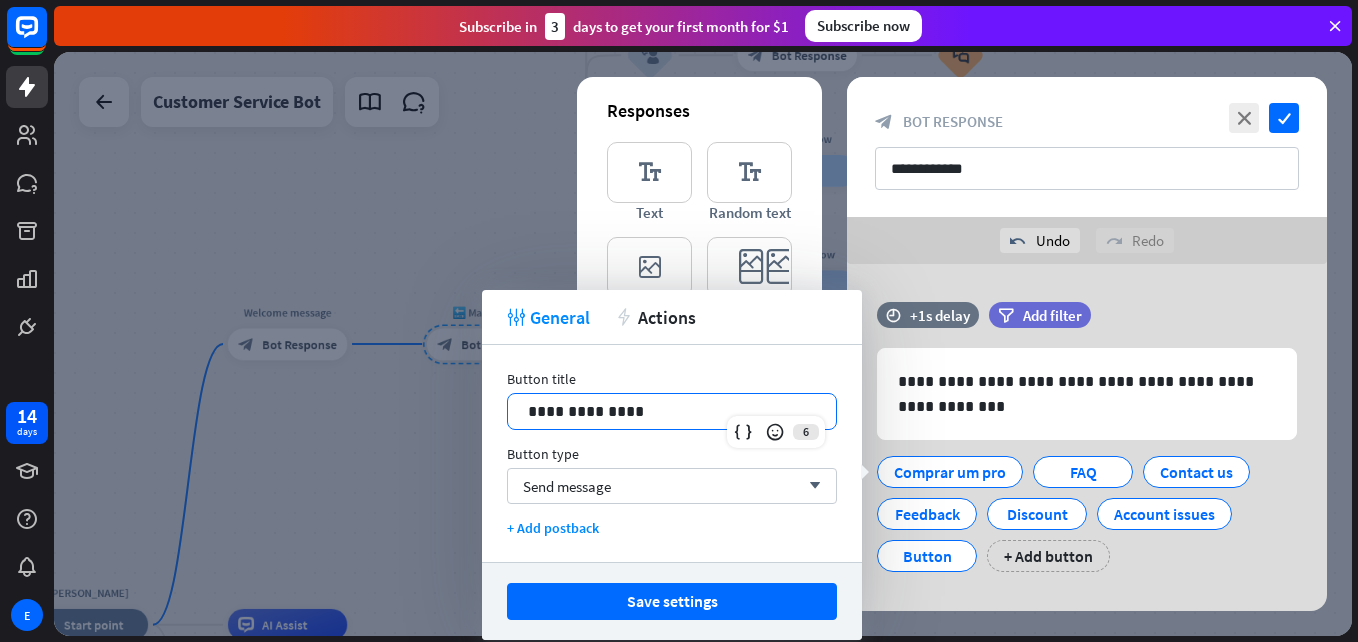 click on "**********" at bounding box center (672, 411) 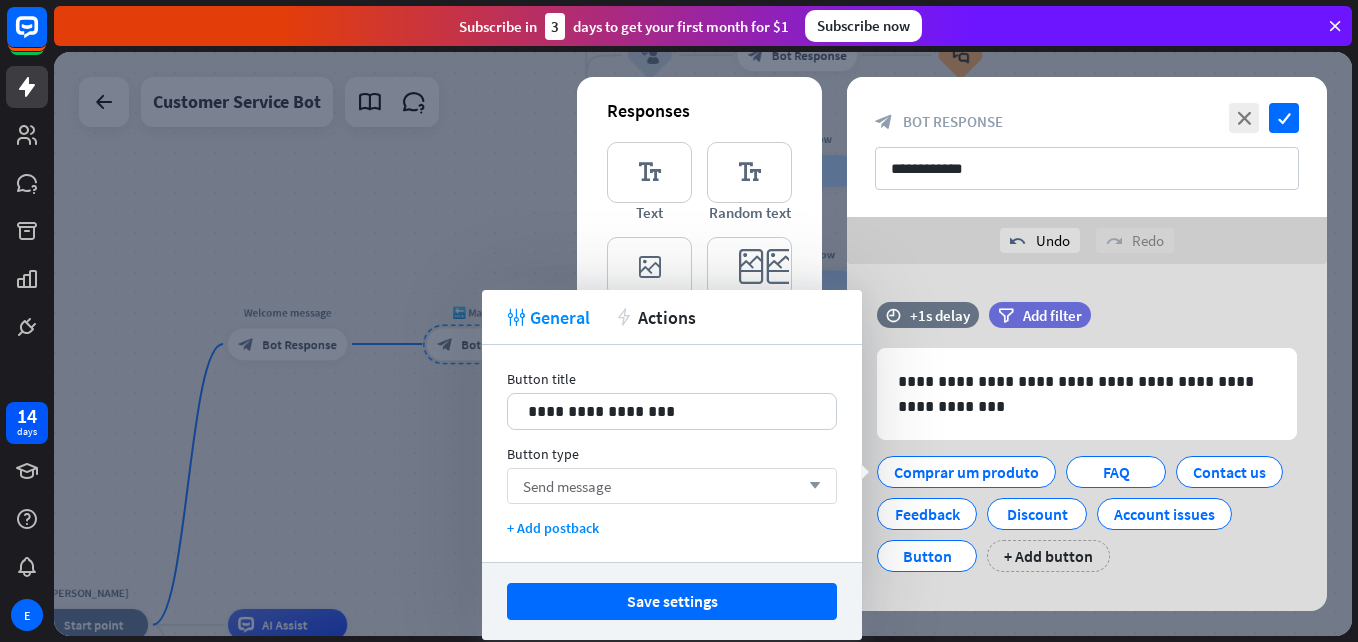 click on "arrow_down" at bounding box center [810, 486] 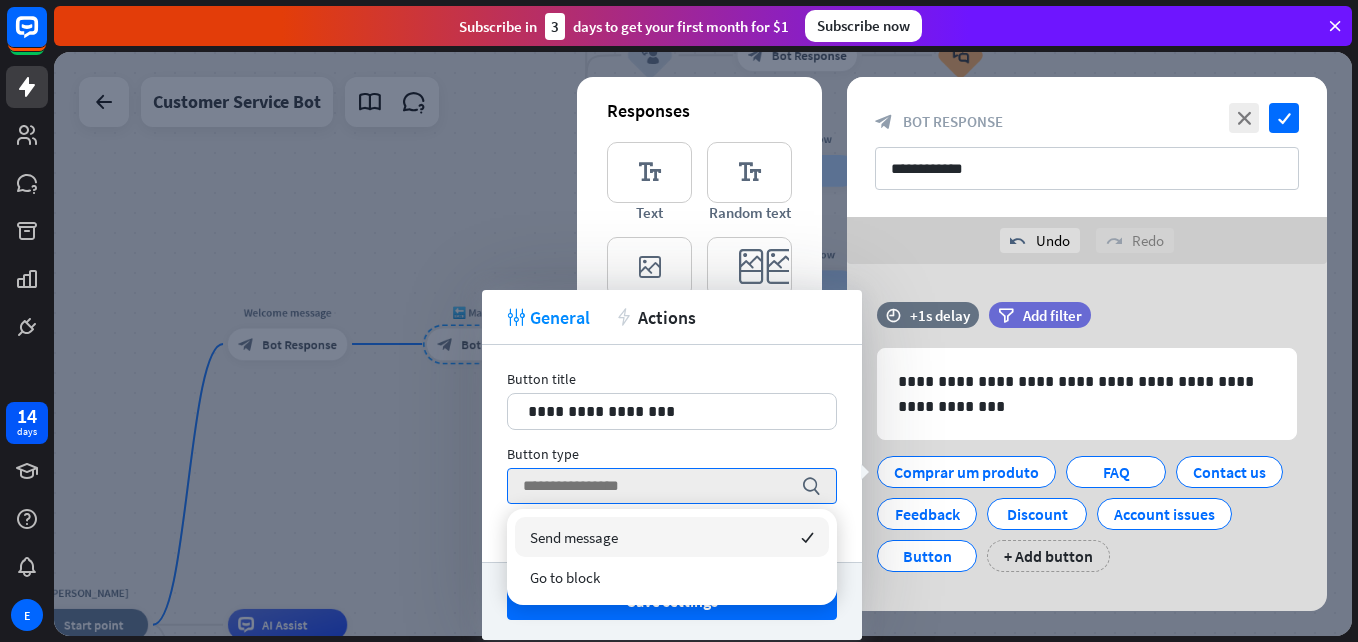 click on "Button type" at bounding box center [672, 454] 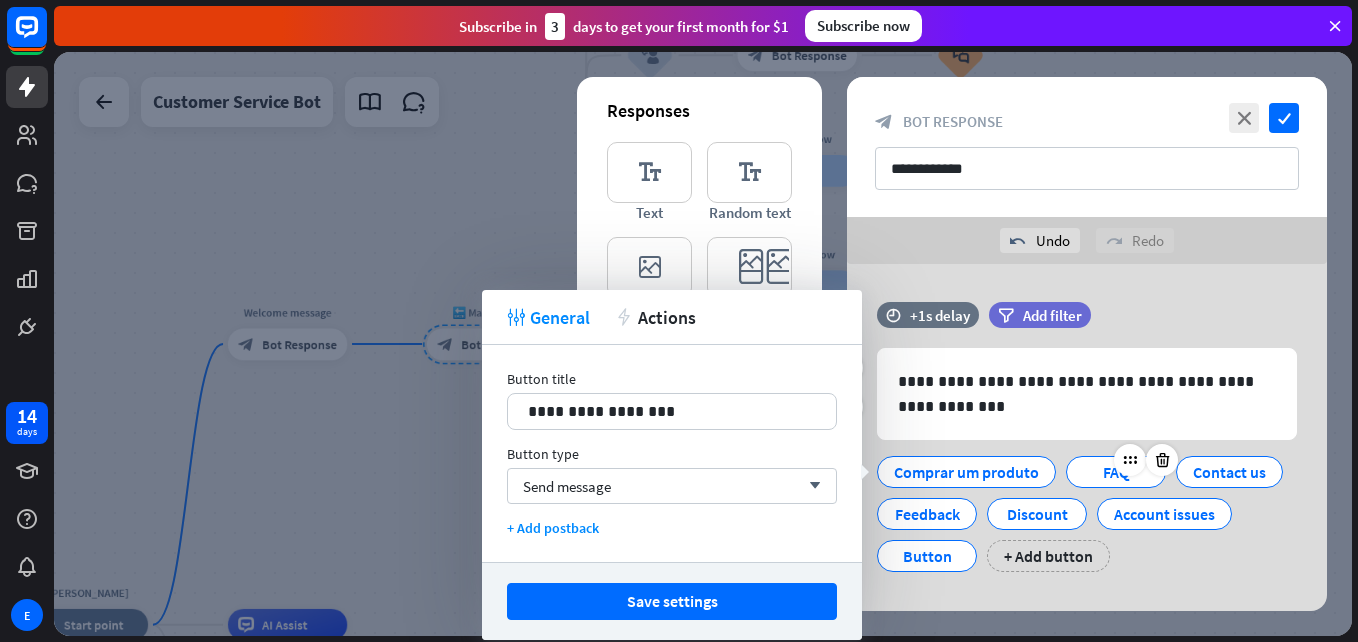 click on "FAQ" at bounding box center (1116, 472) 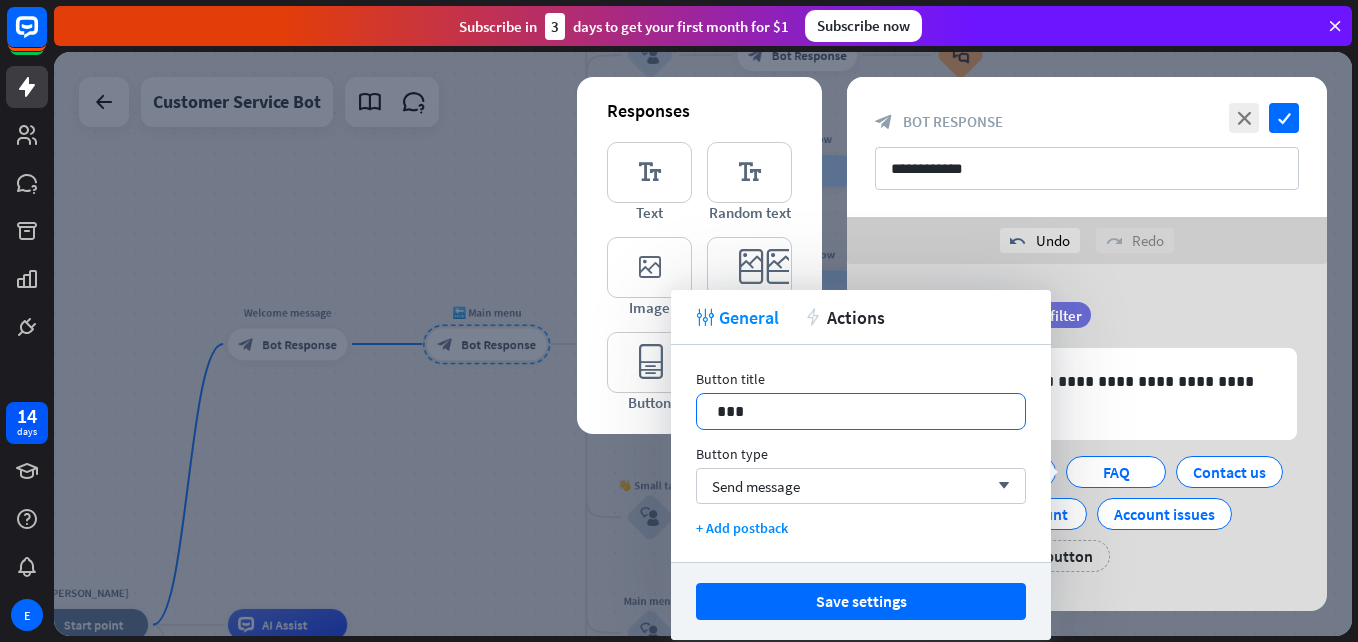 click on "***" at bounding box center (861, 411) 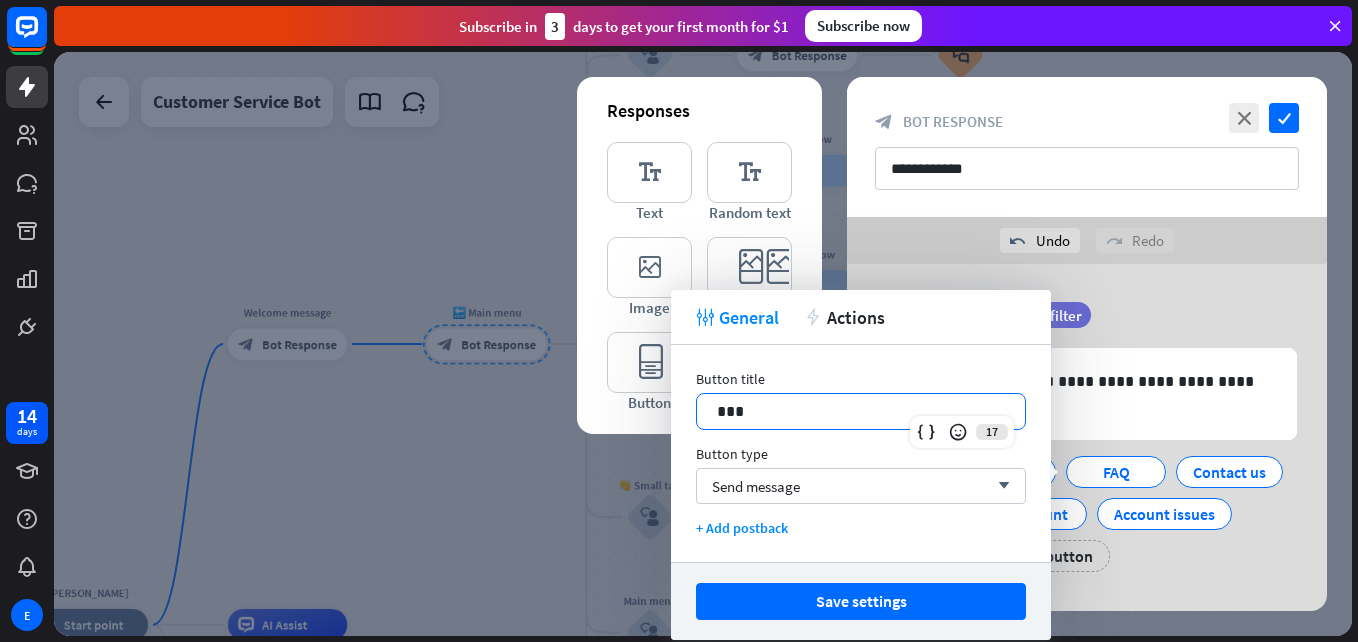 click on "***" at bounding box center [861, 411] 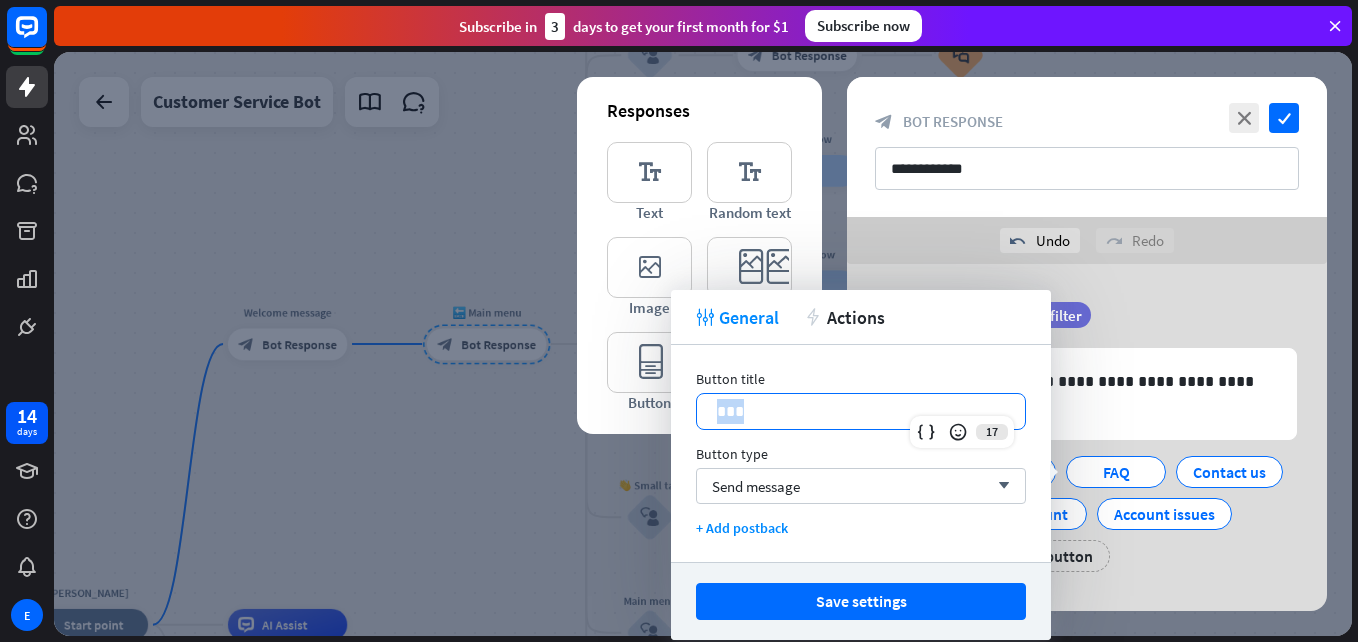 click on "***" at bounding box center (861, 411) 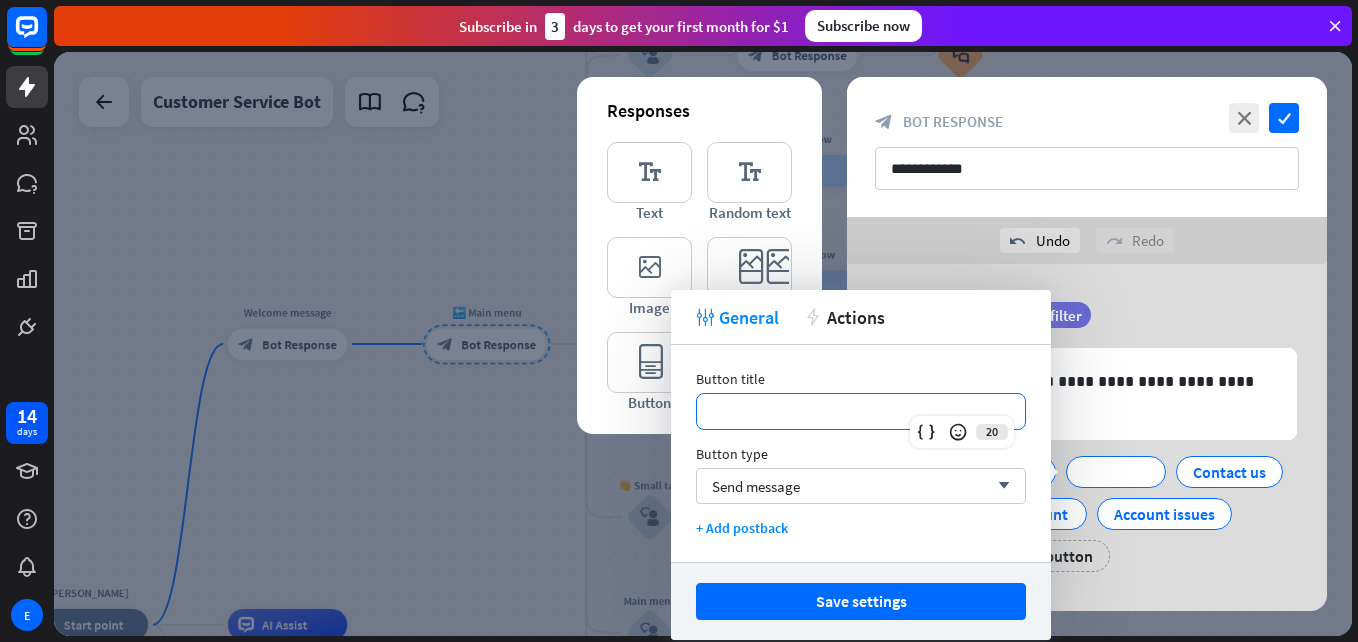 type 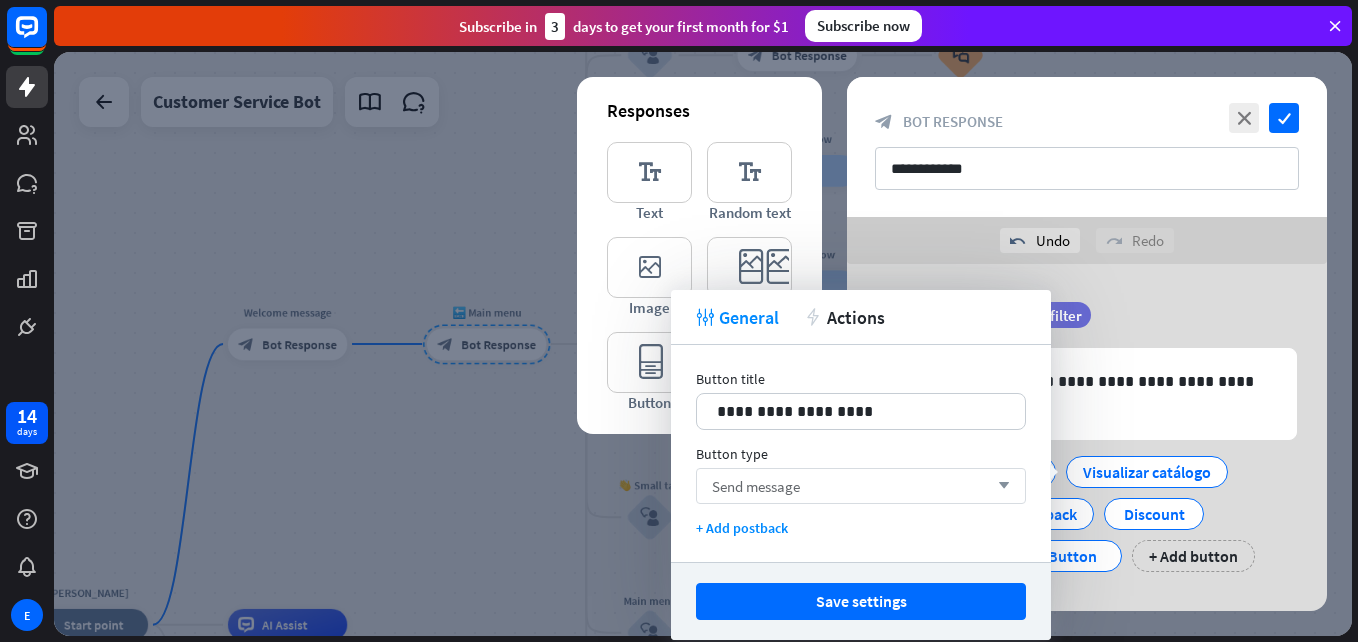 click on "Send message
arrow_down" at bounding box center [861, 486] 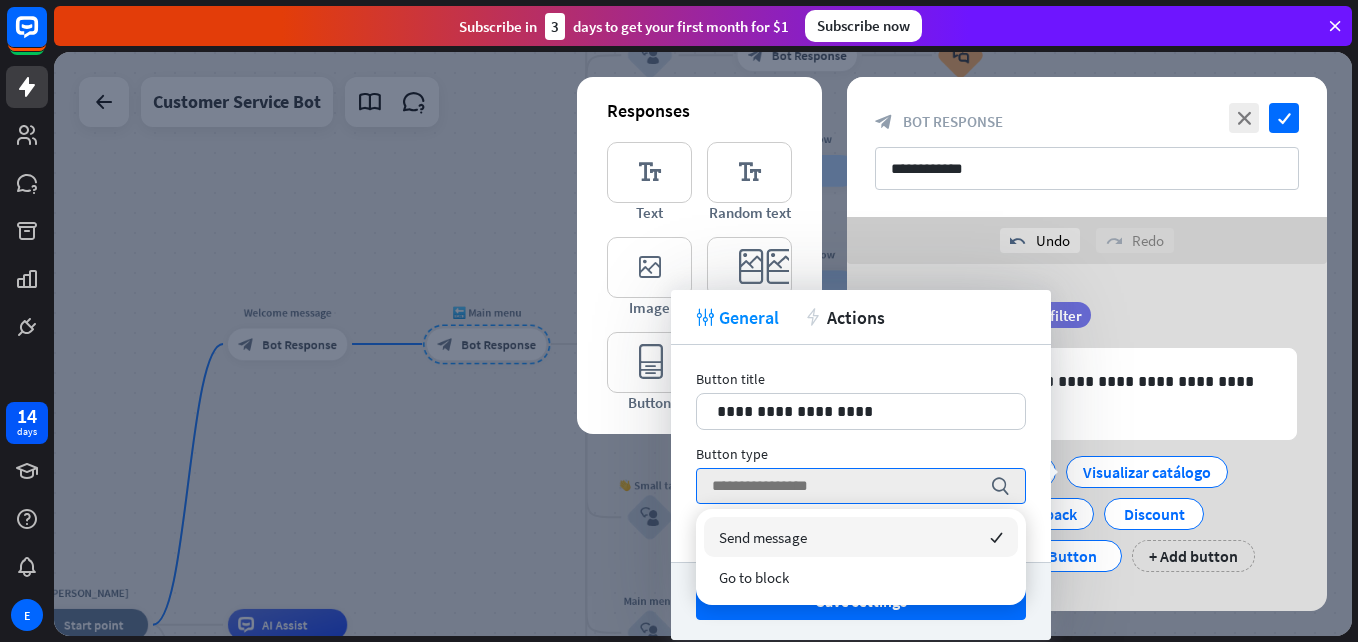 click on "Button type" at bounding box center [861, 454] 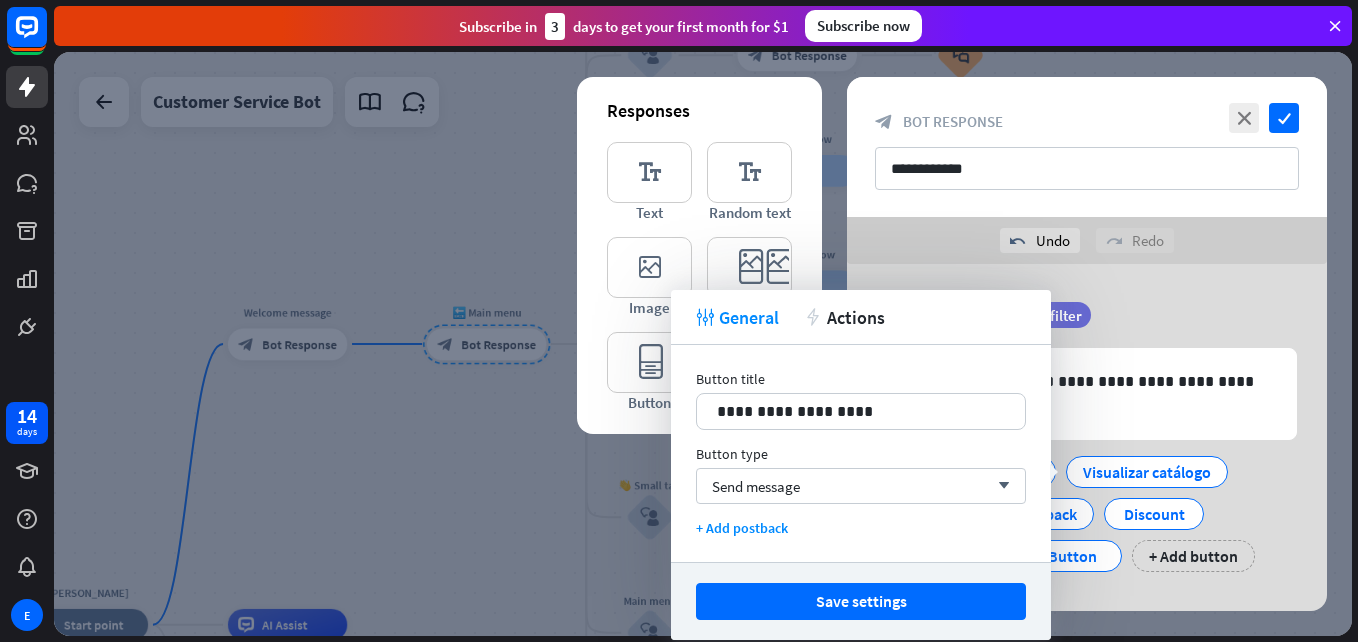 click on "**********" at bounding box center (1087, 453) 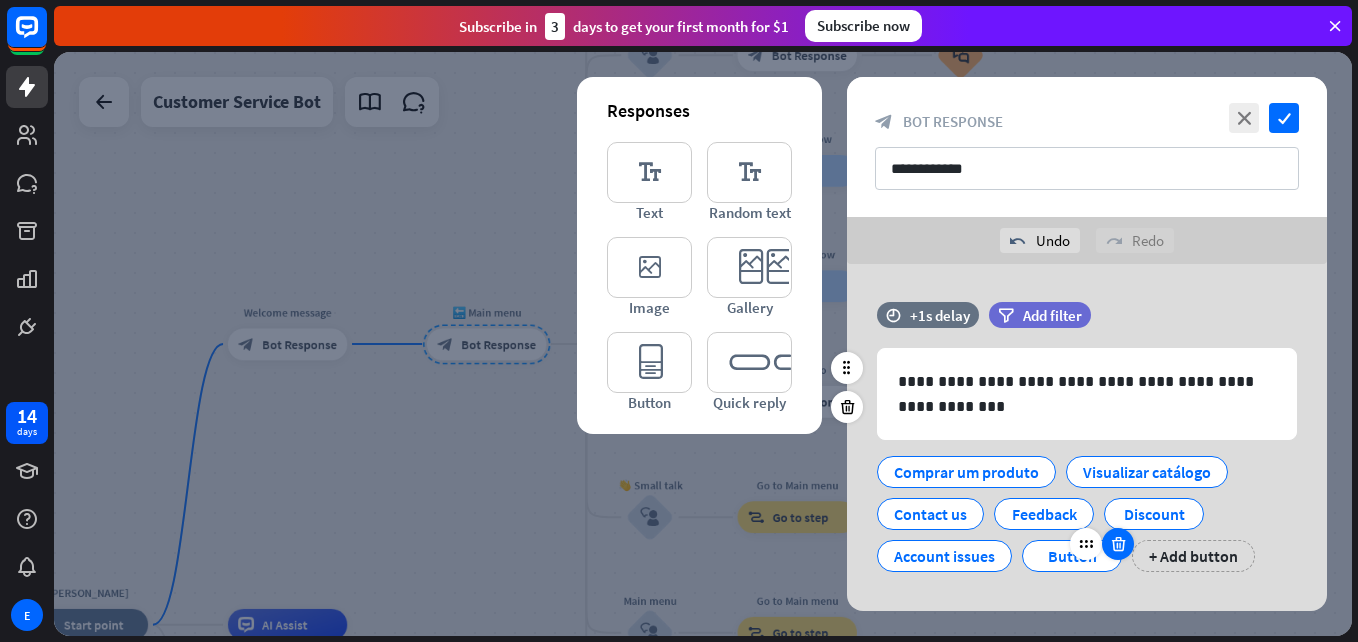 click at bounding box center [1118, 544] 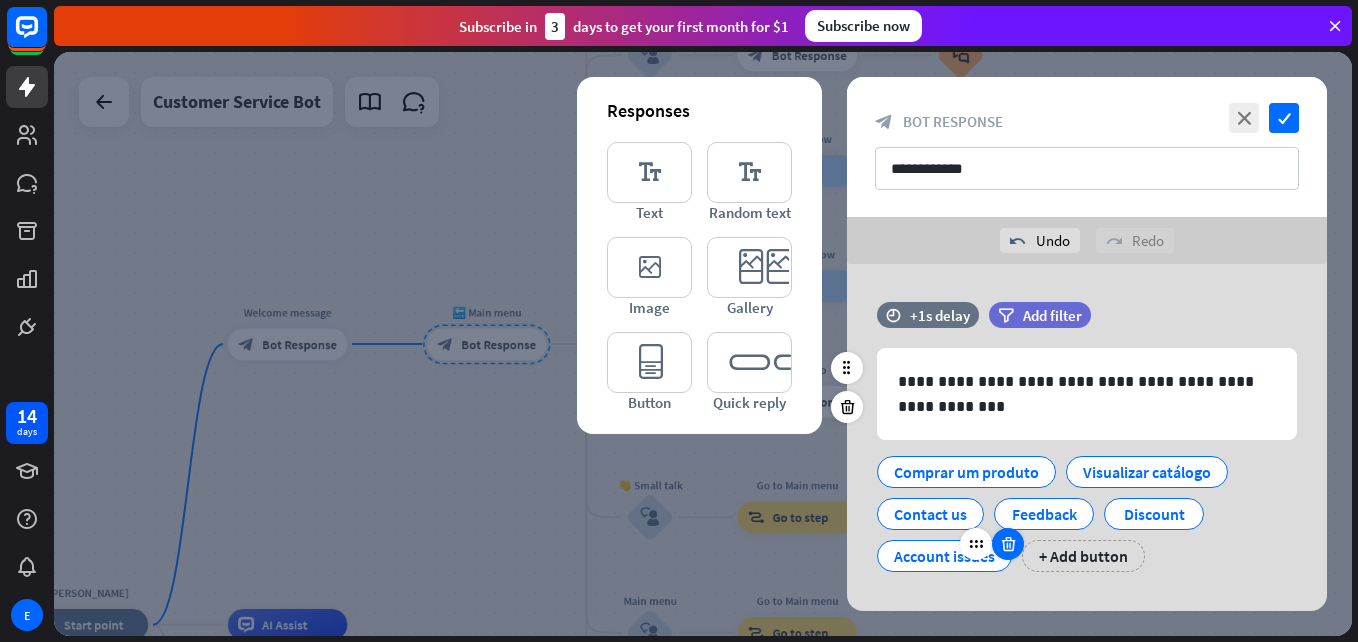 click at bounding box center [1008, 544] 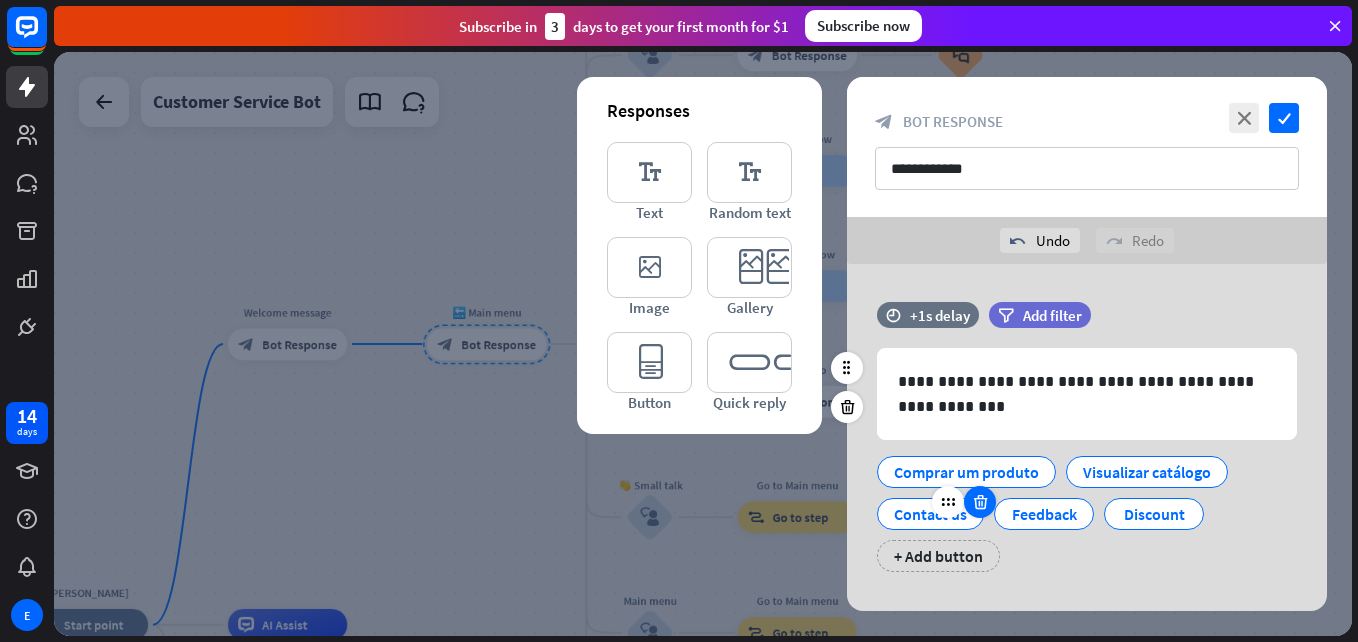 click at bounding box center (980, 502) 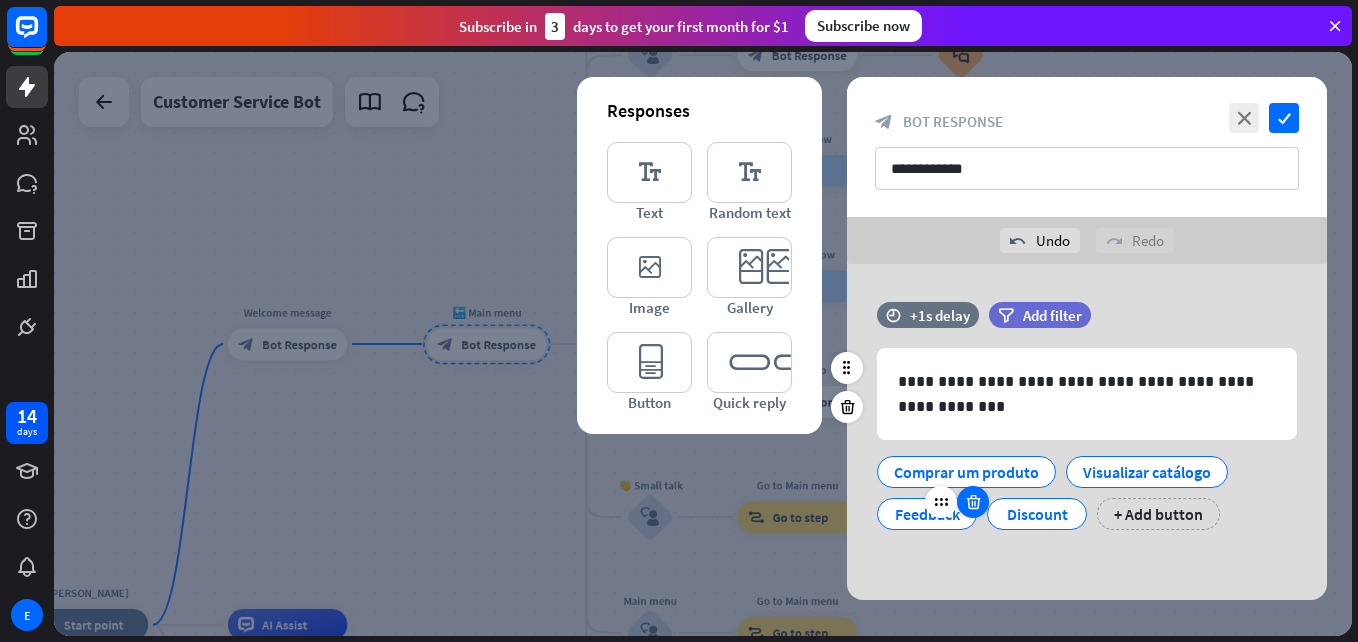 click at bounding box center [973, 502] 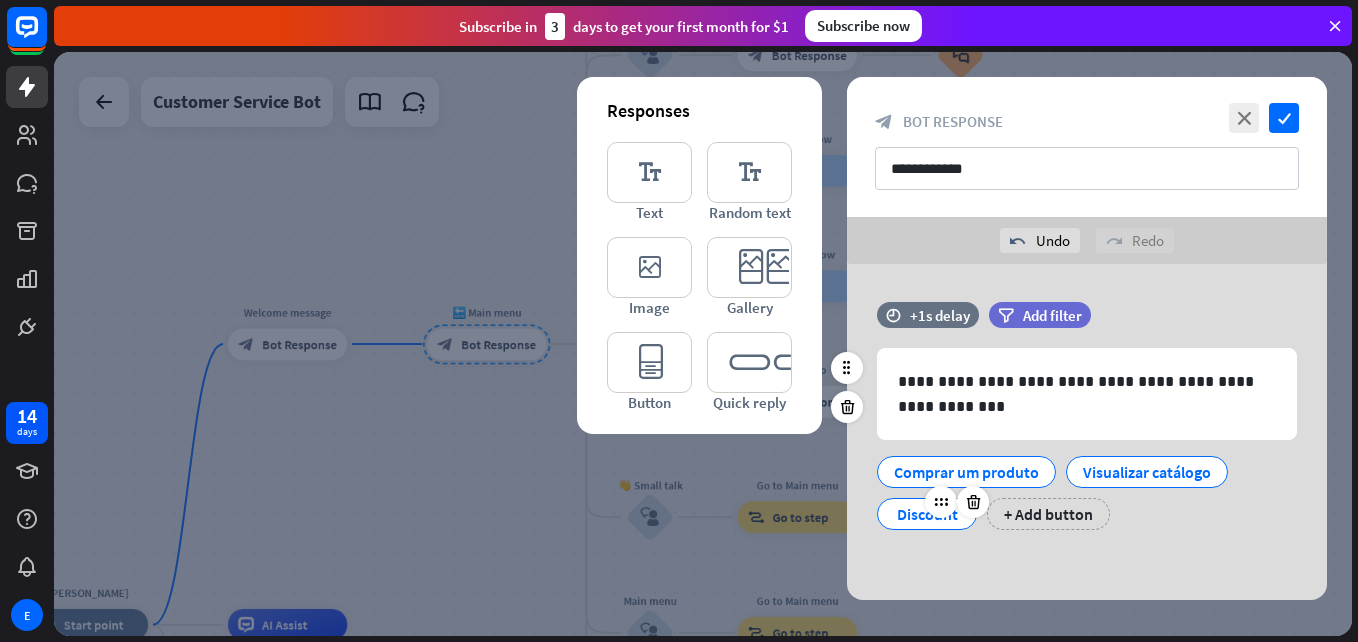 click on "Discount" at bounding box center (927, 514) 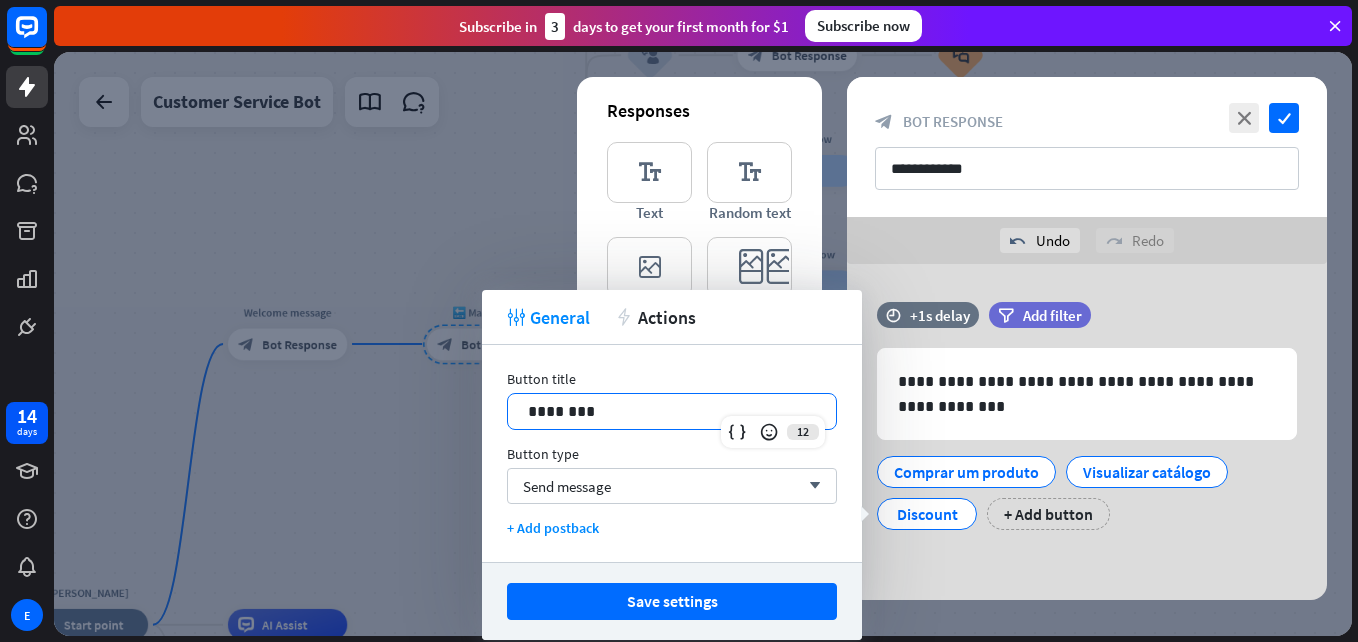 click on "********" at bounding box center (672, 411) 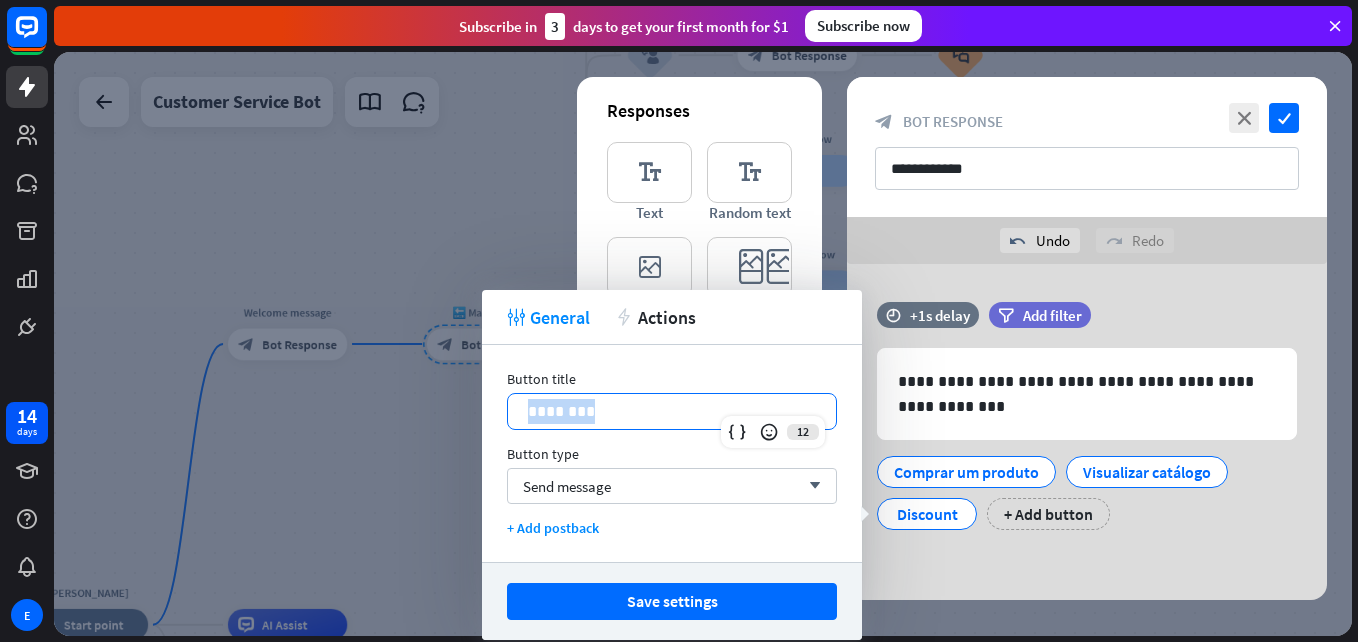 click on "********" at bounding box center (672, 411) 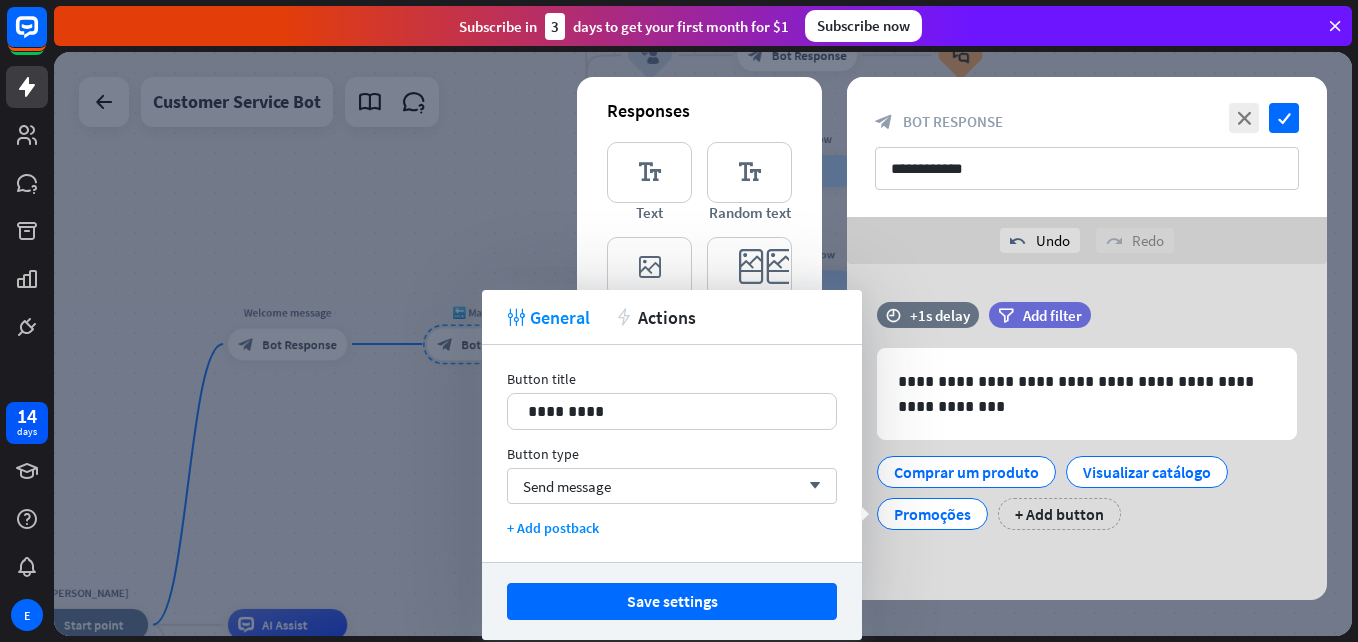 click on "**********" at bounding box center (1087, 432) 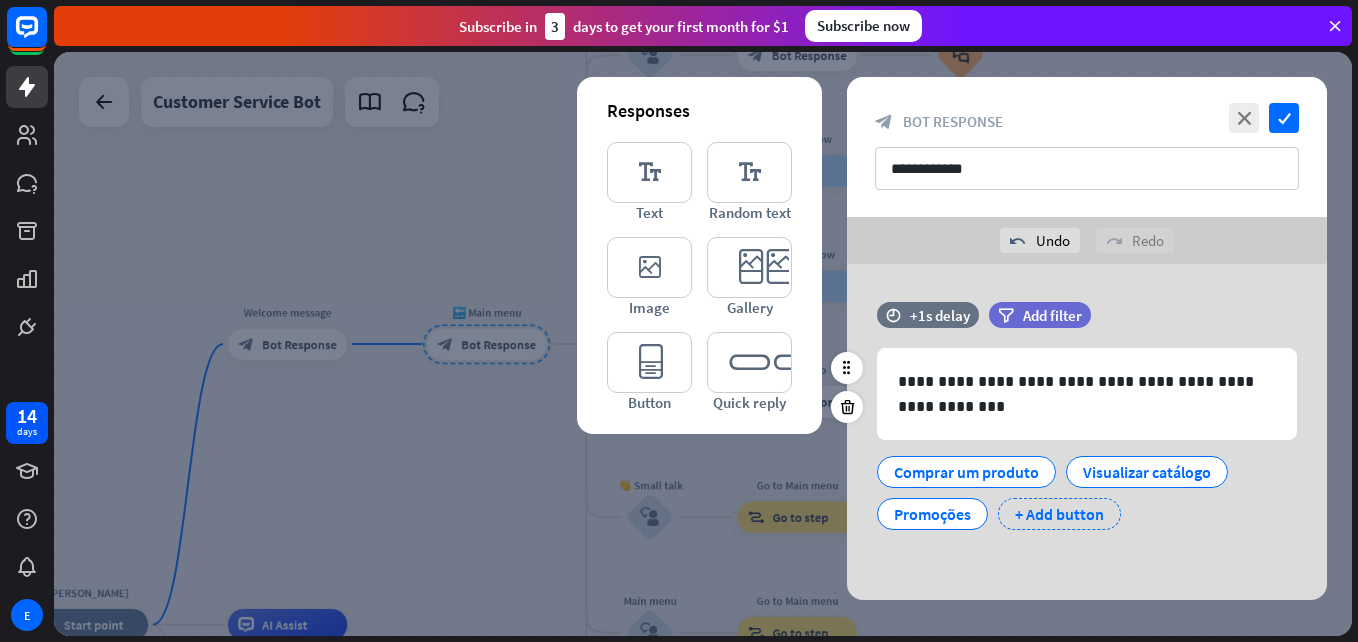click on "+ Add button" at bounding box center [1059, 514] 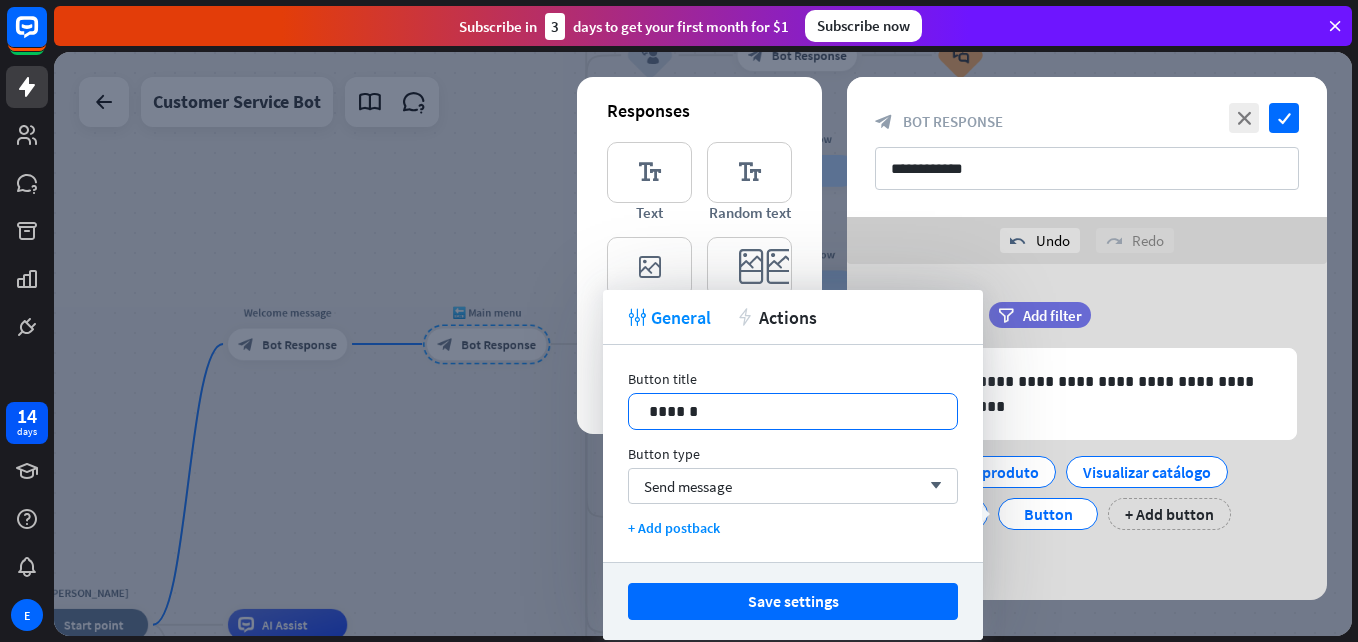 click on "******" at bounding box center (793, 411) 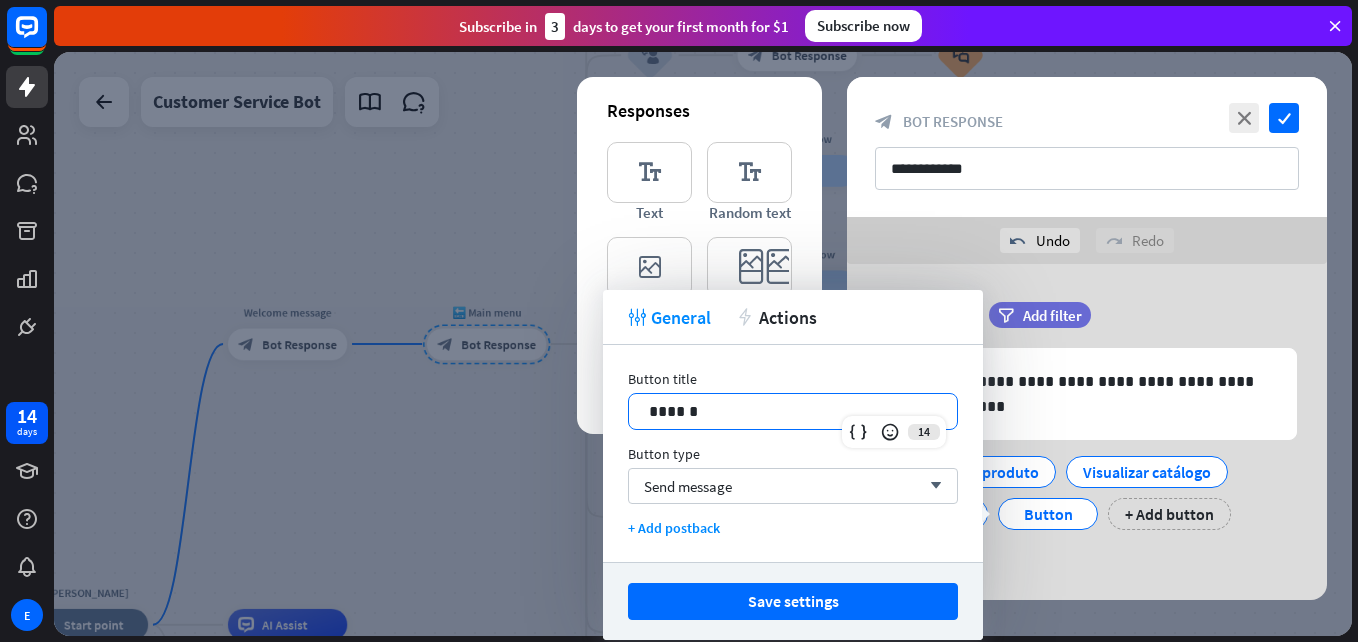 type 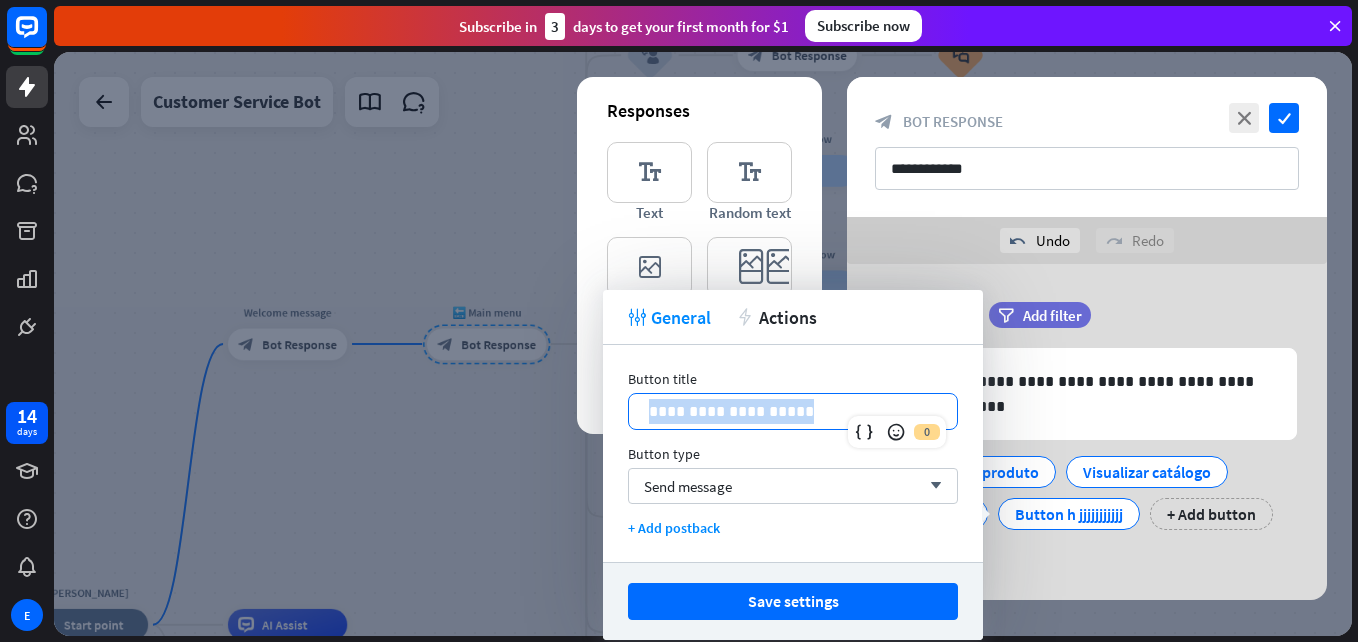 drag, startPoint x: 780, startPoint y: 399, endPoint x: 612, endPoint y: 423, distance: 169.70563 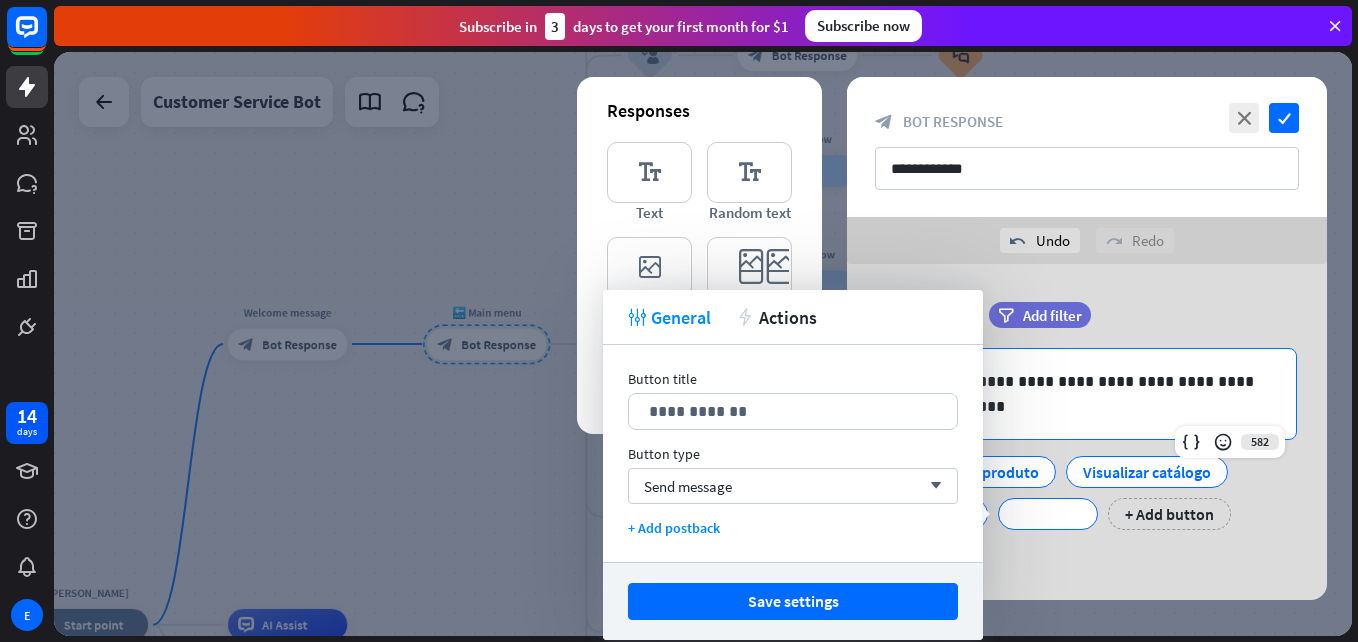 click on "**********" at bounding box center (1087, 394) 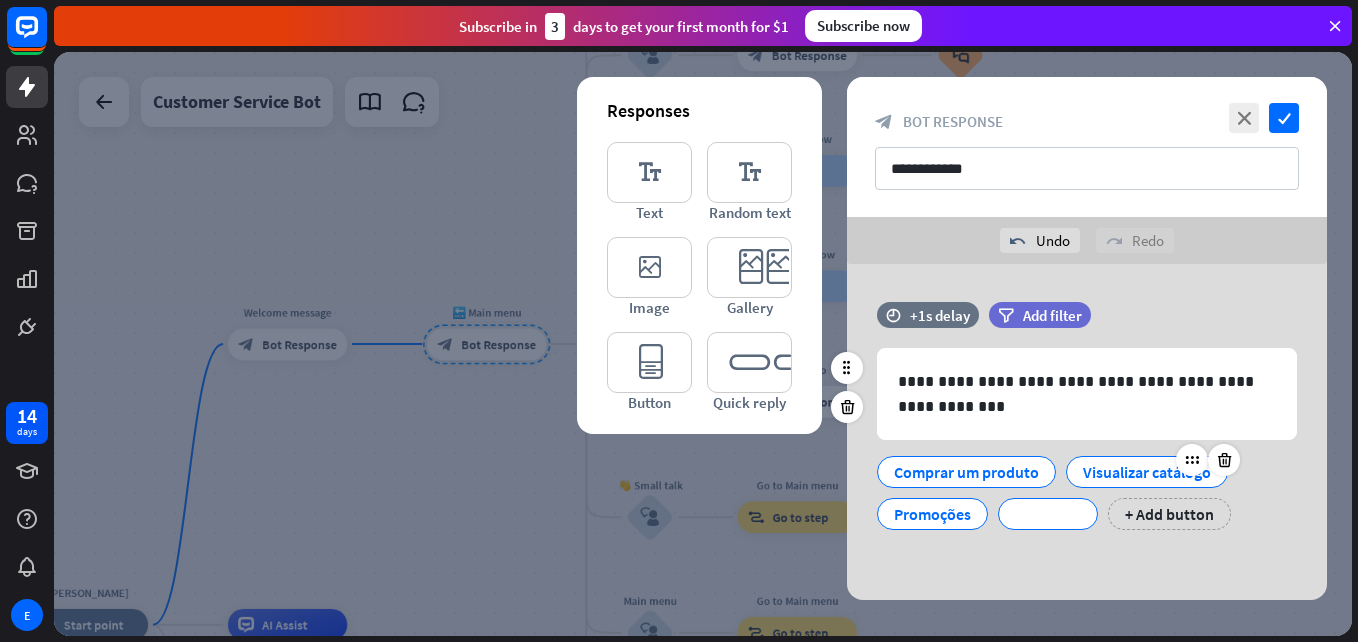 click on "Visualizar catálogo" at bounding box center (1147, 472) 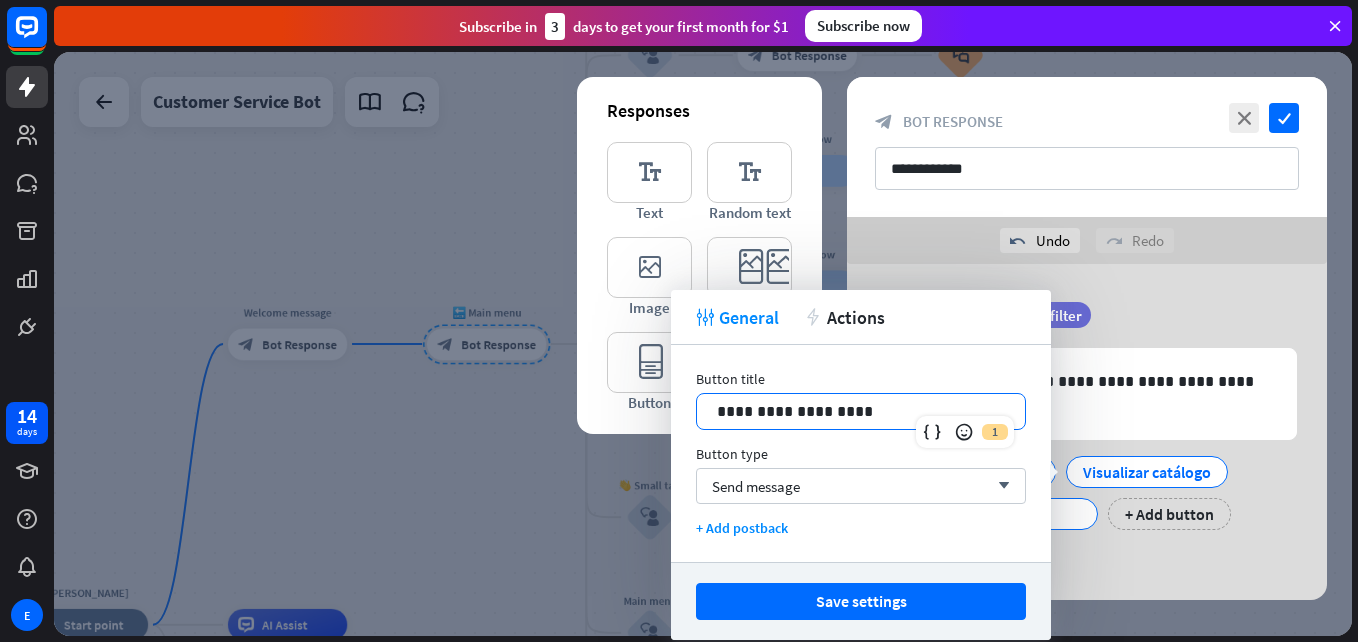 click on "**********" at bounding box center [861, 411] 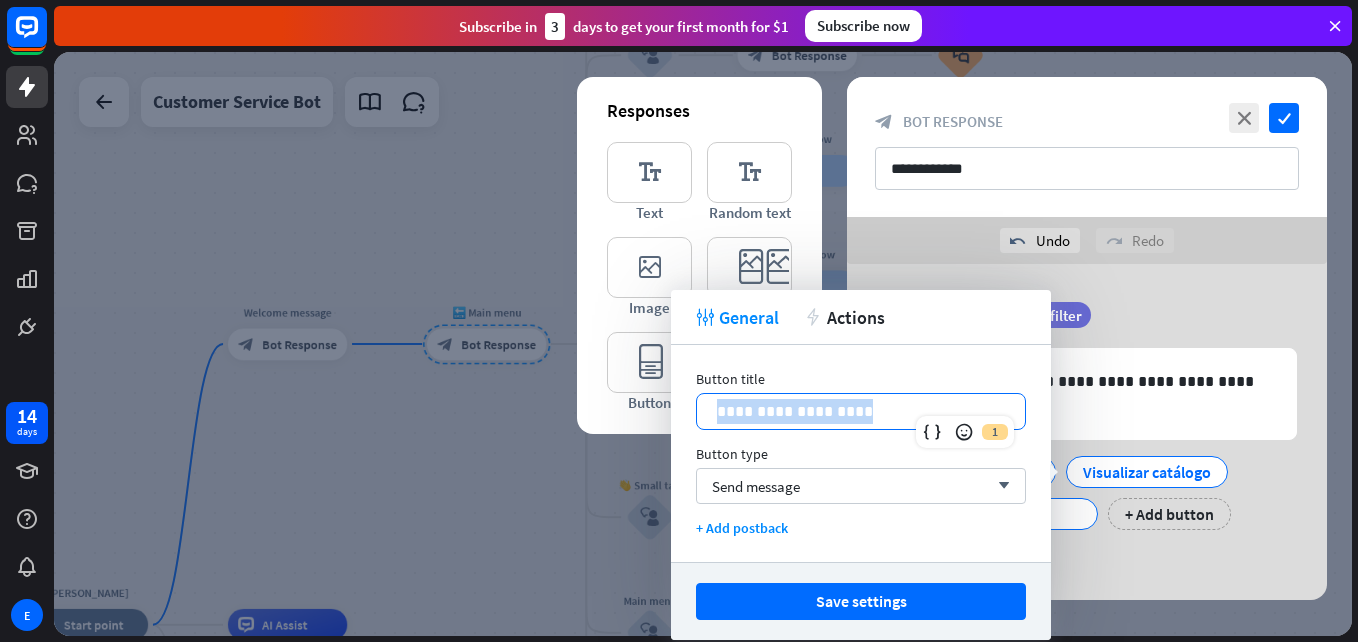 click on "**********" at bounding box center [861, 411] 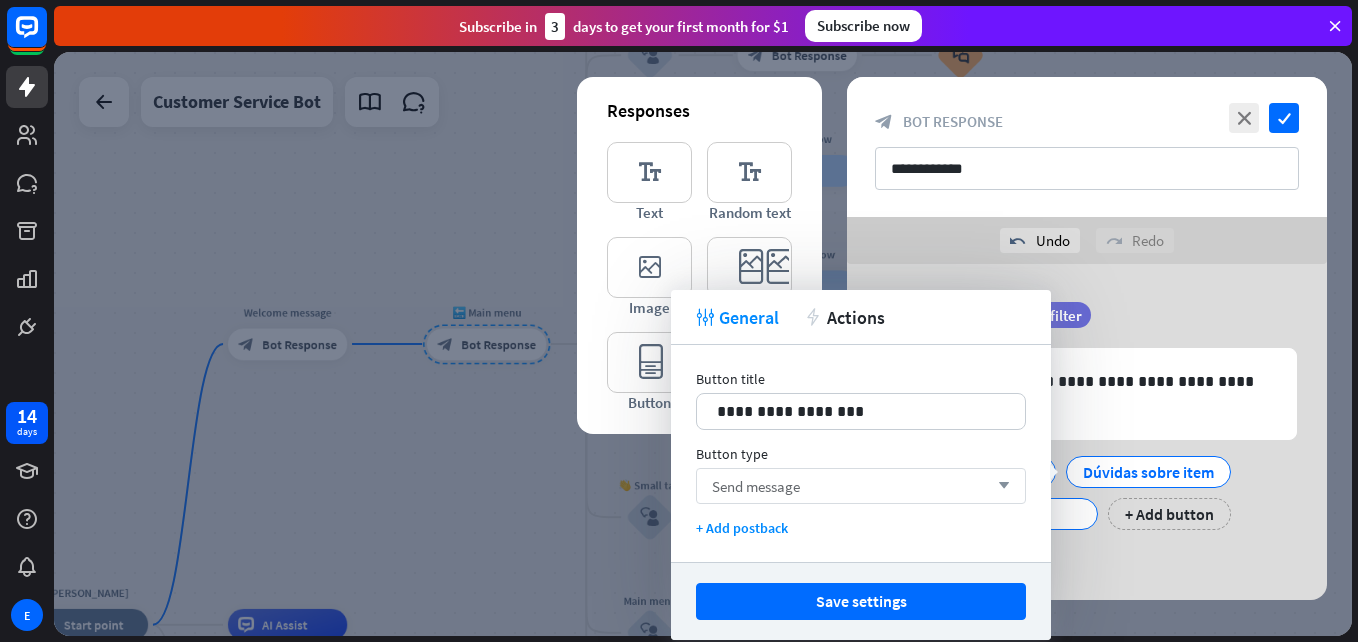 click on "Send message
arrow_down" at bounding box center (861, 486) 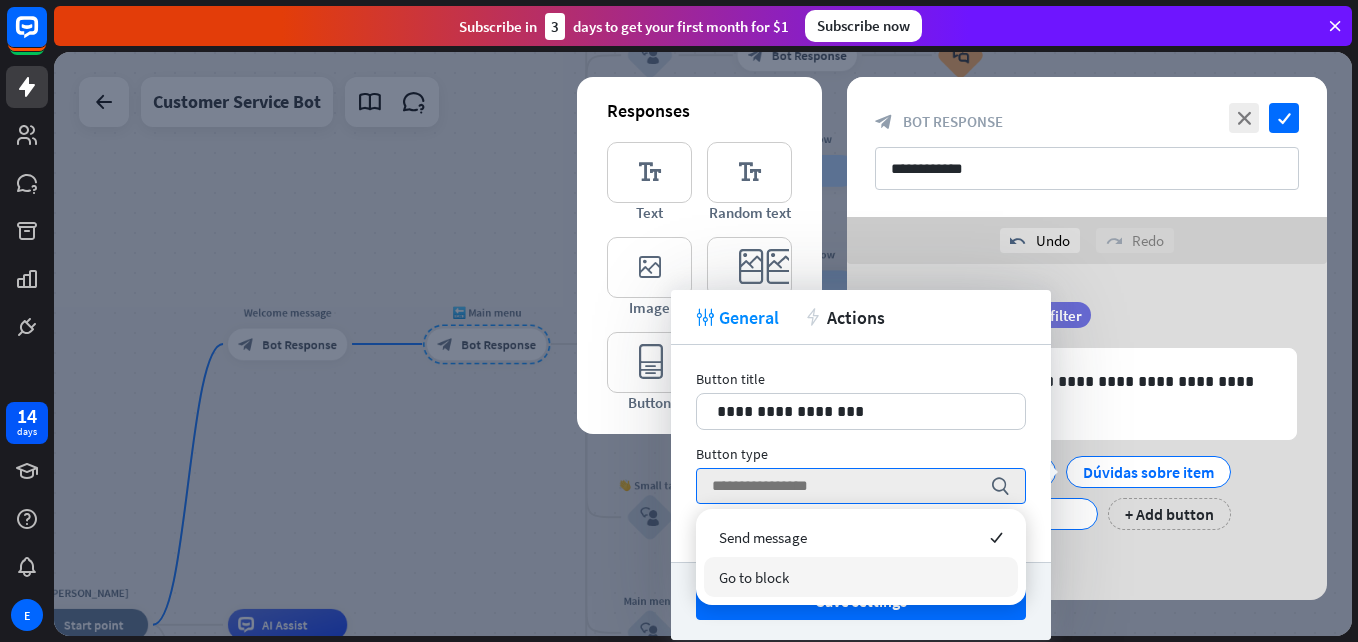click on "Go to block" at bounding box center [861, 577] 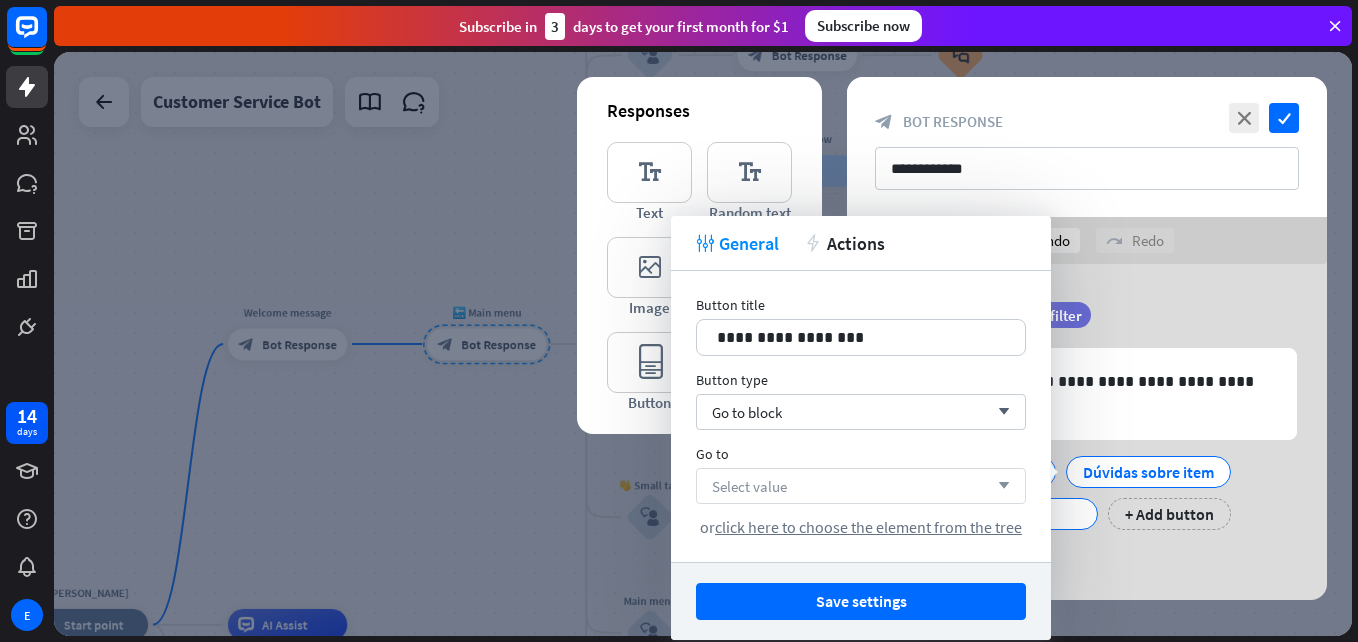 click on "Select value
arrow_down" at bounding box center [861, 486] 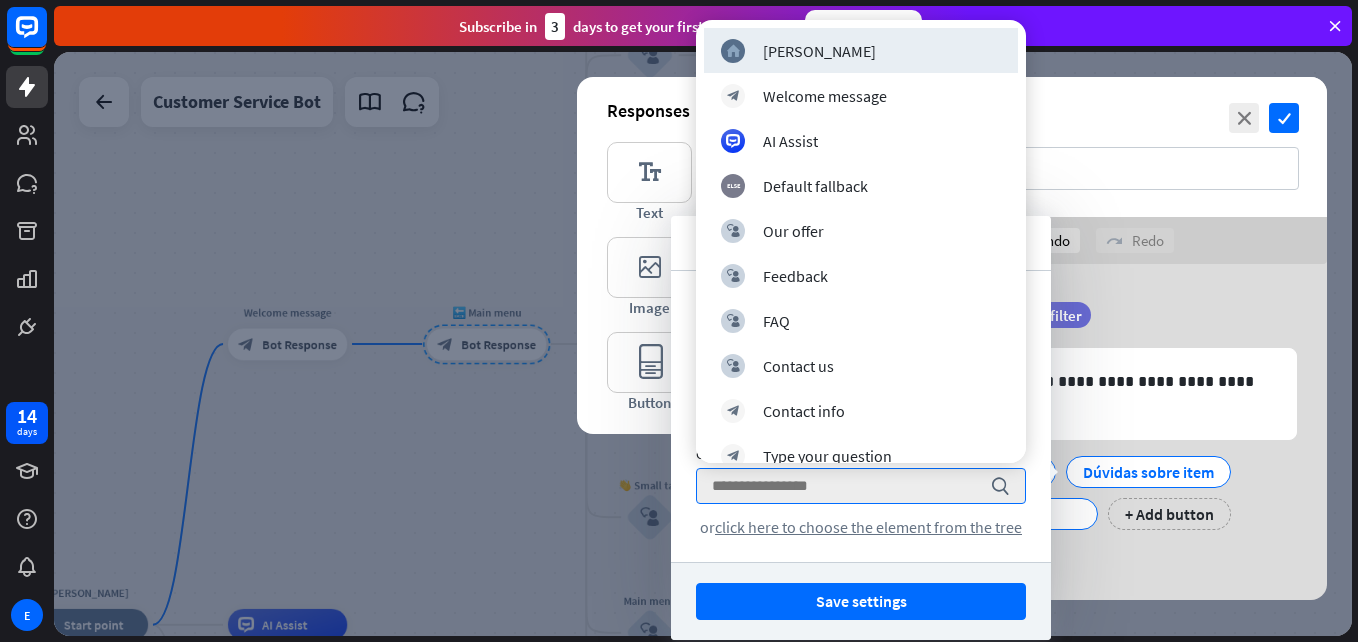 click on "**********" at bounding box center [1087, 432] 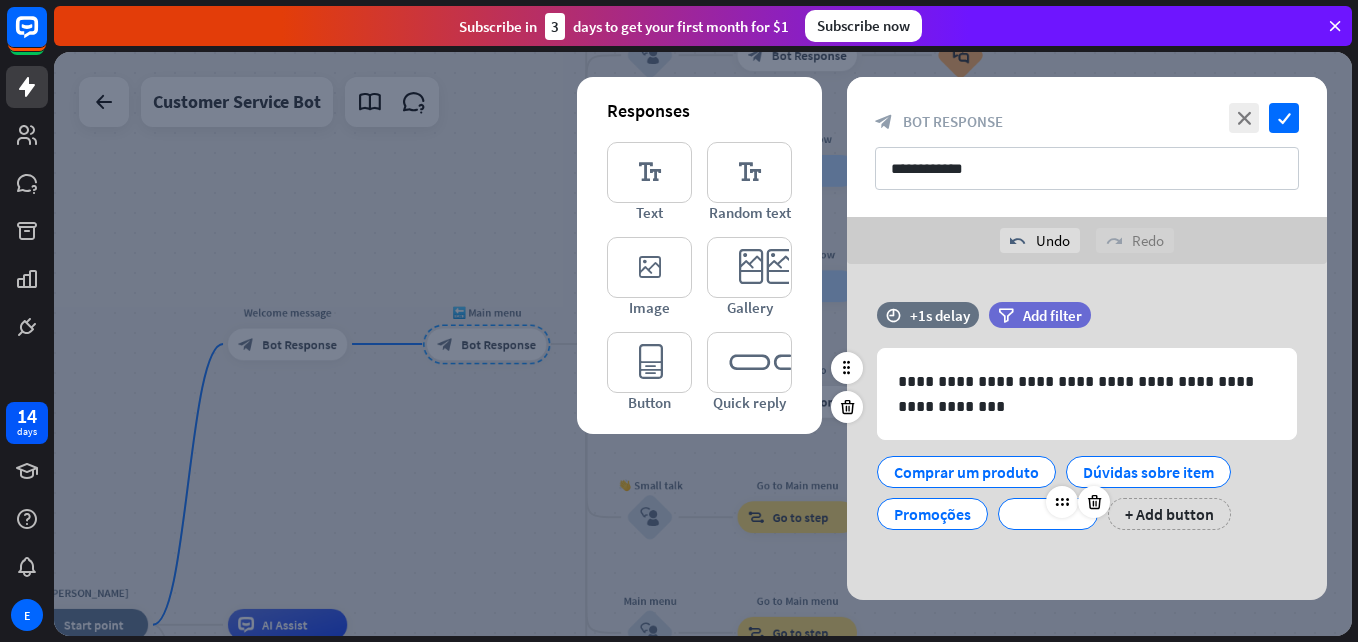 click at bounding box center [1048, 514] 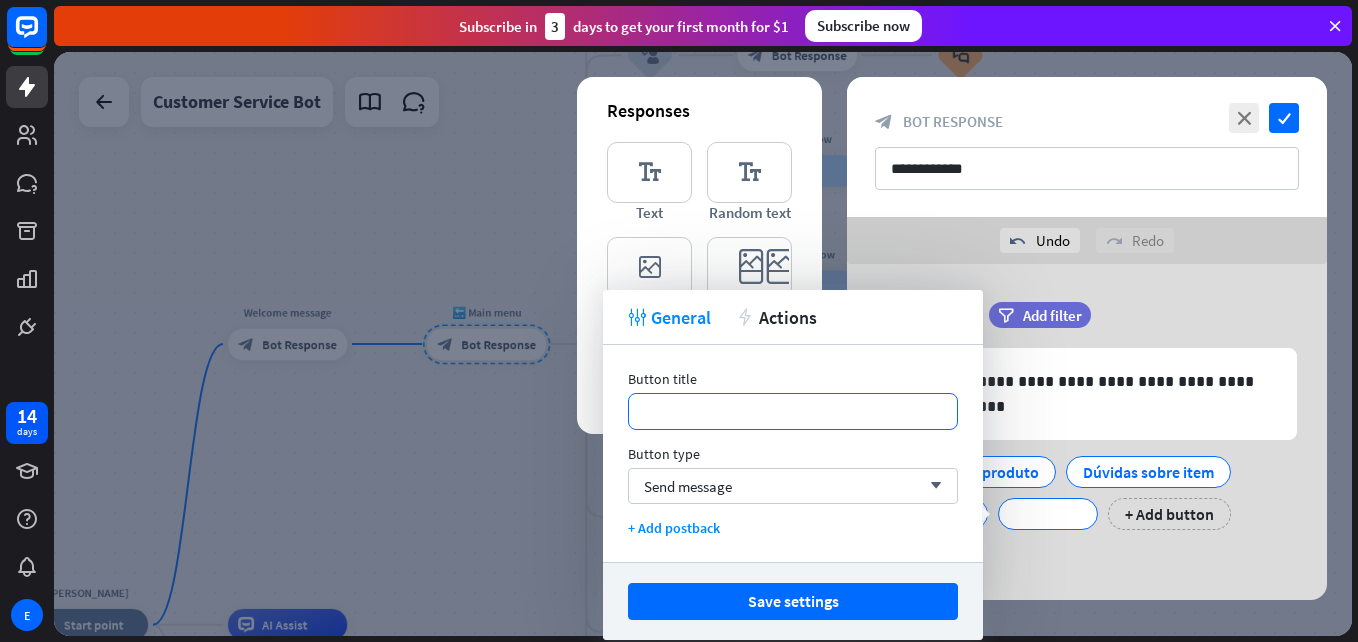 click on "**********" at bounding box center [793, 411] 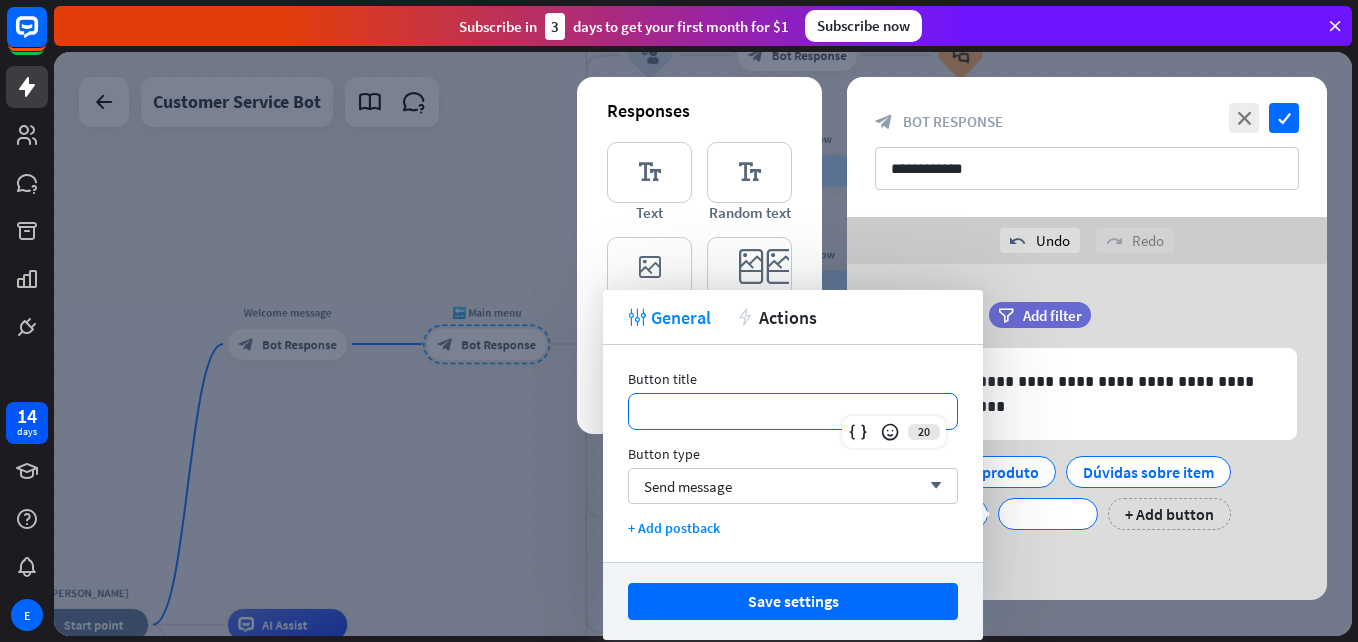 type 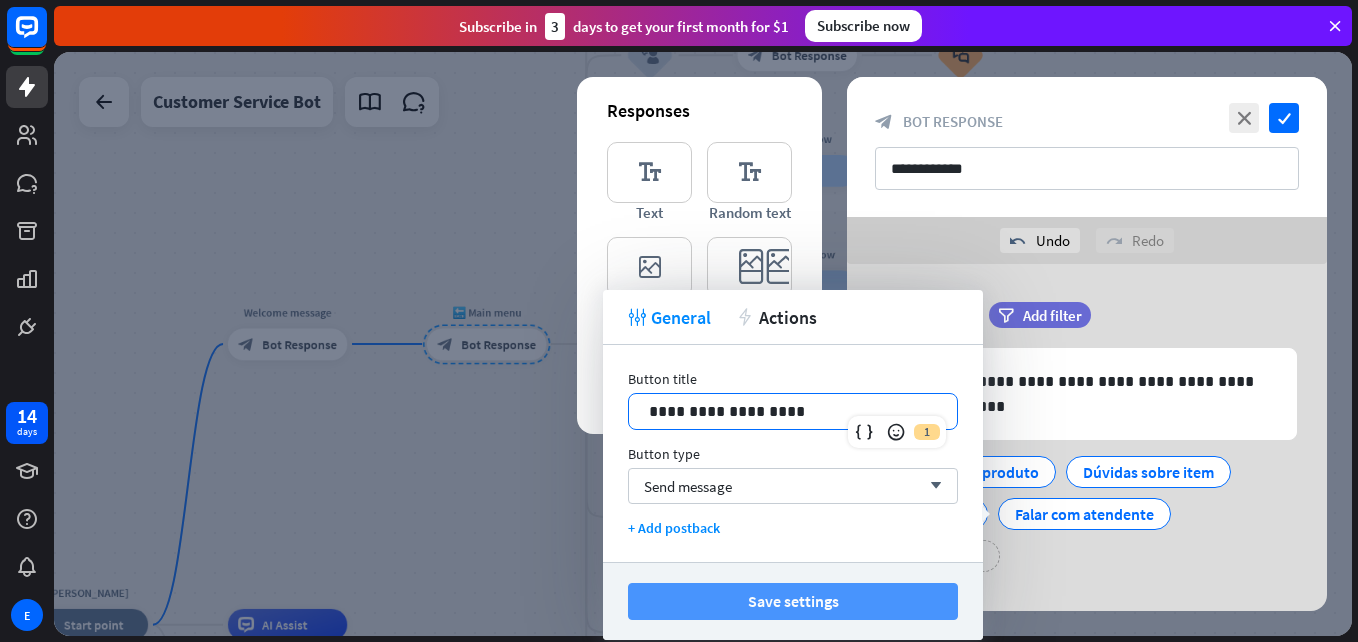 click on "Save settings" at bounding box center (793, 601) 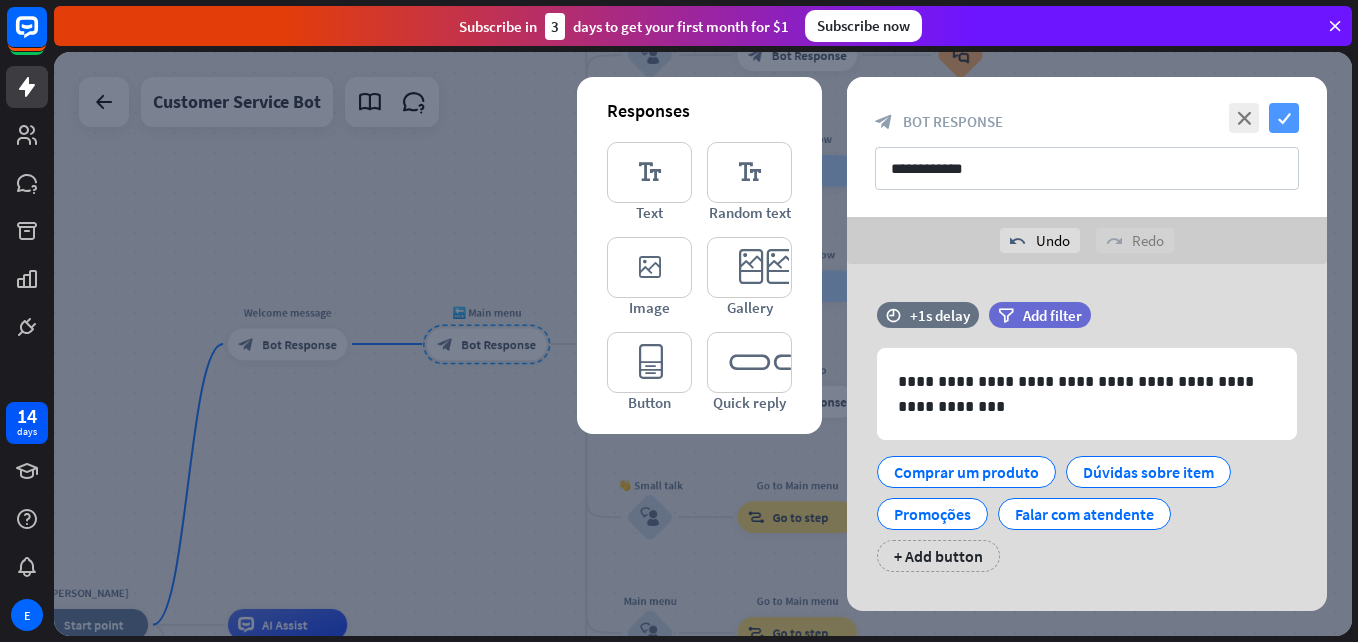 click on "check" at bounding box center (1284, 118) 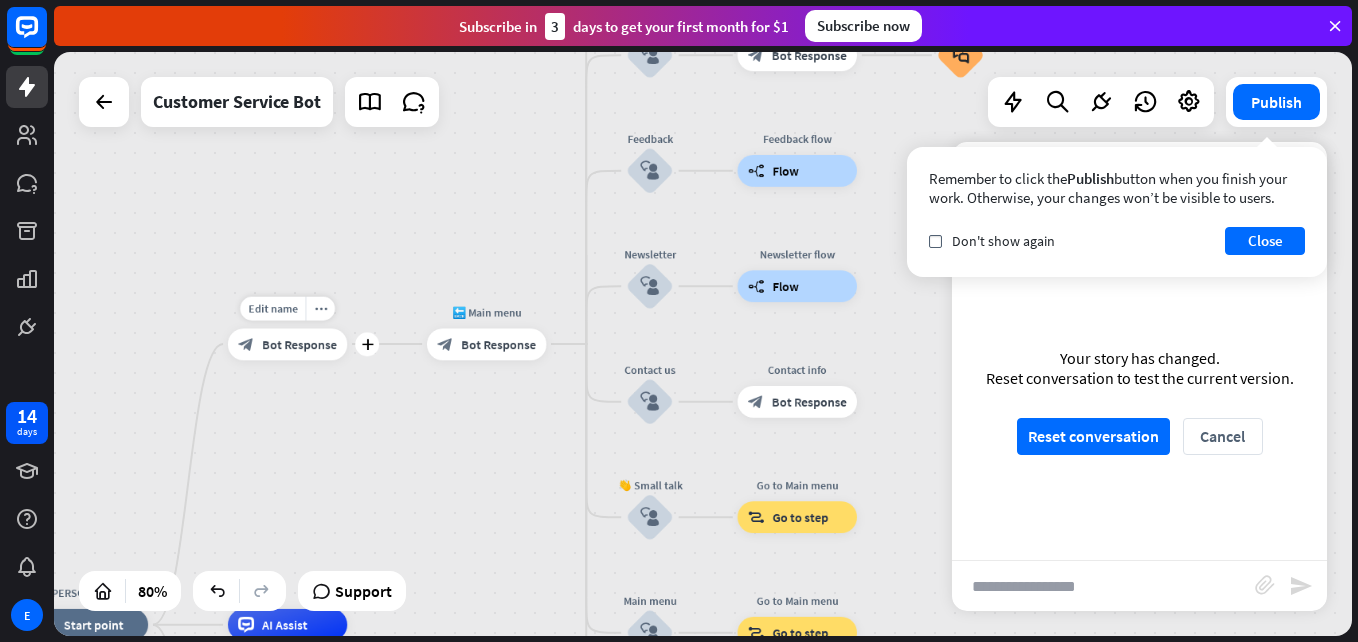 click on "Edit name   more_horiz         plus     block_bot_response   Bot Response" at bounding box center (287, 344) 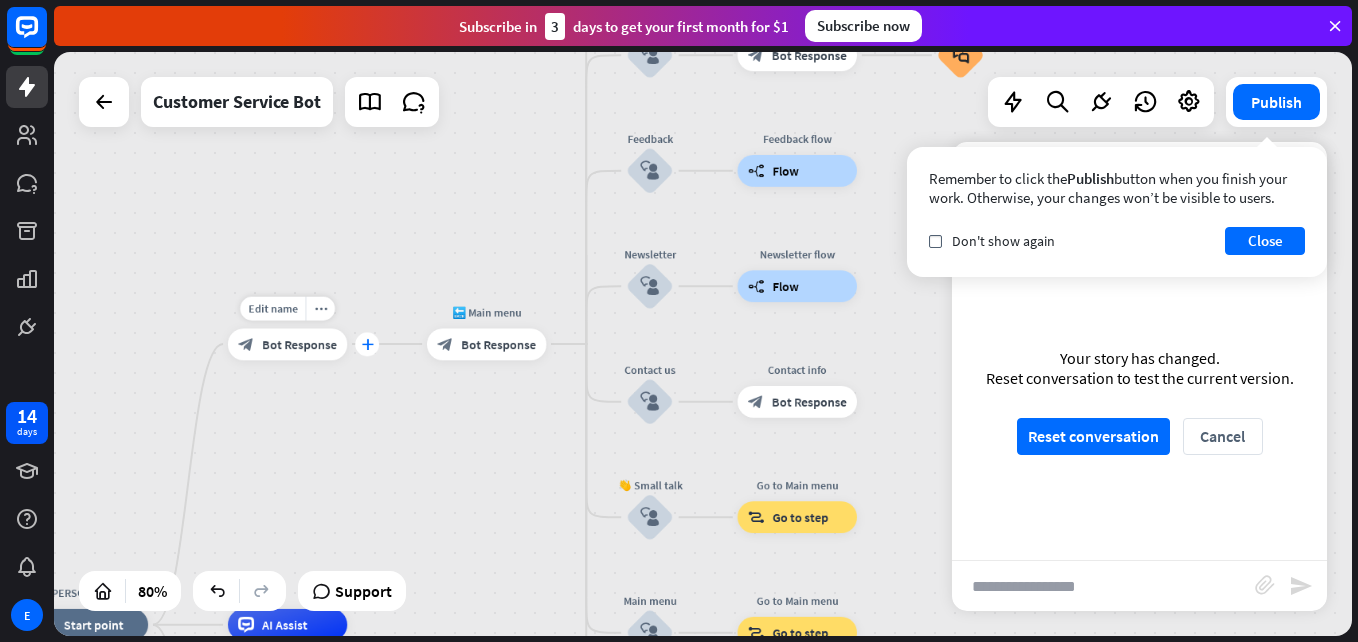 click on "plus" at bounding box center [367, 344] 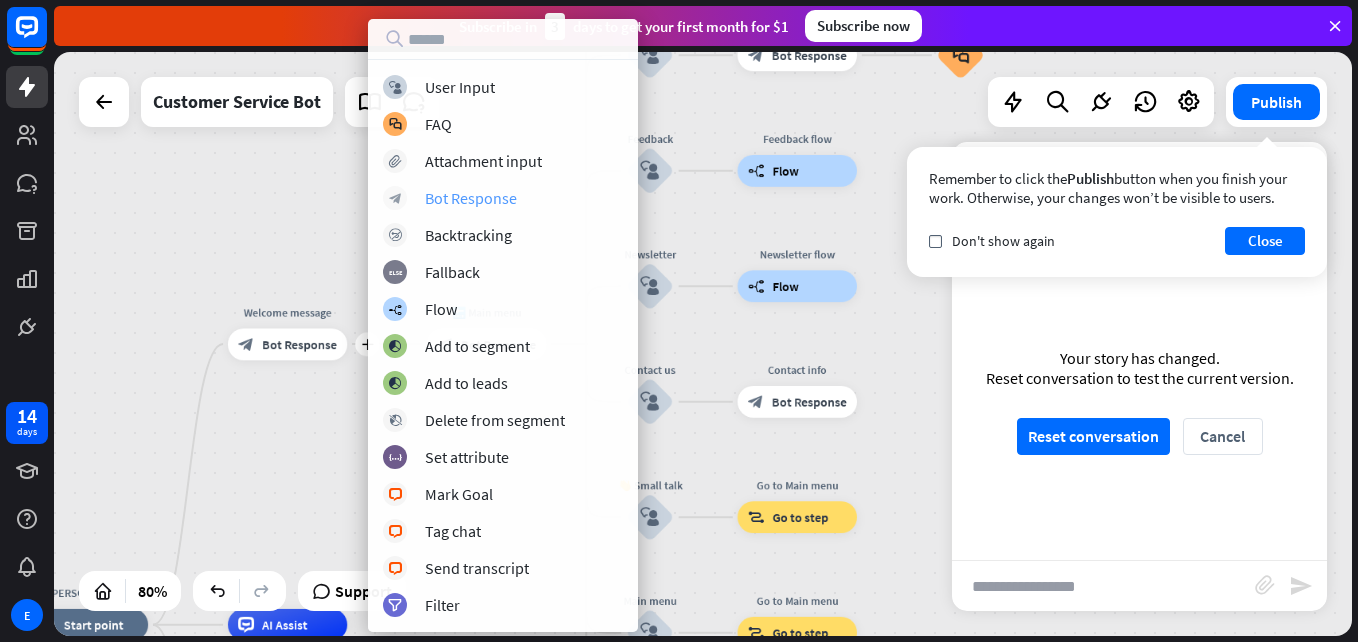 click on "Bot Response" at bounding box center (471, 198) 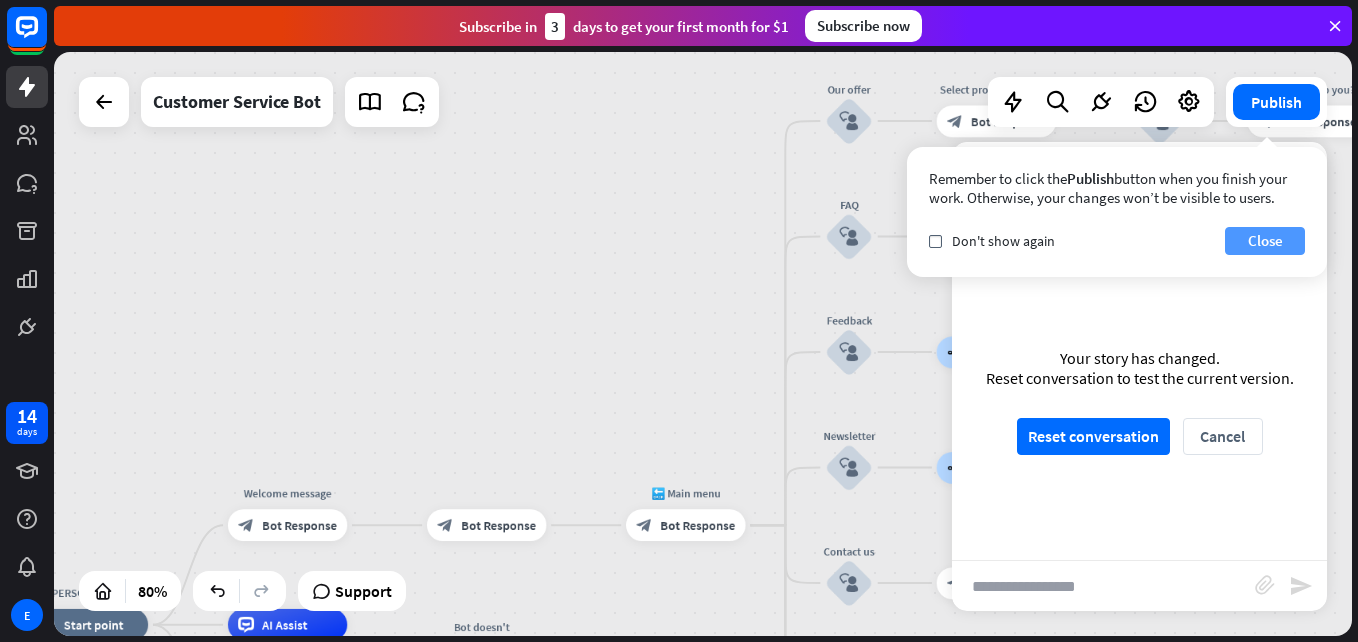 click on "Close" at bounding box center [1265, 241] 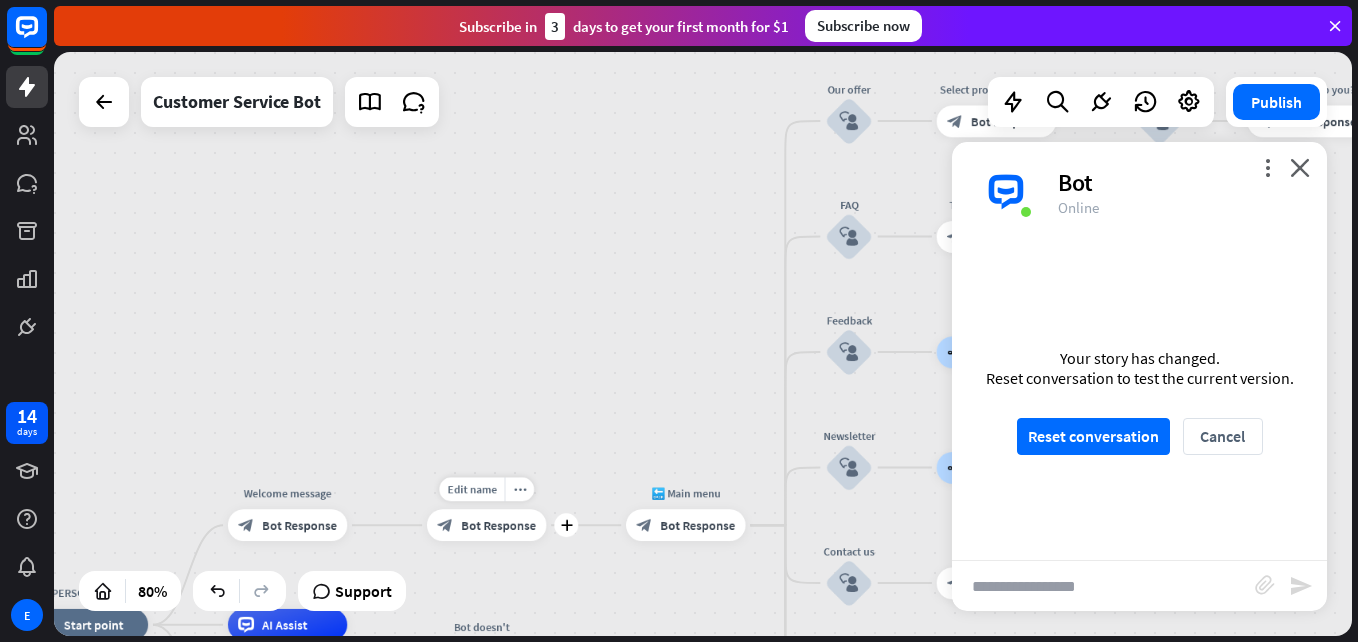click on "block_bot_response   Bot Response" at bounding box center (486, 525) 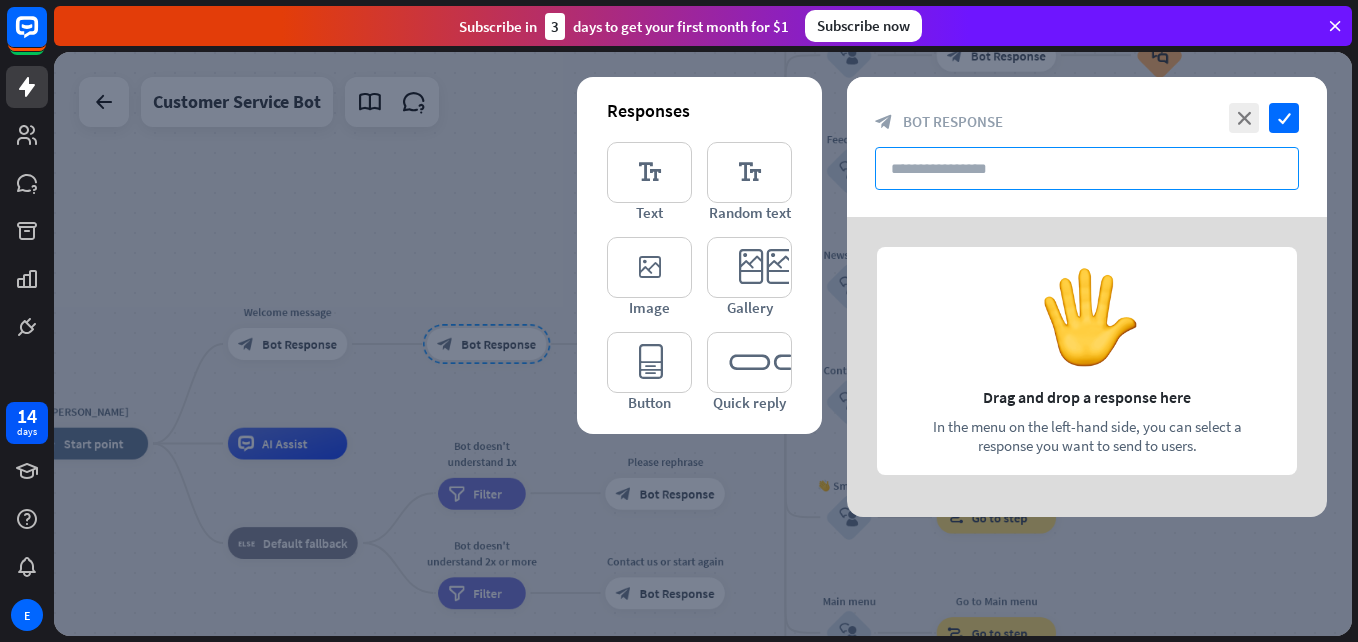 click at bounding box center (1087, 168) 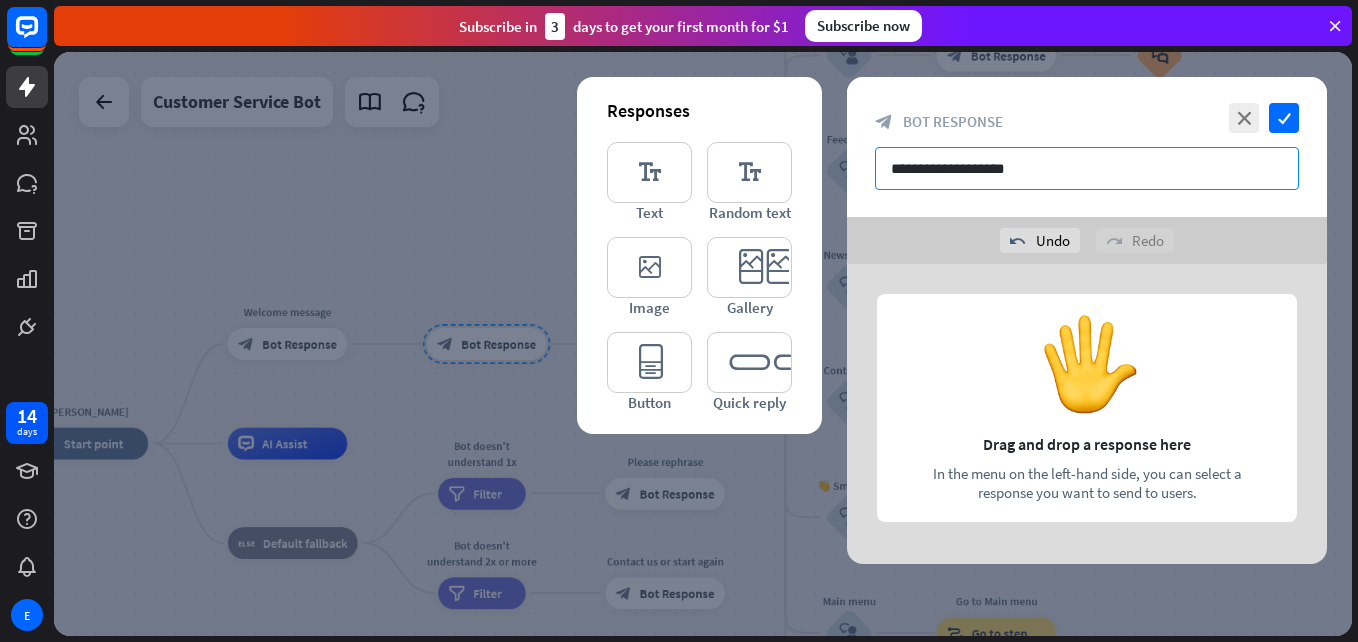 type on "**********" 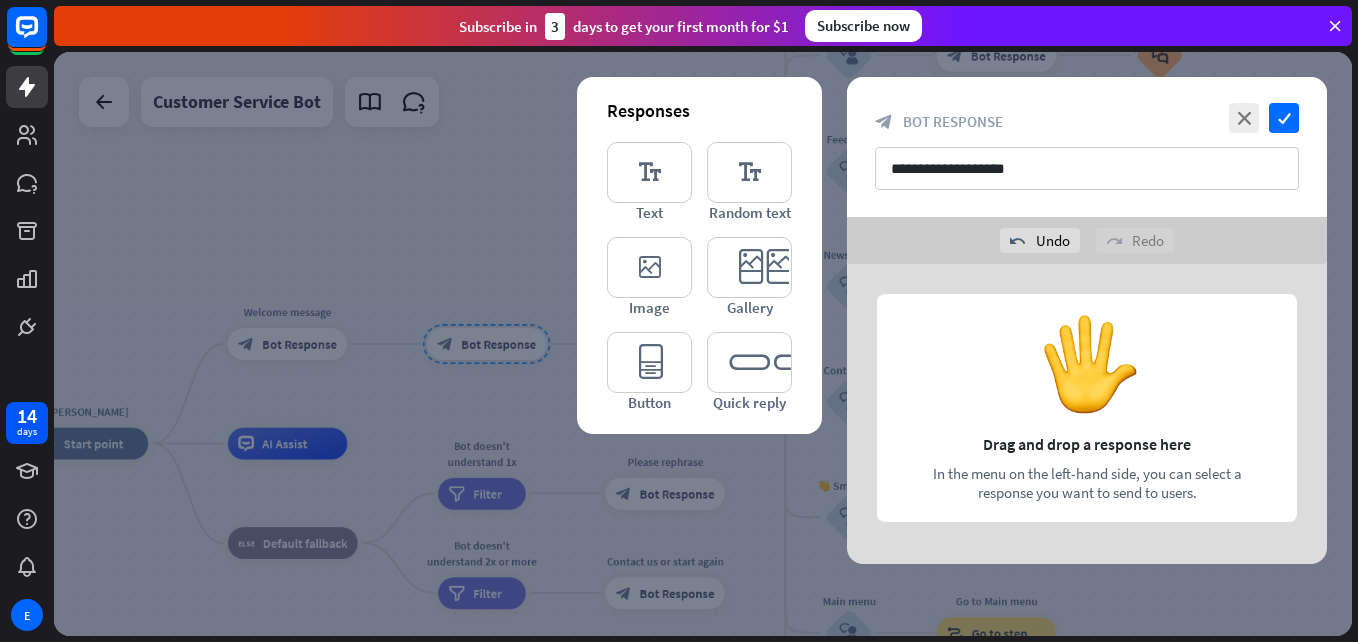 click at bounding box center (1087, 414) 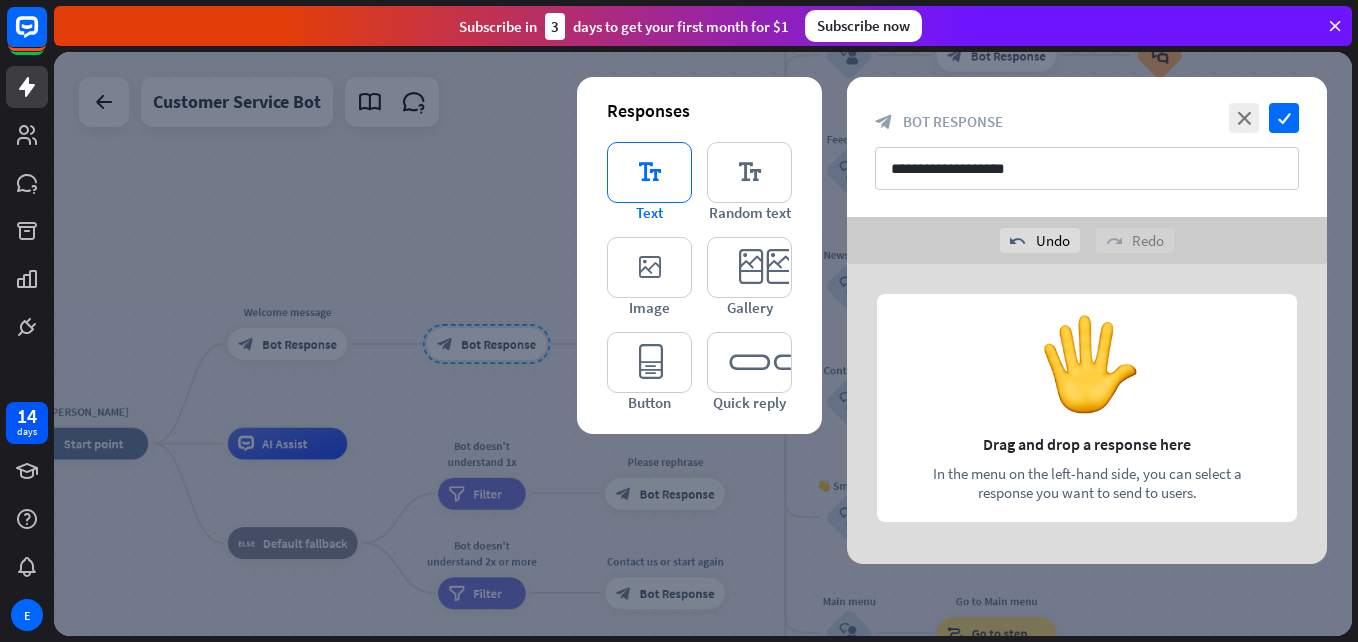 type 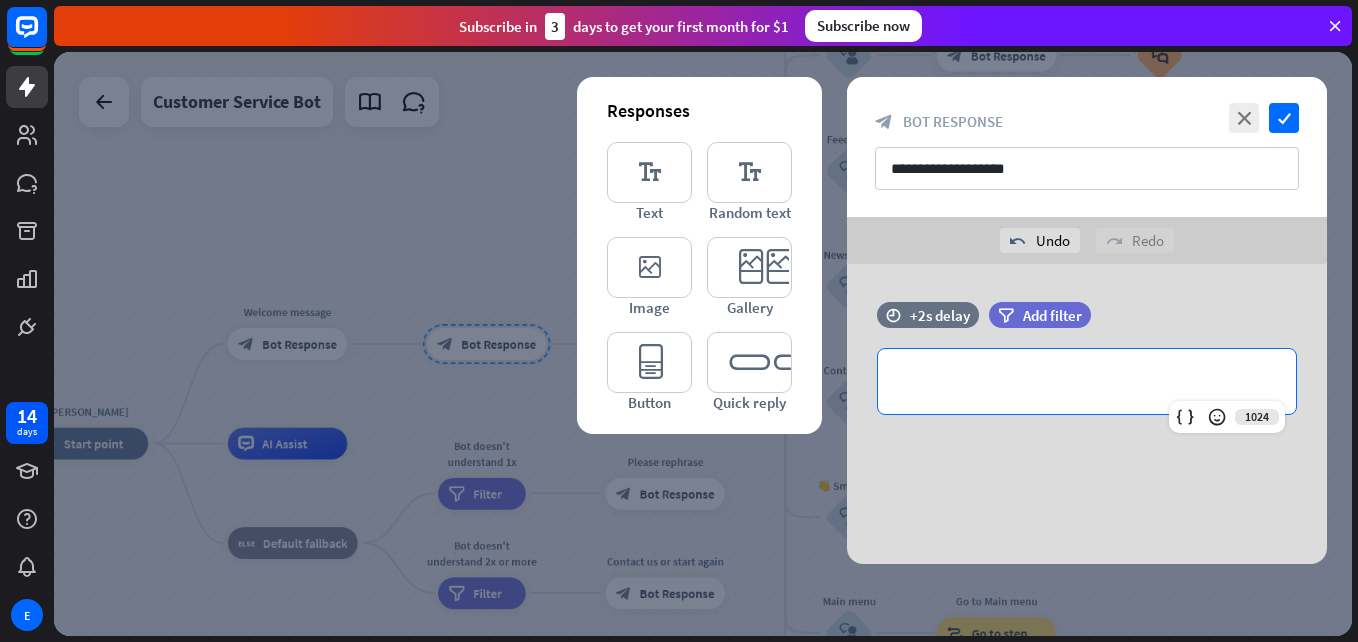 click on "**********" at bounding box center (1087, 381) 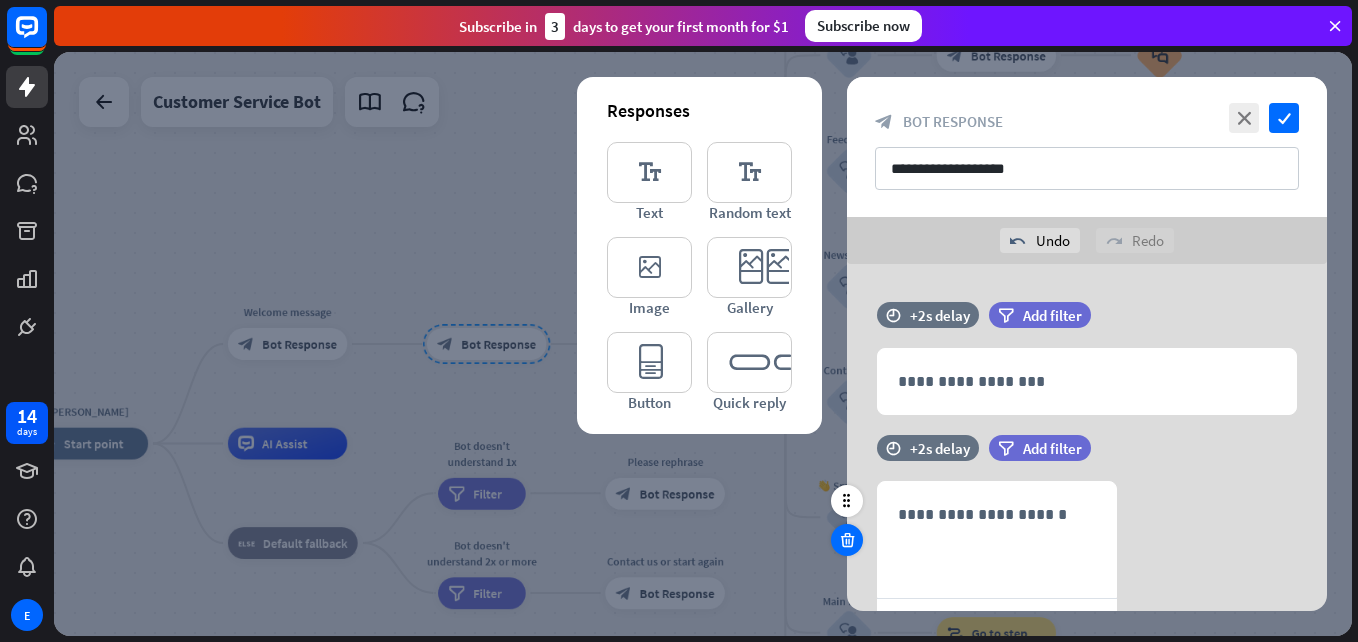 click at bounding box center [847, 540] 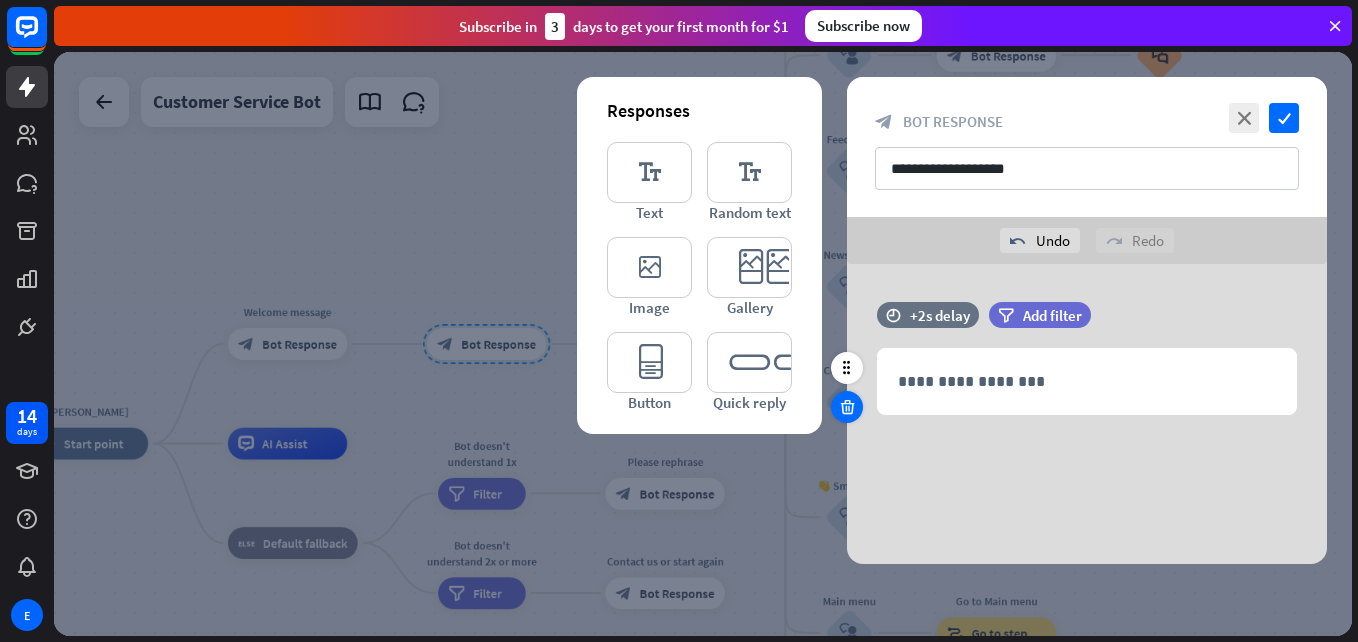 click at bounding box center [847, 407] 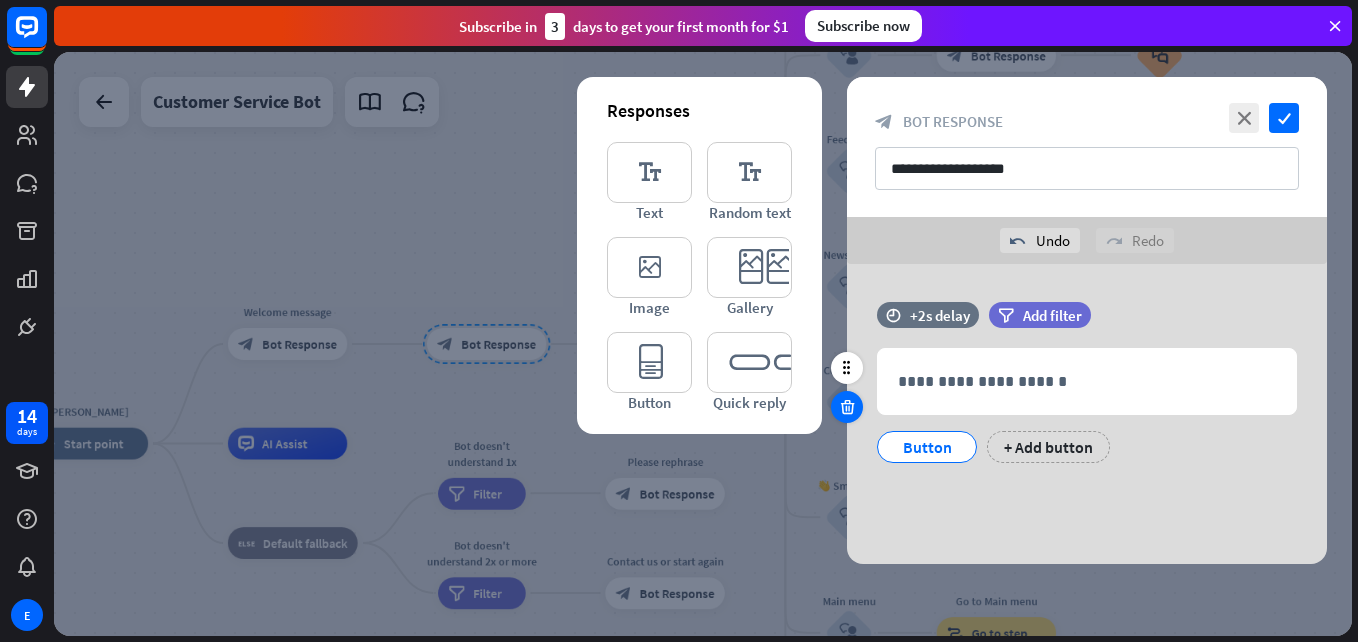 click at bounding box center [847, 407] 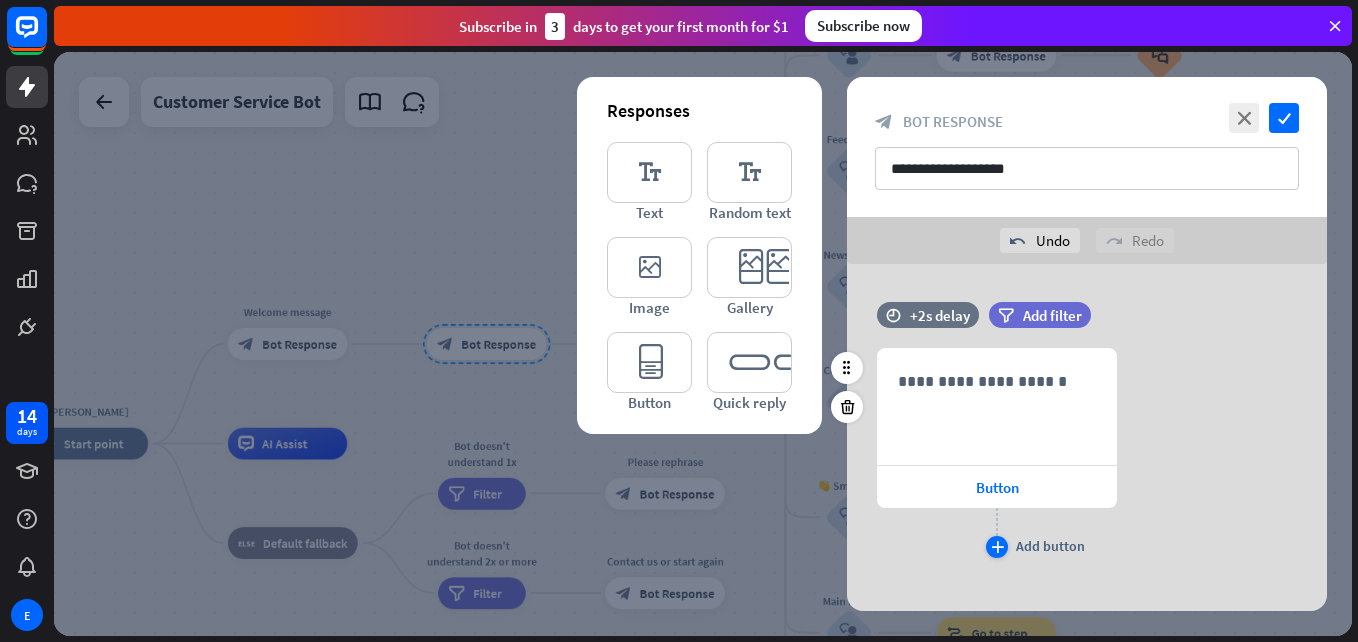 click on "plus" at bounding box center [997, 547] 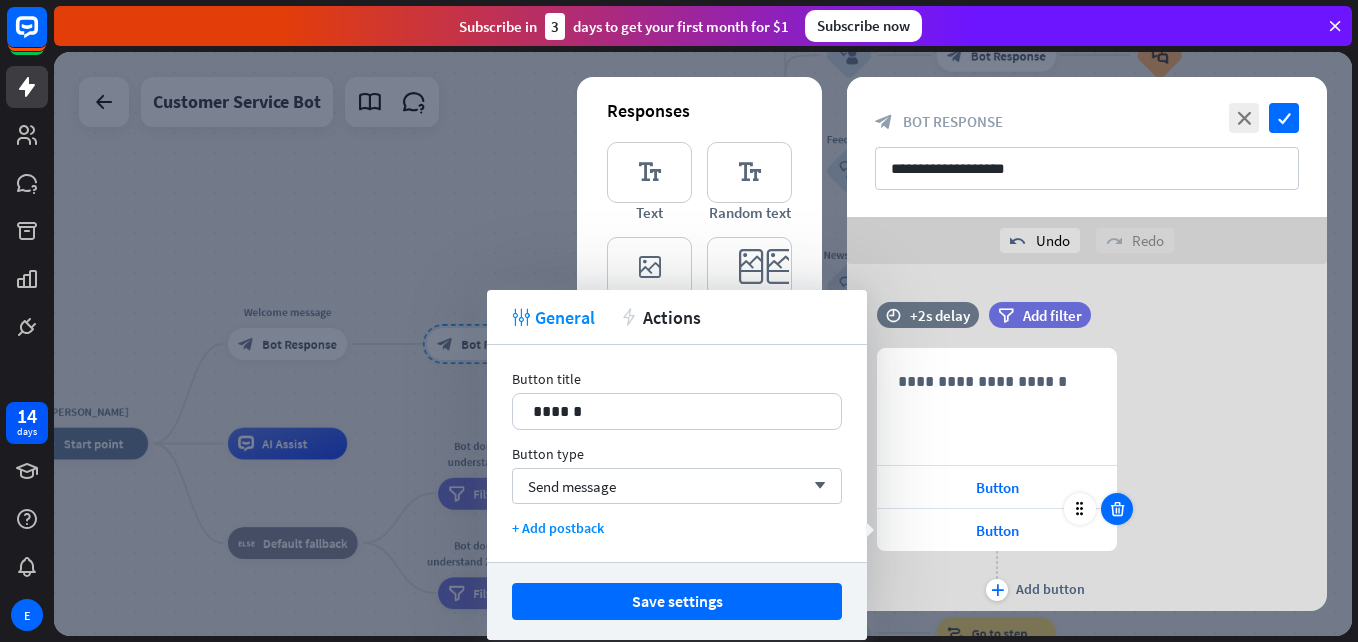 click at bounding box center (1117, 509) 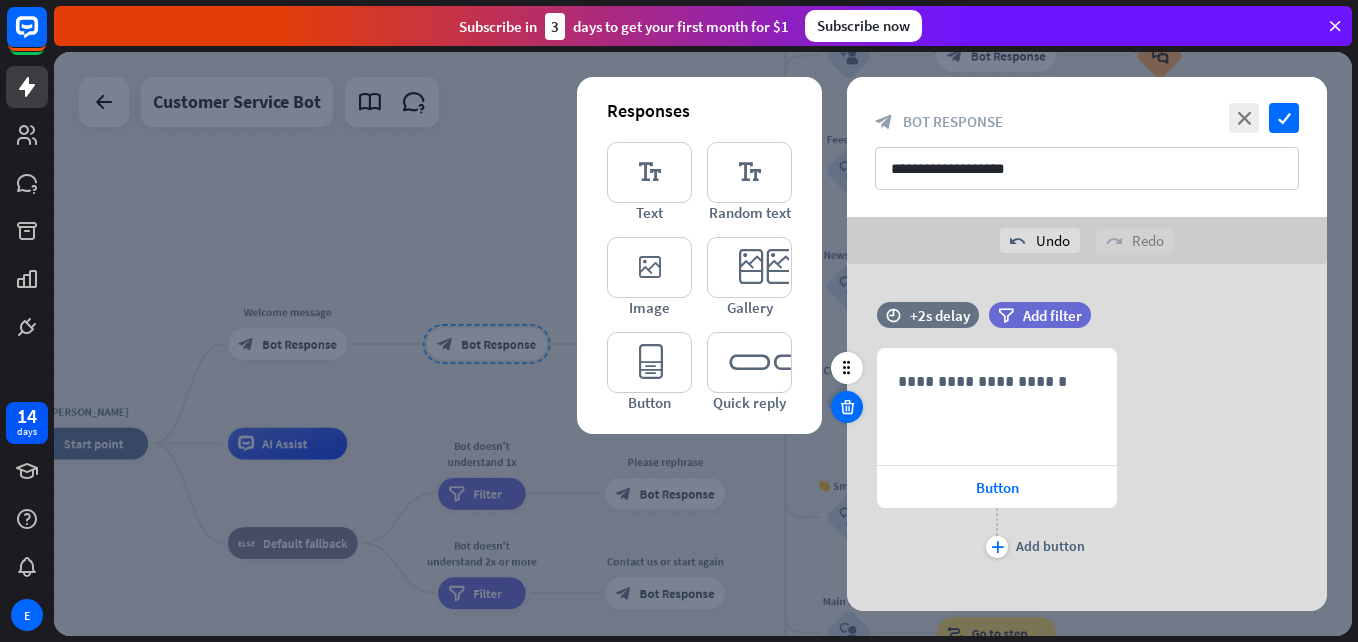 click at bounding box center (847, 407) 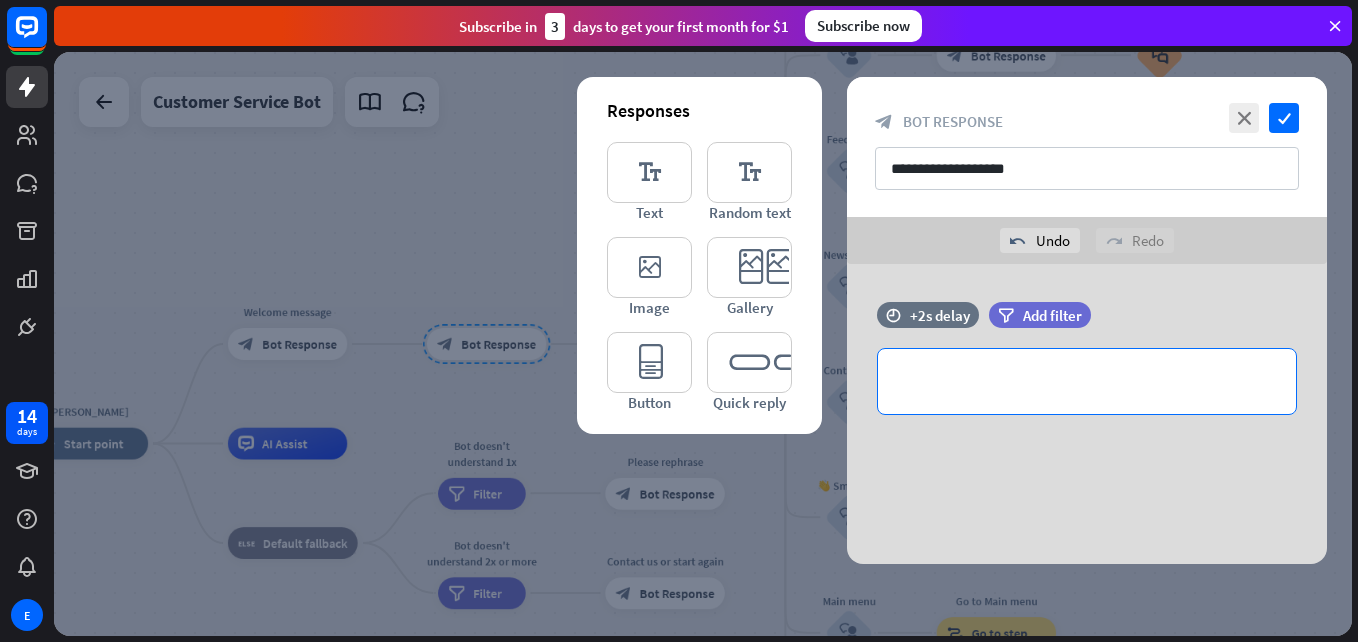click on "**********" at bounding box center [1087, 381] 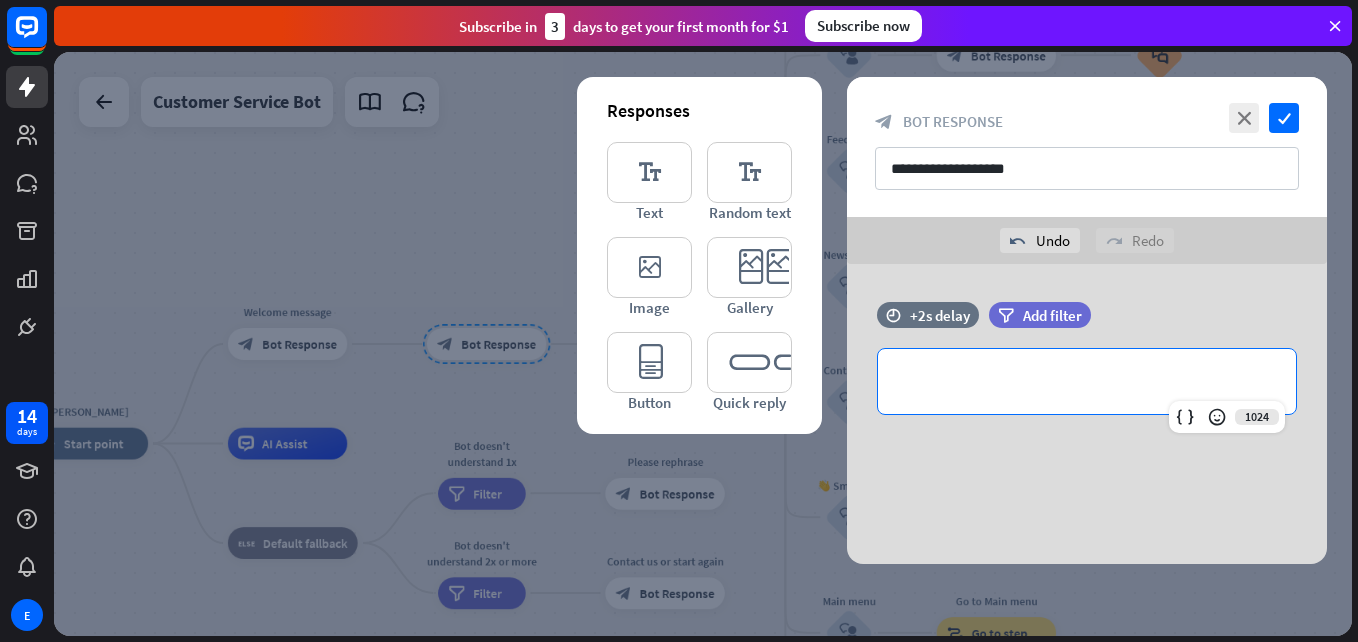 type 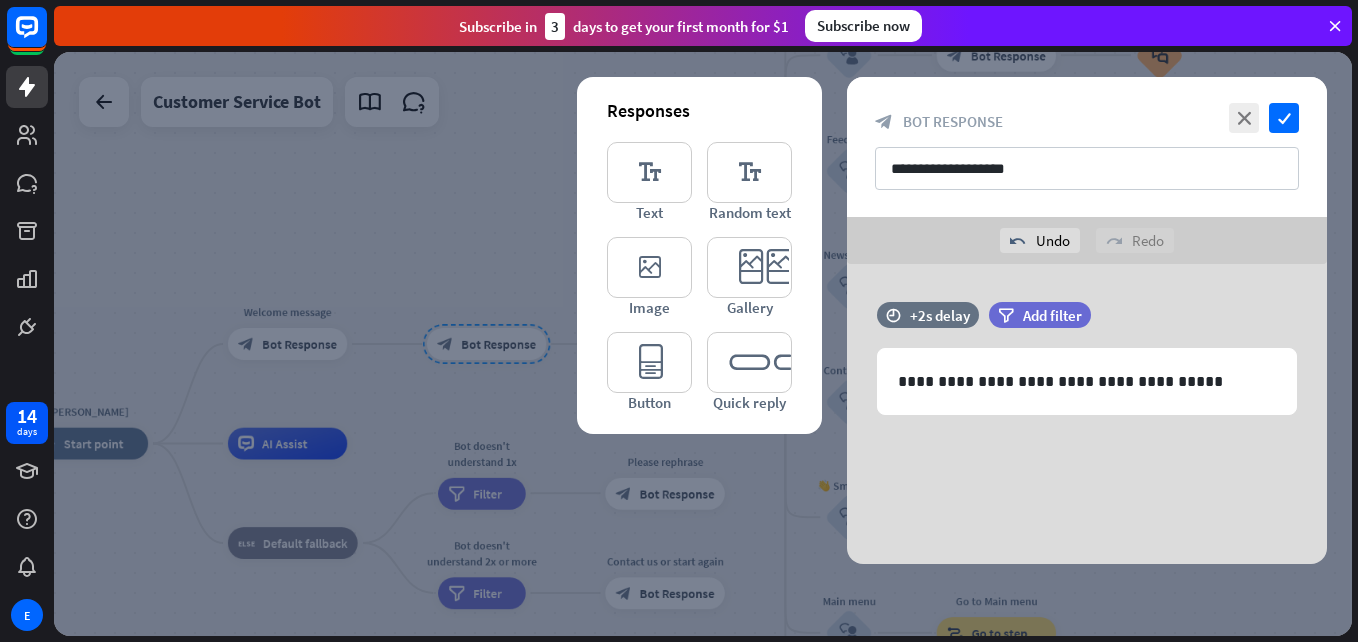 click on "**********" at bounding box center (1087, 414) 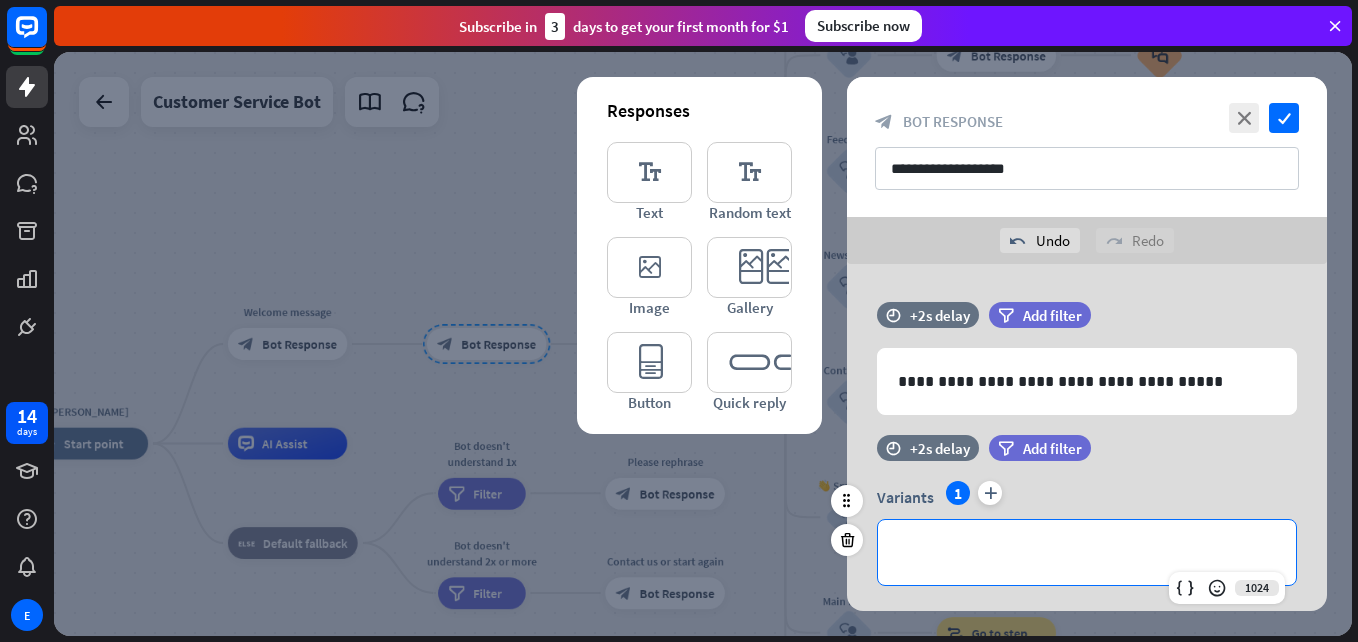 click on "**********" at bounding box center [1087, 552] 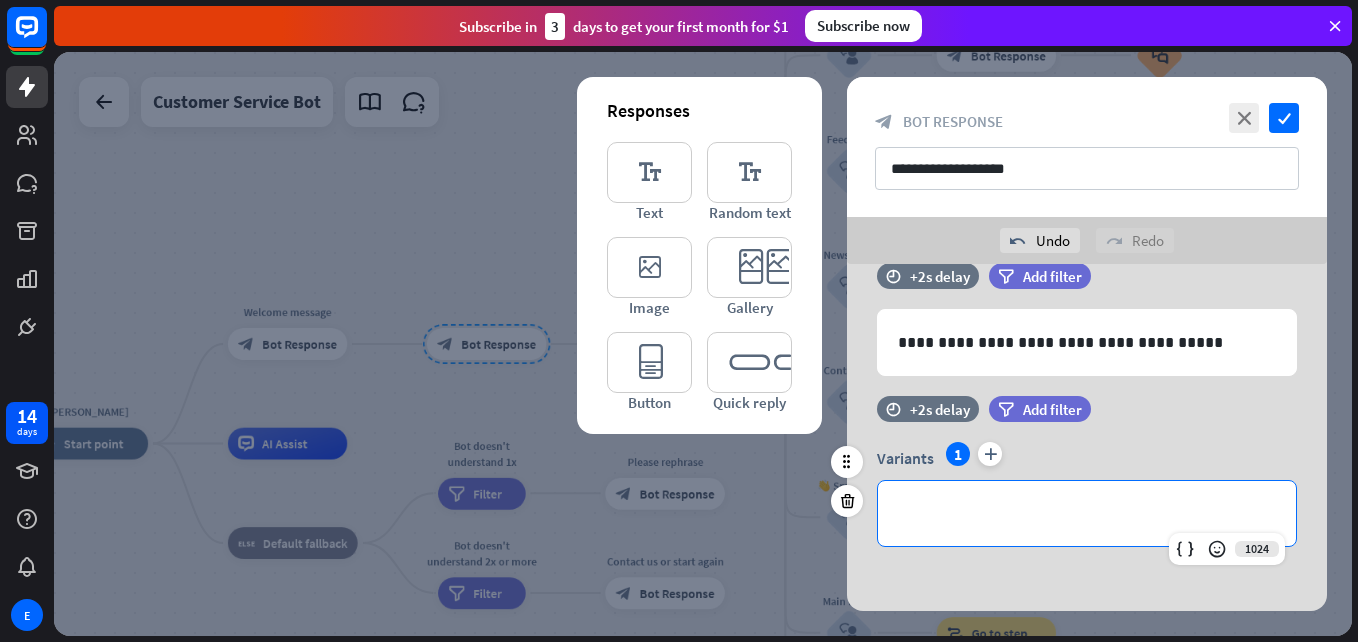 scroll, scrollTop: 41, scrollLeft: 0, axis: vertical 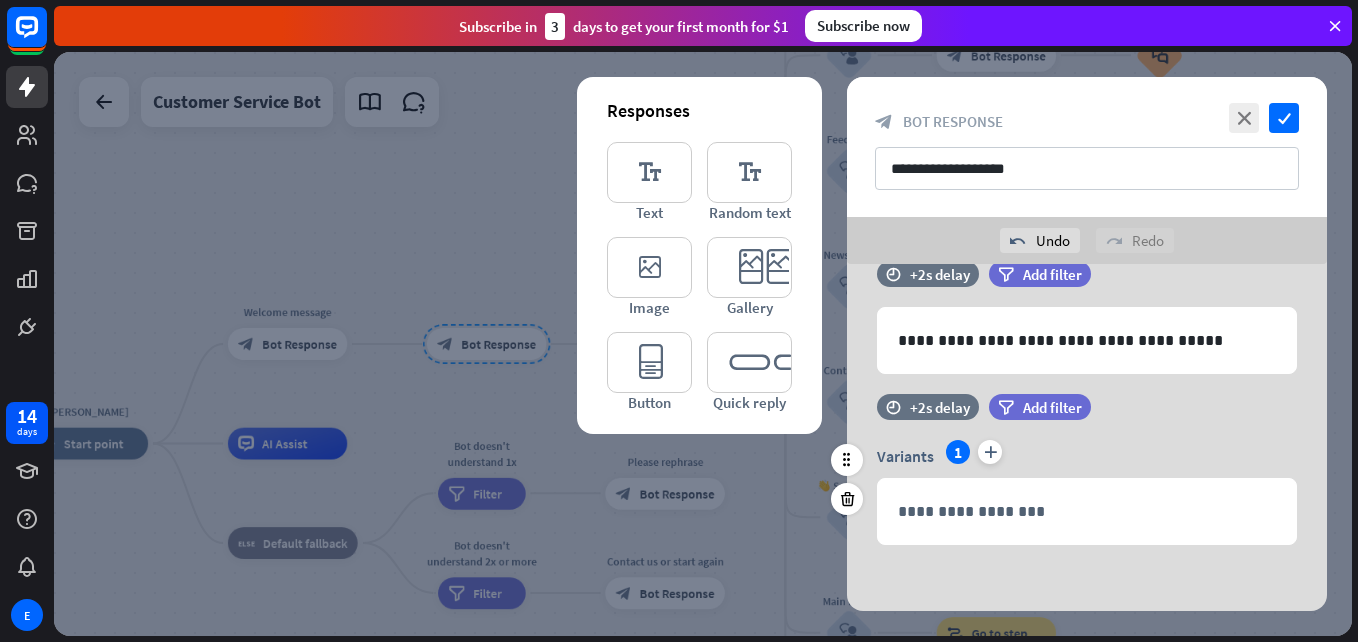 drag, startPoint x: 1096, startPoint y: 479, endPoint x: 908, endPoint y: 458, distance: 189.16924 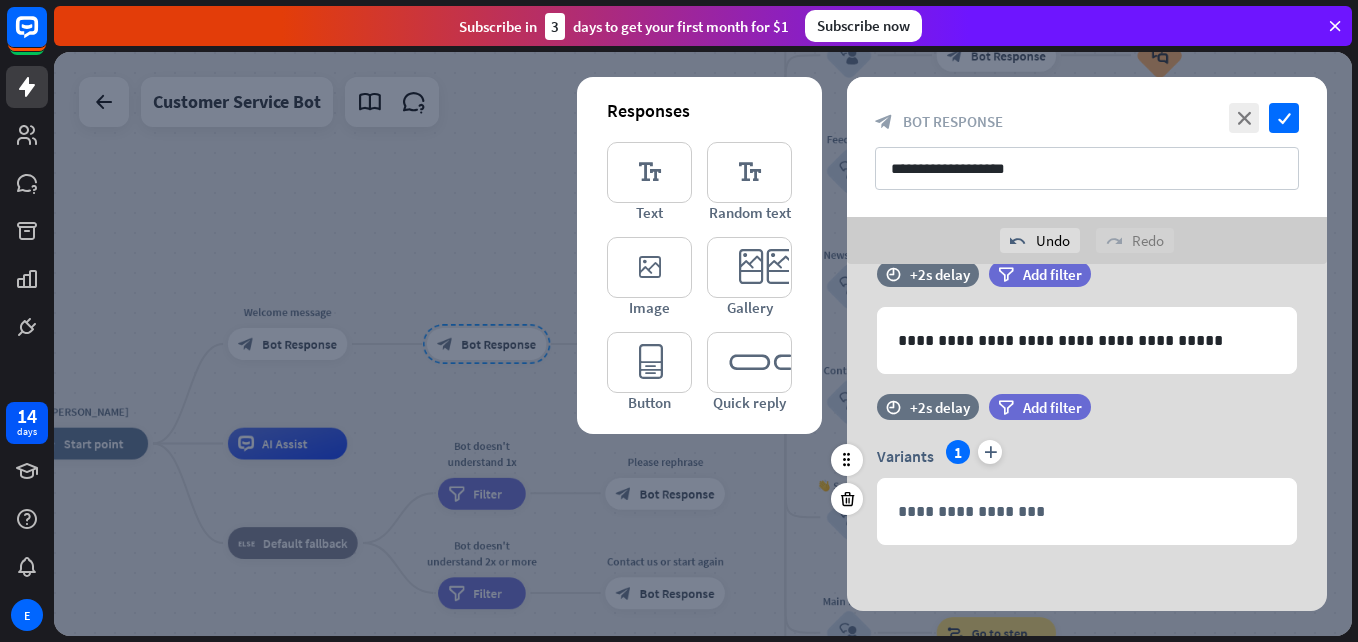 click on "Variants" at bounding box center (905, 456) 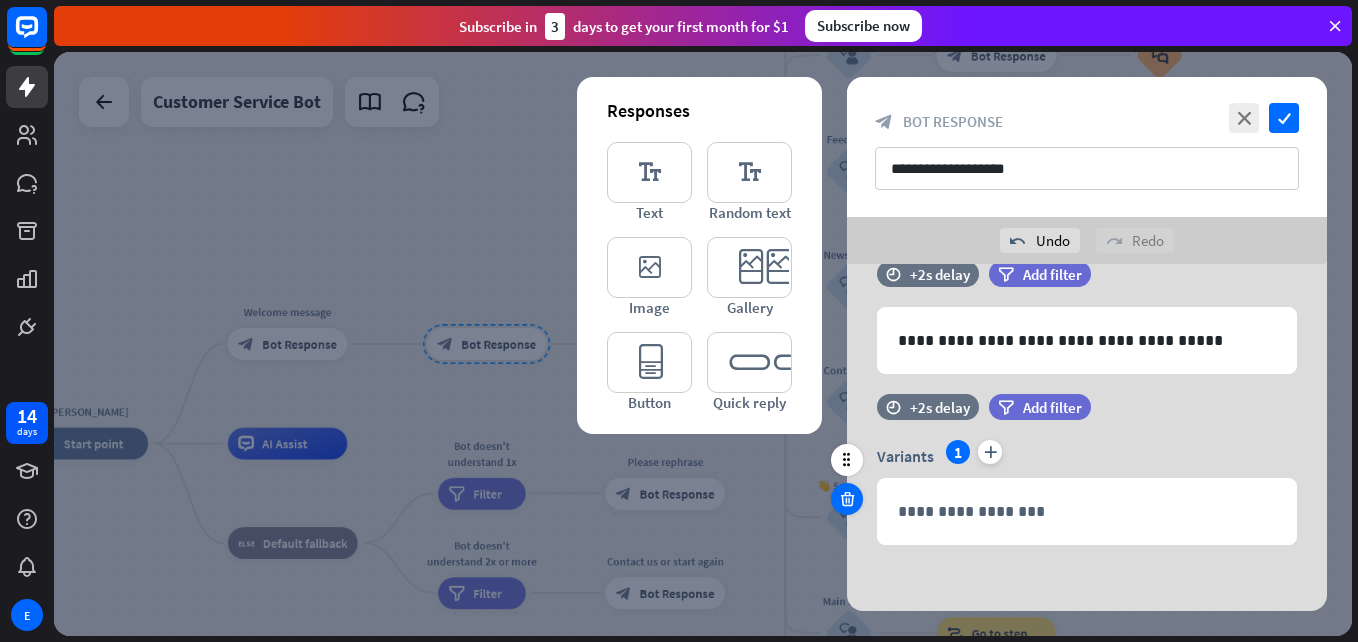click at bounding box center (847, 499) 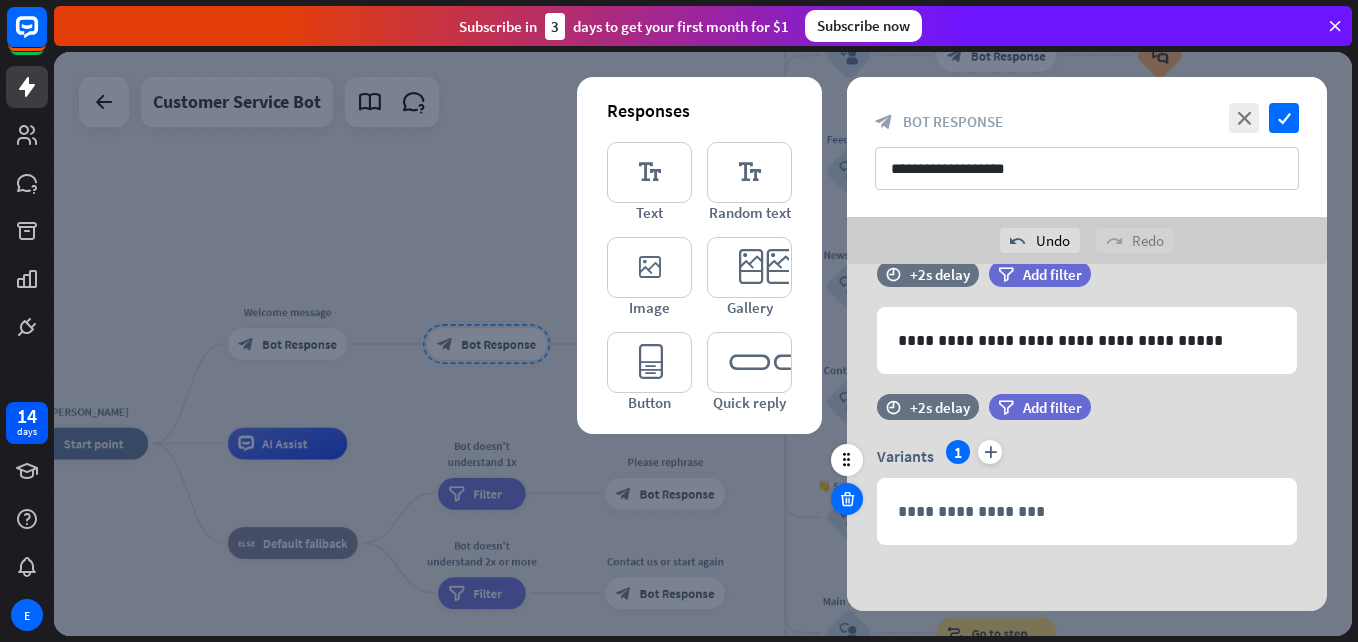 scroll, scrollTop: 0, scrollLeft: 0, axis: both 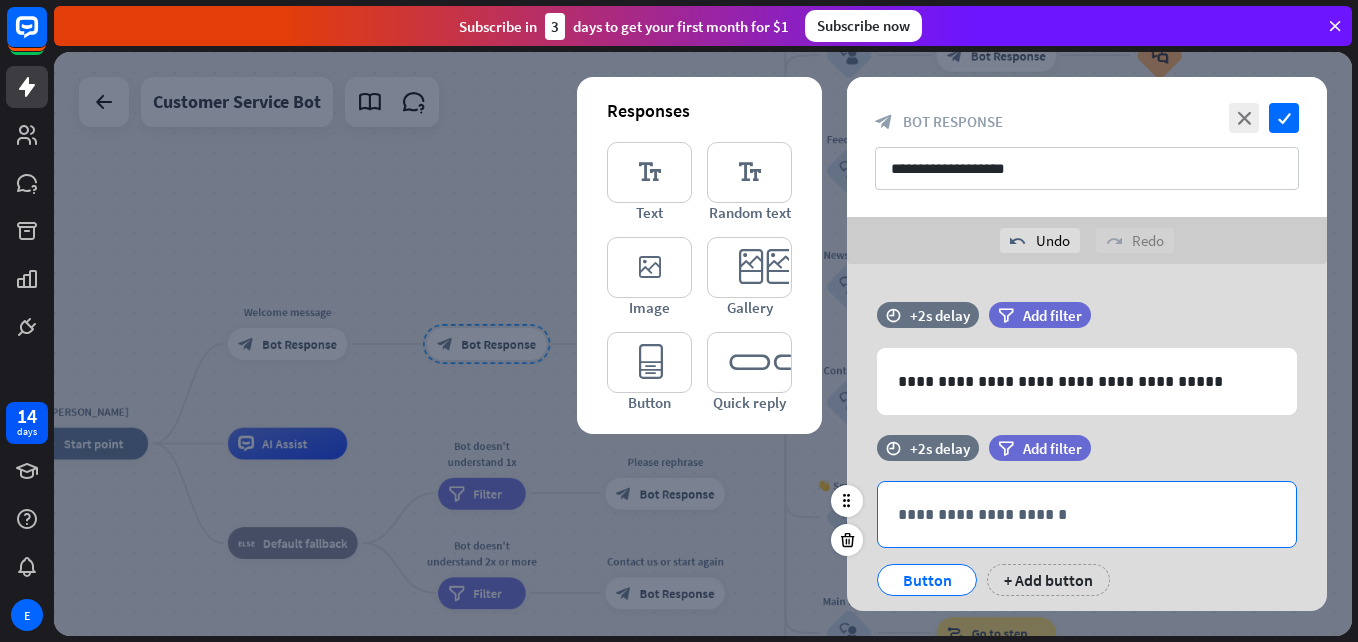 click on "**********" at bounding box center (1087, 514) 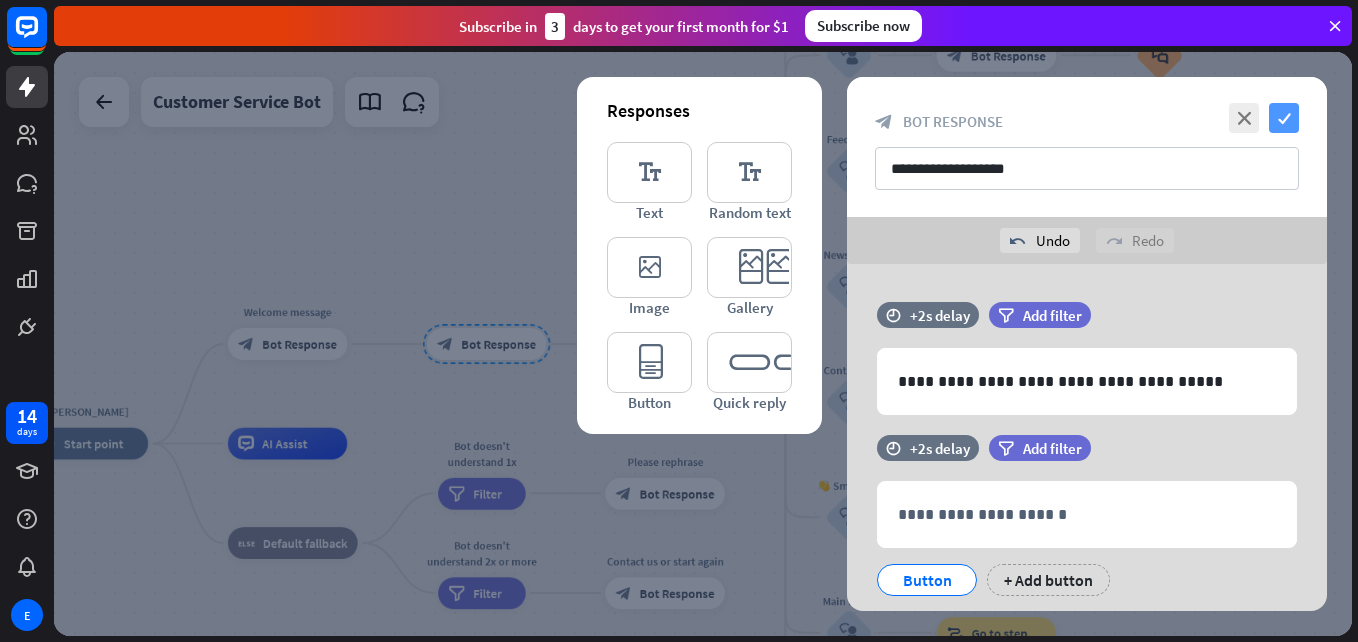 click on "check" at bounding box center (1284, 118) 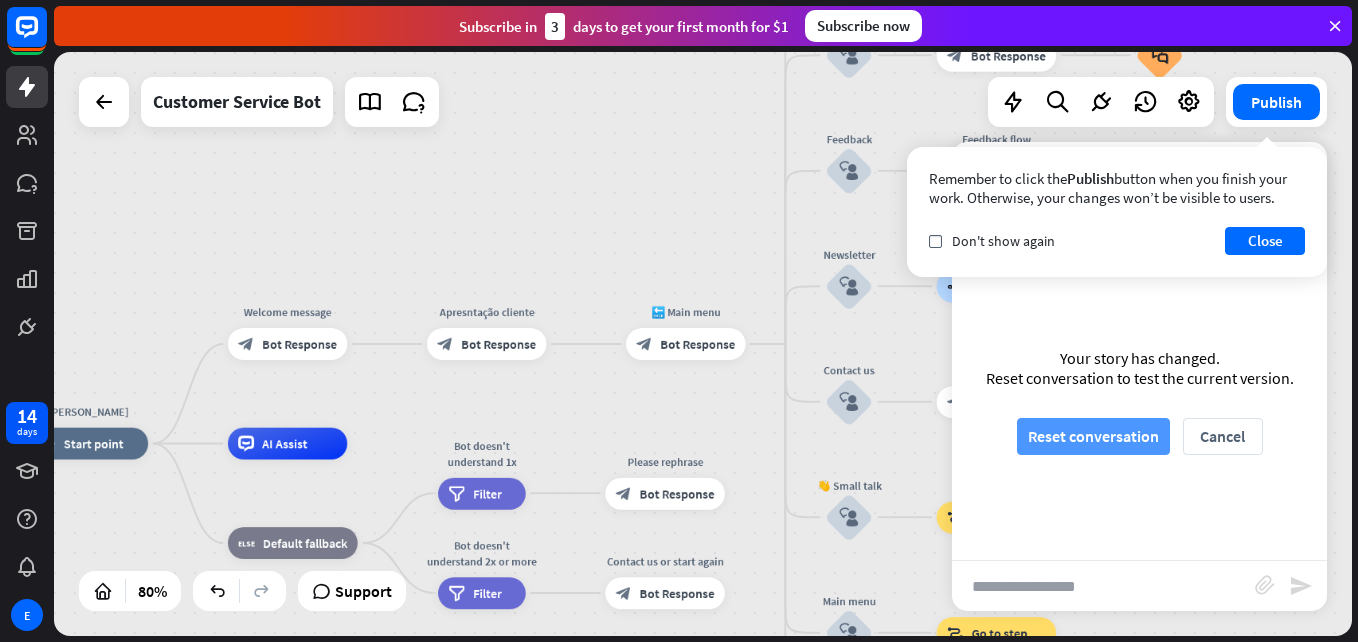 click on "Reset conversation" at bounding box center [1093, 436] 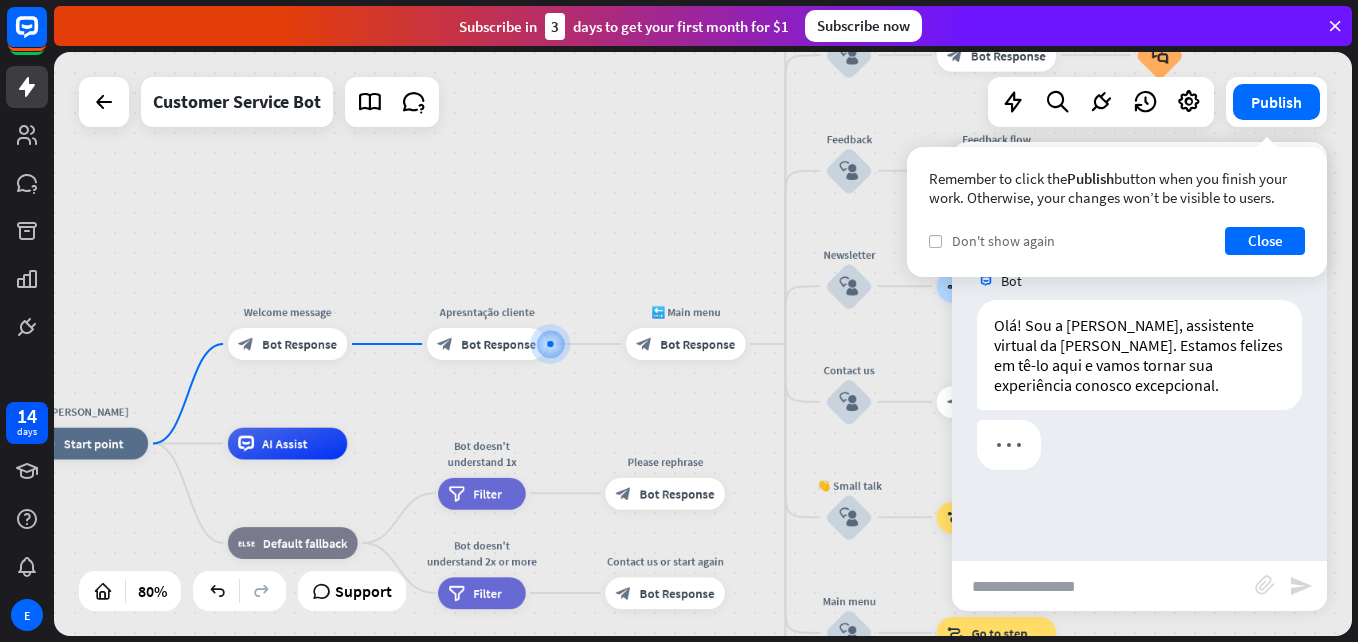 click on "check" at bounding box center [935, 241] 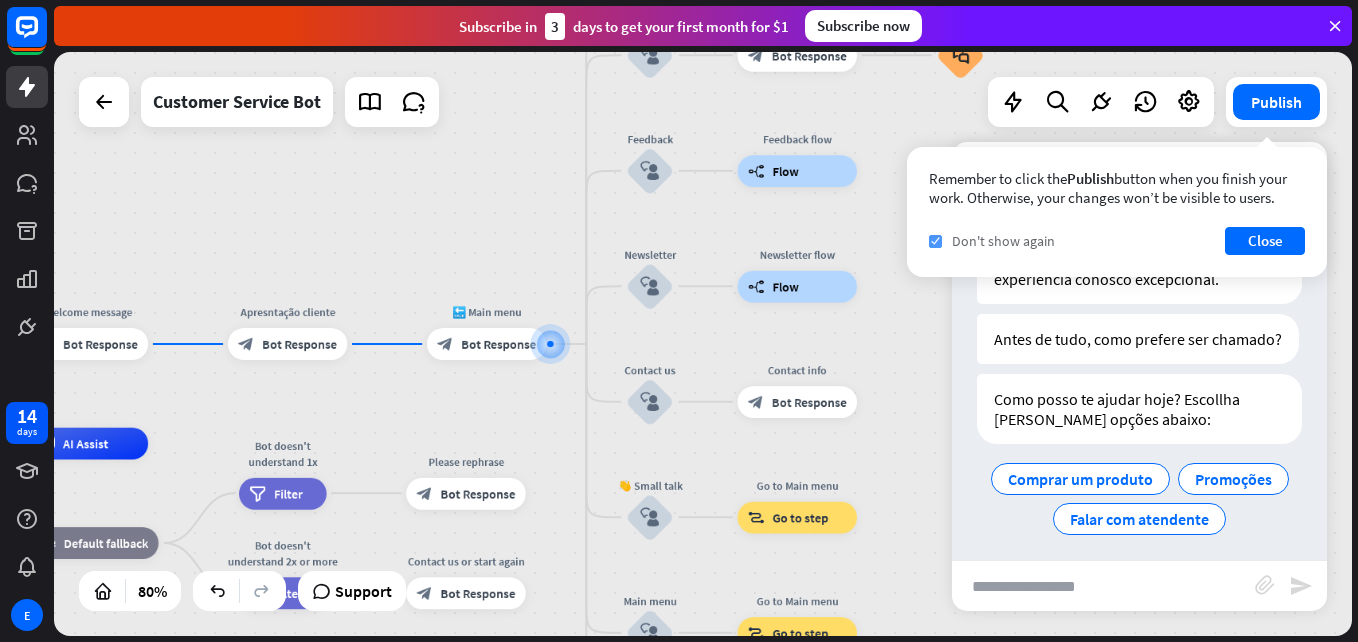 scroll, scrollTop: 135, scrollLeft: 0, axis: vertical 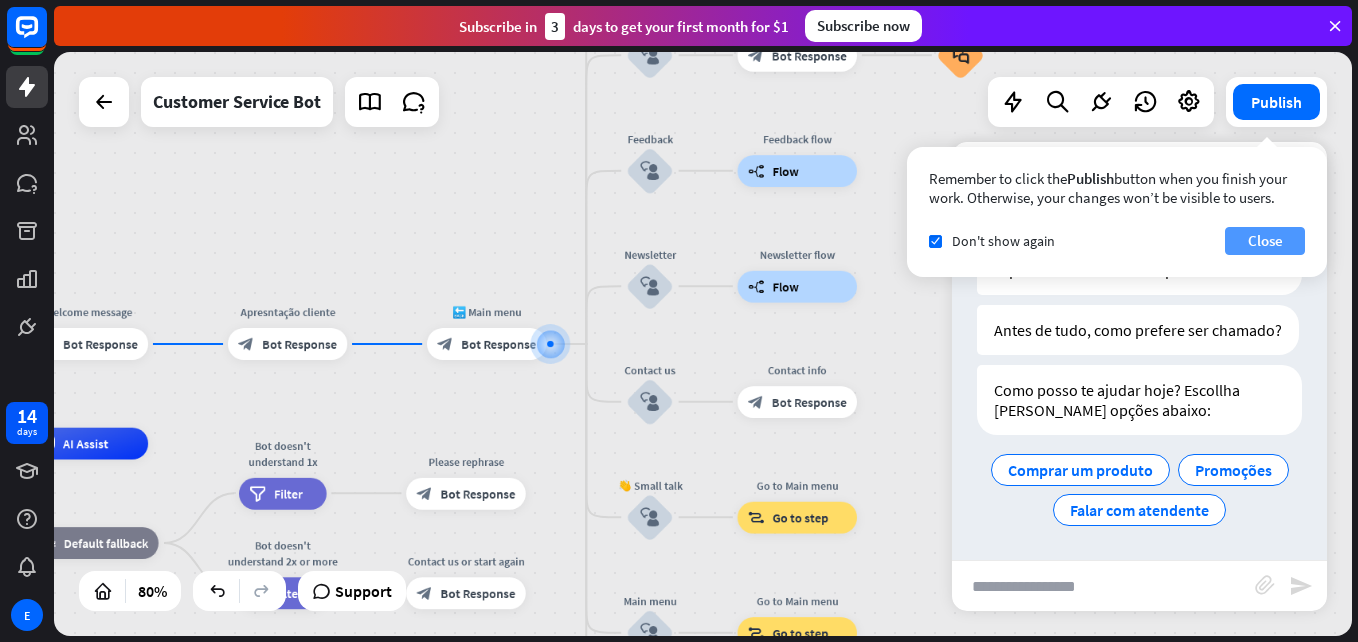 click on "Close" at bounding box center (1265, 241) 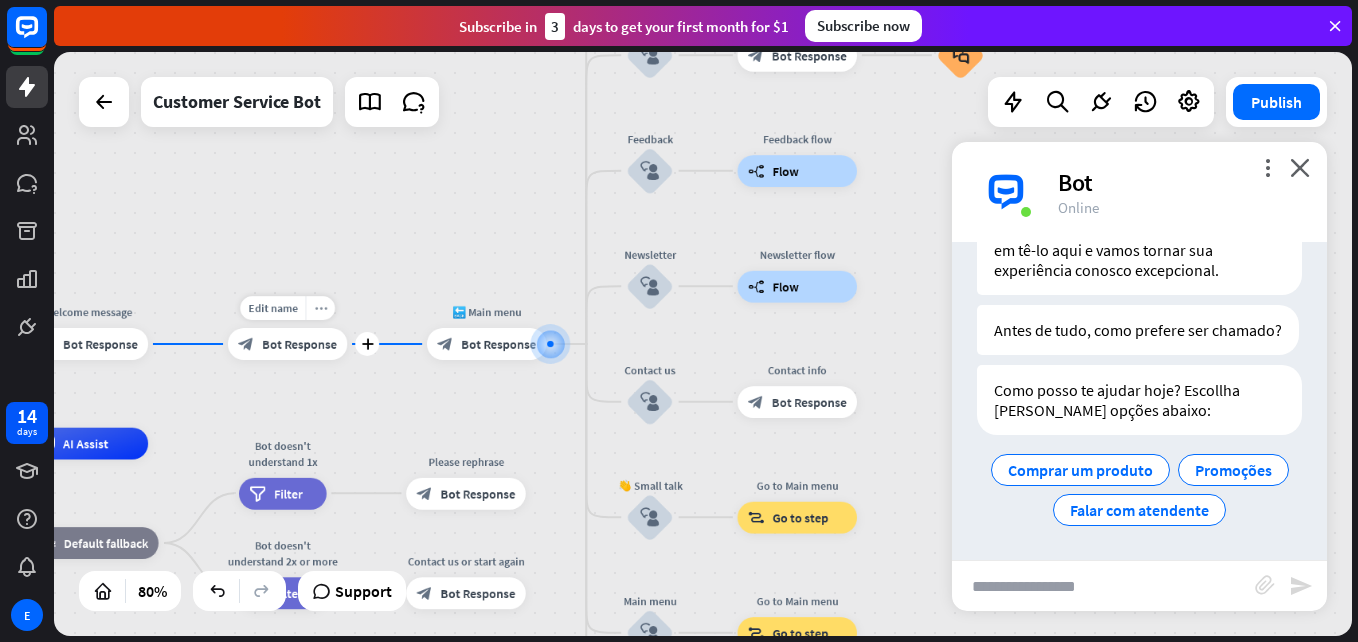 click on "more_horiz" at bounding box center (320, 308) 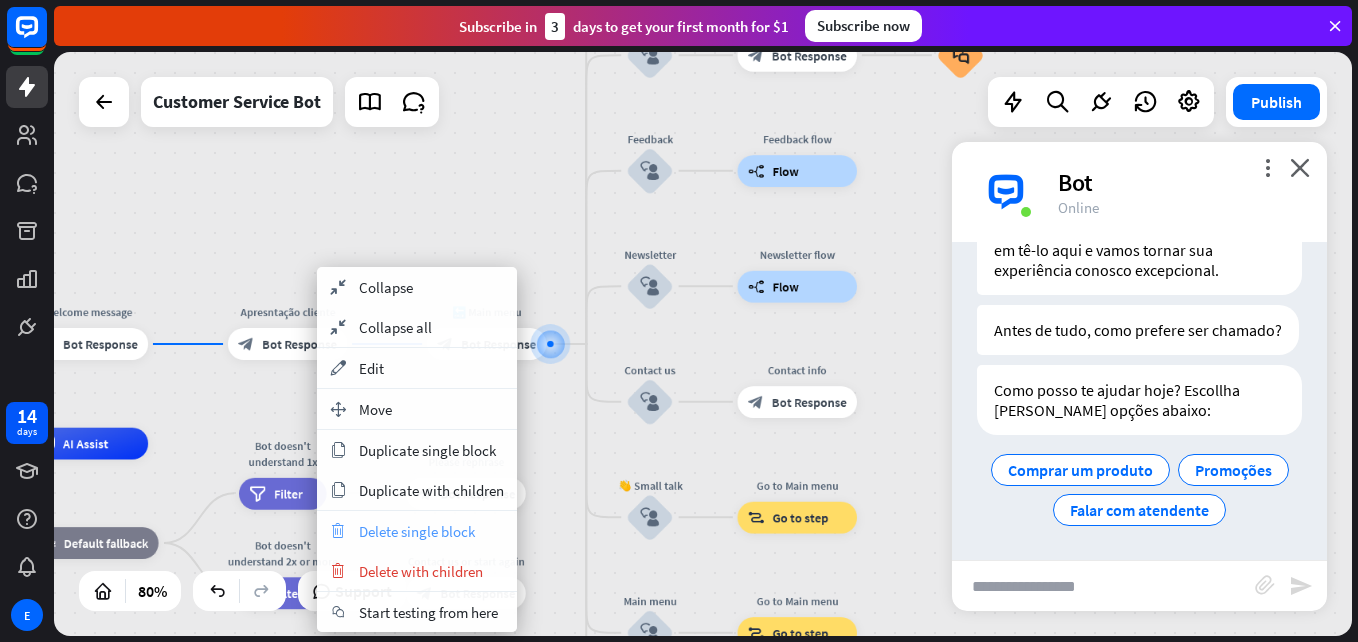 click on "Delete single block" at bounding box center (417, 531) 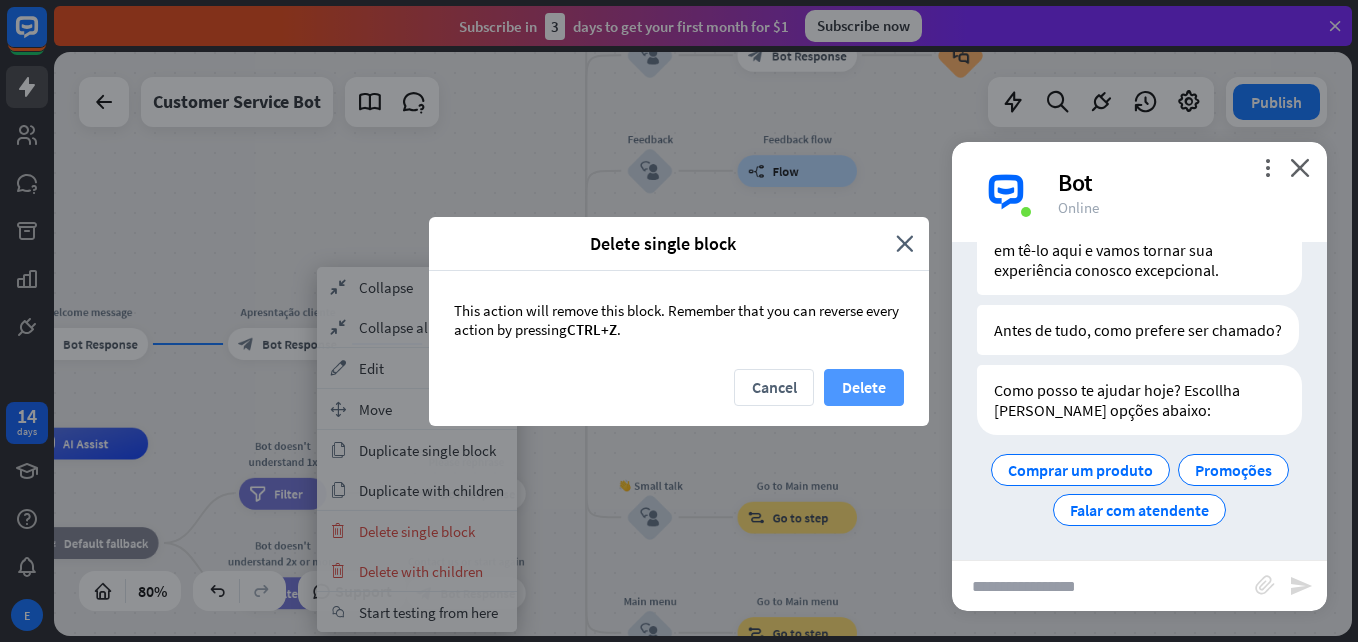 click on "Delete" at bounding box center (864, 387) 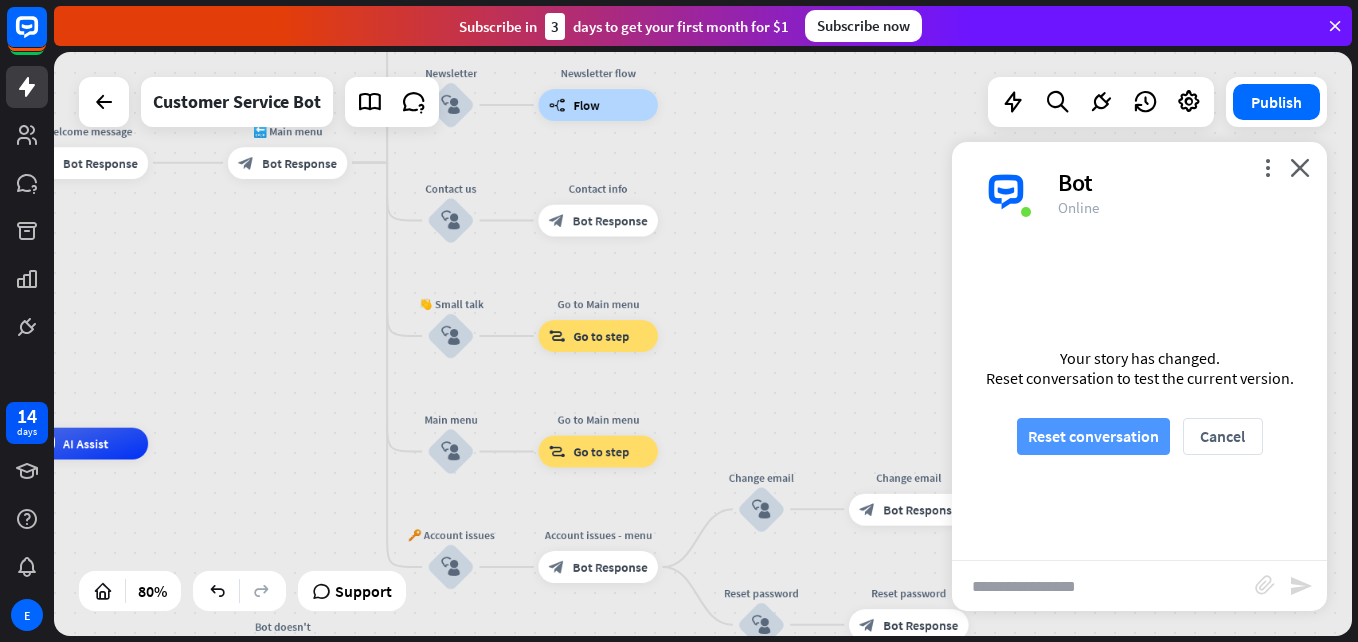 click on "Reset conversation" at bounding box center [1093, 436] 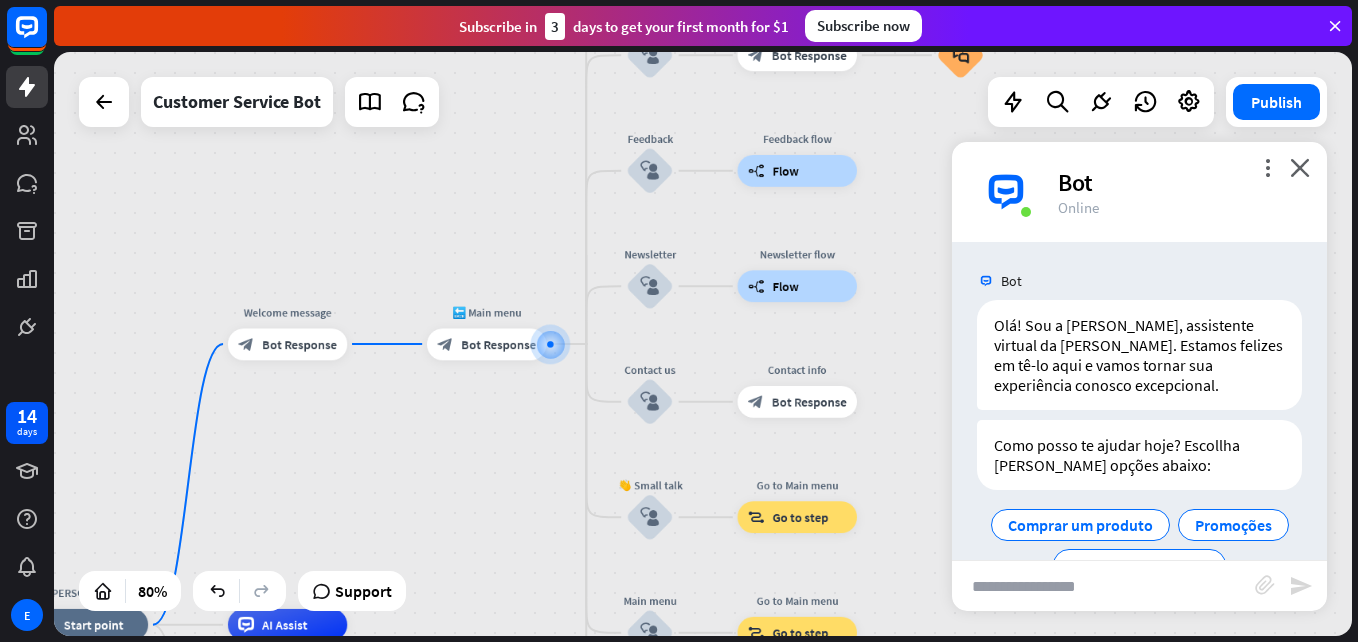 scroll, scrollTop: 55, scrollLeft: 0, axis: vertical 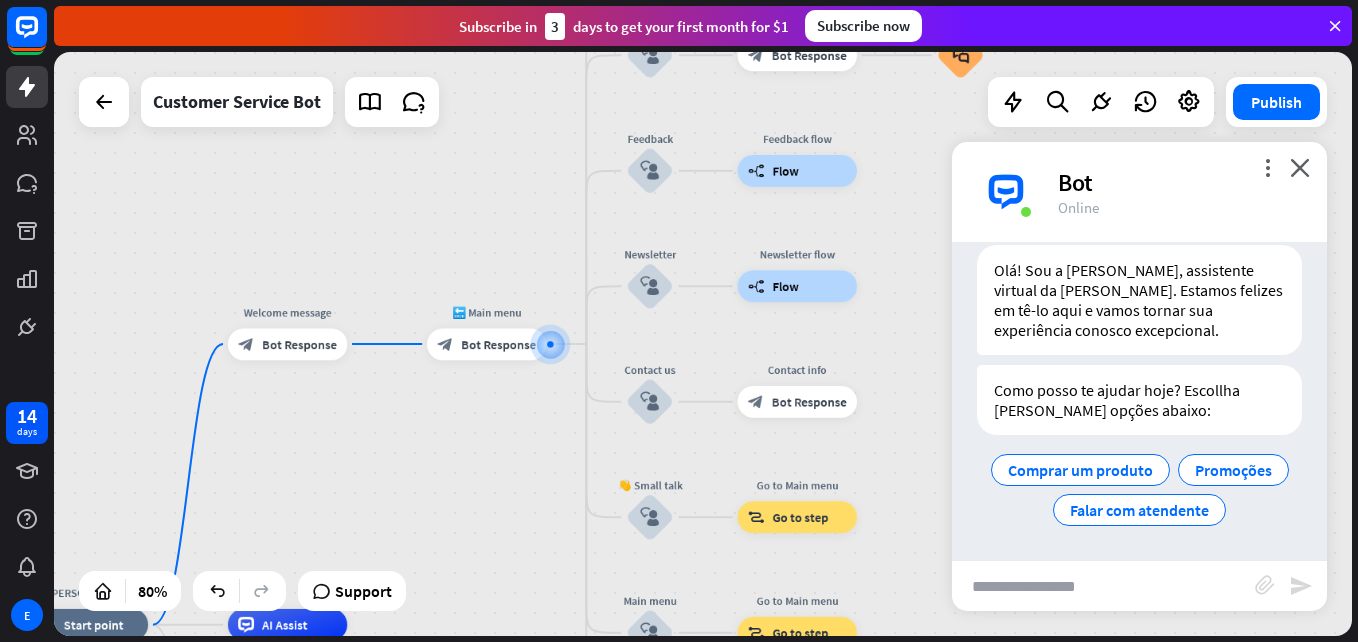 click on "[PERSON_NAME]   home_2   Start point                 Welcome message   block_bot_response   Bot Response                 🔙 Main menu   block_bot_response   Bot Response                     Our offer   block_user_input                 Select product category   block_bot_response   Bot Response                 ❓ Question   block_user_input                 How can I help you?   block_bot_response   Bot Response                 FAQ   block_user_input                 Type your question   block_bot_response   Bot Response                 Popular questions   block_faq                 Feedback   block_user_input                 Feedback flow   builder_tree   Flow                 Newsletter   block_user_input                 Newsletter flow   builder_tree   Flow                 Contact us   block_user_input                 Contact info   block_bot_response   Bot Response                 👋 Small talk   block_user_input                 Go to Main menu   block_goto   Go to step                 Main menu" at bounding box center [703, 344] 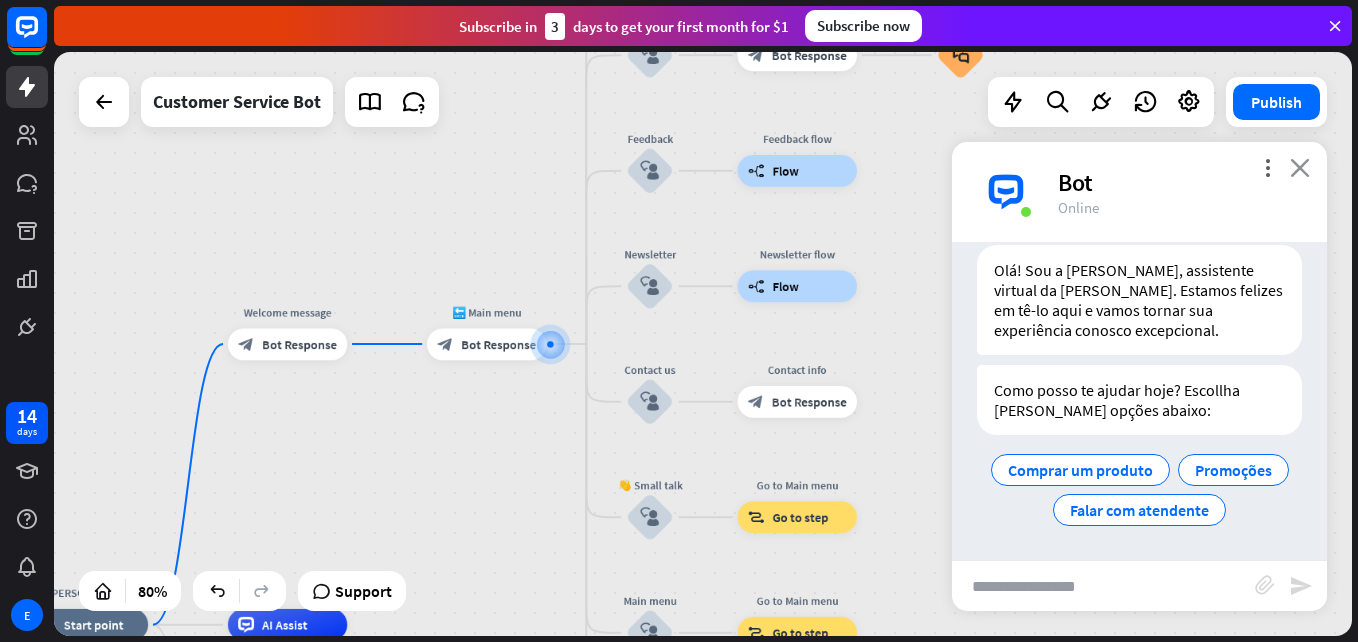 click on "close" at bounding box center (1300, 167) 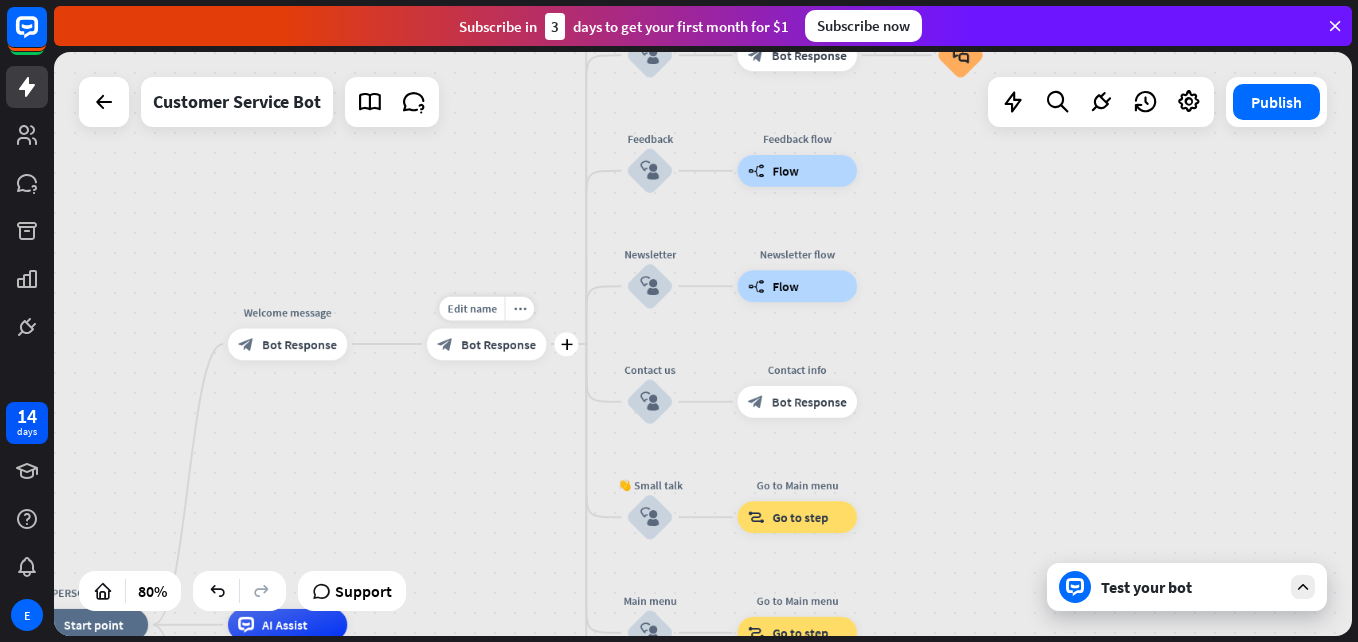 click on "Bot Response" at bounding box center [498, 344] 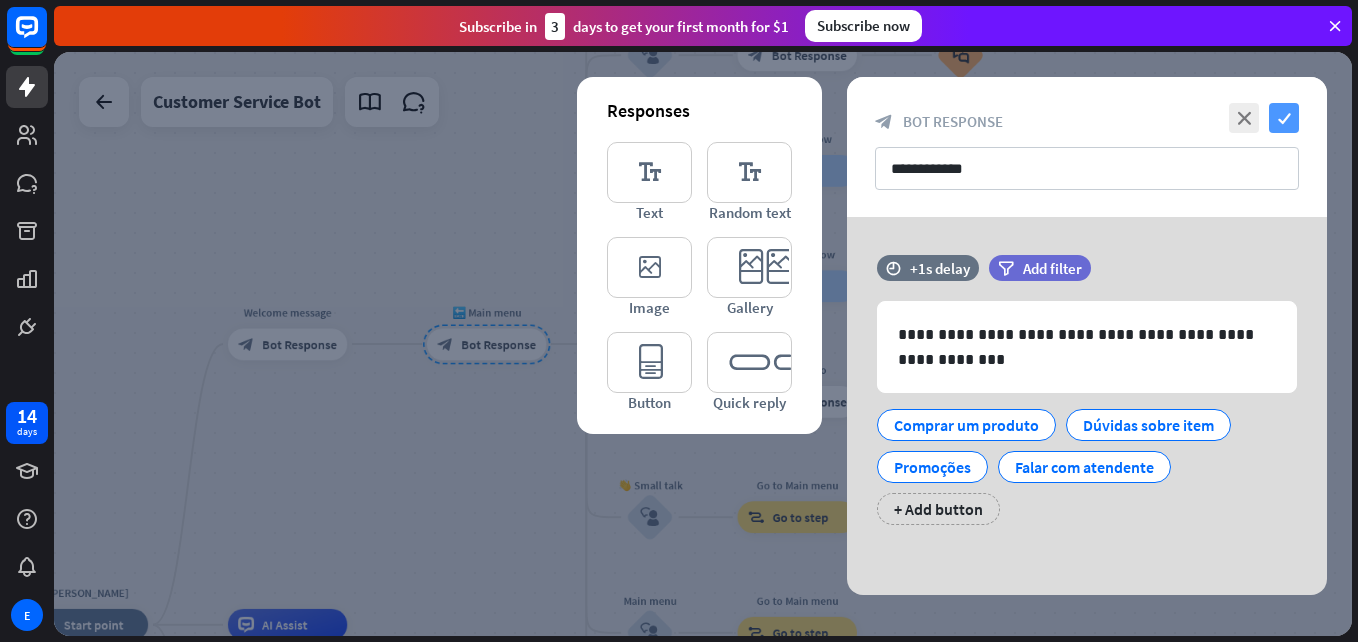 click on "check" at bounding box center (1284, 118) 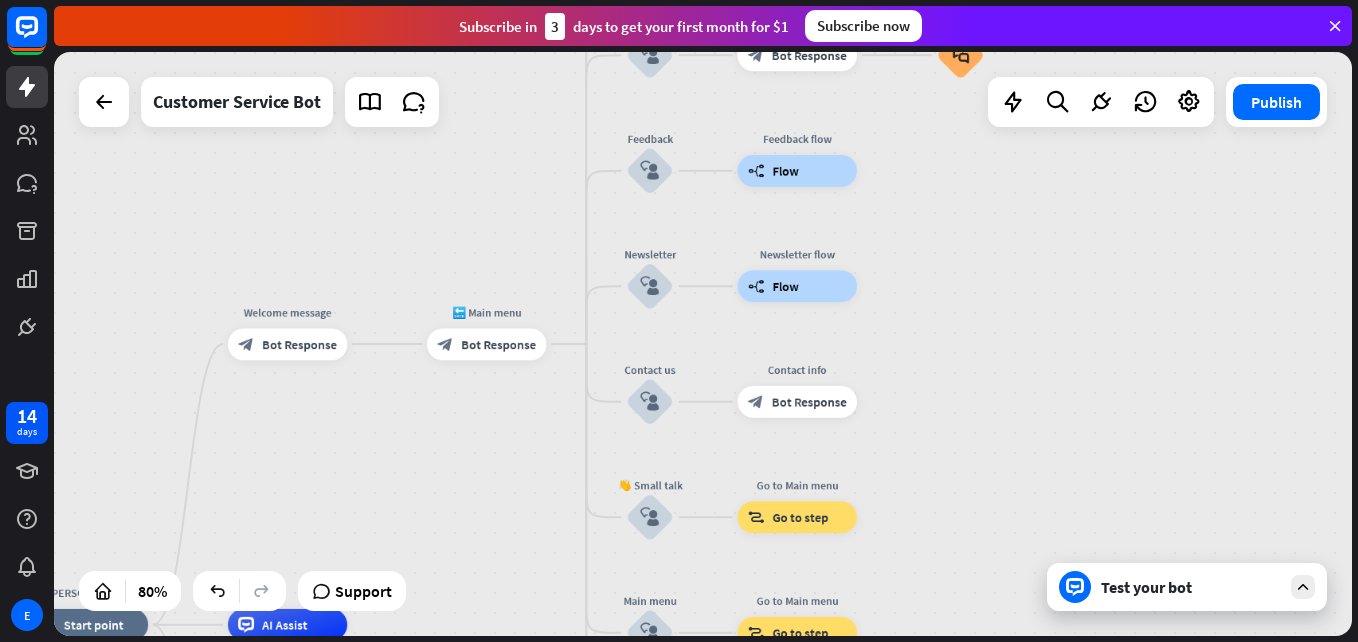 click at bounding box center (1303, 587) 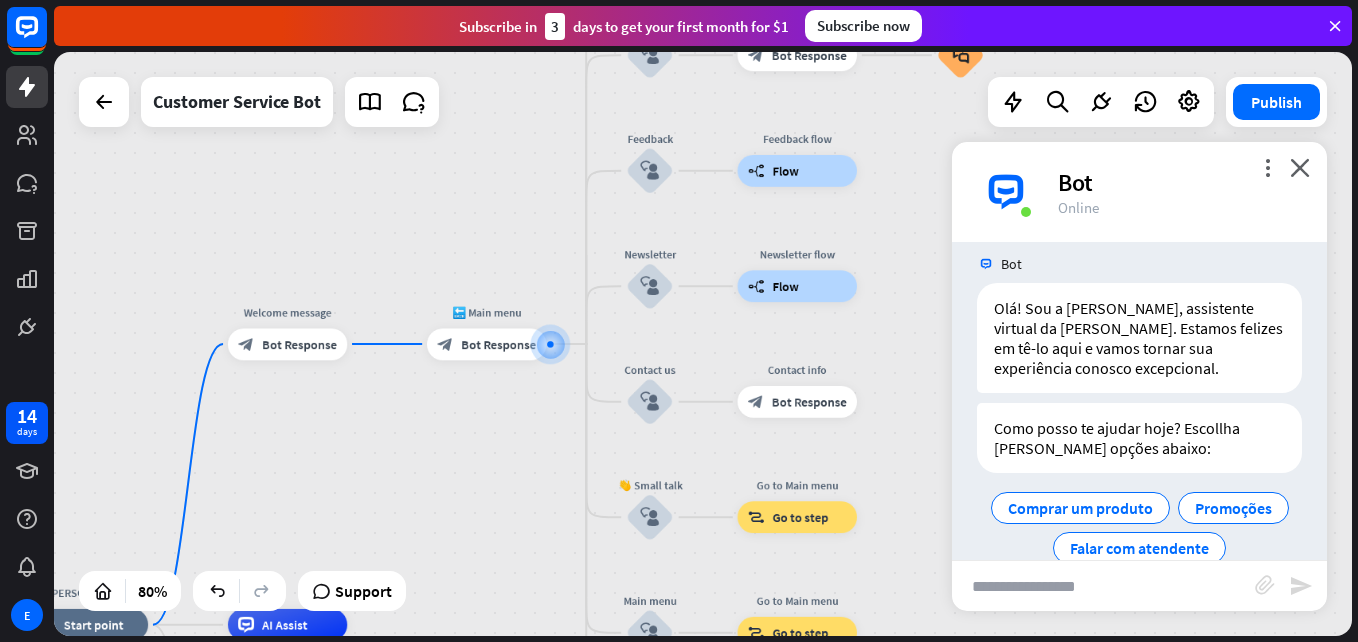 scroll, scrollTop: 15, scrollLeft: 0, axis: vertical 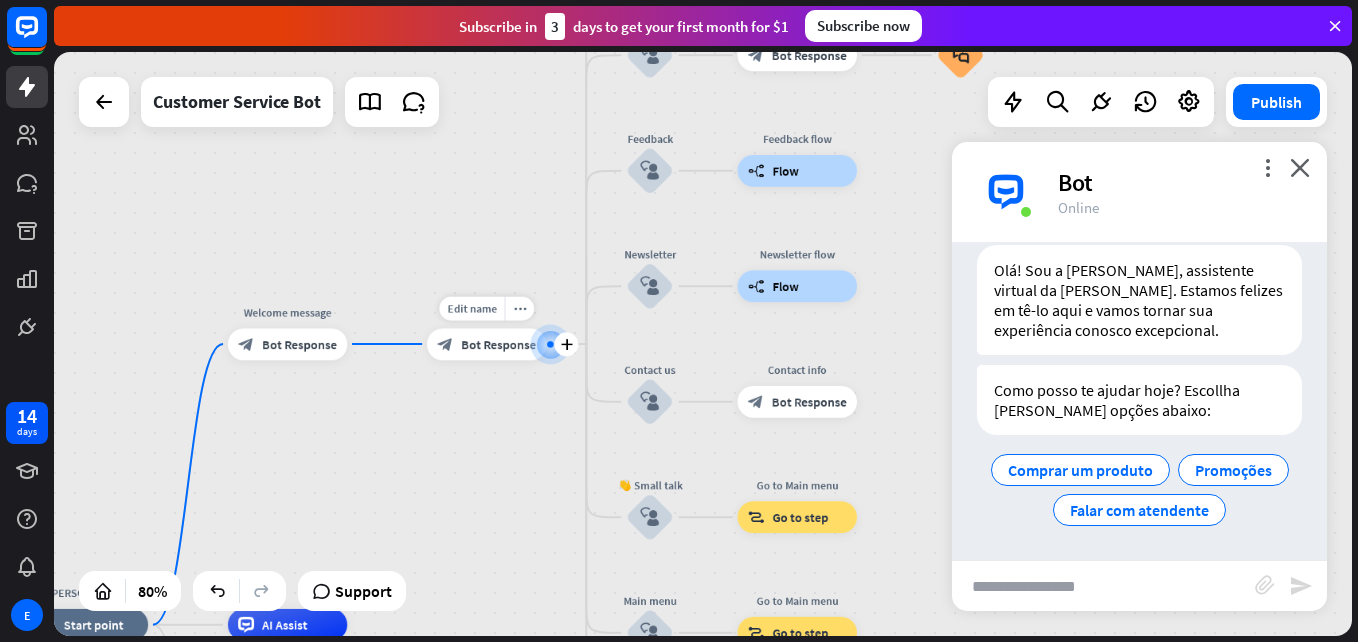 click on "Bot Response" at bounding box center [498, 344] 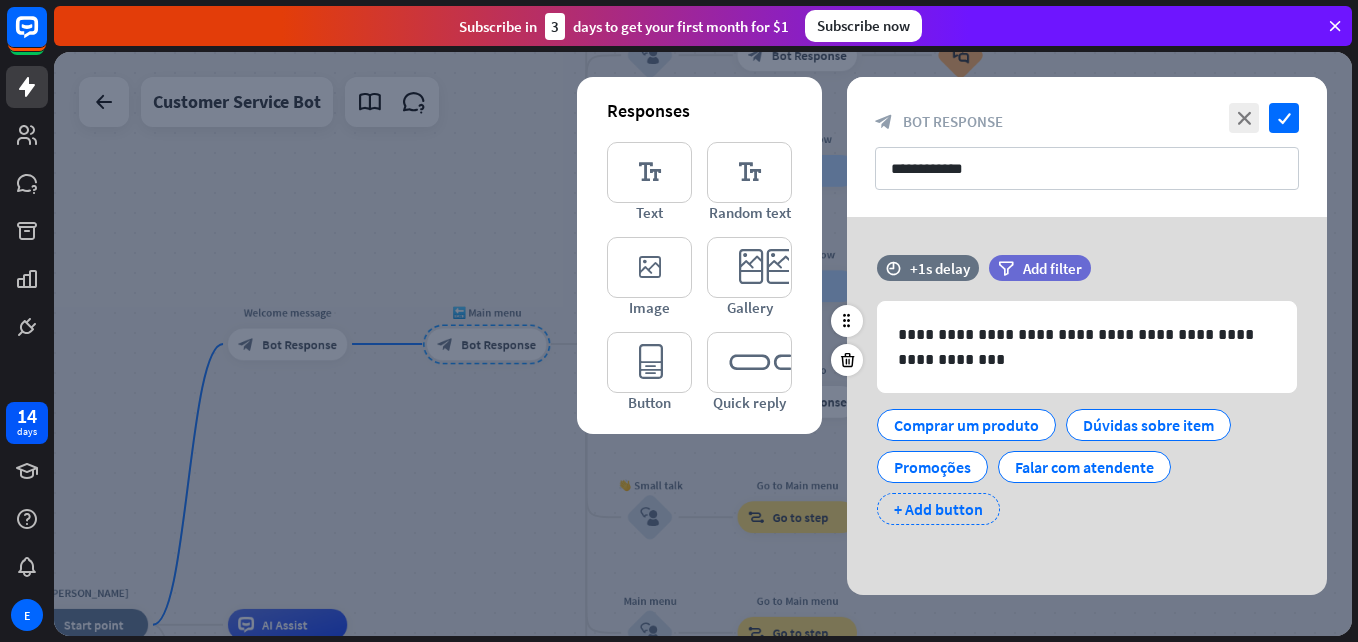 click on "+ Add button" at bounding box center [938, 509] 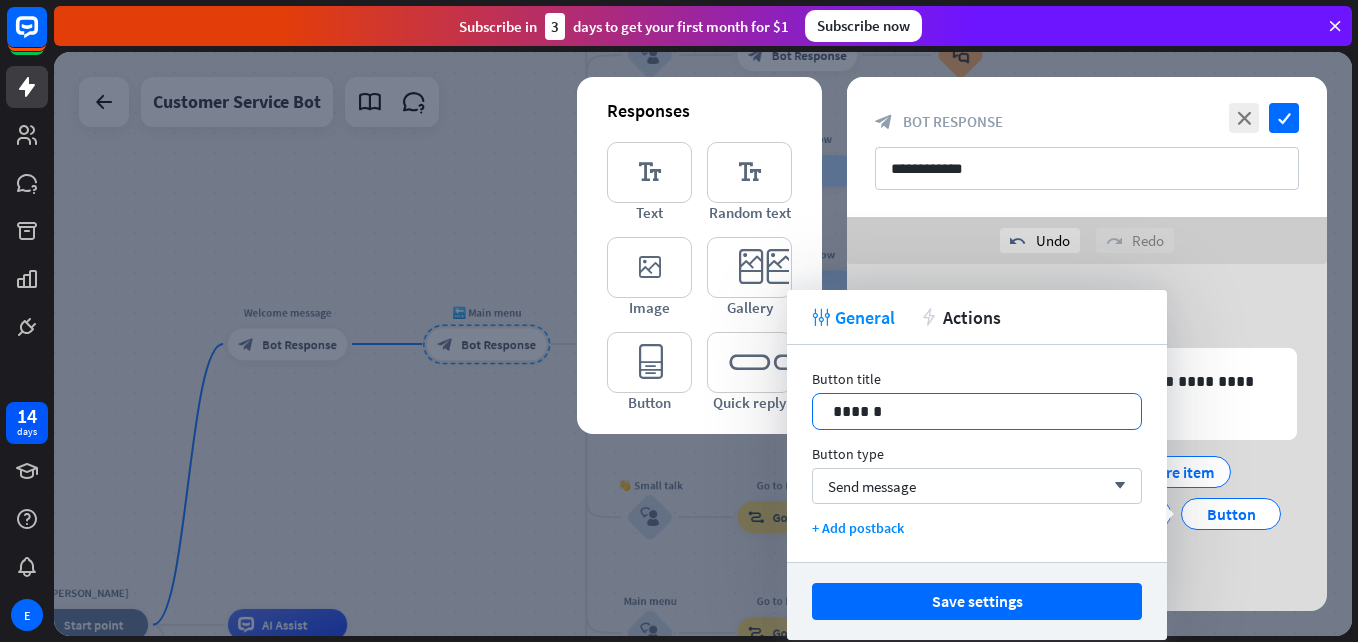 click on "******" at bounding box center [977, 411] 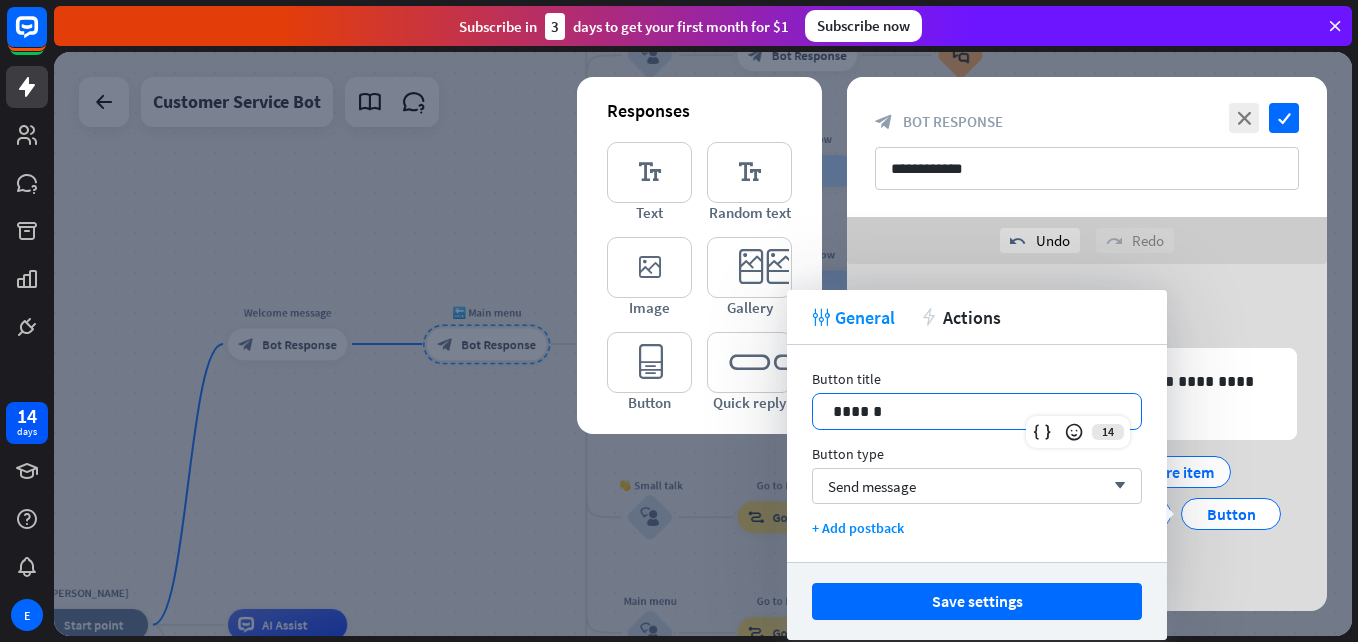 click on "******" at bounding box center (977, 411) 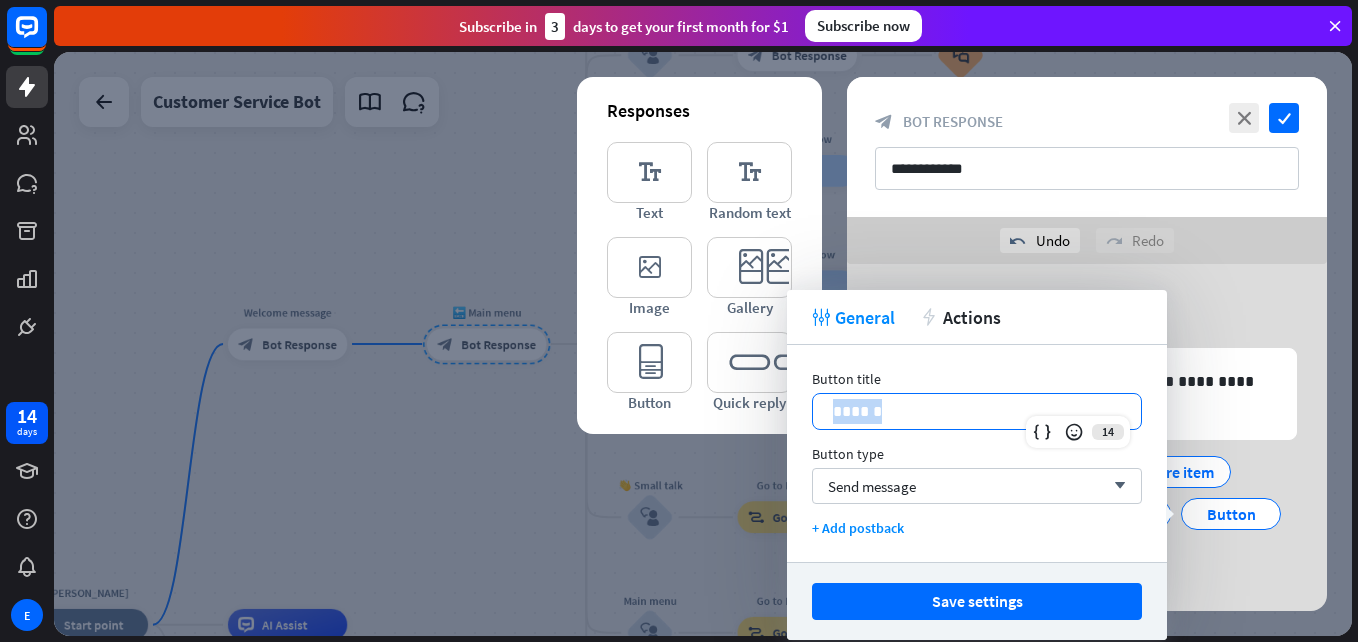 click on "******" at bounding box center (977, 411) 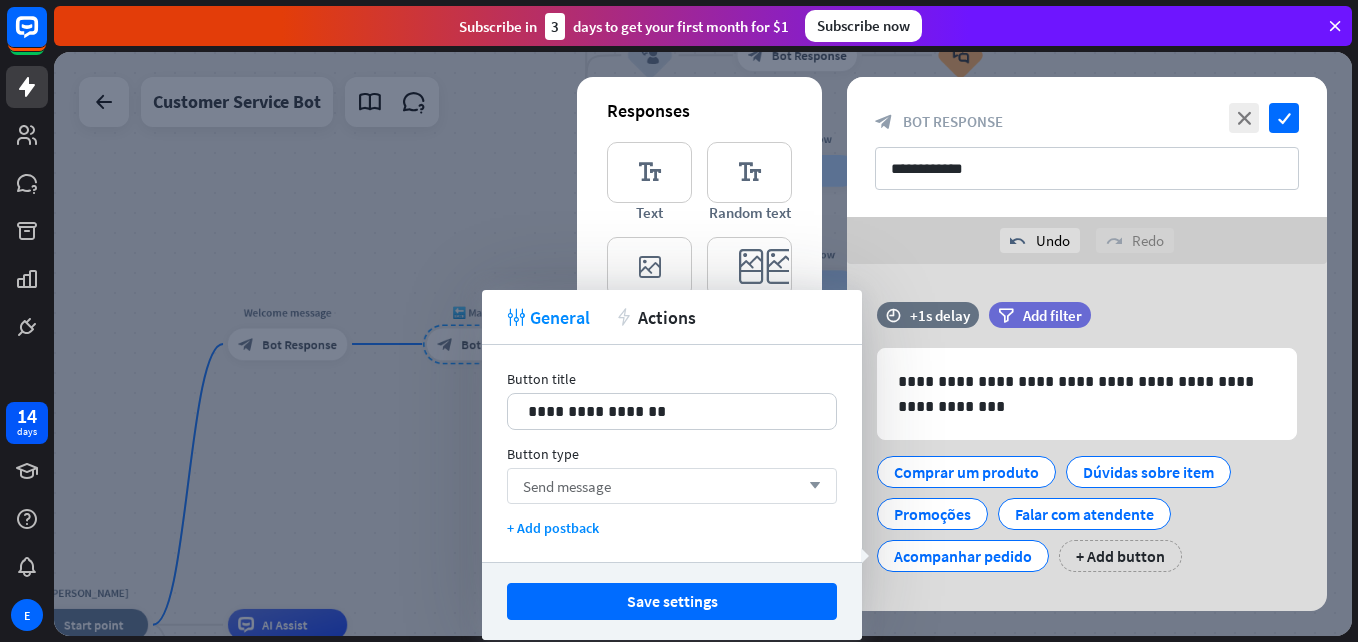 click on "Send message
arrow_down" at bounding box center (672, 486) 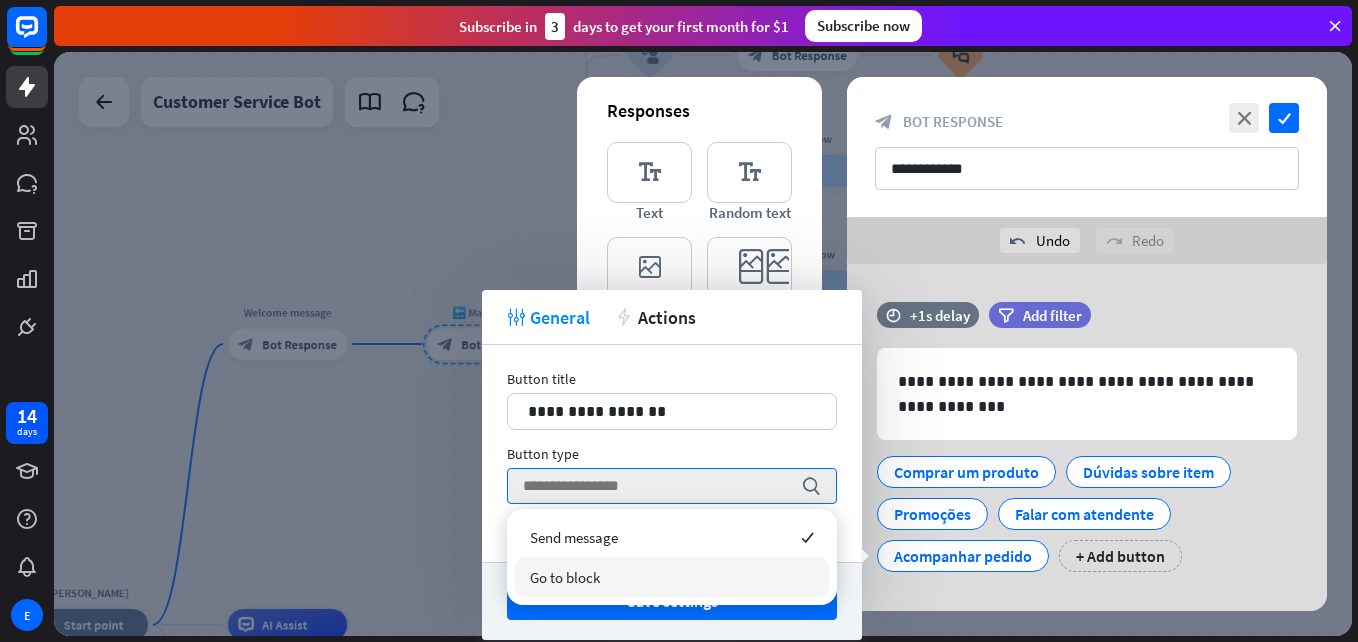 click on "Go to block" at bounding box center [672, 577] 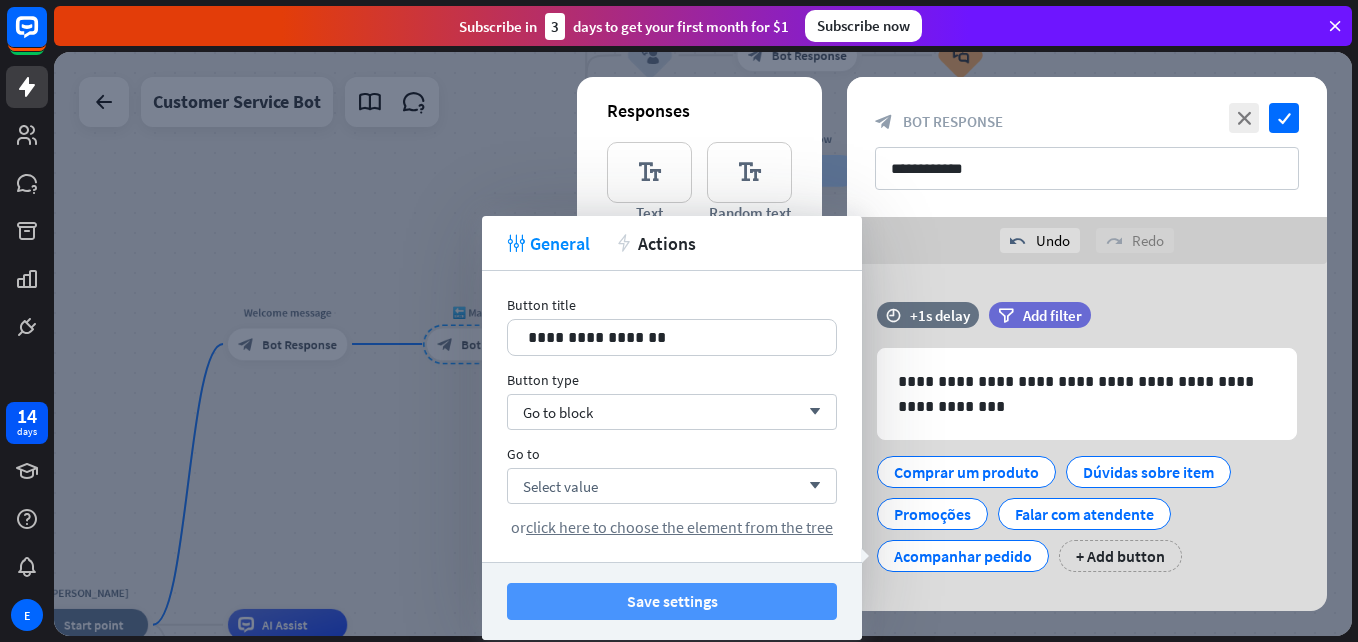 click on "Save settings" at bounding box center [672, 601] 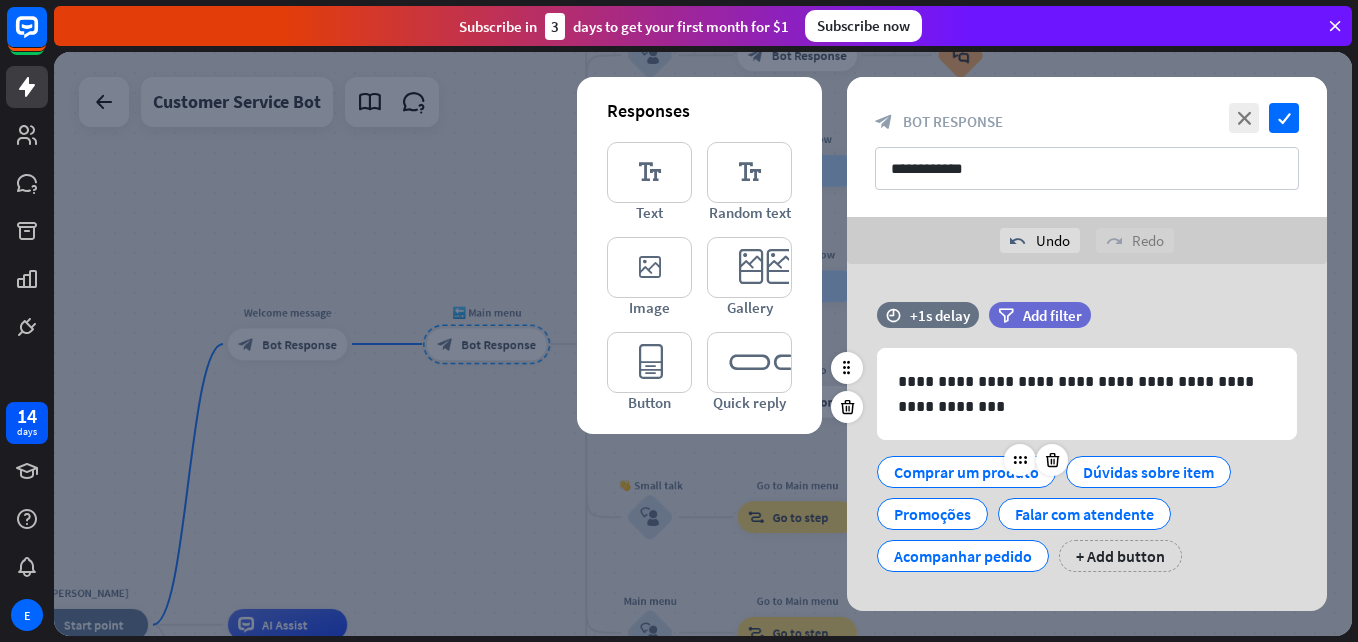 click on "Comprar um produto" at bounding box center [966, 472] 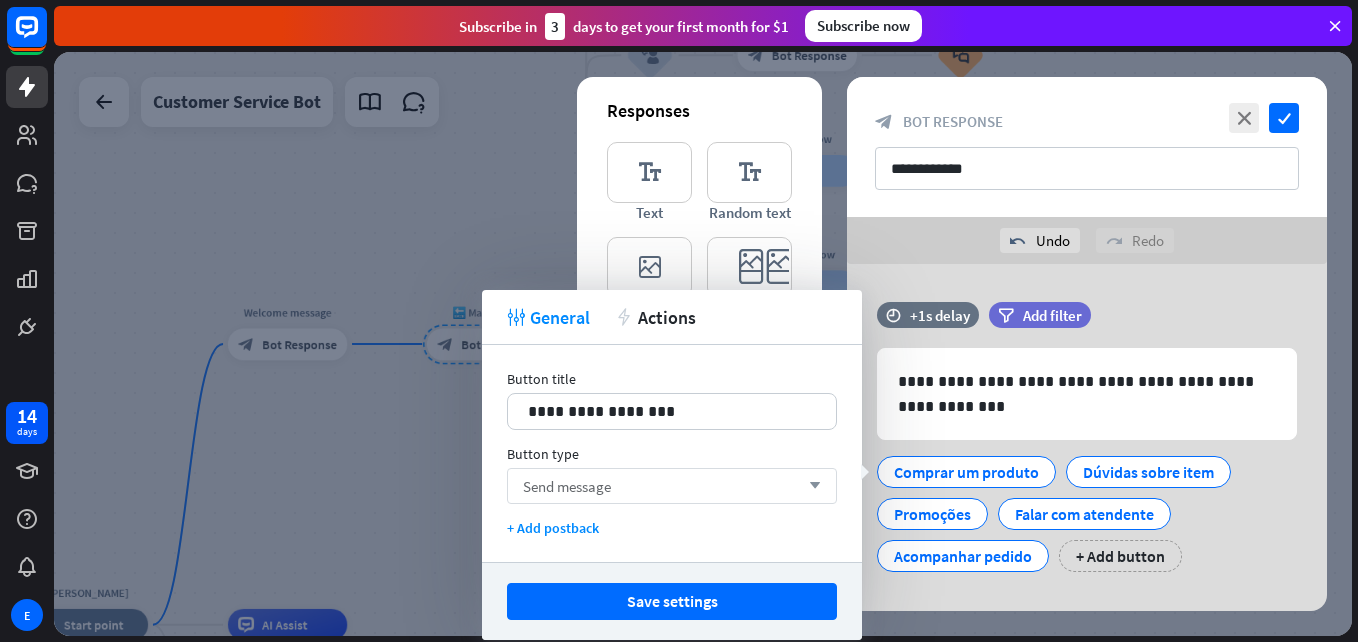 click on "Send message
arrow_down" at bounding box center (672, 486) 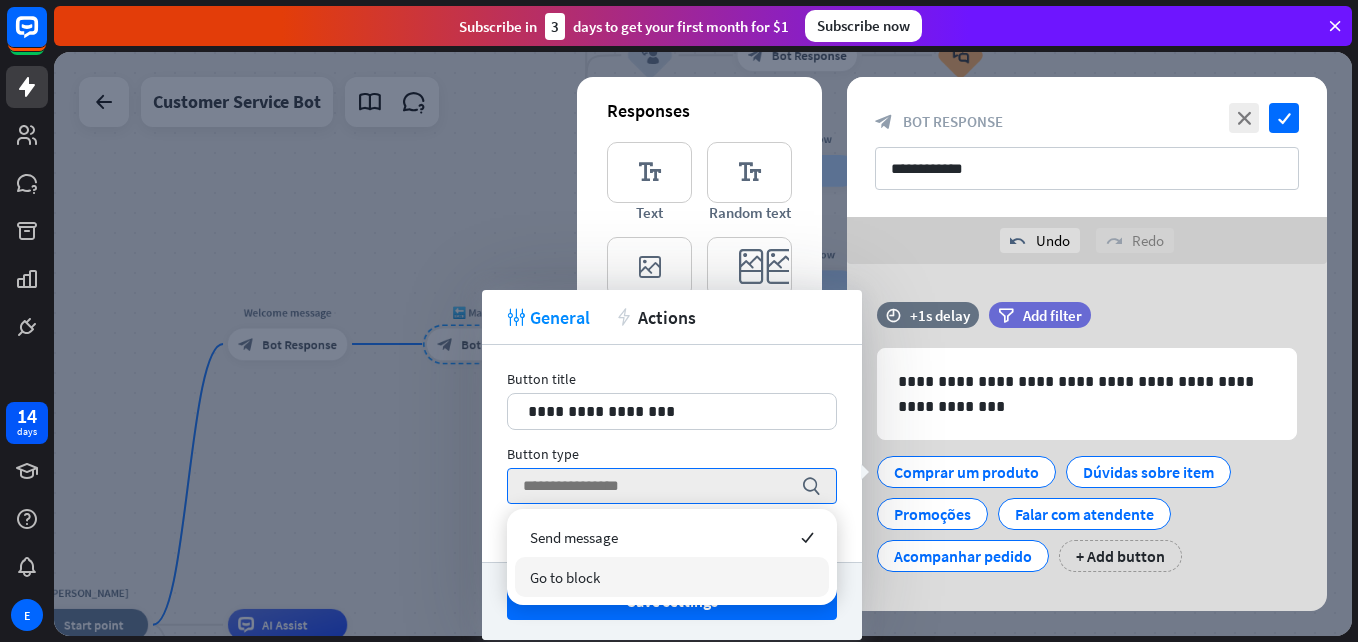 click on "Go to block" at bounding box center (672, 577) 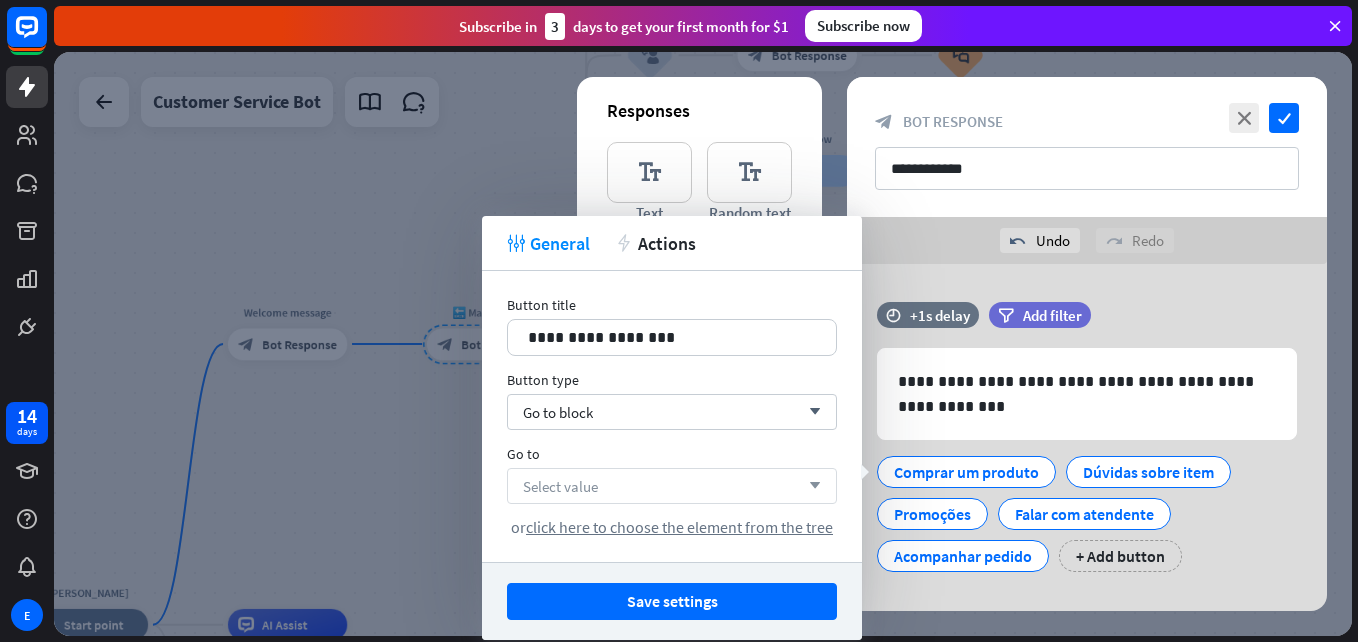 click on "Select value
arrow_down" at bounding box center [672, 486] 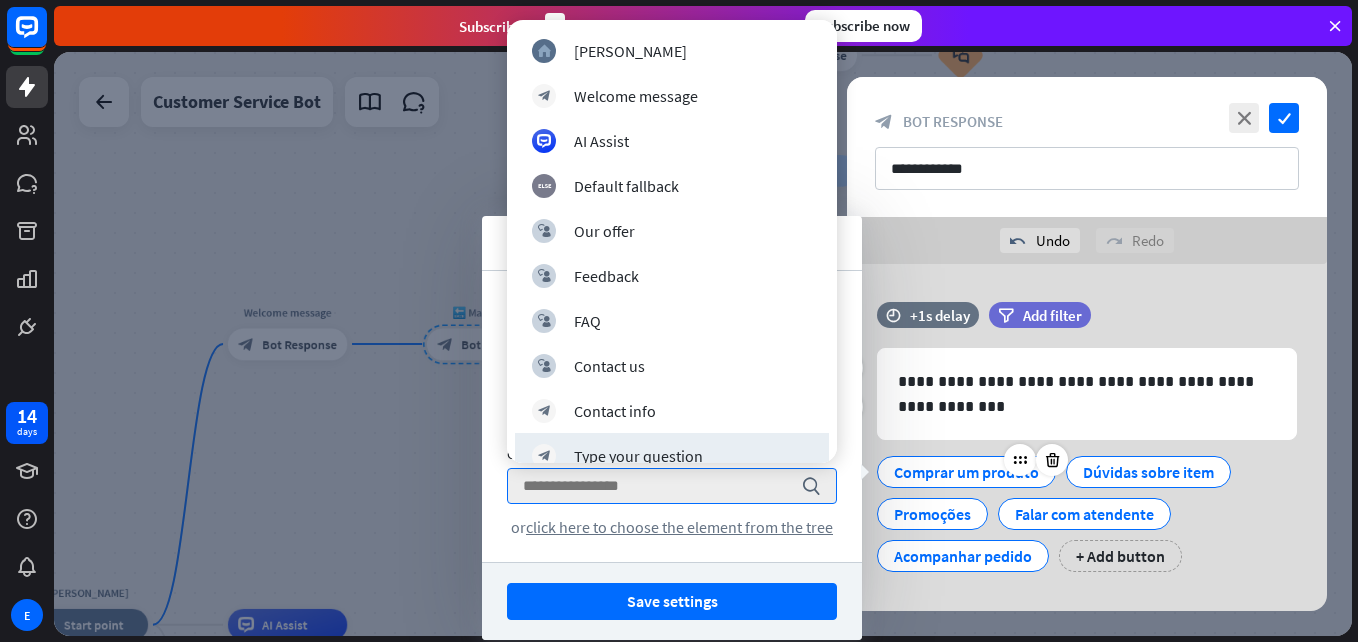 click on "Comprar um produto" at bounding box center (966, 472) 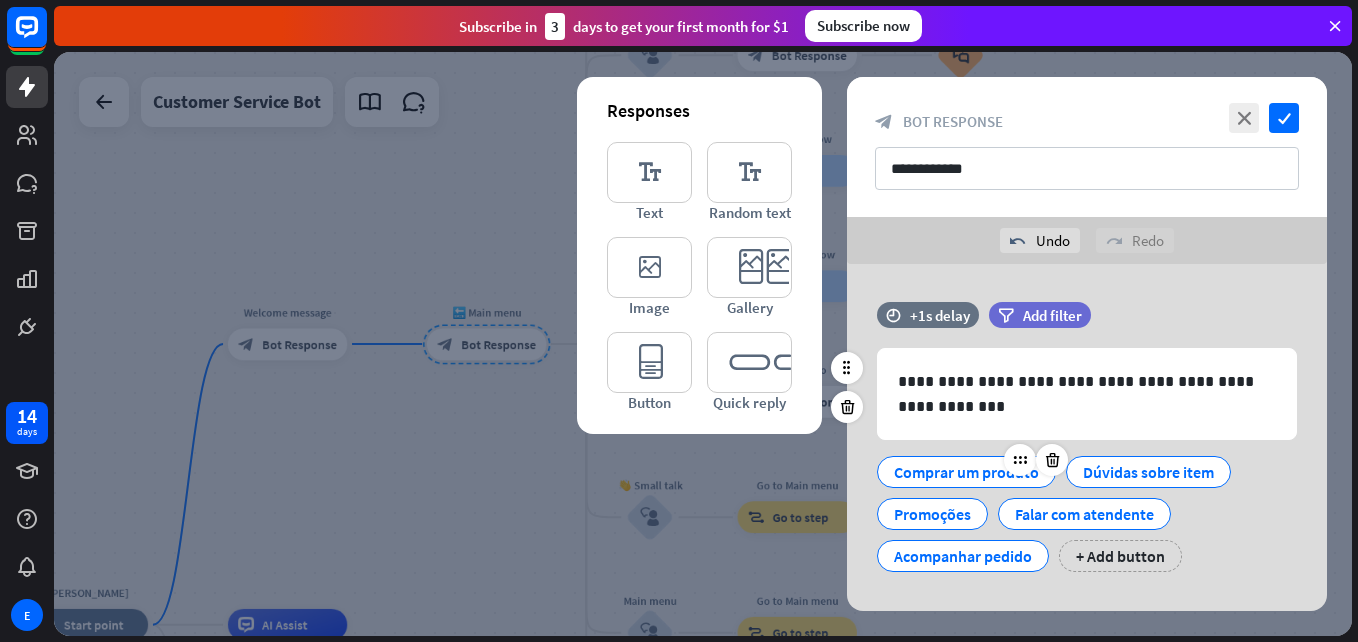 click on "Comprar um produto" at bounding box center (966, 472) 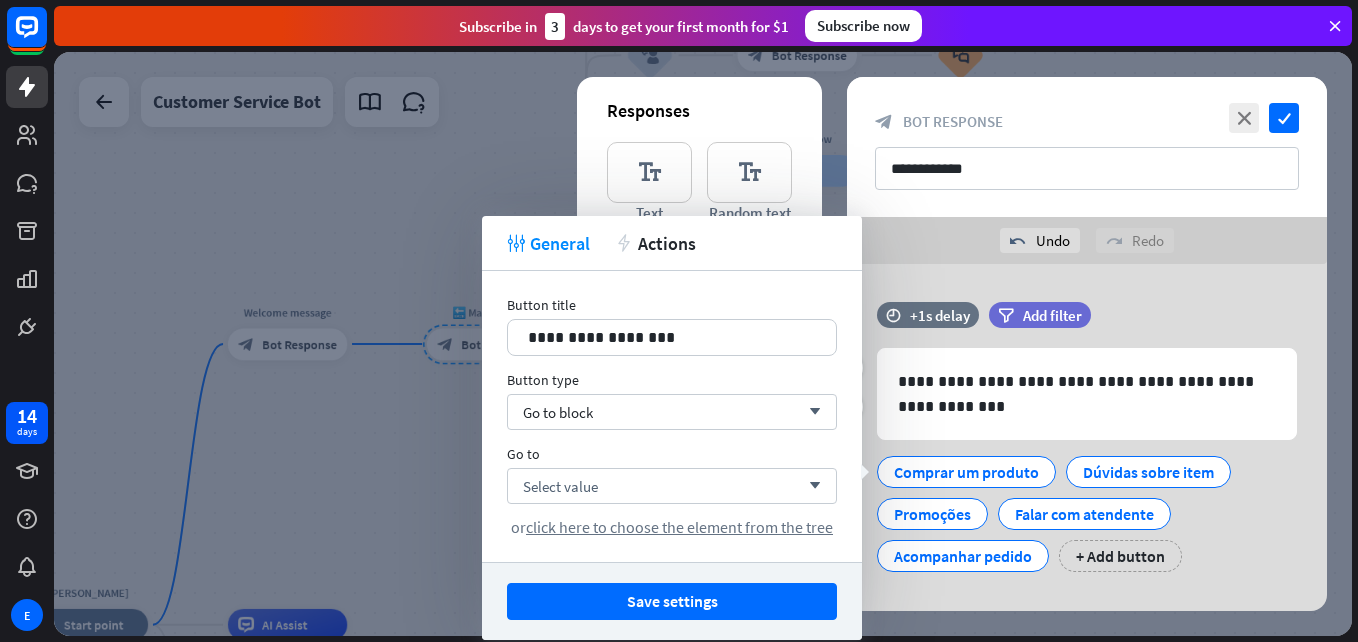 drag, startPoint x: 961, startPoint y: 560, endPoint x: 1240, endPoint y: 527, distance: 280.94482 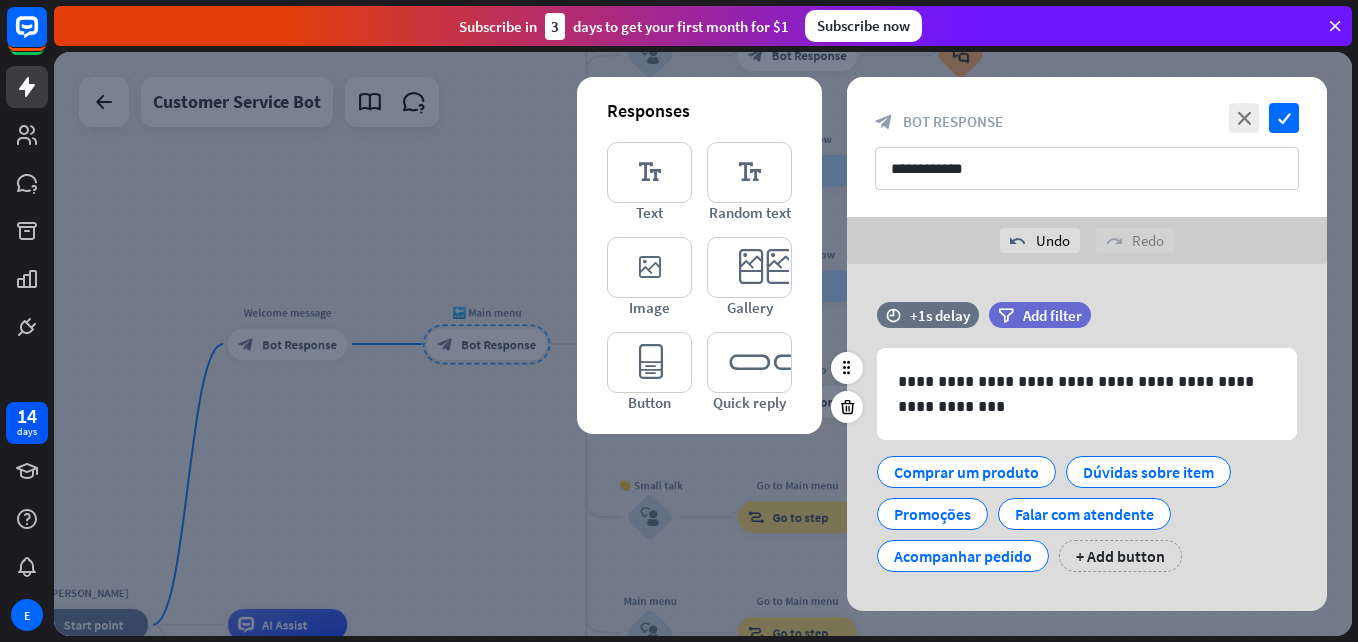 click on "Comprar um produto
Dúvidas sobre item
Promoções
Falar com atendente
Acompanhar pedido
+ Add button" at bounding box center (1082, 509) 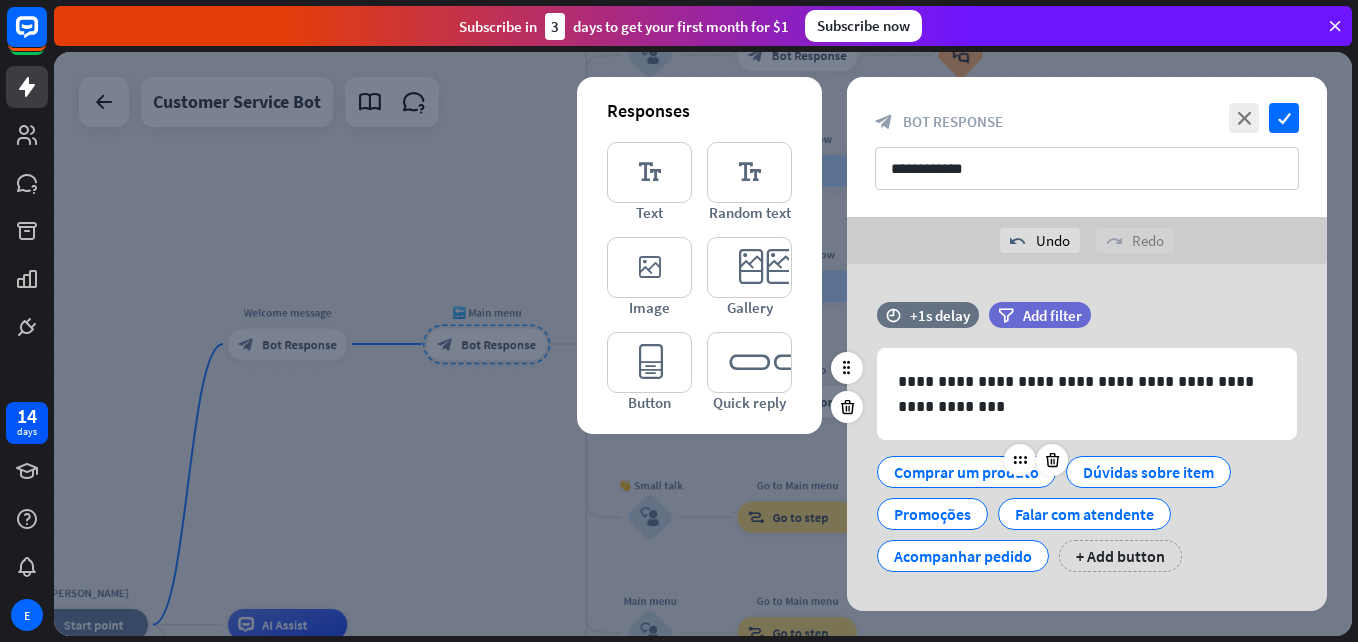 click on "Comprar um produto" at bounding box center (966, 472) 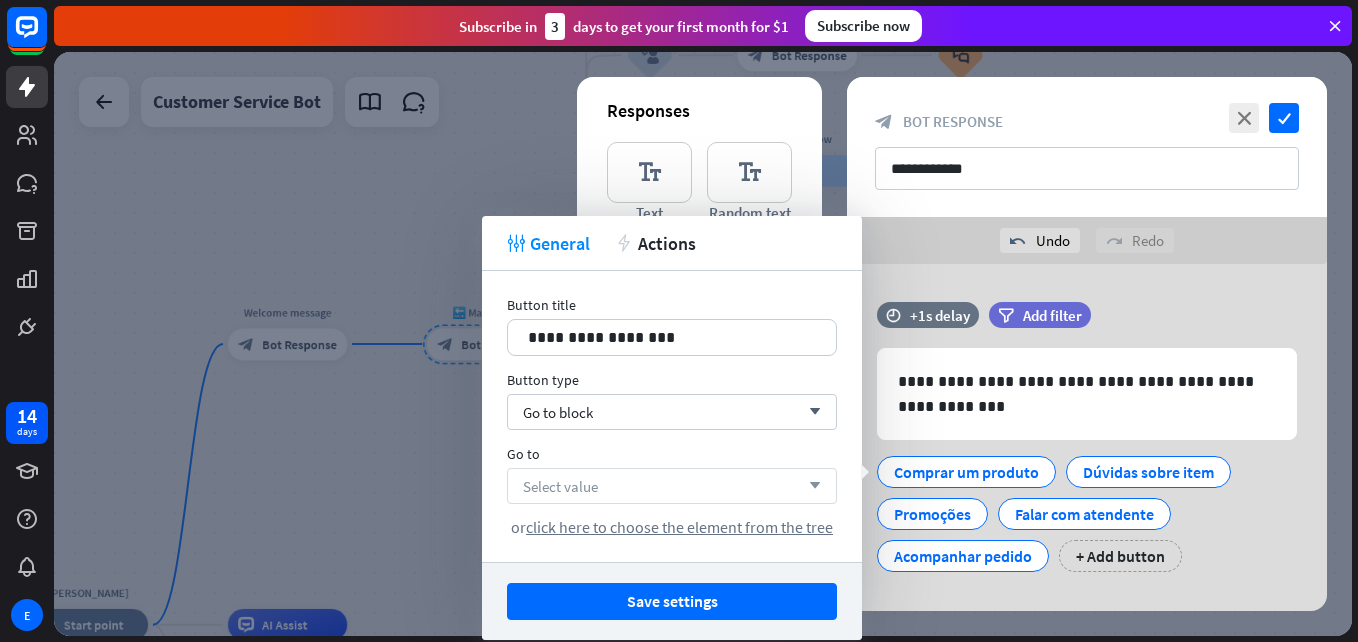 click on "Select value
arrow_down" at bounding box center (672, 486) 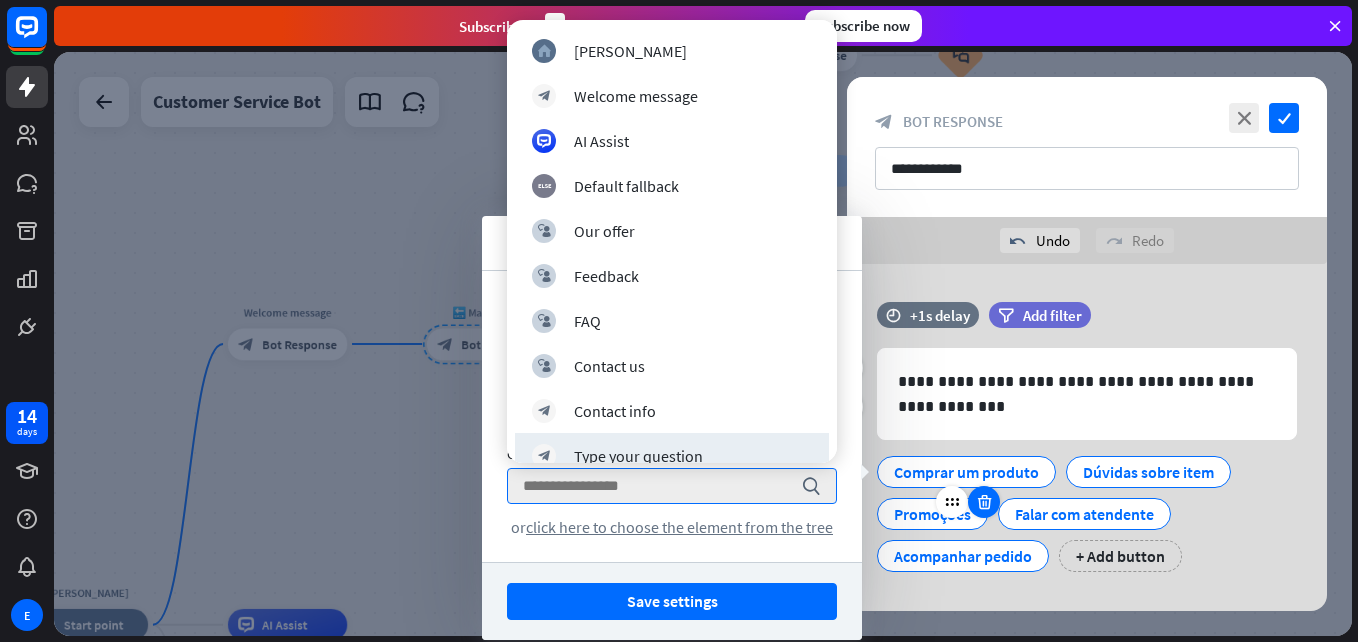 click at bounding box center (984, 502) 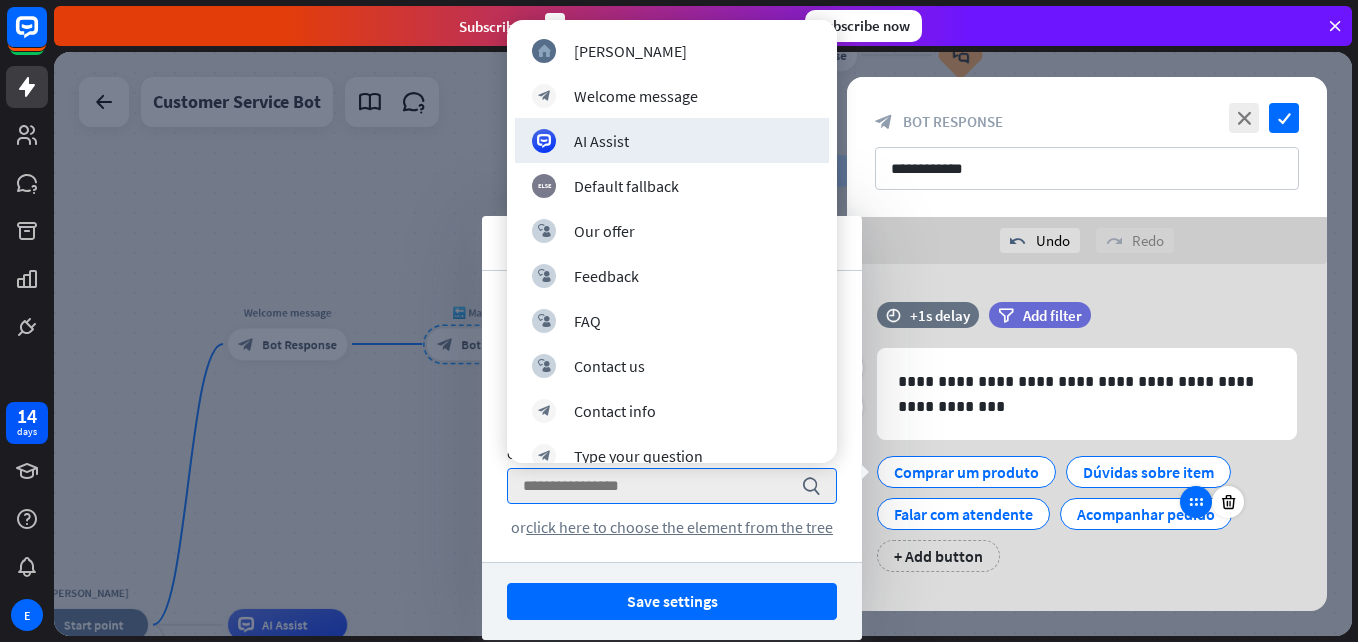 type 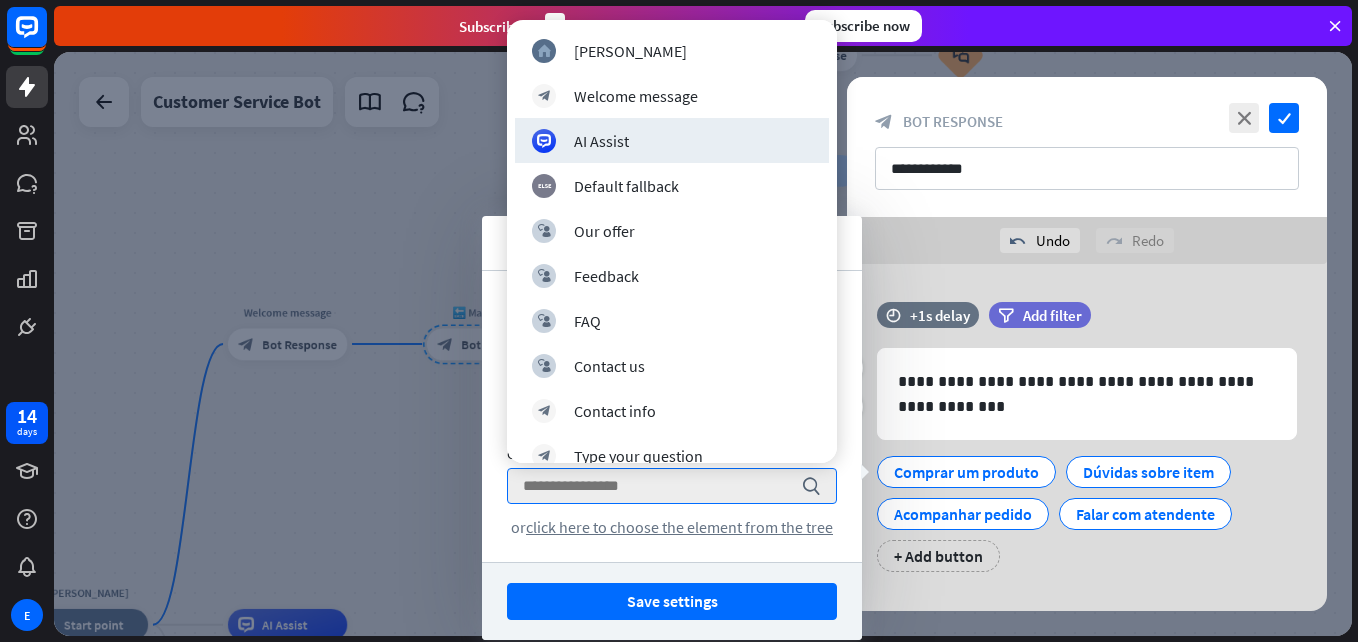 click on "Comprar um produto
Dúvidas sobre item
Acompanhar pedido
Falar com atendente
+ Add button" at bounding box center (1082, 509) 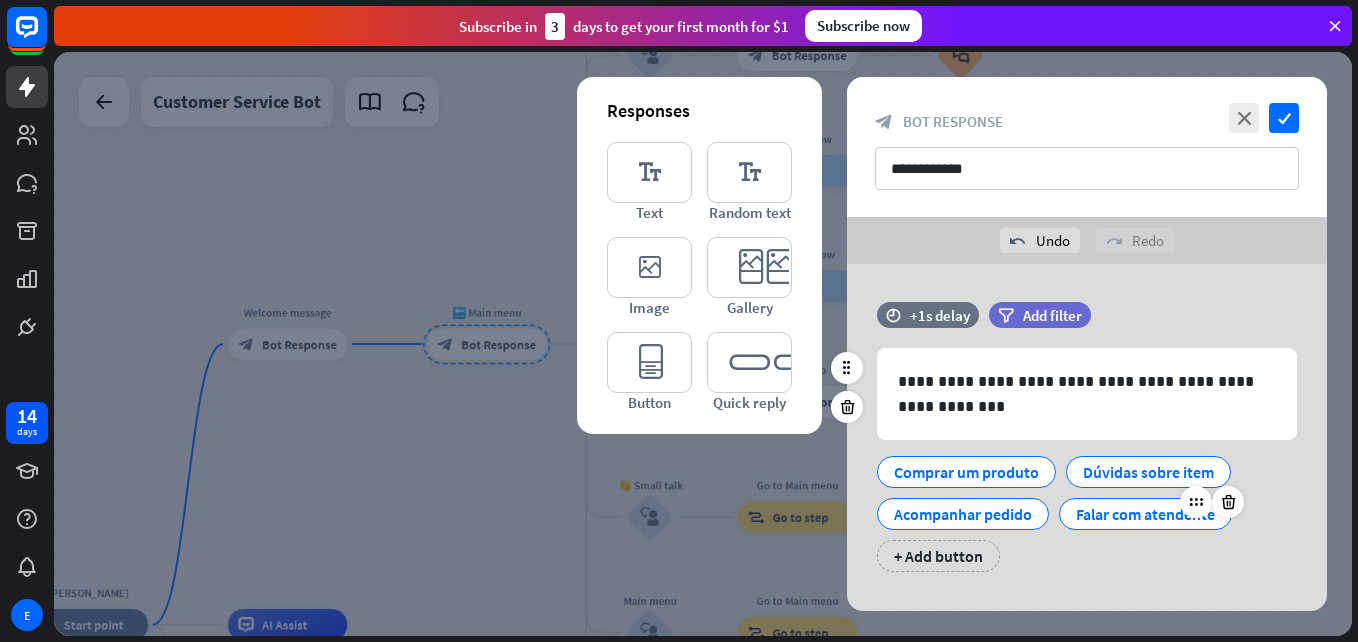 click on "Falar com atendente" at bounding box center [1145, 514] 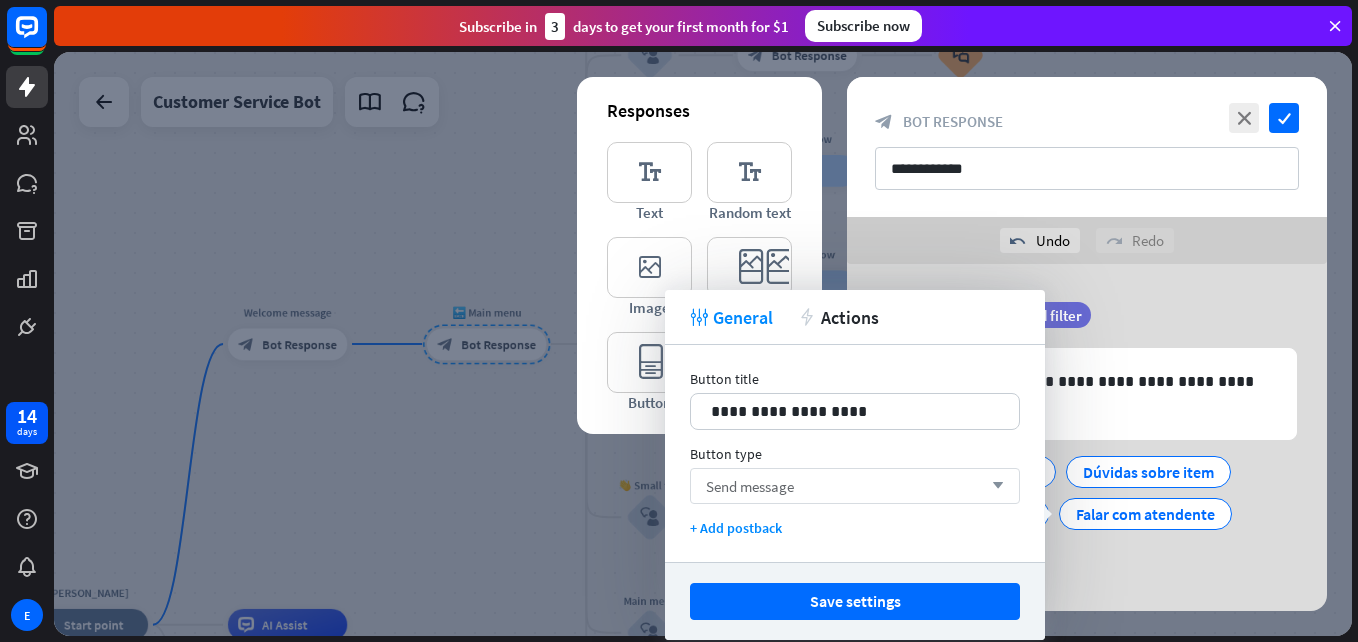 click on "Send message
arrow_down" at bounding box center (855, 486) 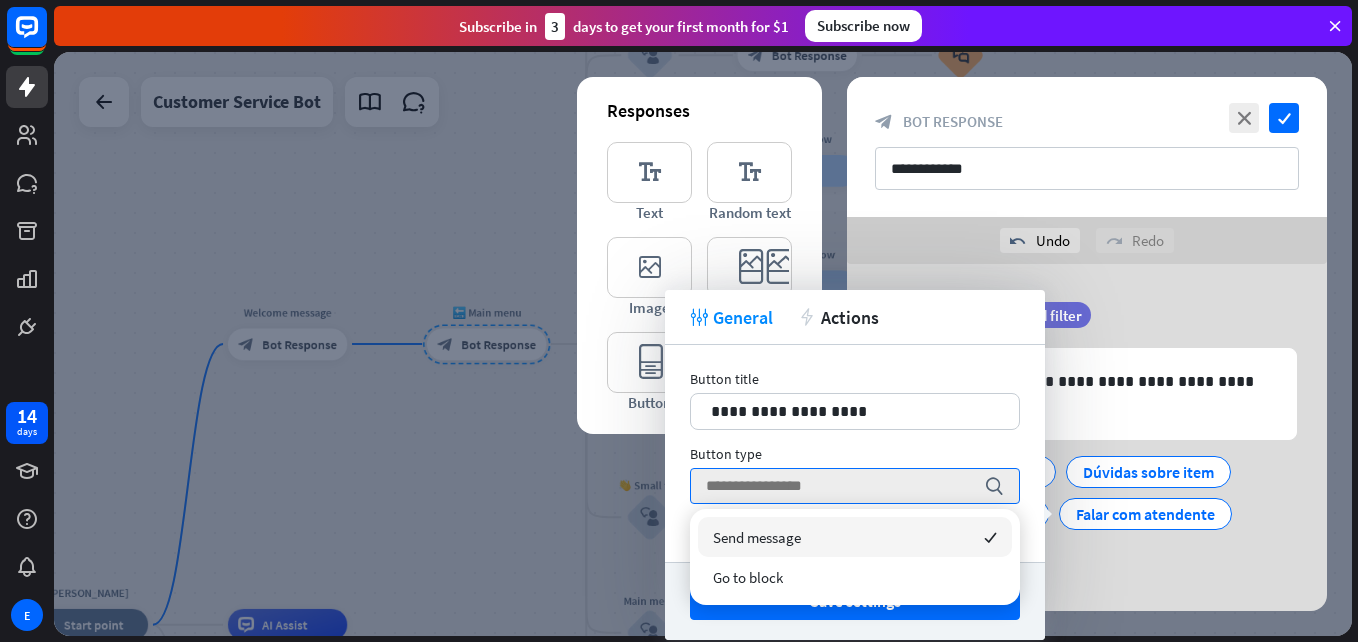 click on "Send message
checked" at bounding box center (855, 537) 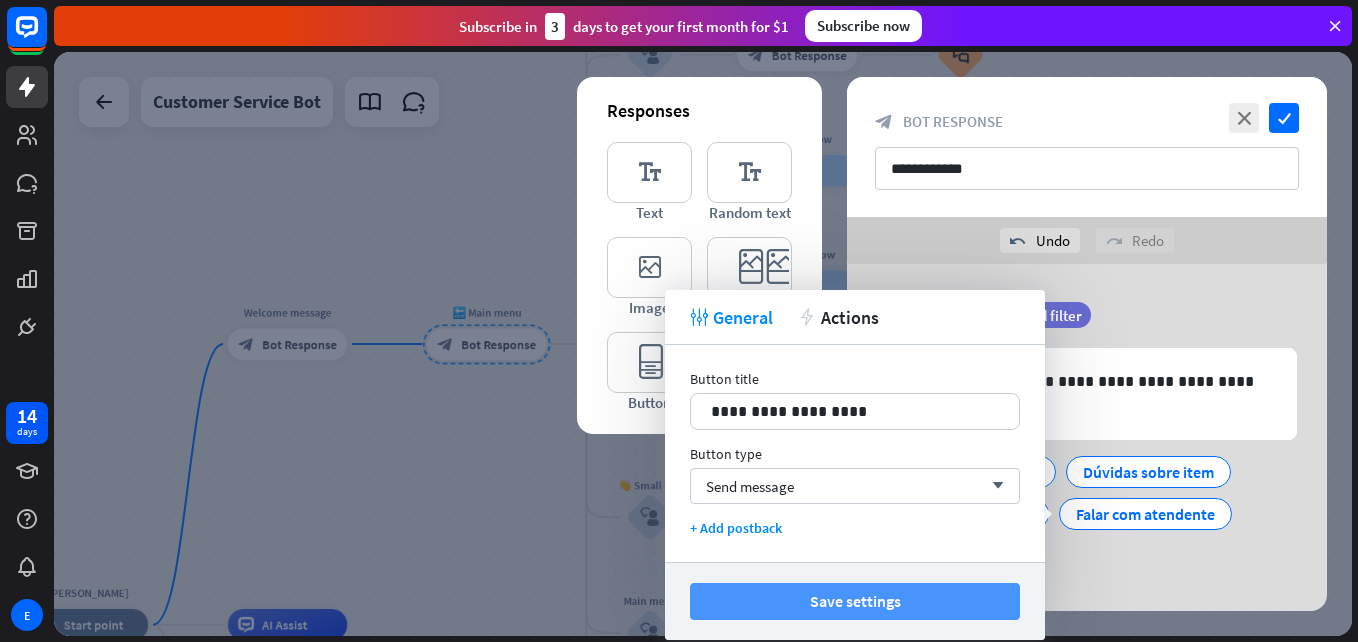 click on "Save settings" at bounding box center (855, 601) 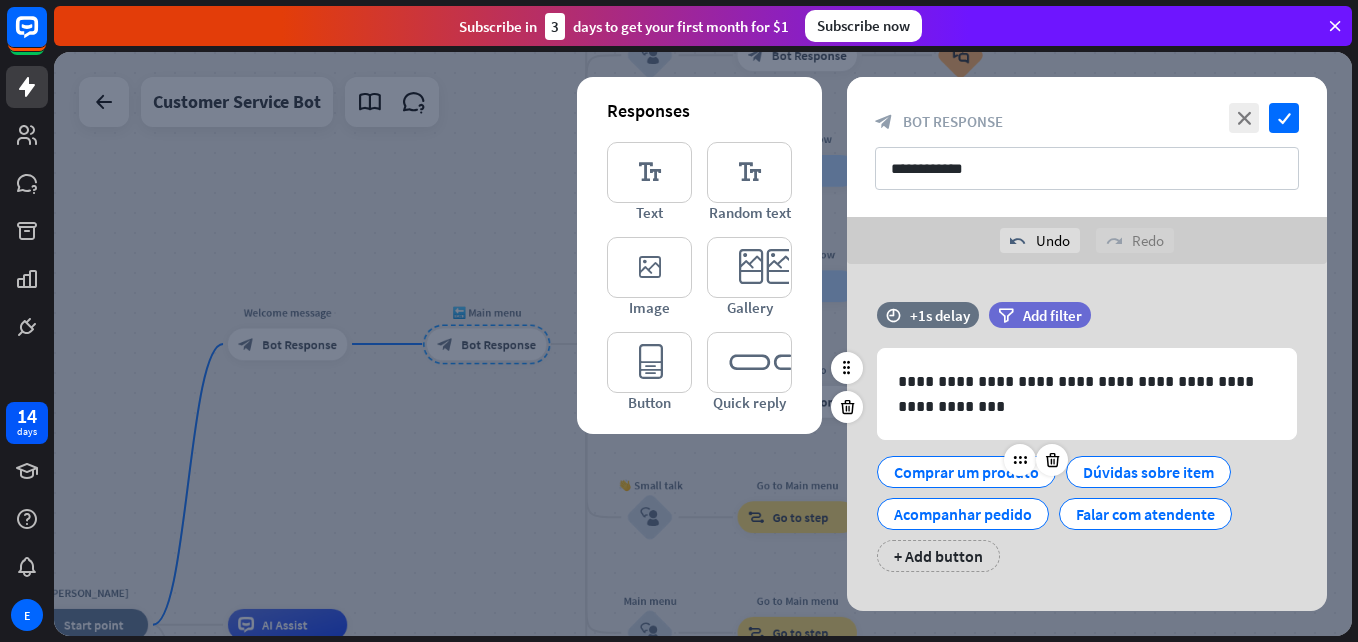 click on "Comprar um produto" at bounding box center (966, 472) 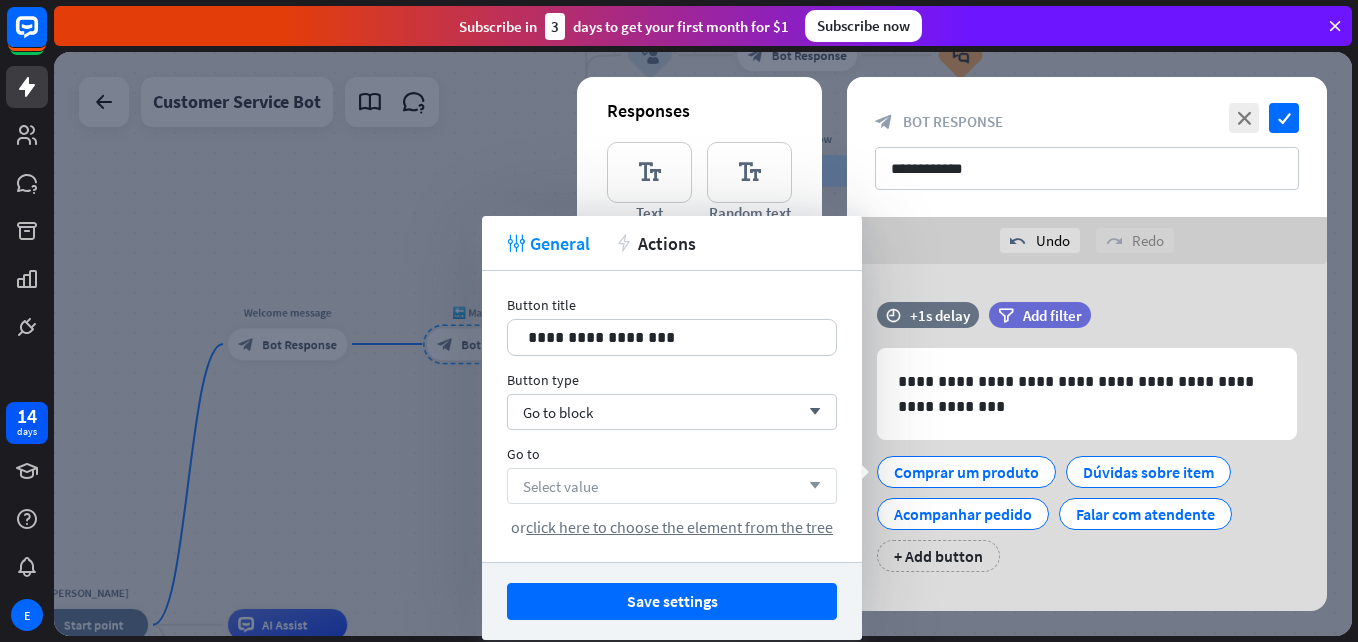 click on "Select value
arrow_down" at bounding box center (672, 486) 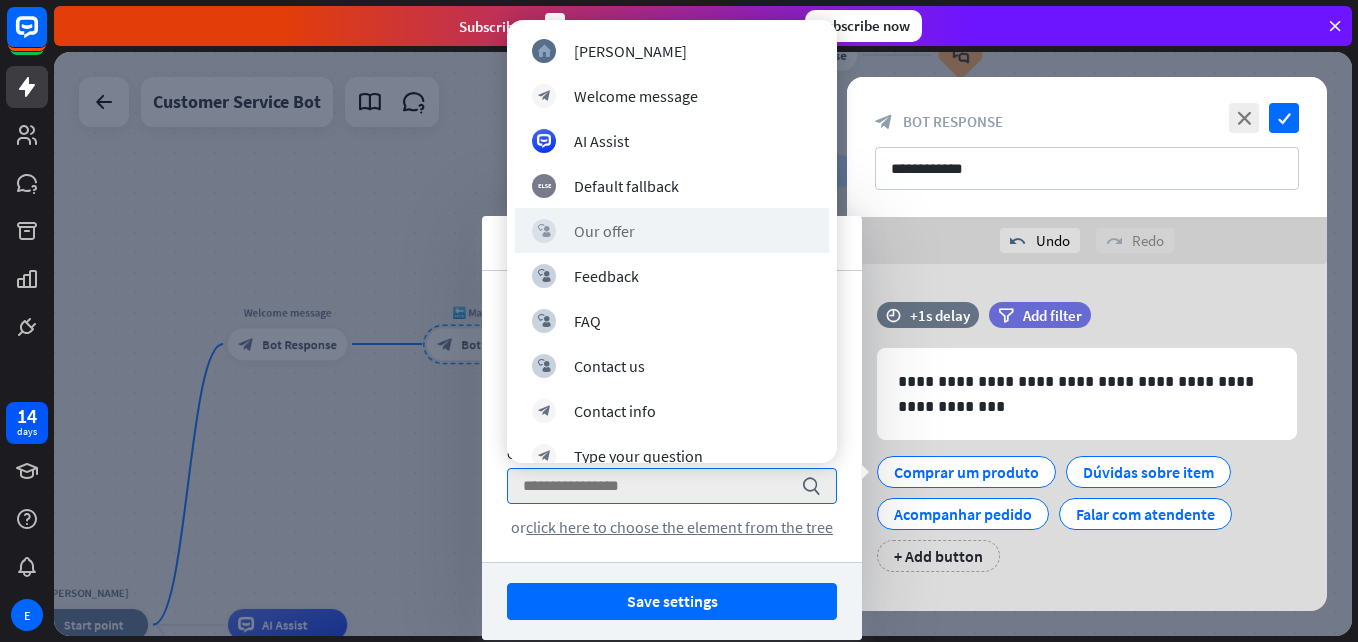 click on "block_user_input
Our offer" at bounding box center (672, 230) 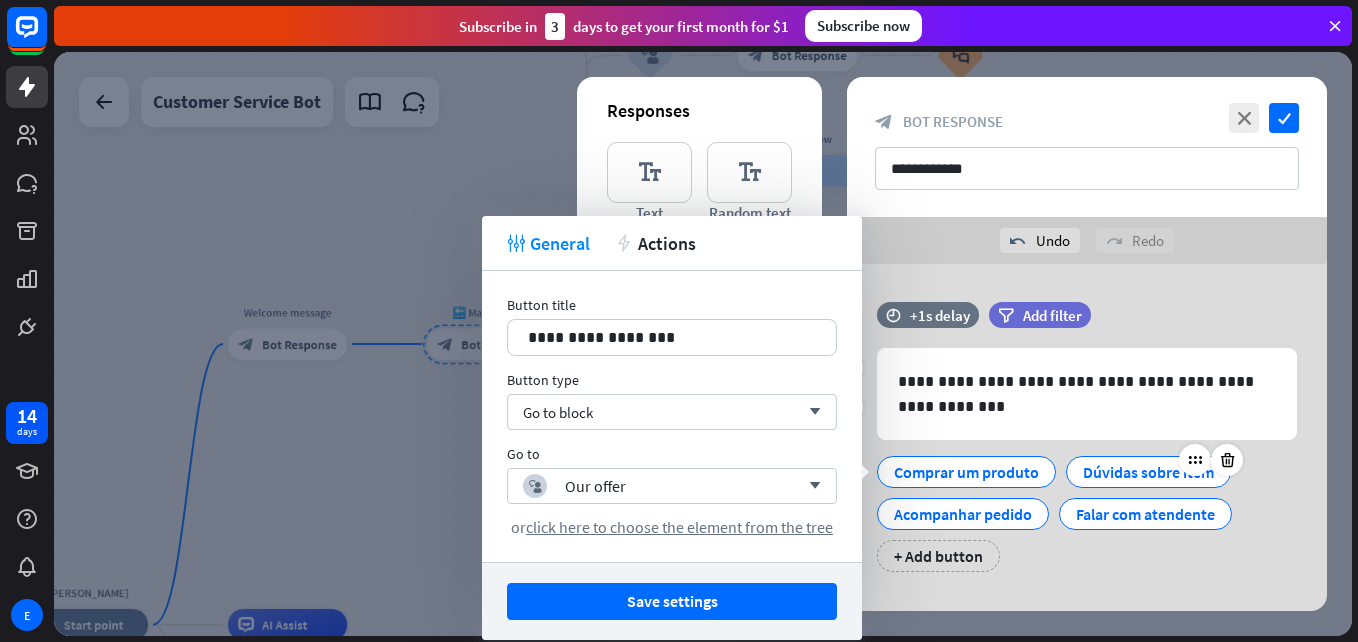 click on "Dúvidas sobre item" at bounding box center (1148, 472) 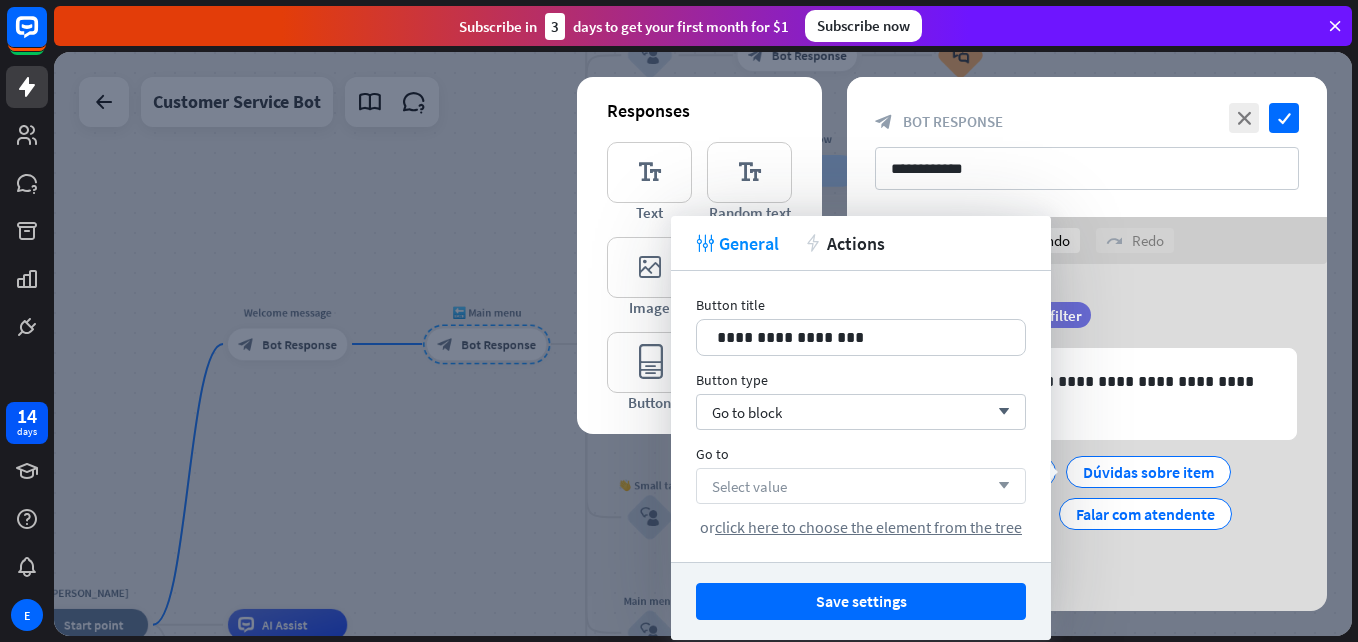 click on "Select value
arrow_down" at bounding box center (861, 486) 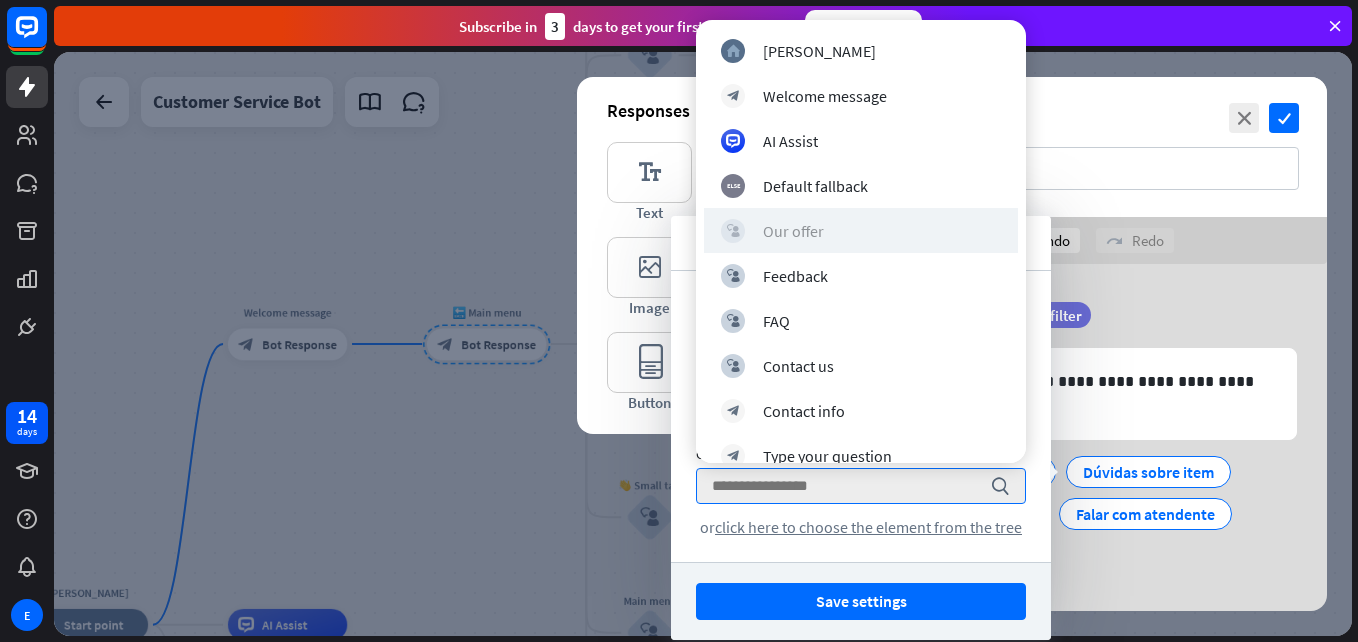 click on "block_user_input
Our offer" at bounding box center [861, 231] 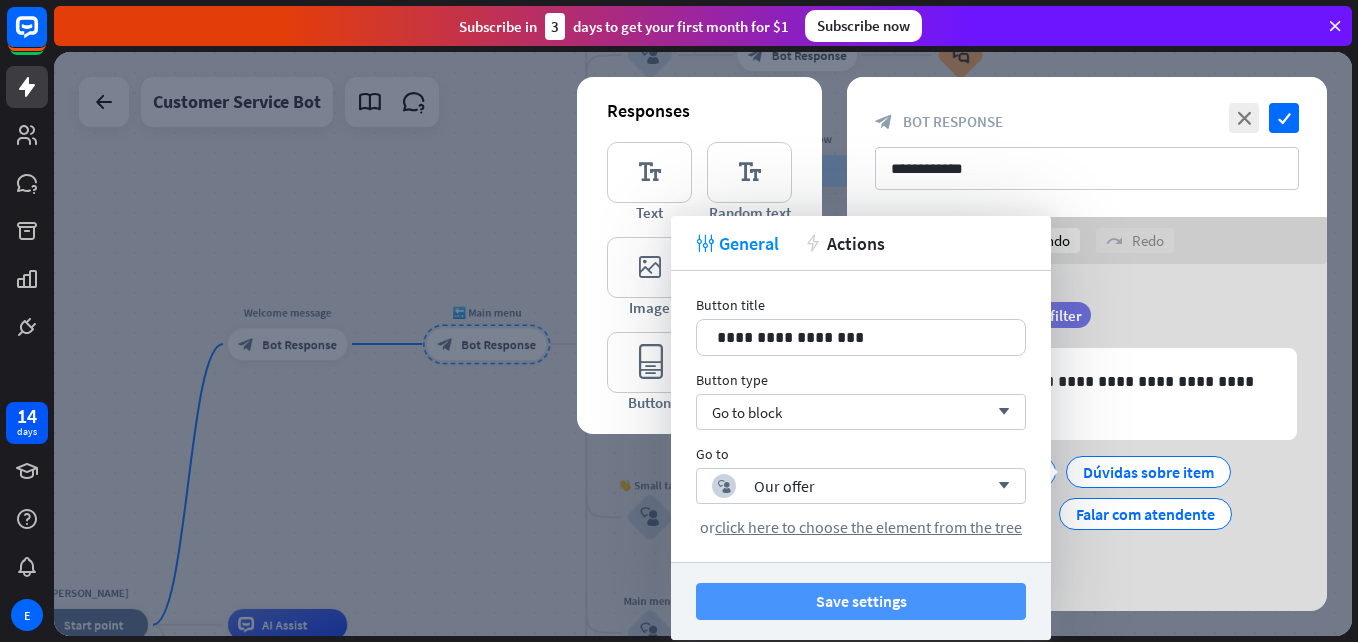 click on "Save settings" at bounding box center (861, 601) 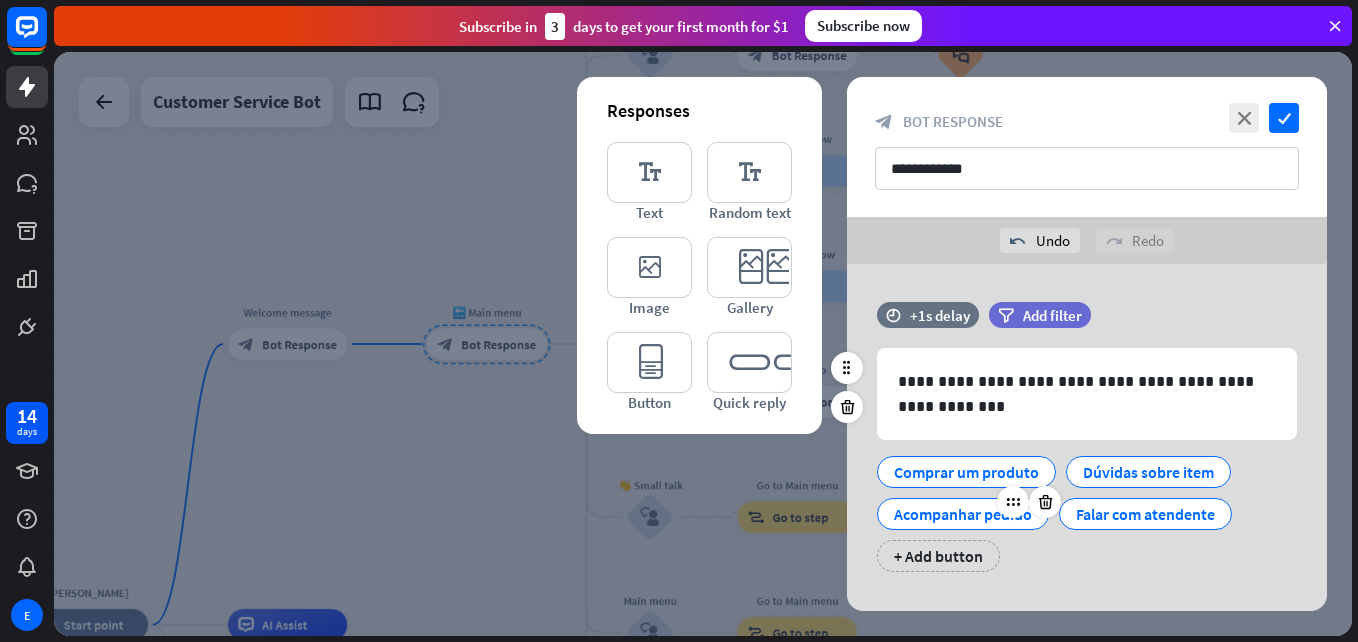 click on "Acompanhar pedido" at bounding box center [963, 514] 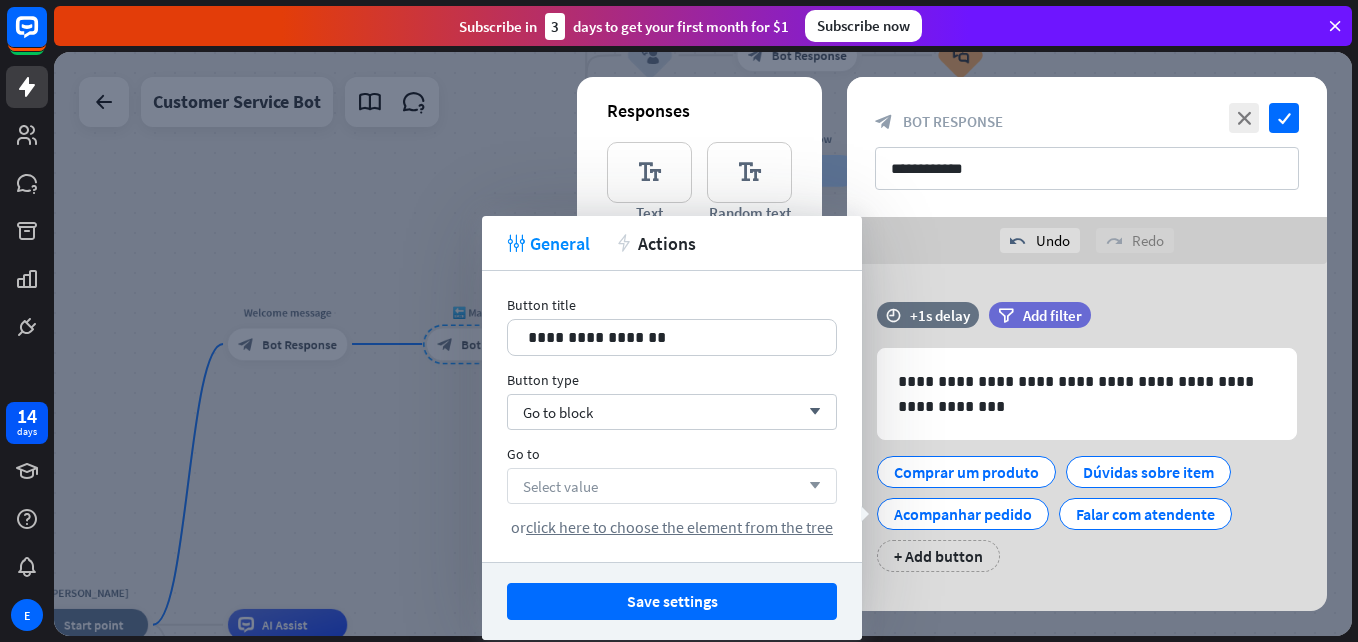 click on "Select value
arrow_down" at bounding box center [672, 486] 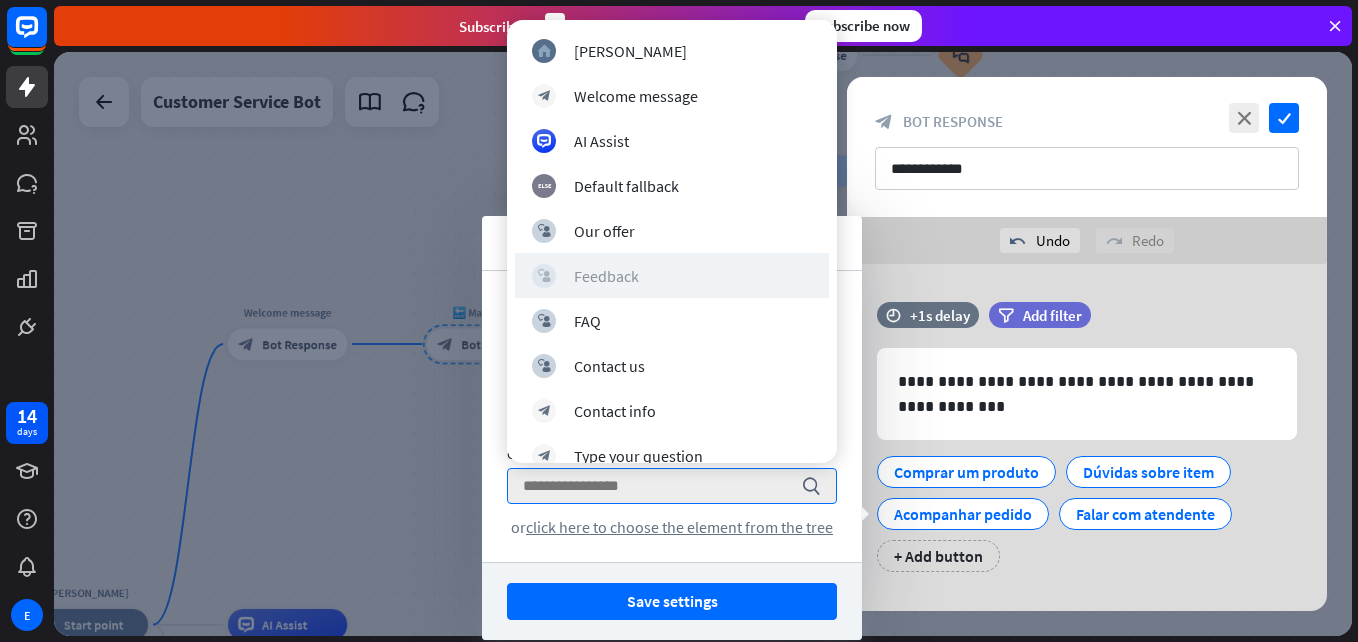 click on "block_user_input
Feedback" at bounding box center [672, 276] 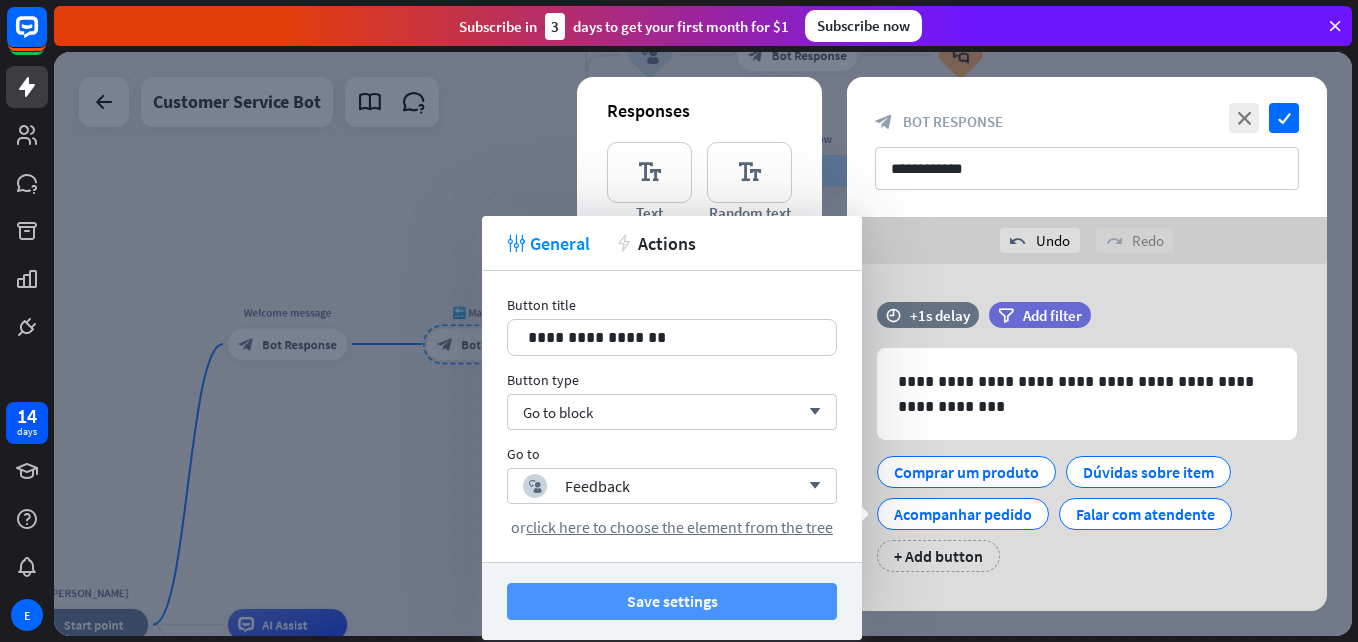 click on "Save settings" at bounding box center [672, 601] 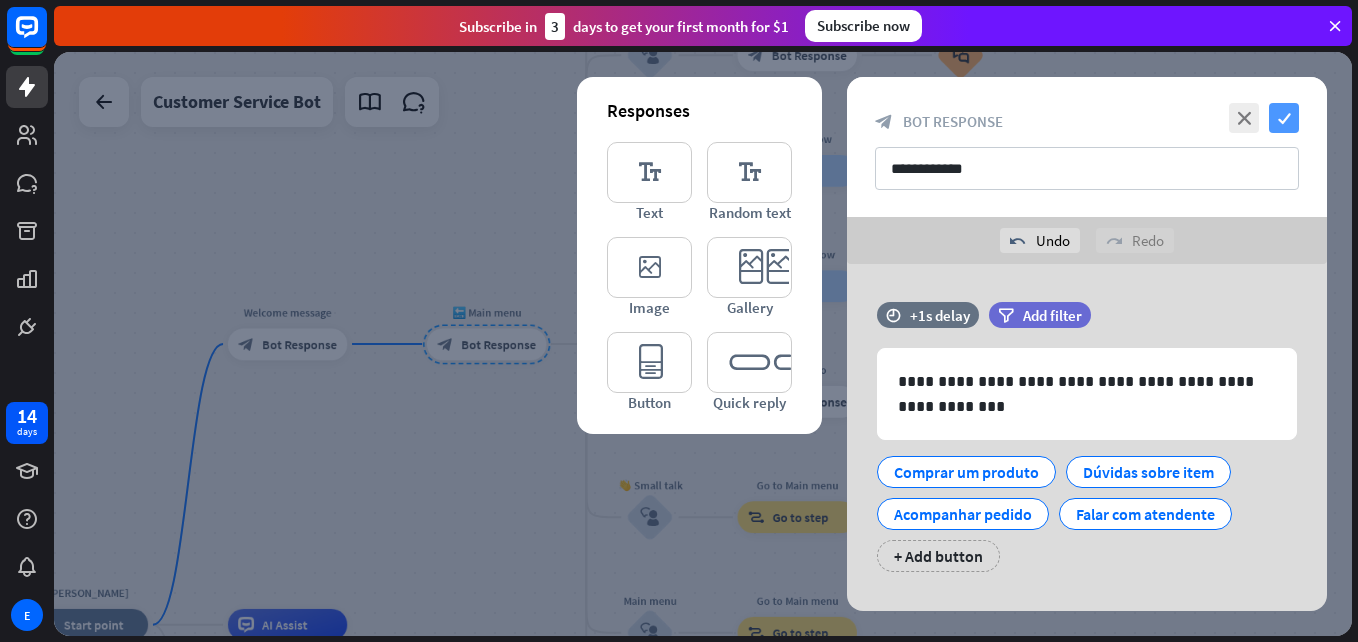 click on "check" at bounding box center [1284, 118] 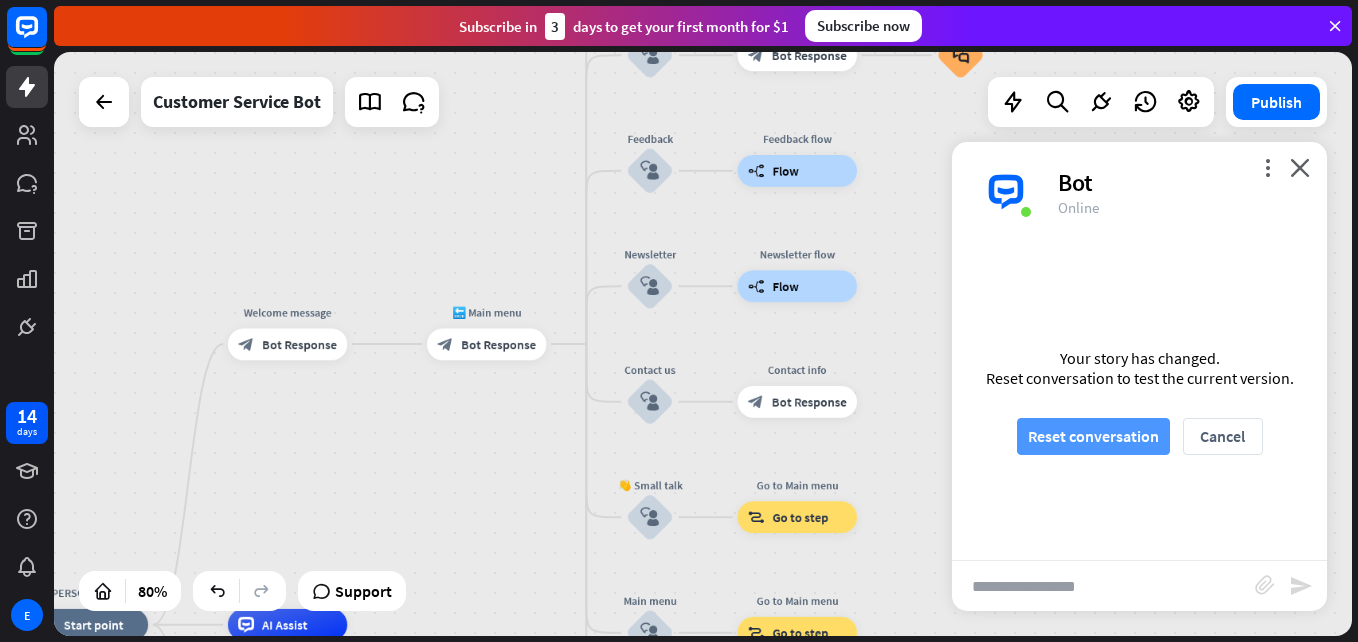 click on "Reset conversation" at bounding box center [1093, 436] 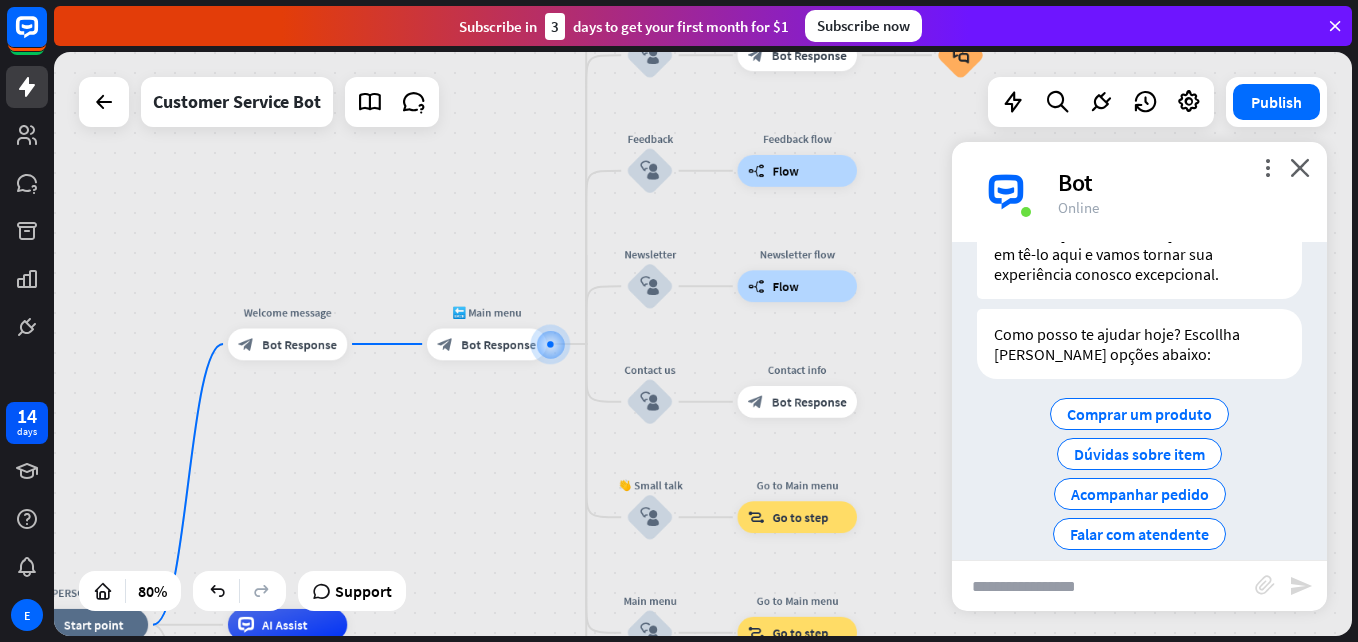 scroll, scrollTop: 135, scrollLeft: 0, axis: vertical 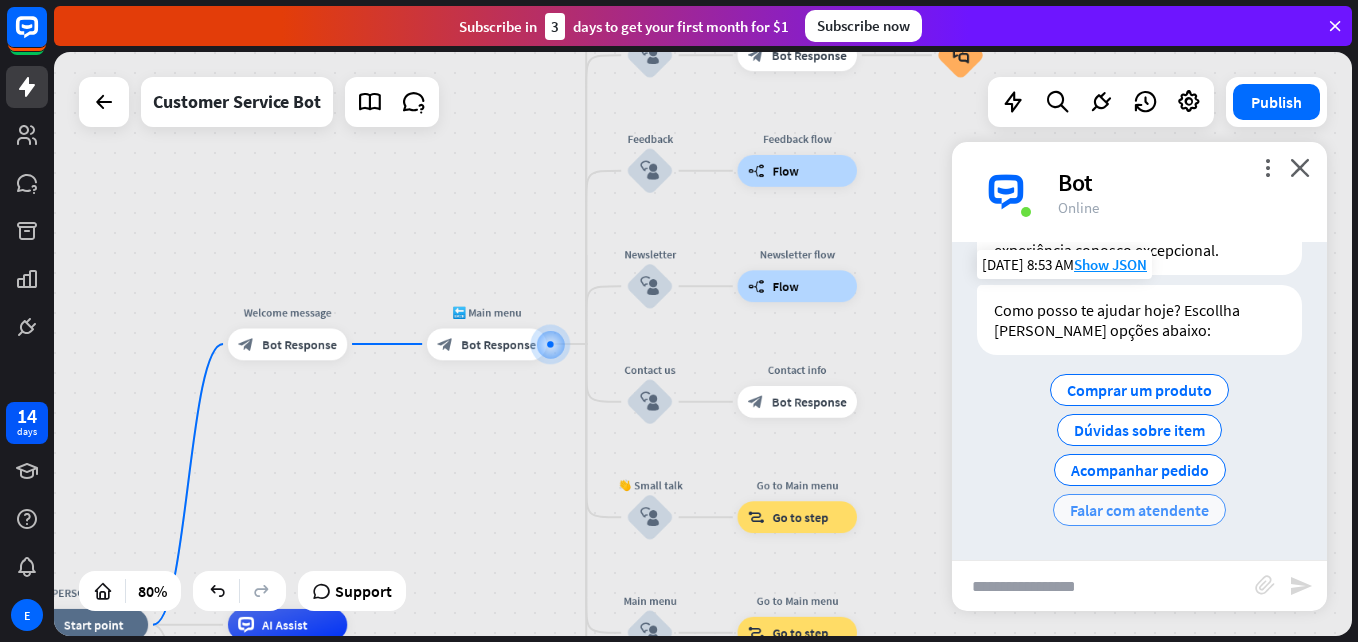 click on "Falar com atendente" at bounding box center [1139, 510] 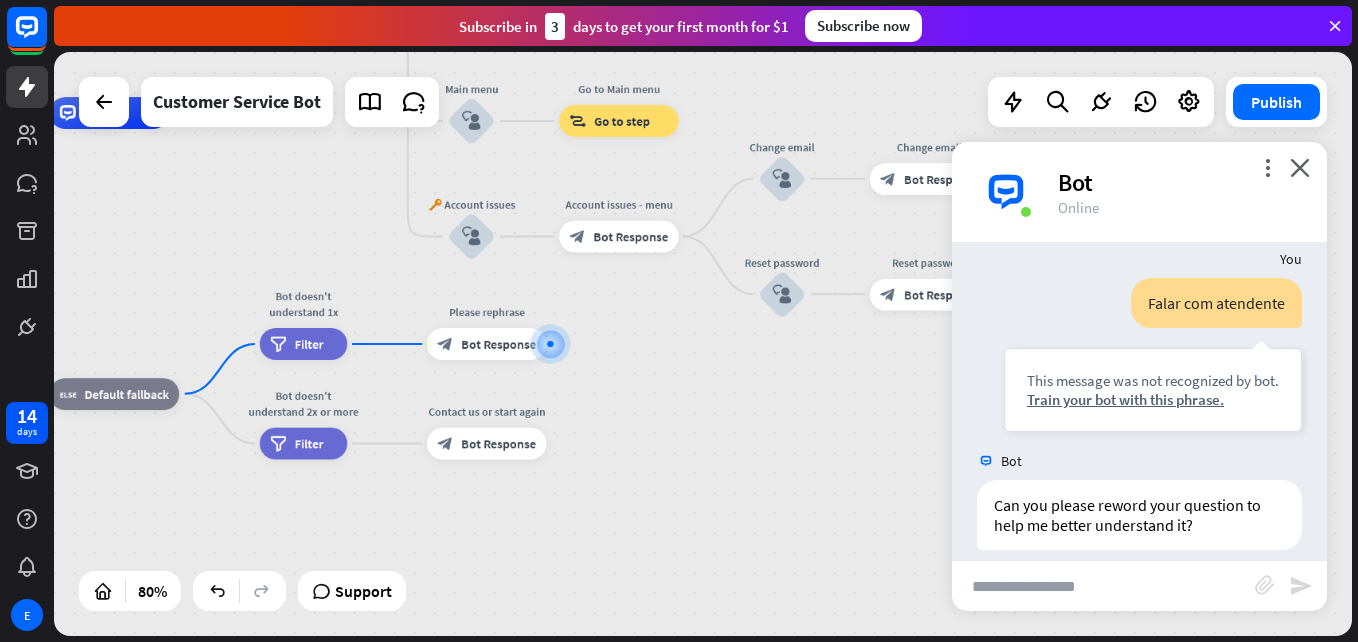 scroll, scrollTop: 280, scrollLeft: 0, axis: vertical 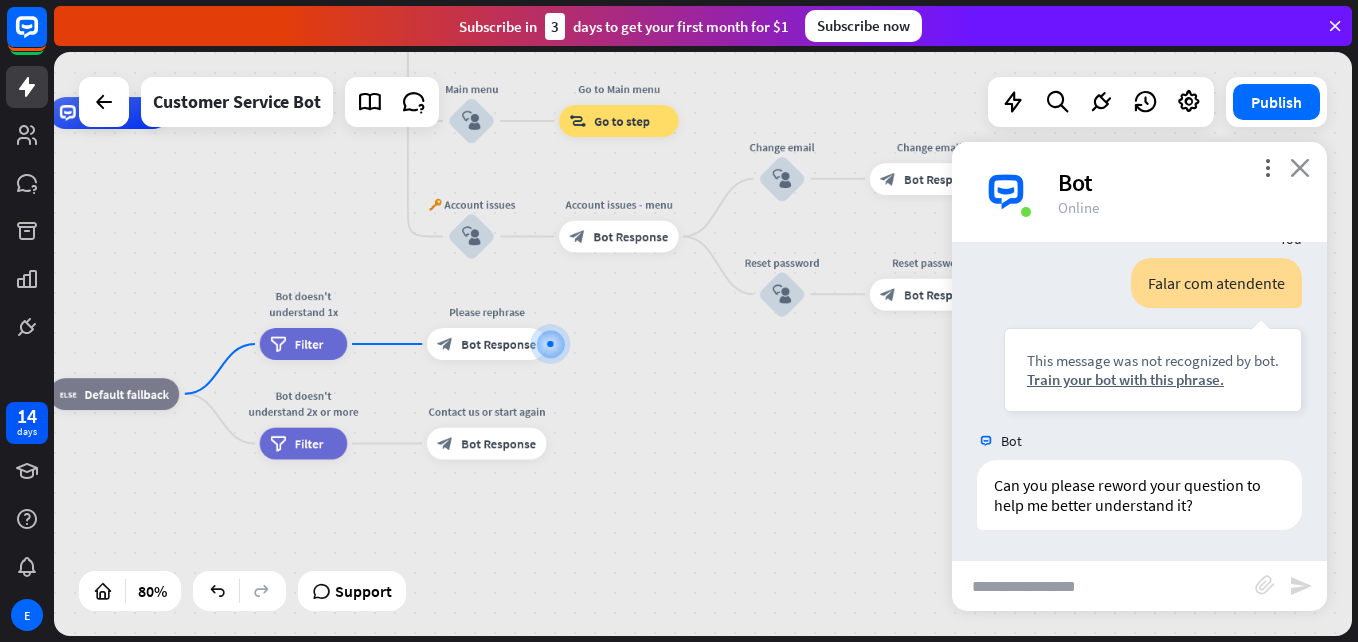 click on "close" at bounding box center (1300, 167) 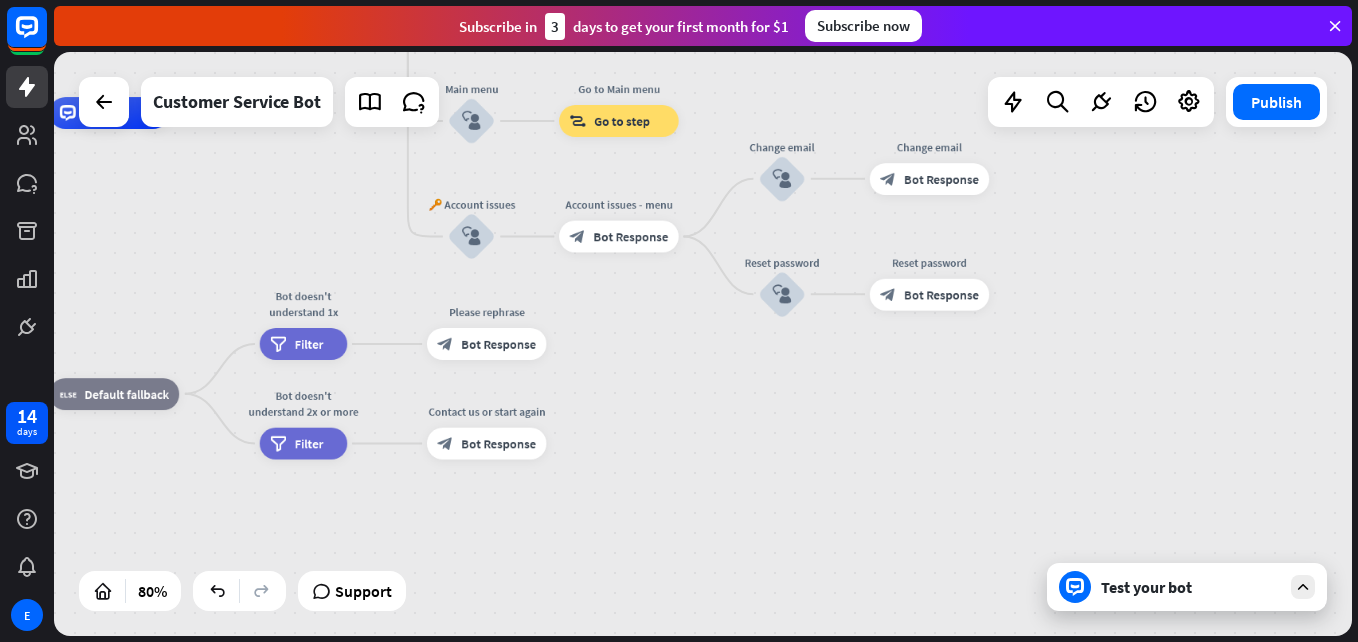 click on "Test your bot" at bounding box center [1191, 587] 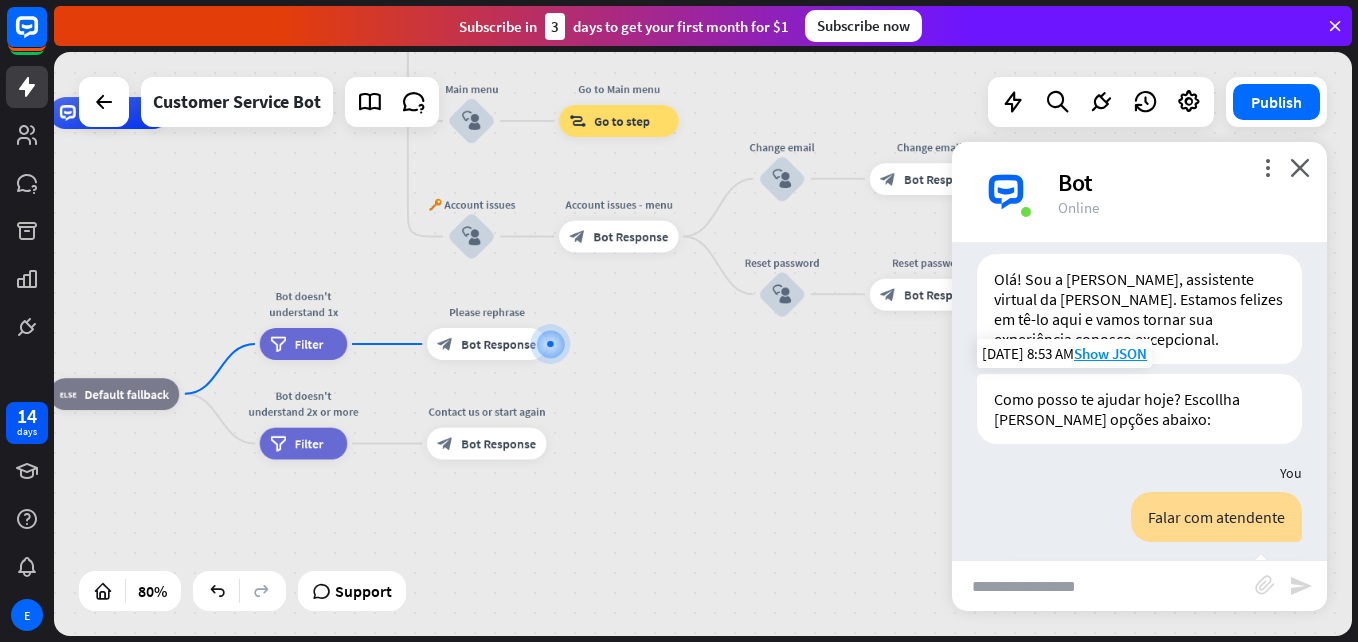 scroll, scrollTop: 0, scrollLeft: 0, axis: both 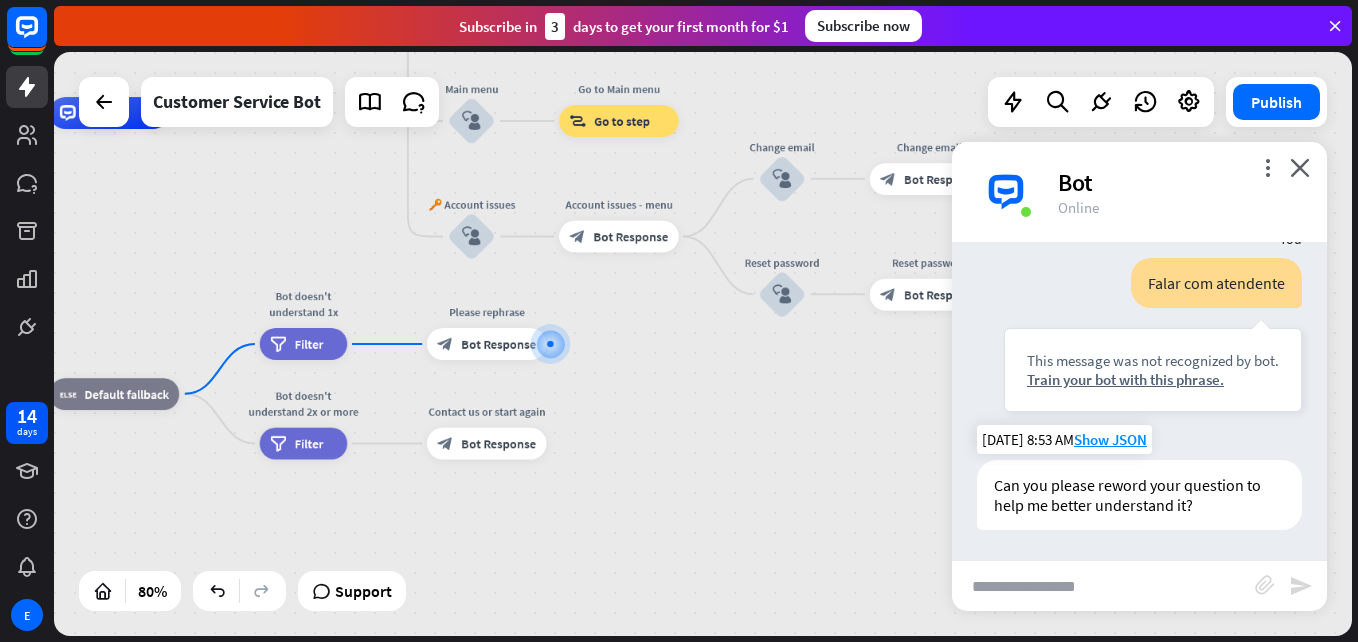 click on "Can you please reword your question to help me better understand it?" at bounding box center [1139, 495] 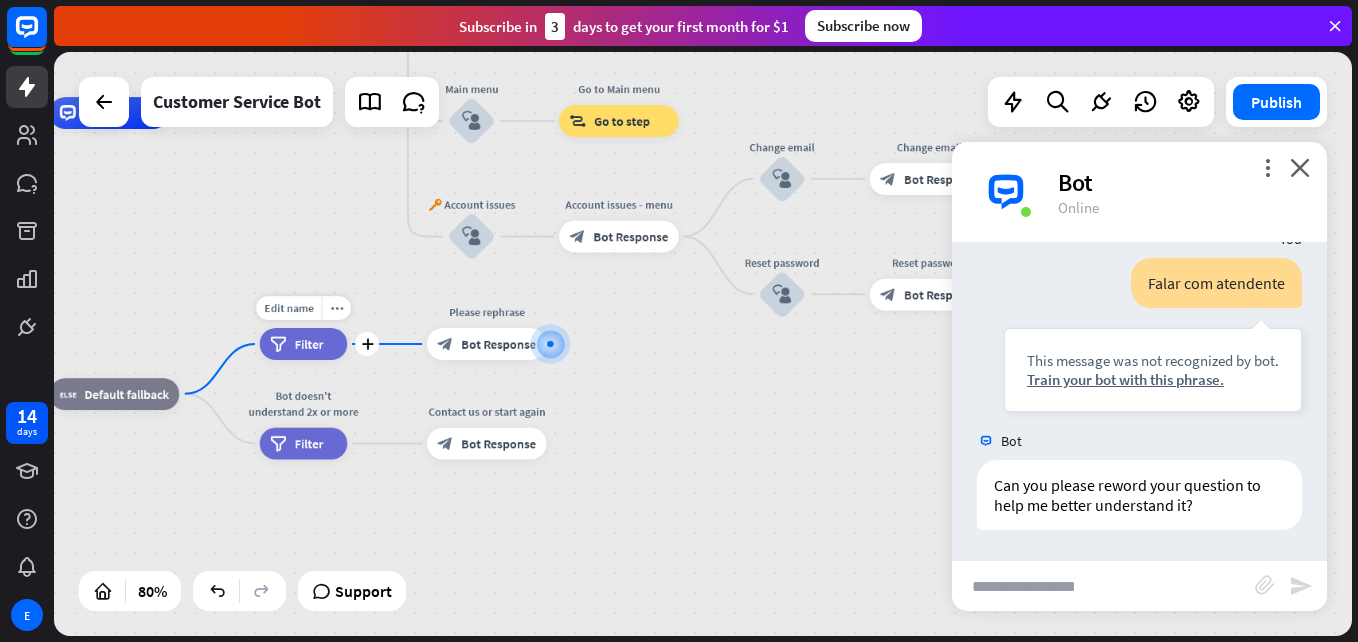 click on "filter   Filter" at bounding box center [304, 344] 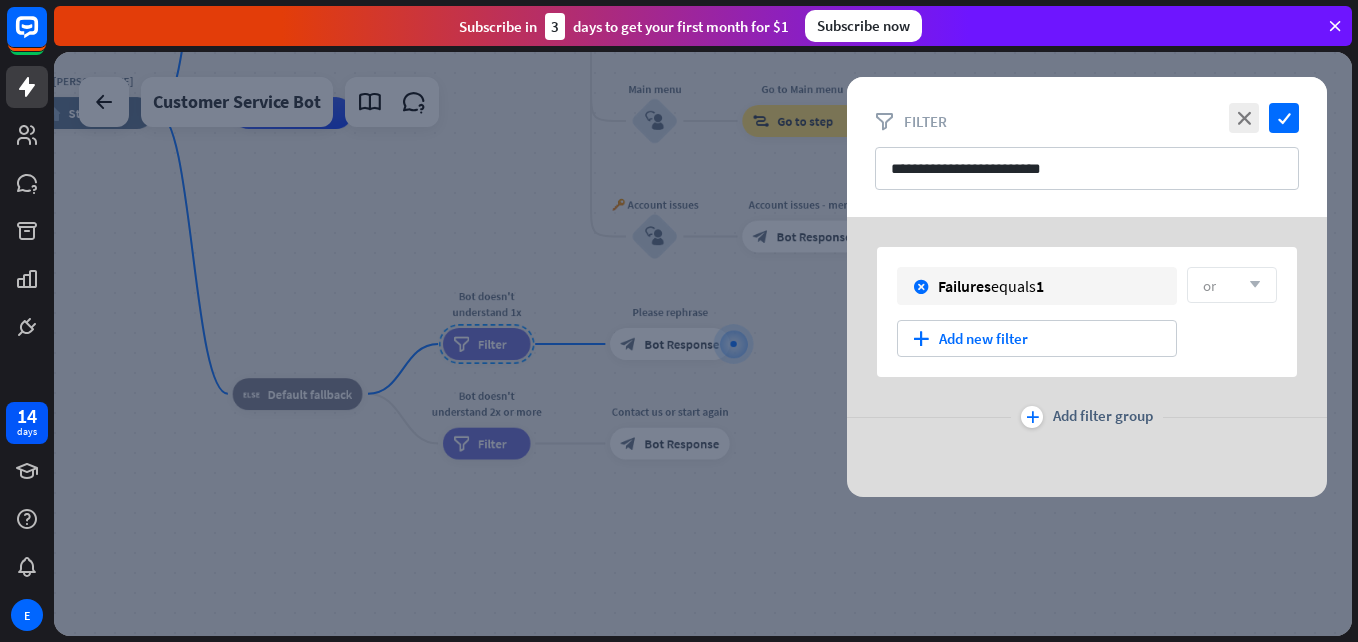 click at bounding box center [703, 344] 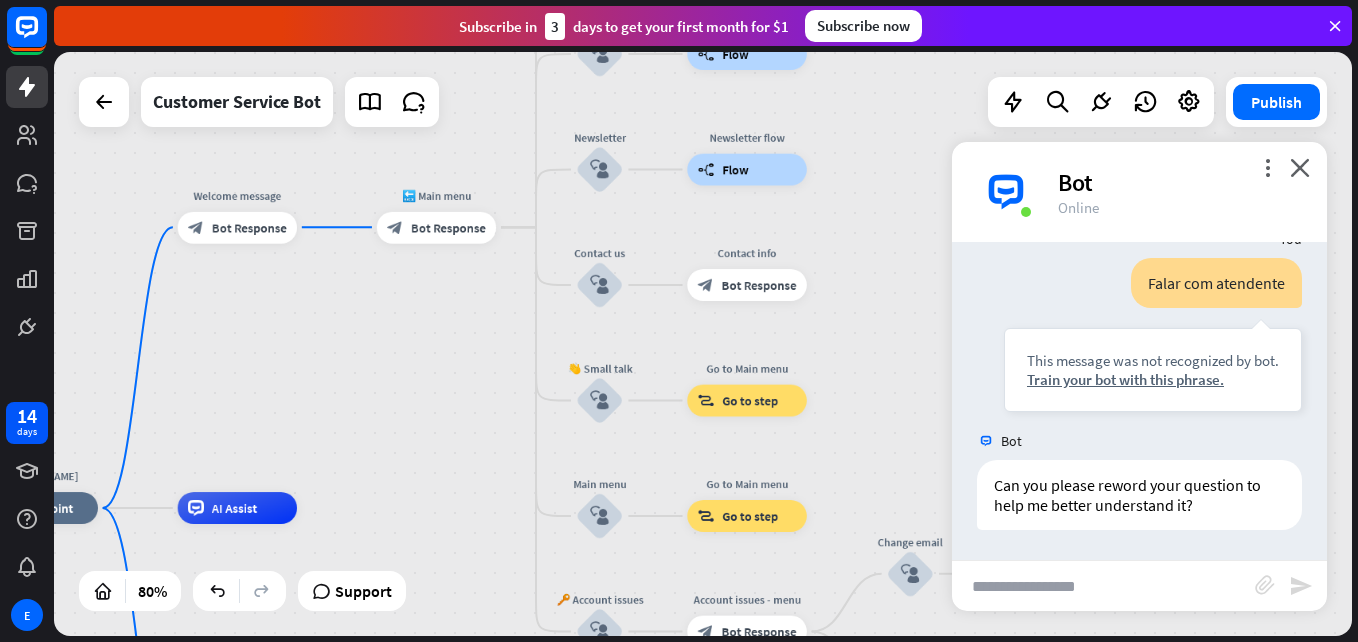 drag, startPoint x: 549, startPoint y: 231, endPoint x: 492, endPoint y: 626, distance: 399.09146 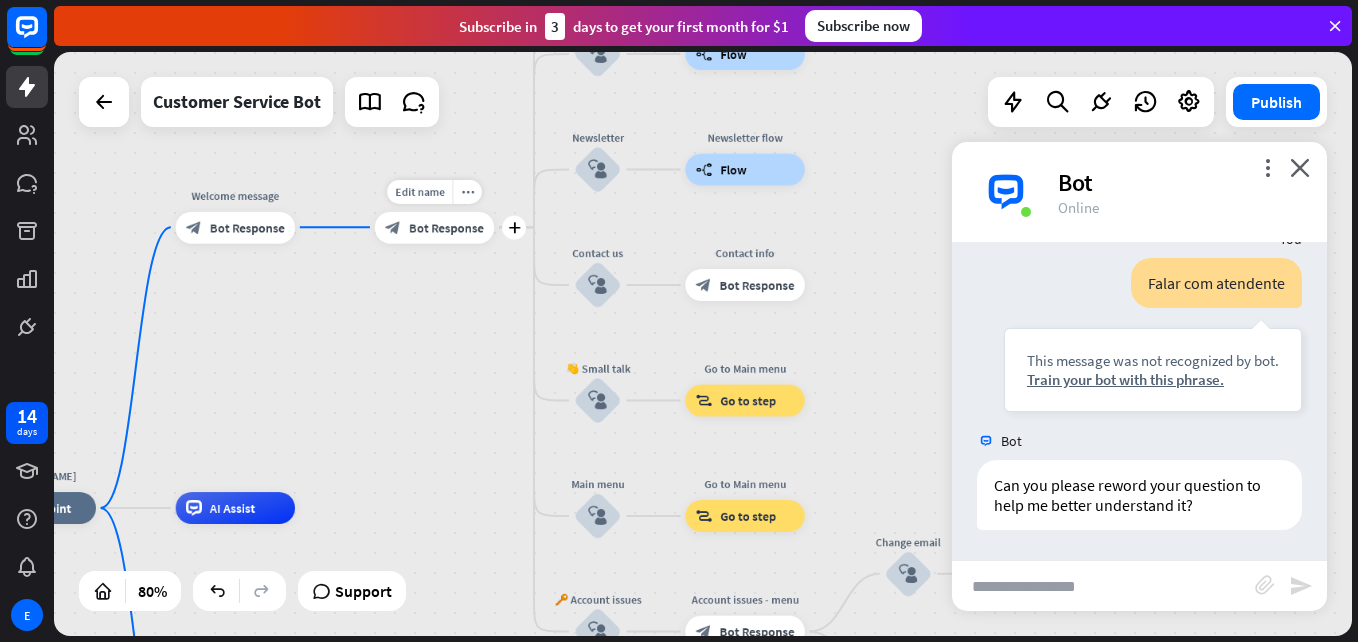 click on "Bot Response" at bounding box center (446, 227) 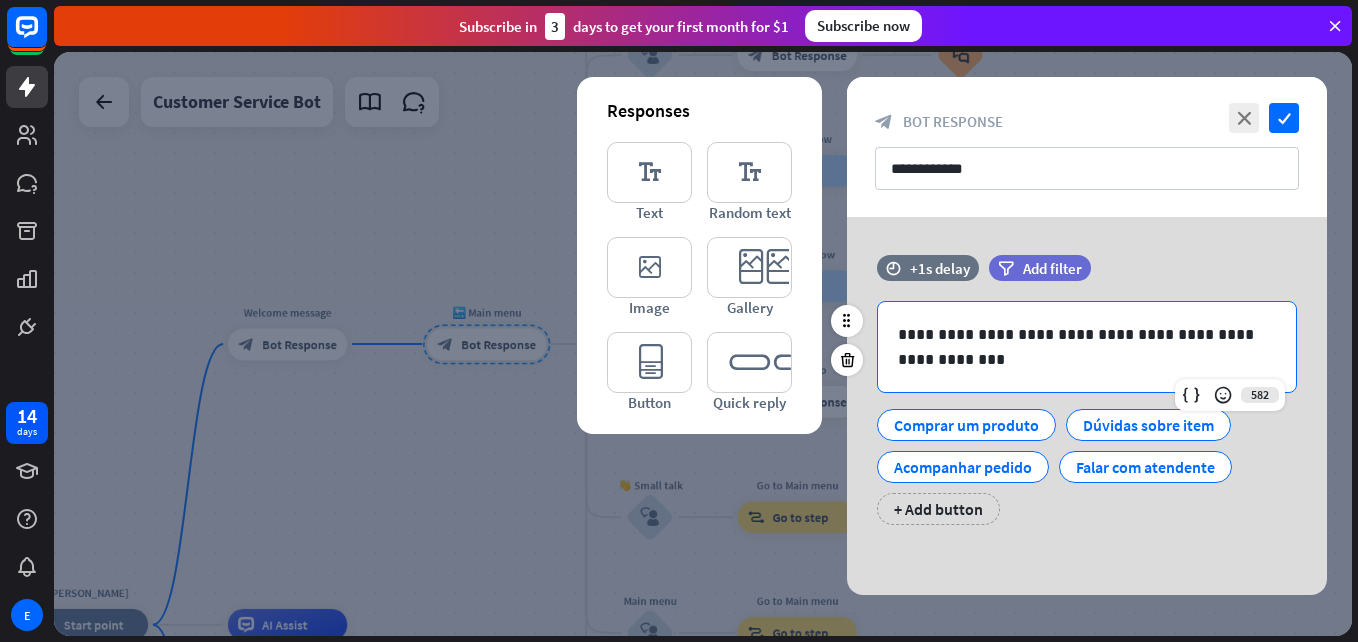 click on "**********" at bounding box center (1087, 347) 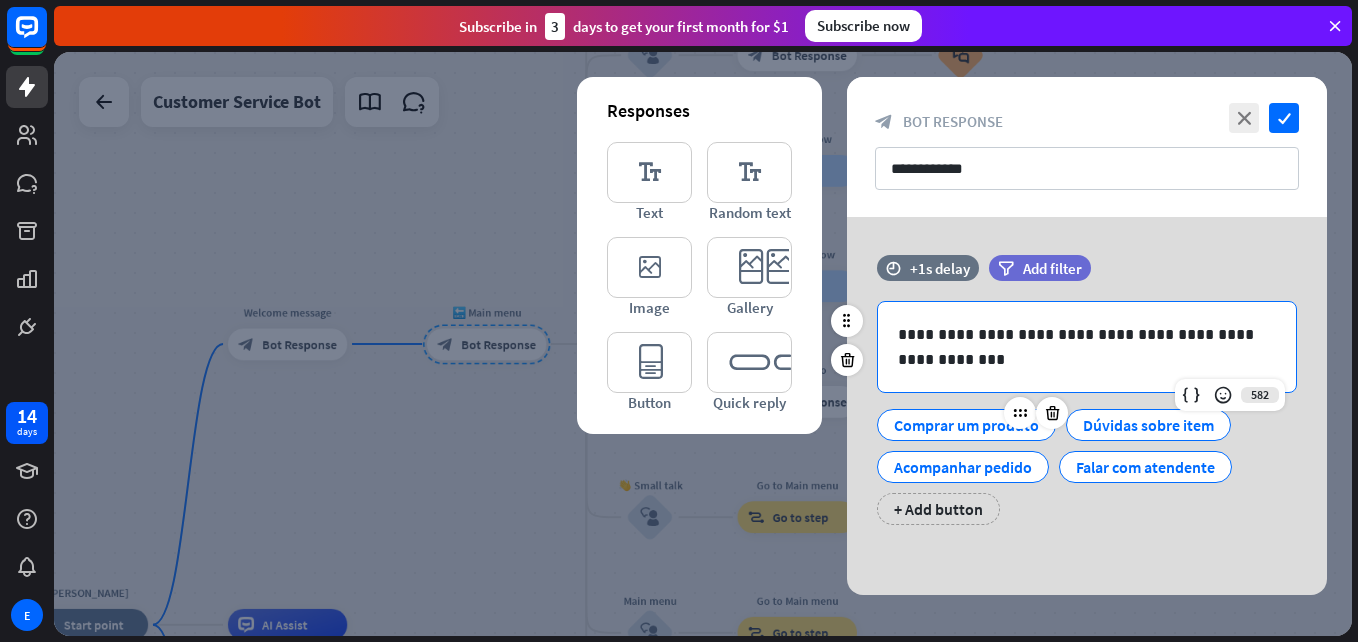 click on "Comprar um produto" at bounding box center [966, 425] 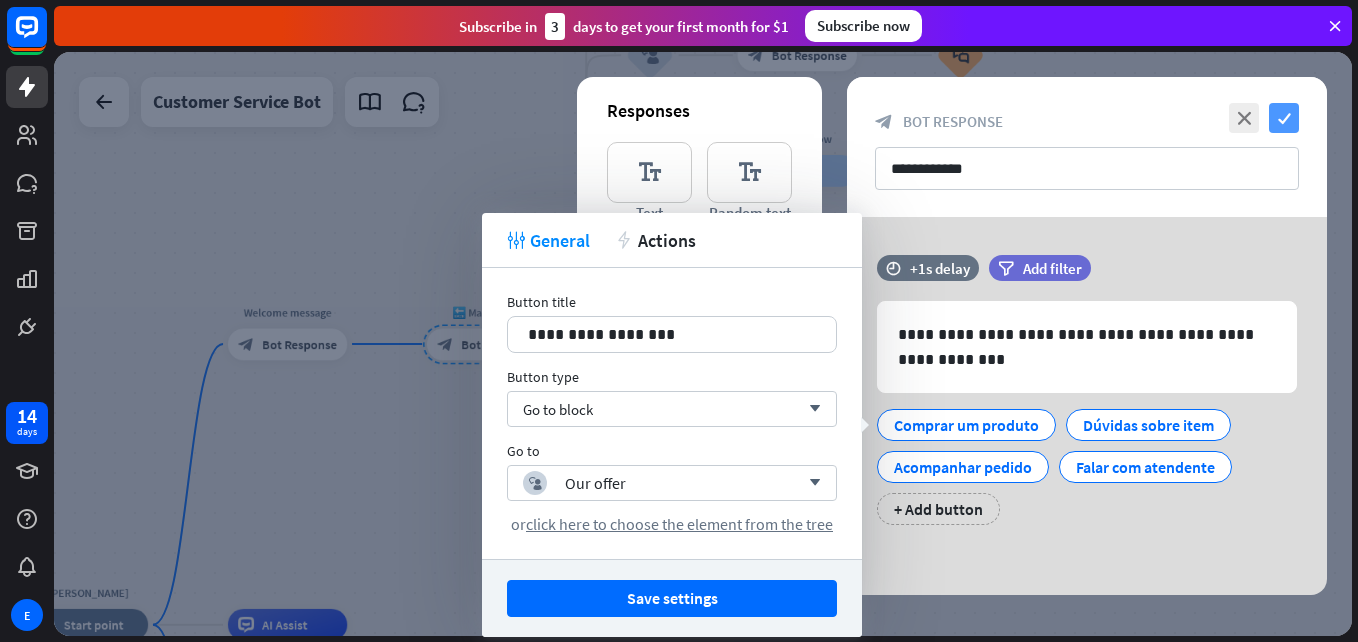 click on "check" at bounding box center (1284, 118) 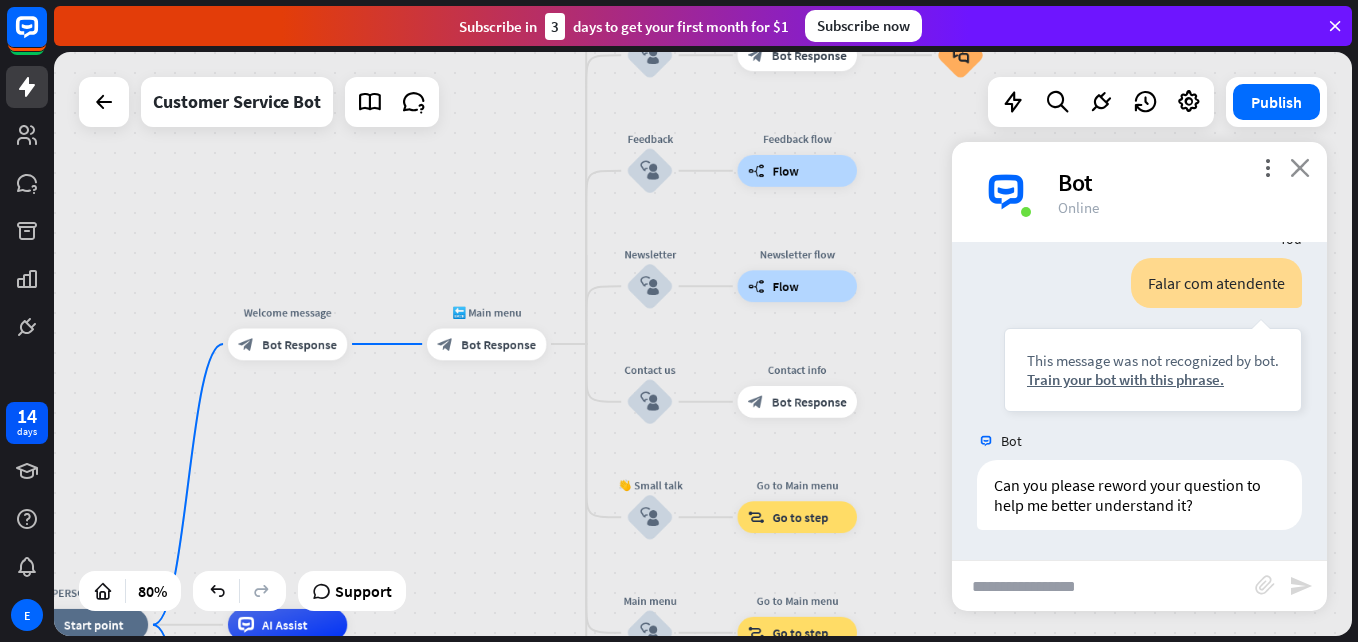 click on "close" at bounding box center (1300, 167) 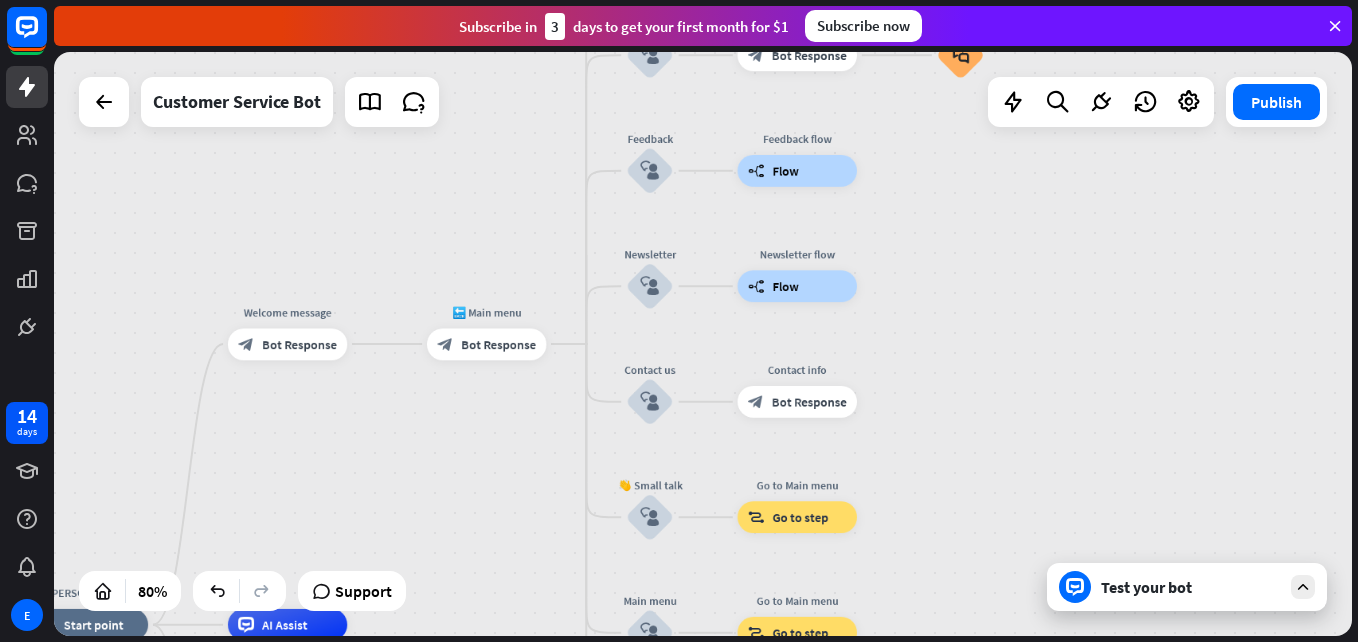 click on "Test your bot" at bounding box center (1191, 587) 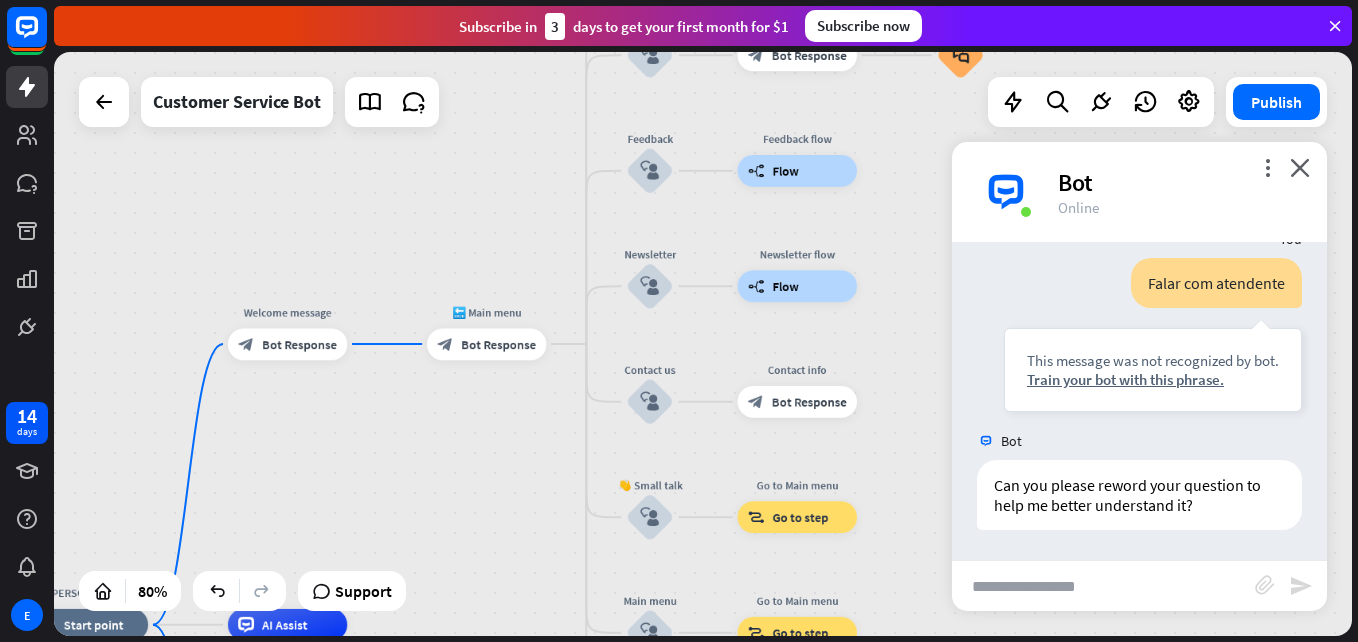 scroll, scrollTop: 0, scrollLeft: 0, axis: both 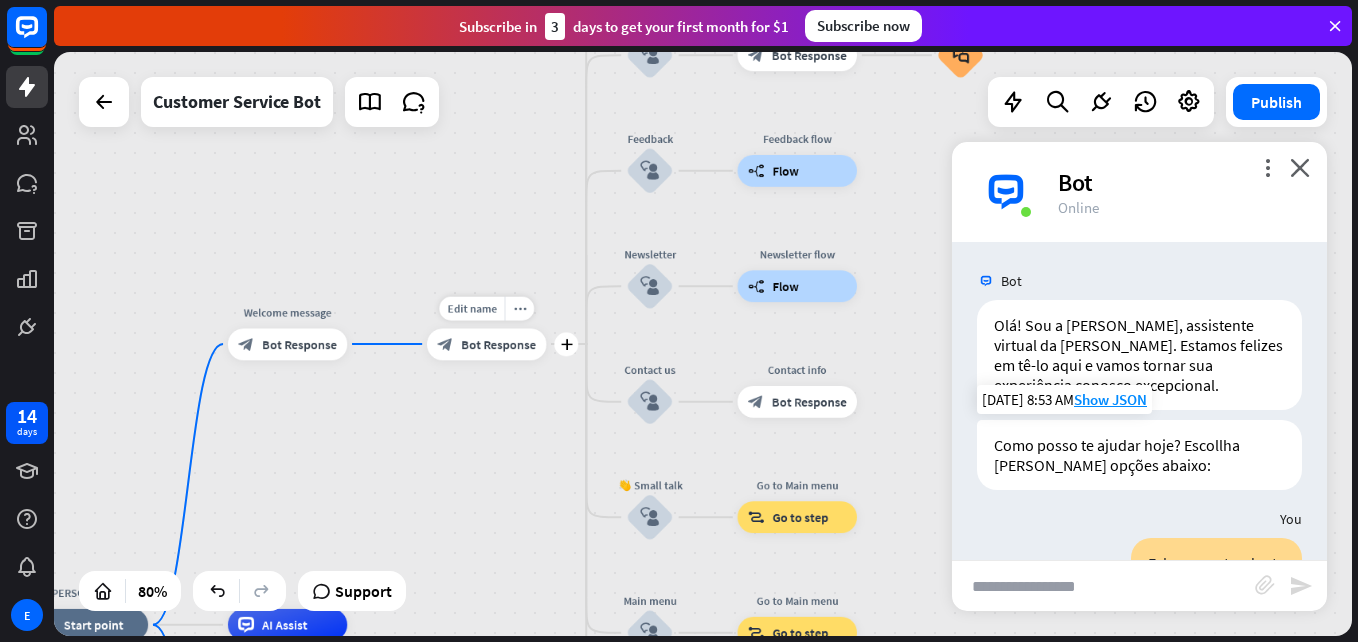 click on "Bot Response" at bounding box center [498, 344] 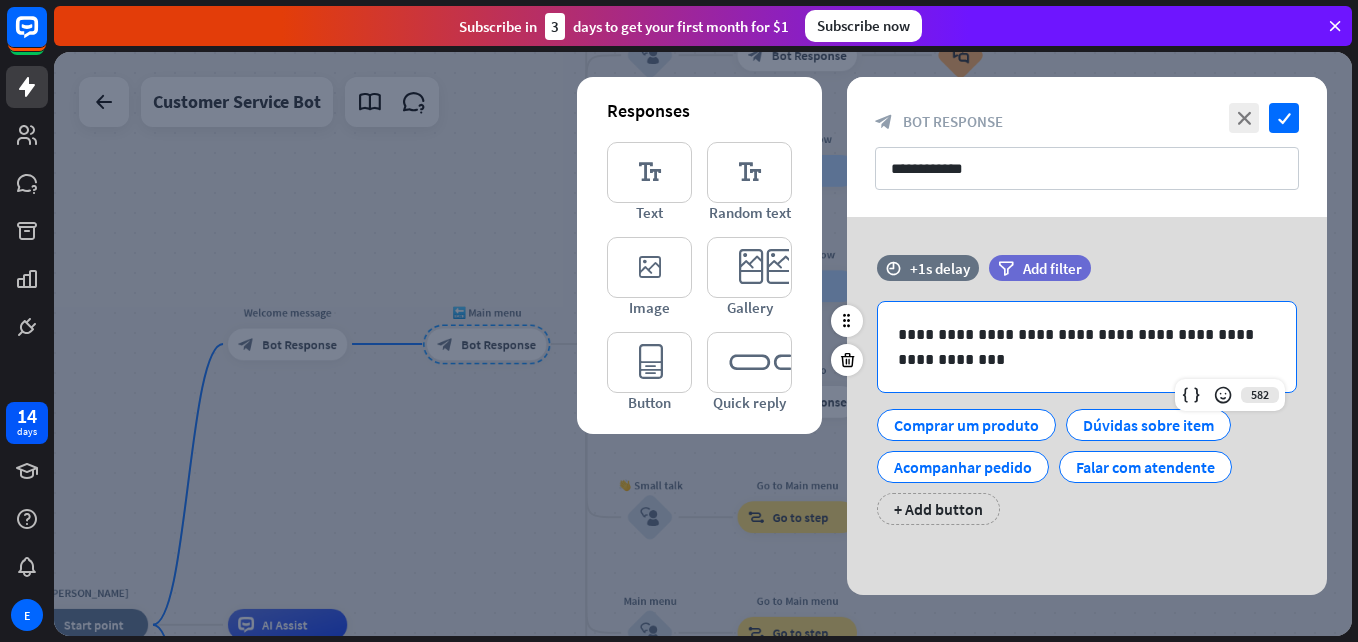 click on "**********" at bounding box center (1087, 347) 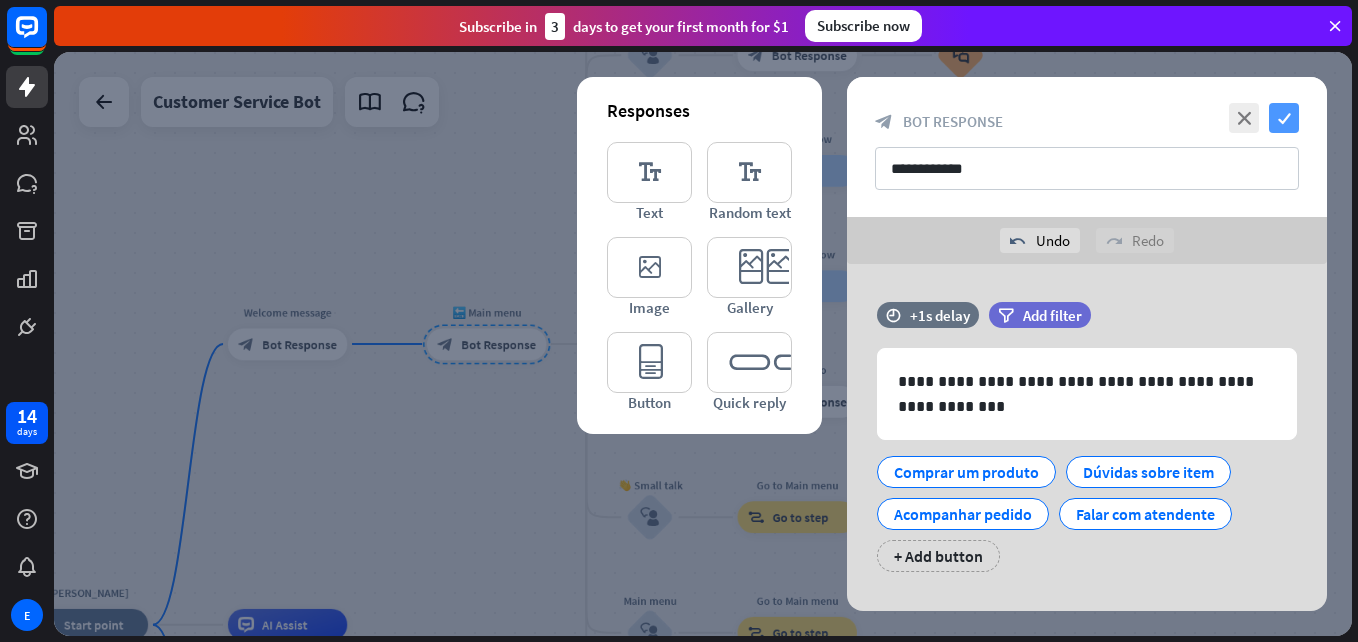 click on "check" at bounding box center (1284, 118) 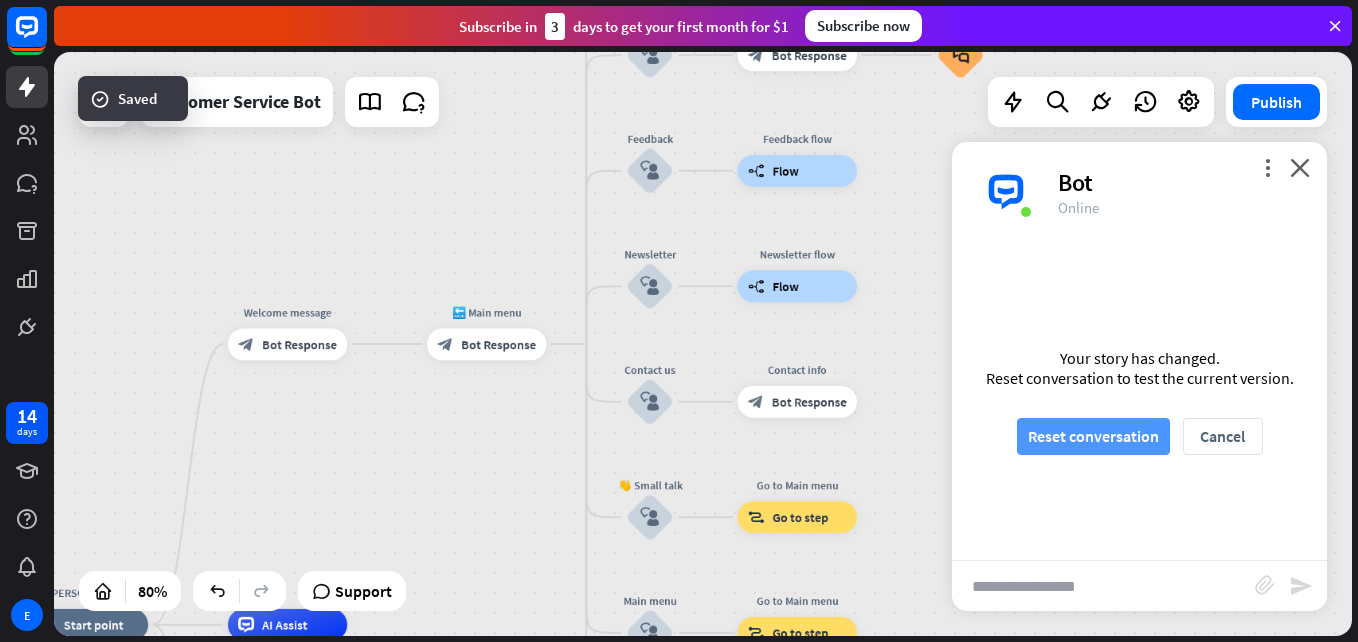 click on "Reset conversation" at bounding box center (1093, 436) 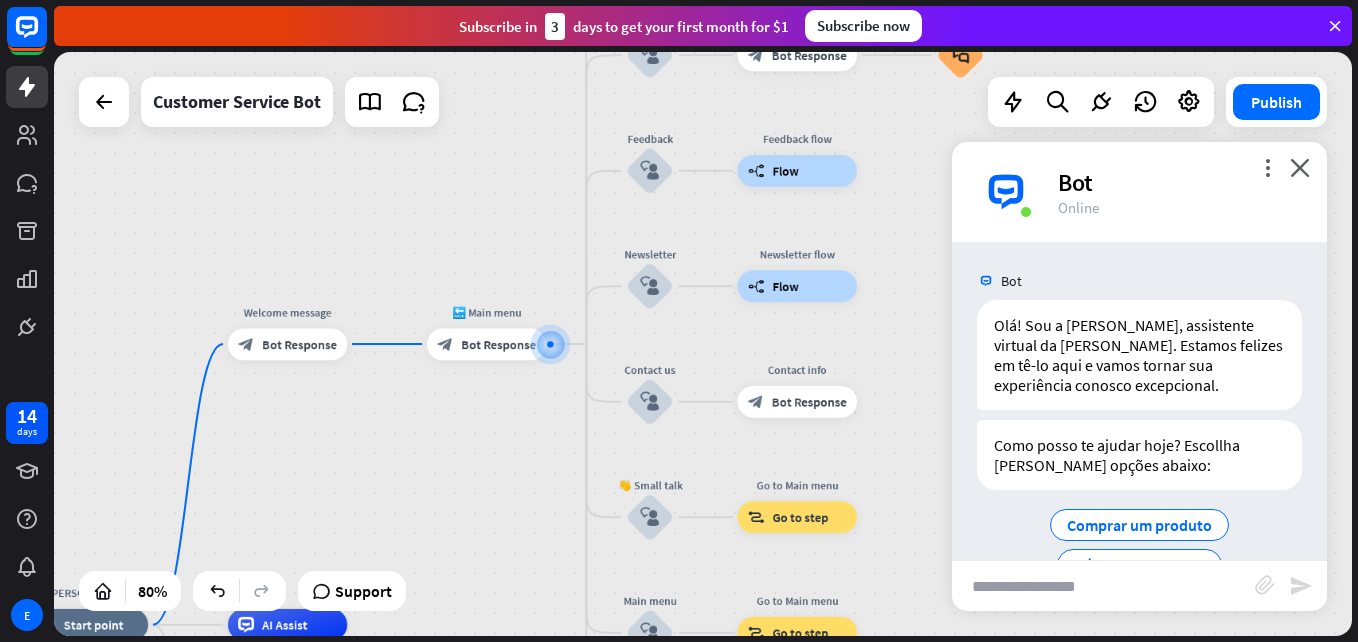 scroll, scrollTop: 135, scrollLeft: 0, axis: vertical 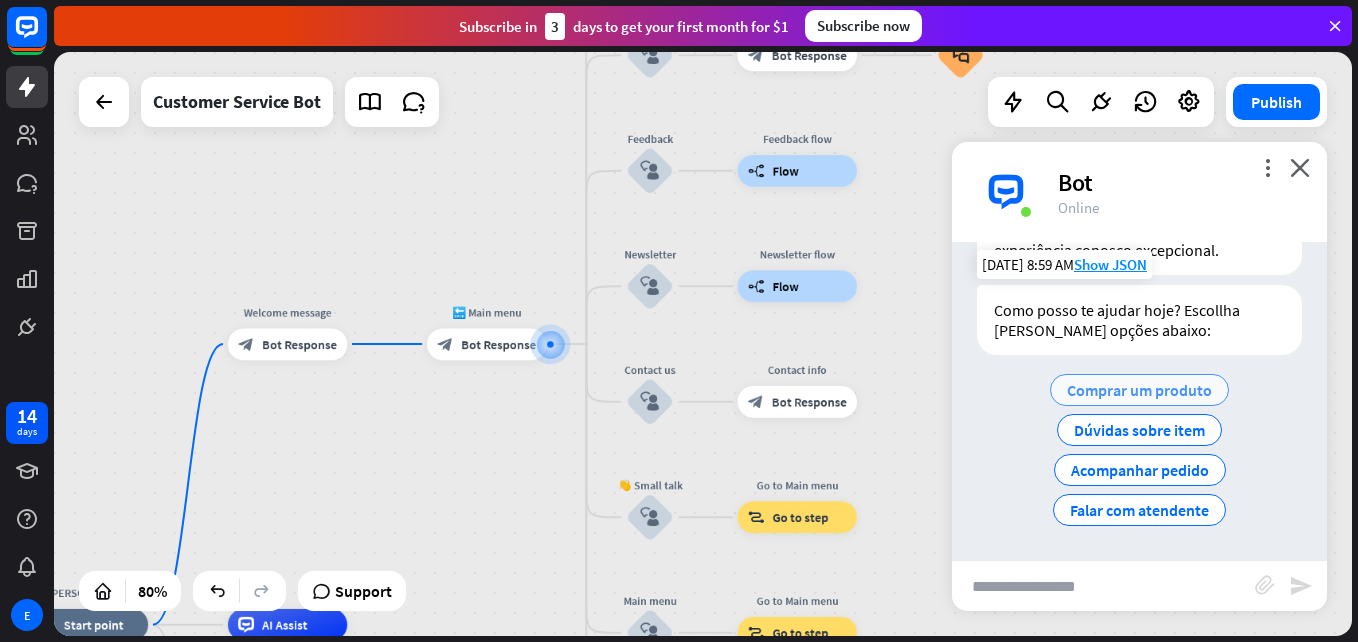 click on "Comprar um produto" at bounding box center (1139, 390) 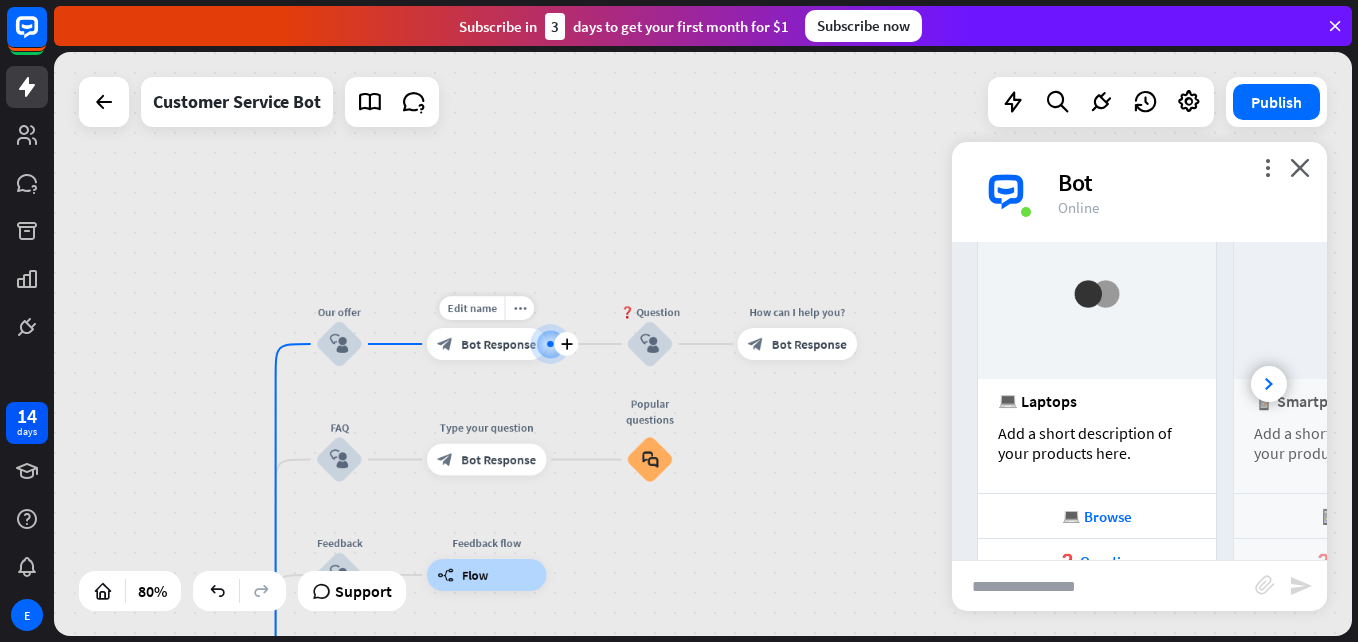 scroll, scrollTop: 527, scrollLeft: 0, axis: vertical 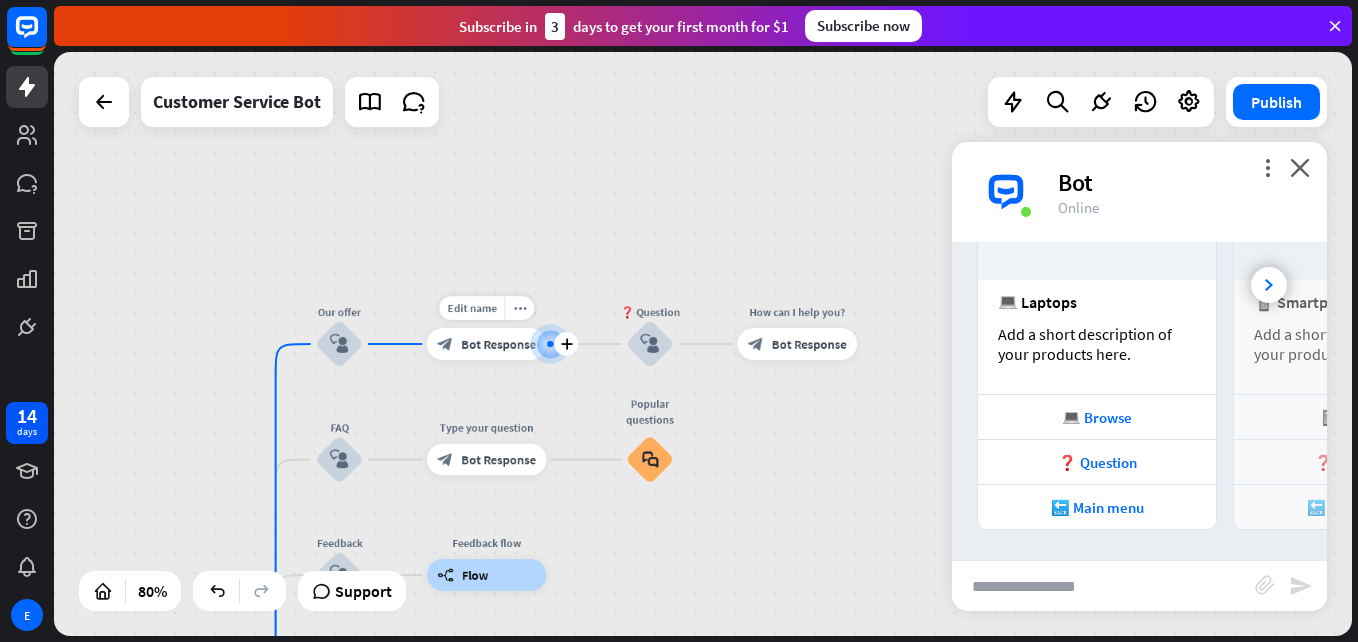 click at bounding box center [550, 344] 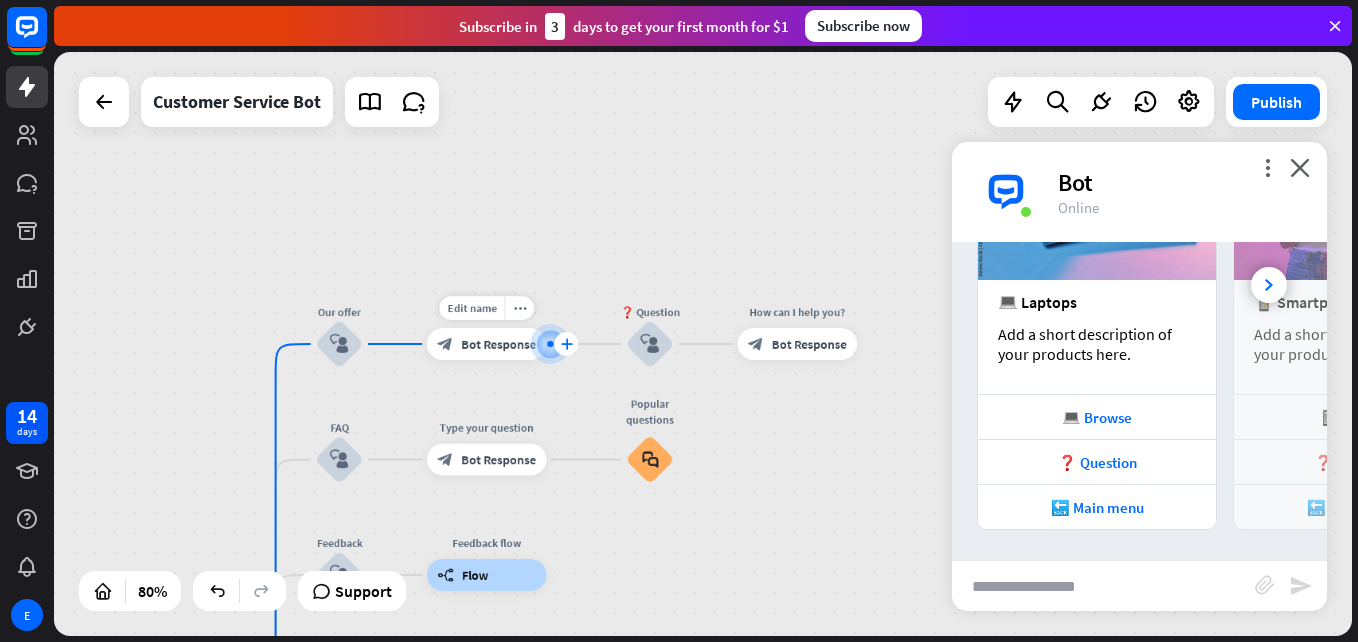 click on "plus" at bounding box center (566, 343) 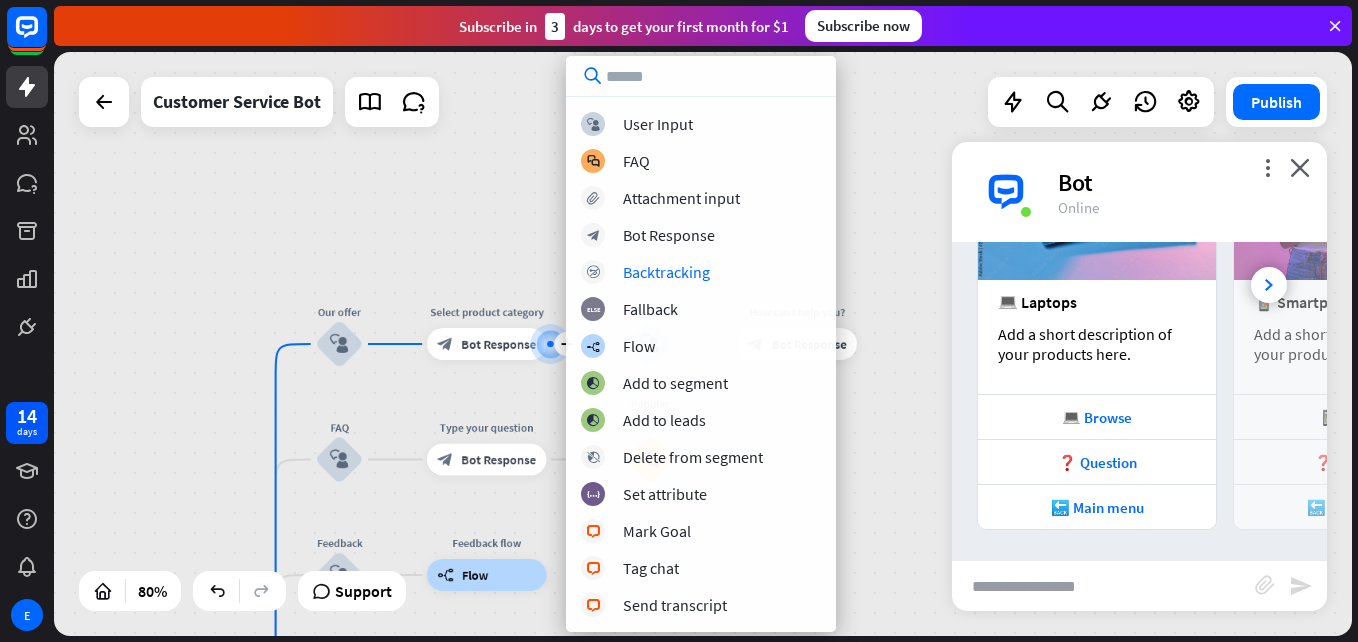 drag, startPoint x: 1219, startPoint y: 3, endPoint x: 842, endPoint y: 395, distance: 543.8685 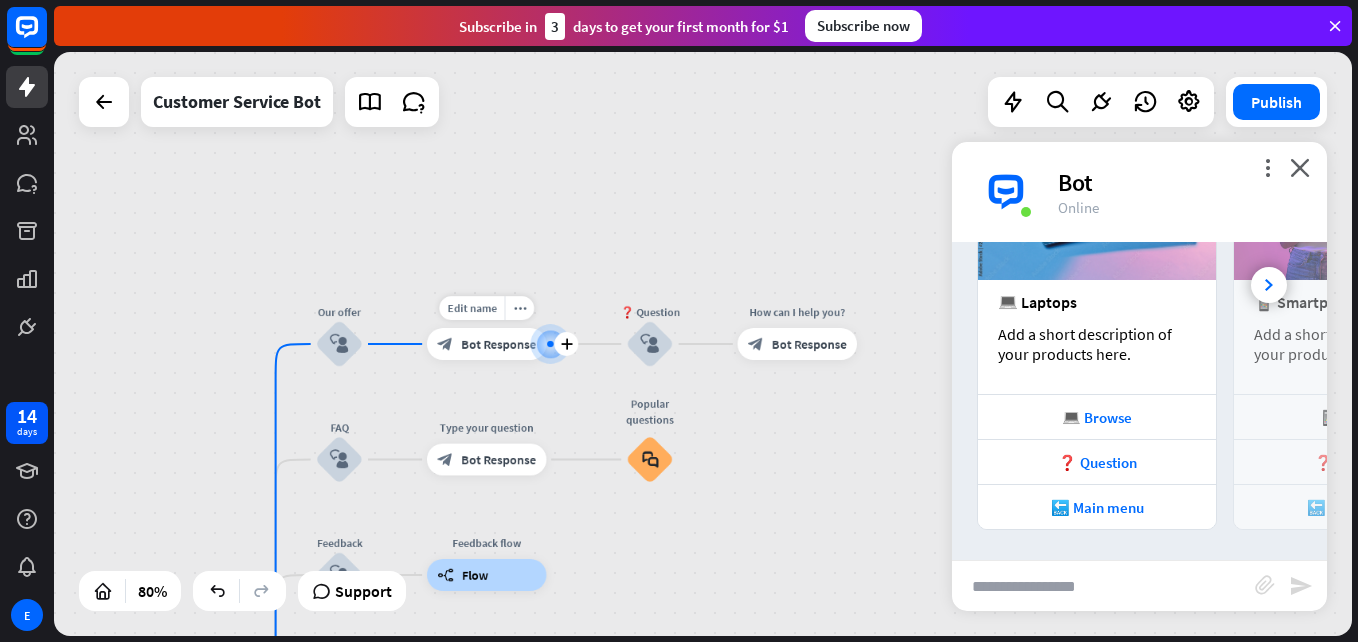 click on "block_bot_response   Bot Response" at bounding box center (486, 344) 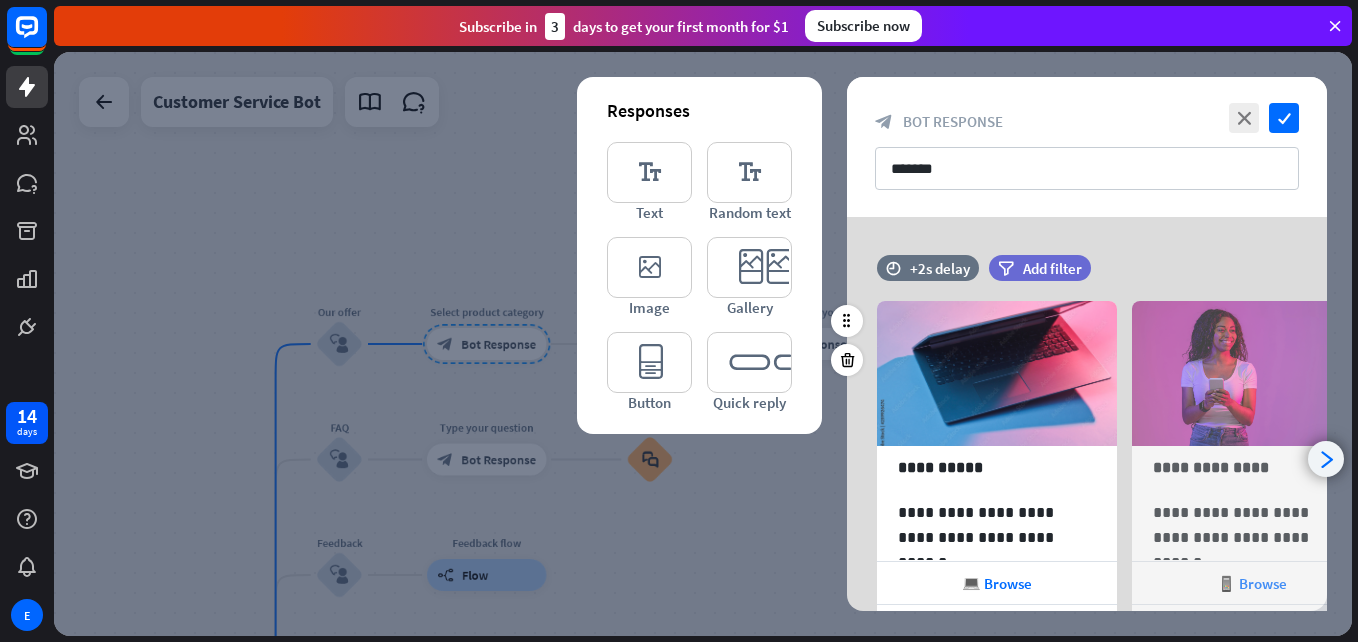 click on "arrowhead_right" at bounding box center [1326, 459] 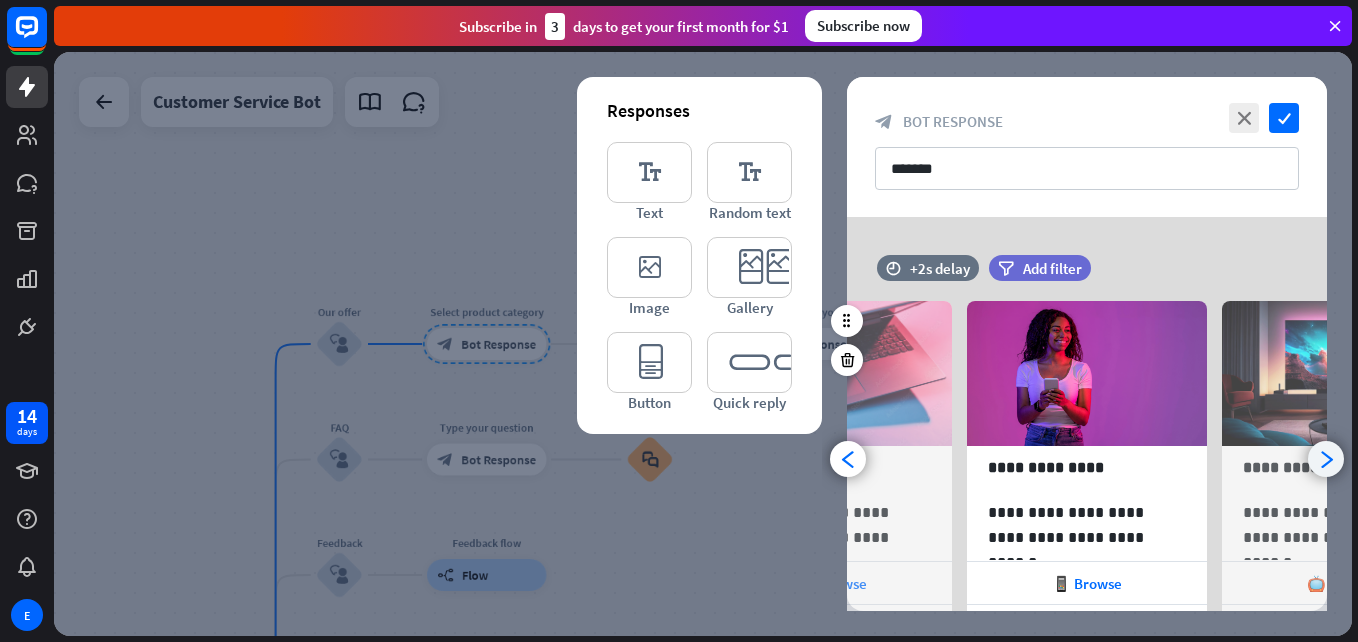 click on "arrowhead_right" at bounding box center (1326, 459) 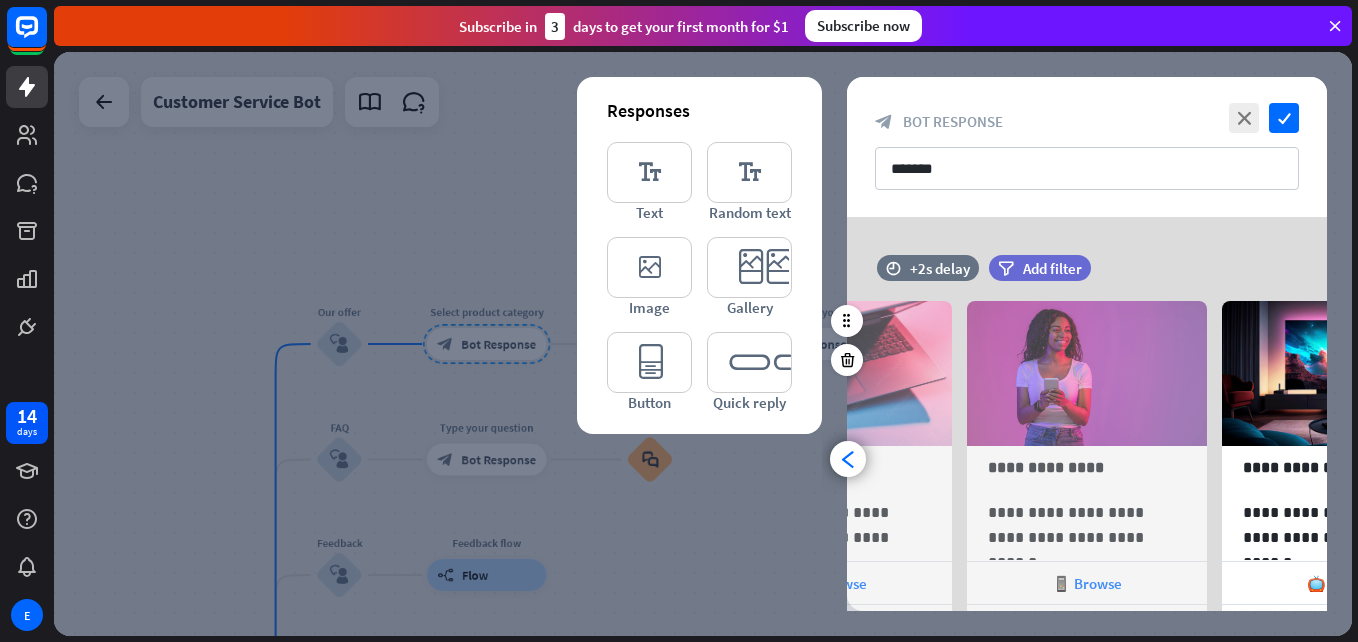 scroll, scrollTop: 0, scrollLeft: 420, axis: horizontal 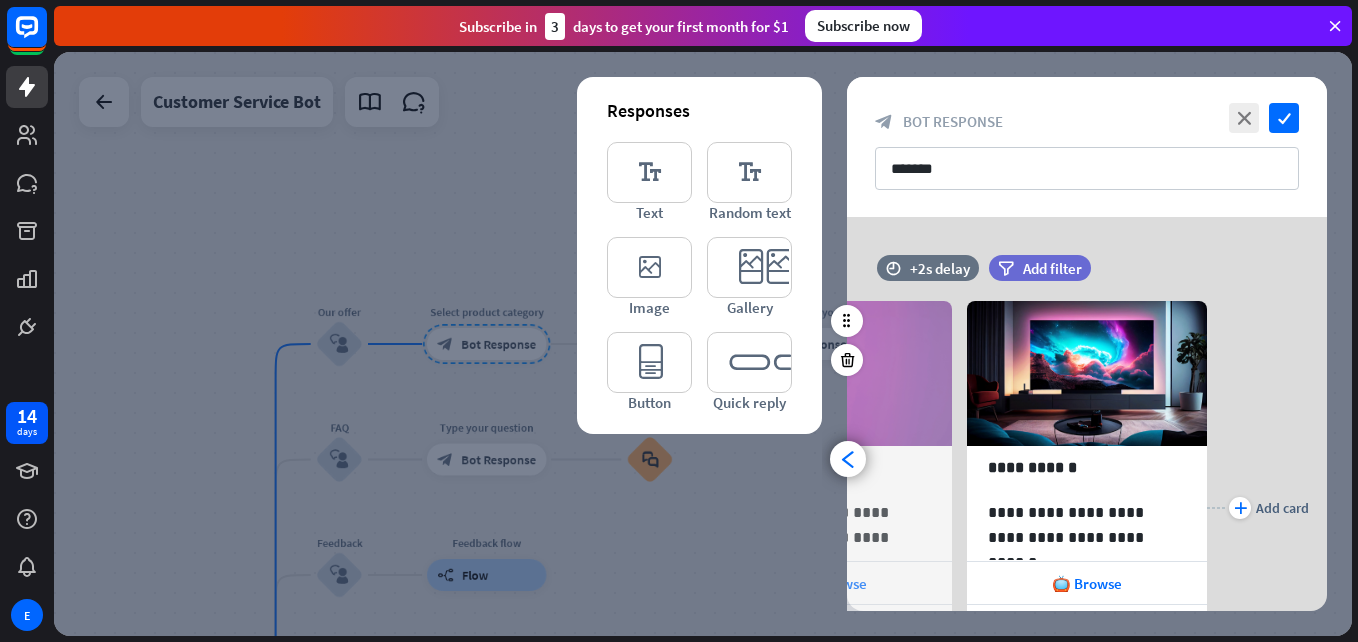 click on "**********" at bounding box center (1087, 414) 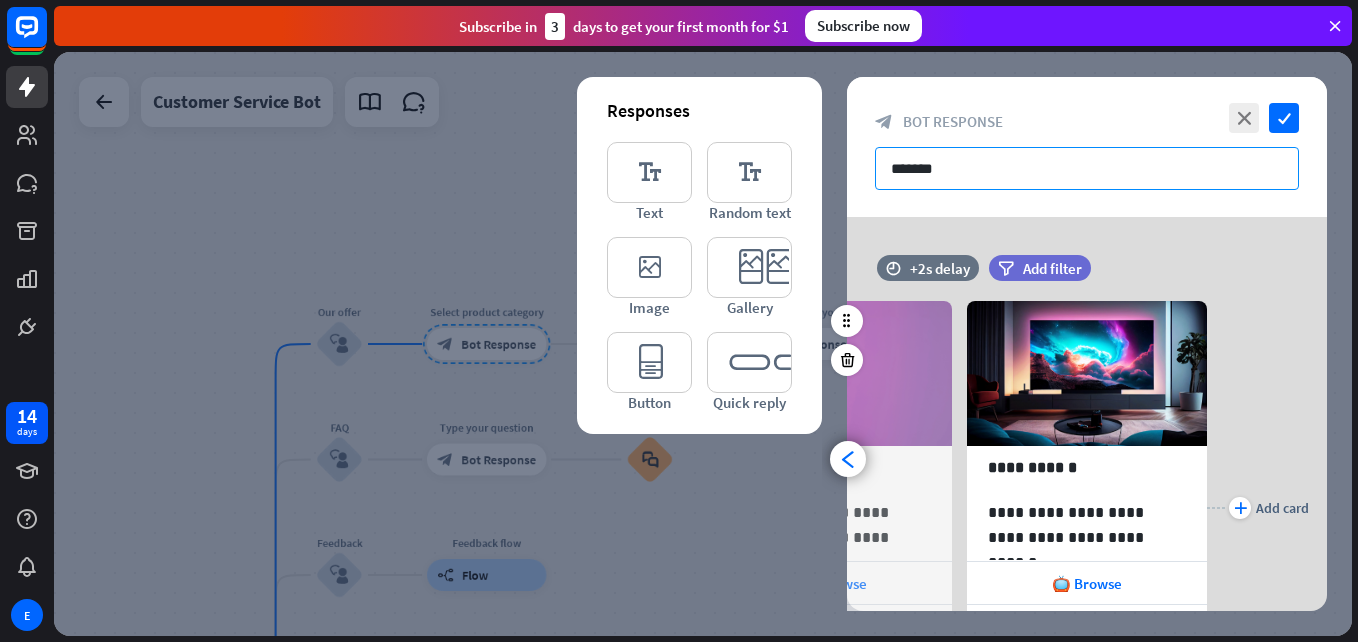 click on "*******" at bounding box center (1087, 168) 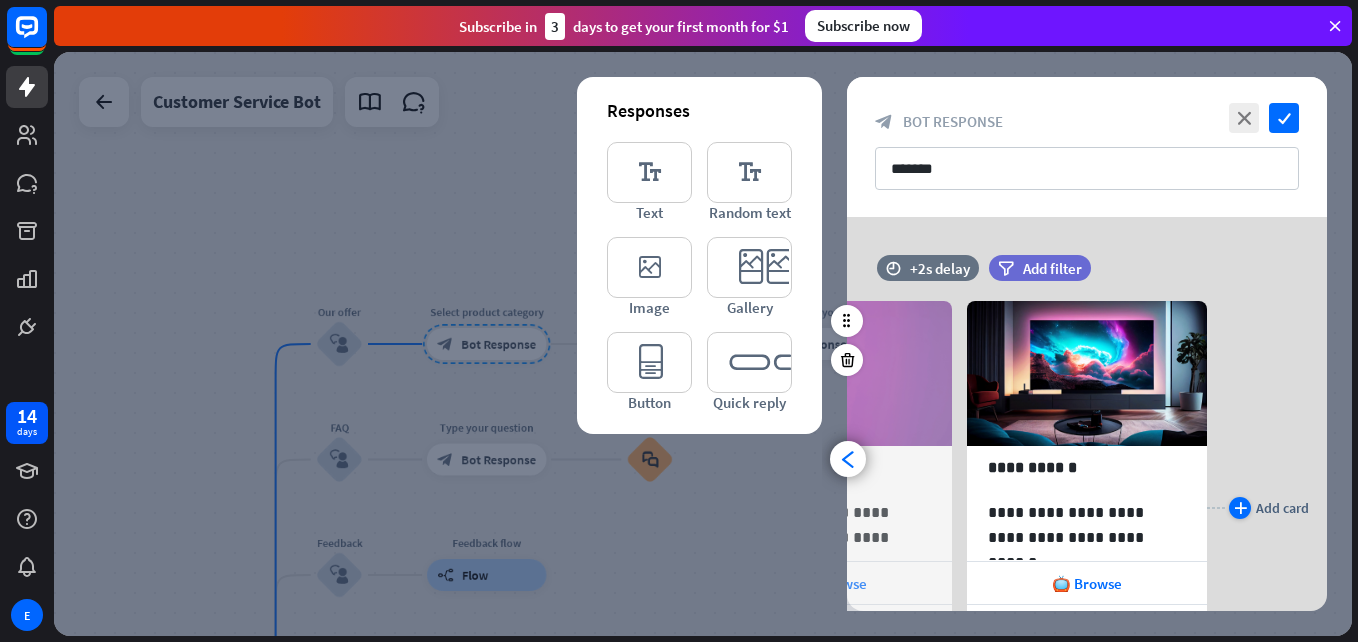 click on "plus" at bounding box center [1240, 508] 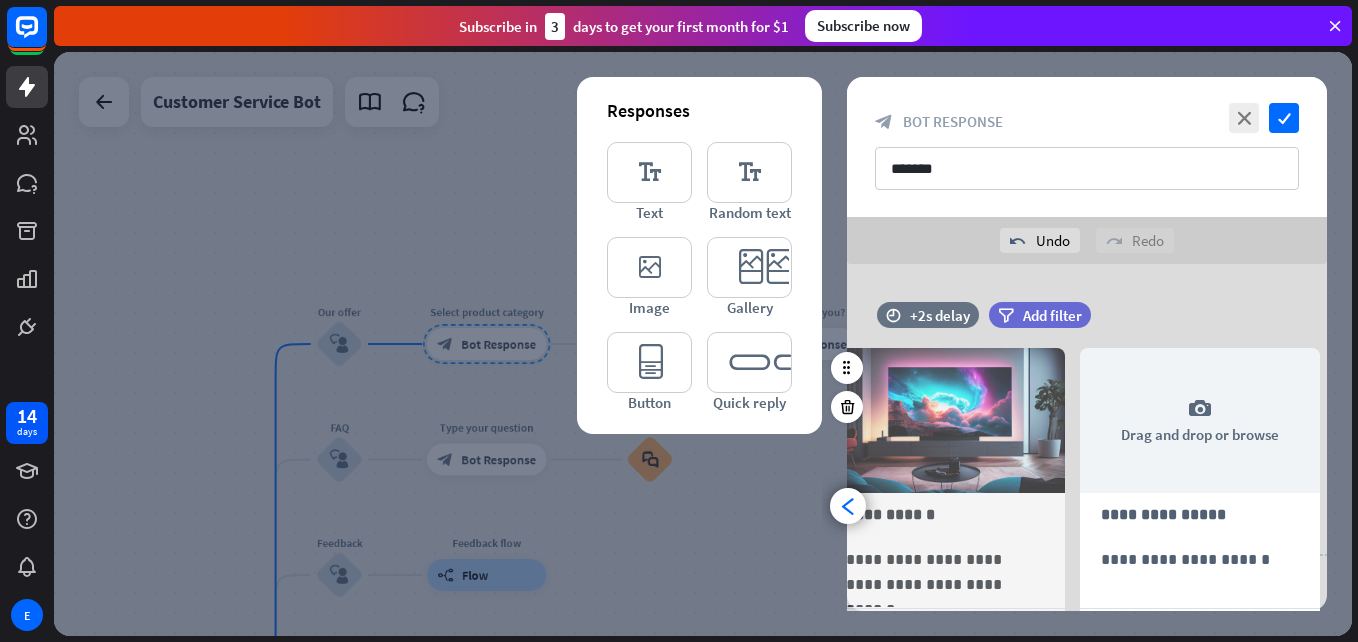 scroll, scrollTop: 0, scrollLeft: 675, axis: horizontal 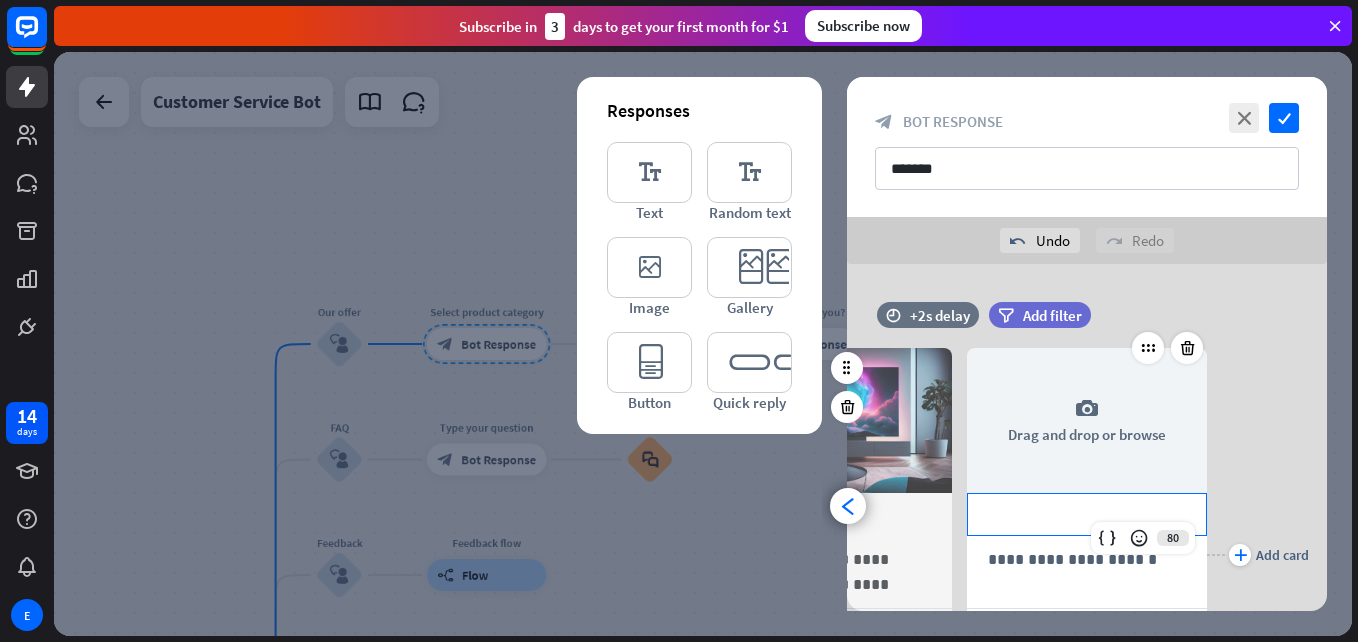 click on "**********" at bounding box center (1087, 514) 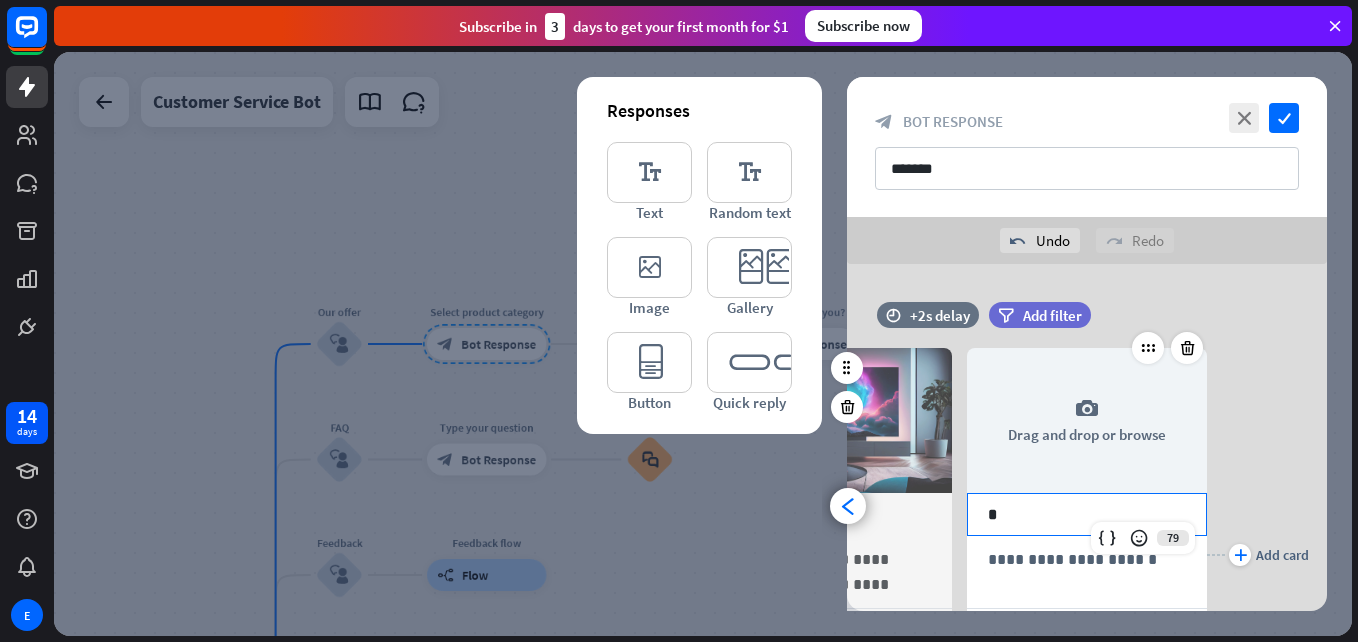 scroll, scrollTop: 0, scrollLeft: 337, axis: horizontal 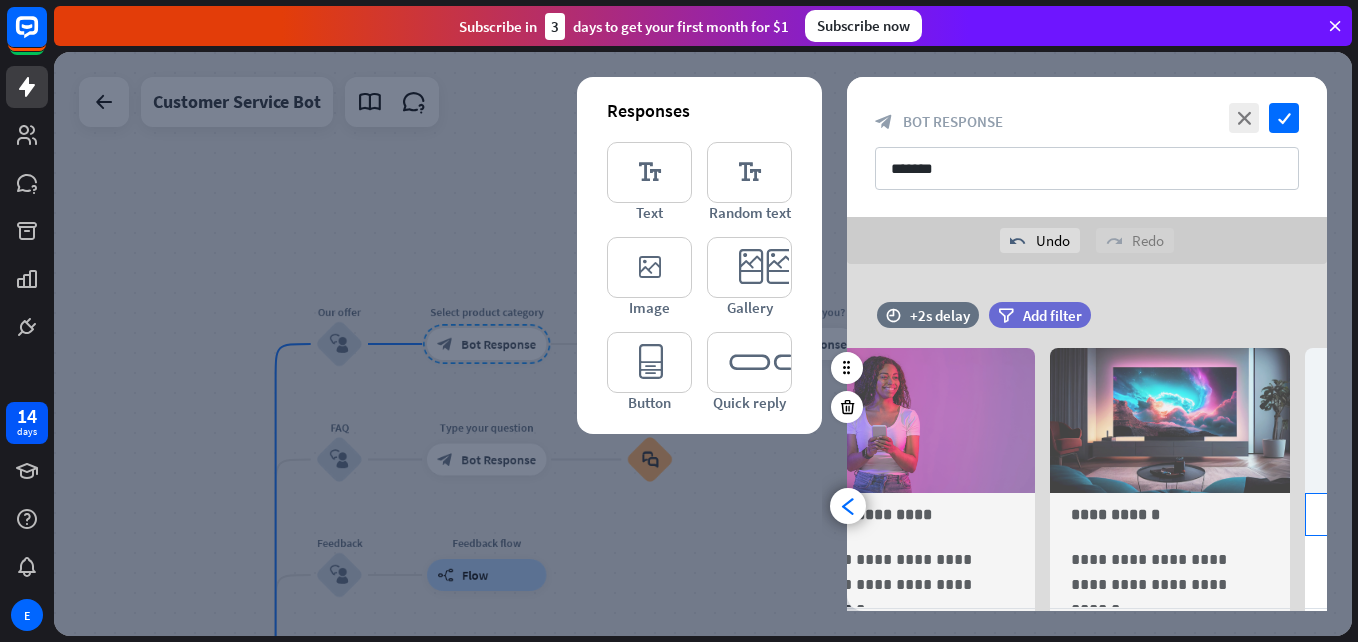 click on "**********" at bounding box center (1425, 514) 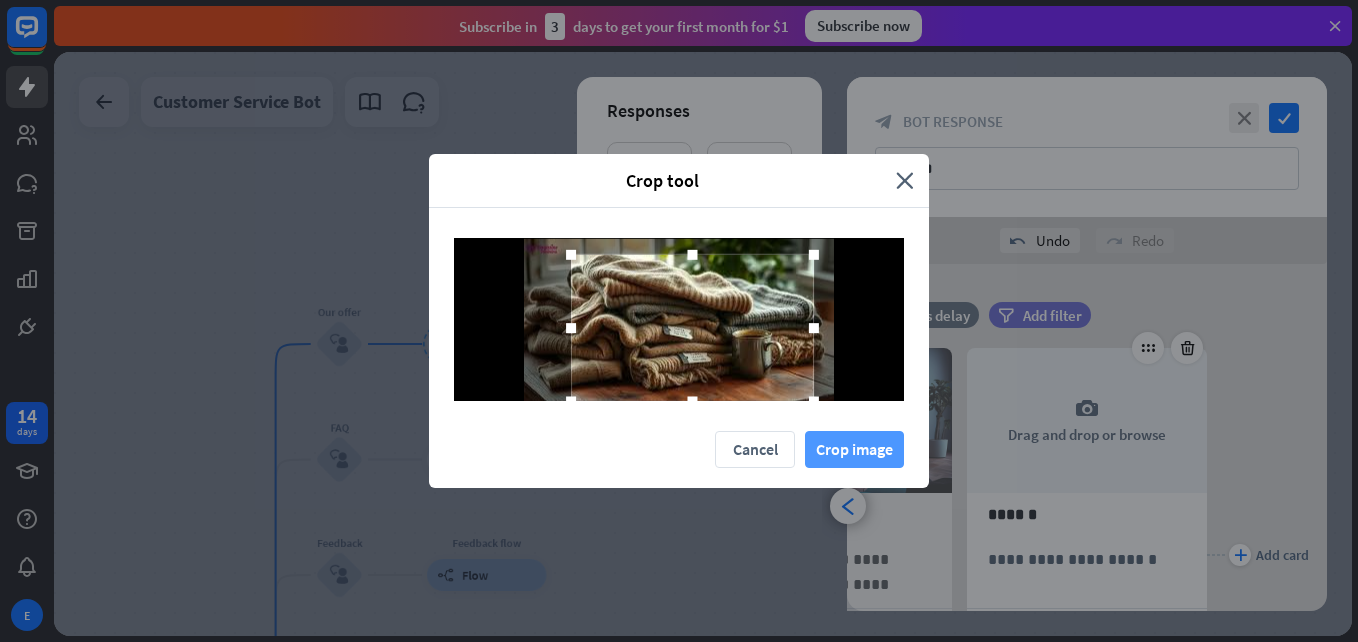 drag, startPoint x: 787, startPoint y: 387, endPoint x: 838, endPoint y: 449, distance: 80.280754 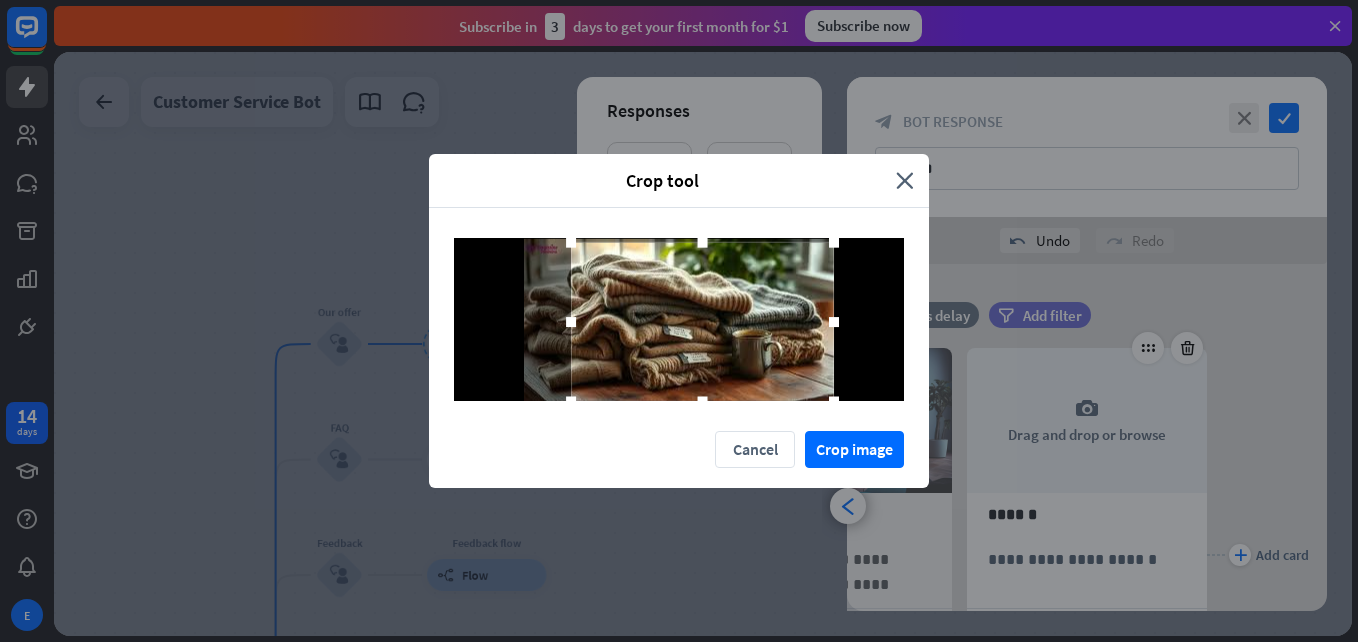 drag, startPoint x: 812, startPoint y: 252, endPoint x: 885, endPoint y: 158, distance: 119.01681 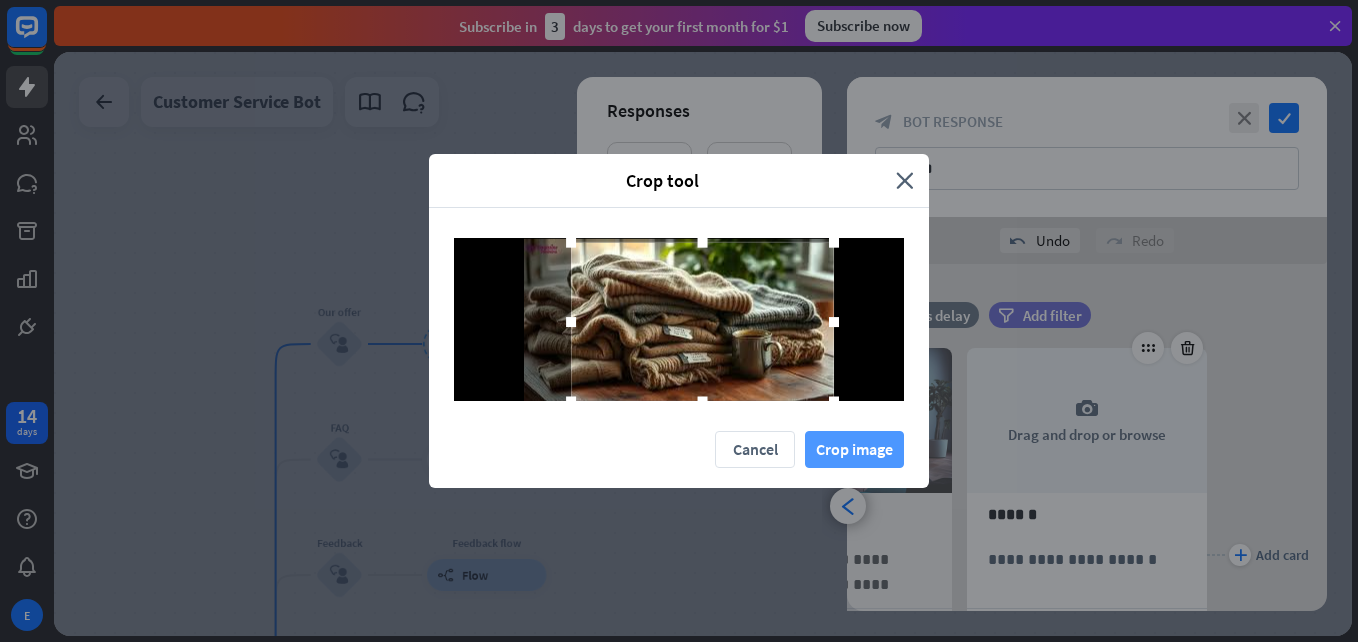 click on "Crop image" at bounding box center (854, 449) 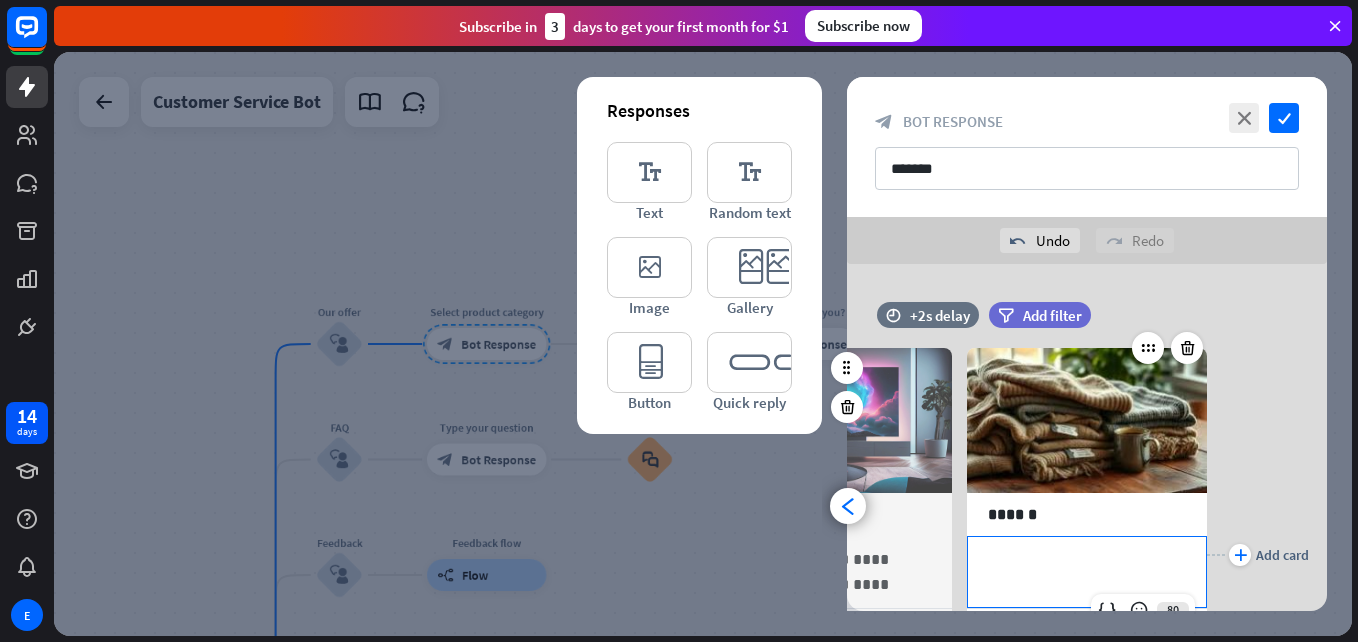 click on "**********" at bounding box center (1087, 559) 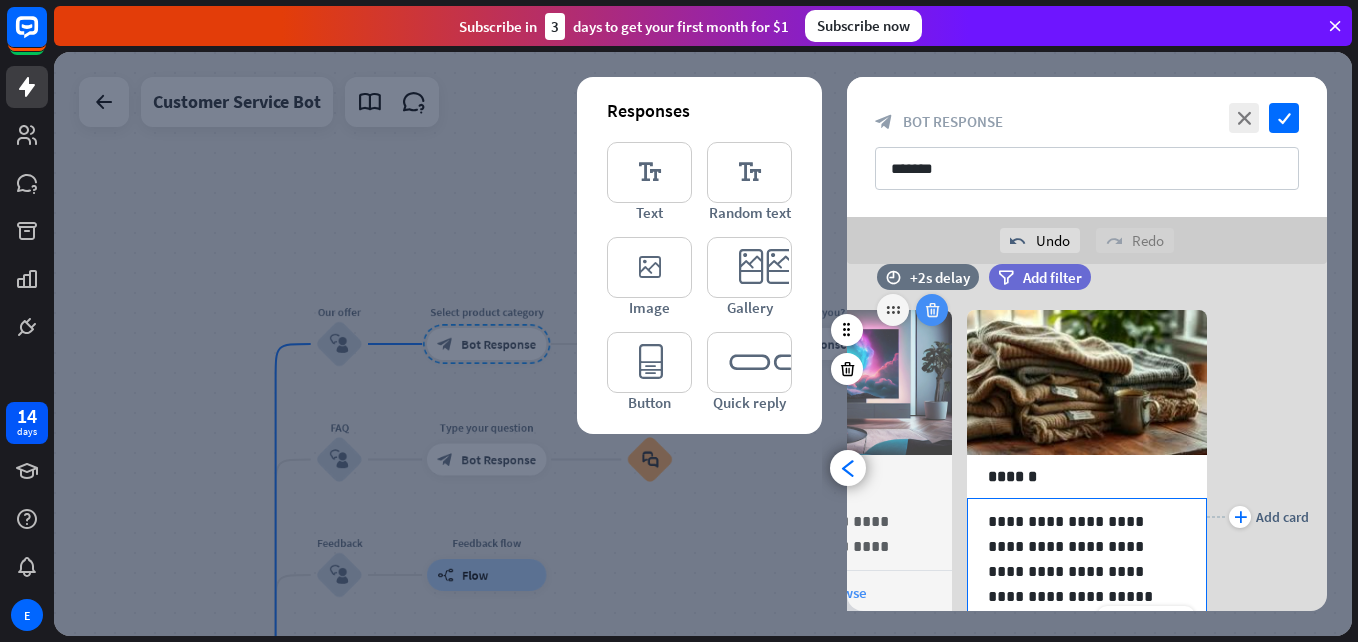 click at bounding box center [932, 310] 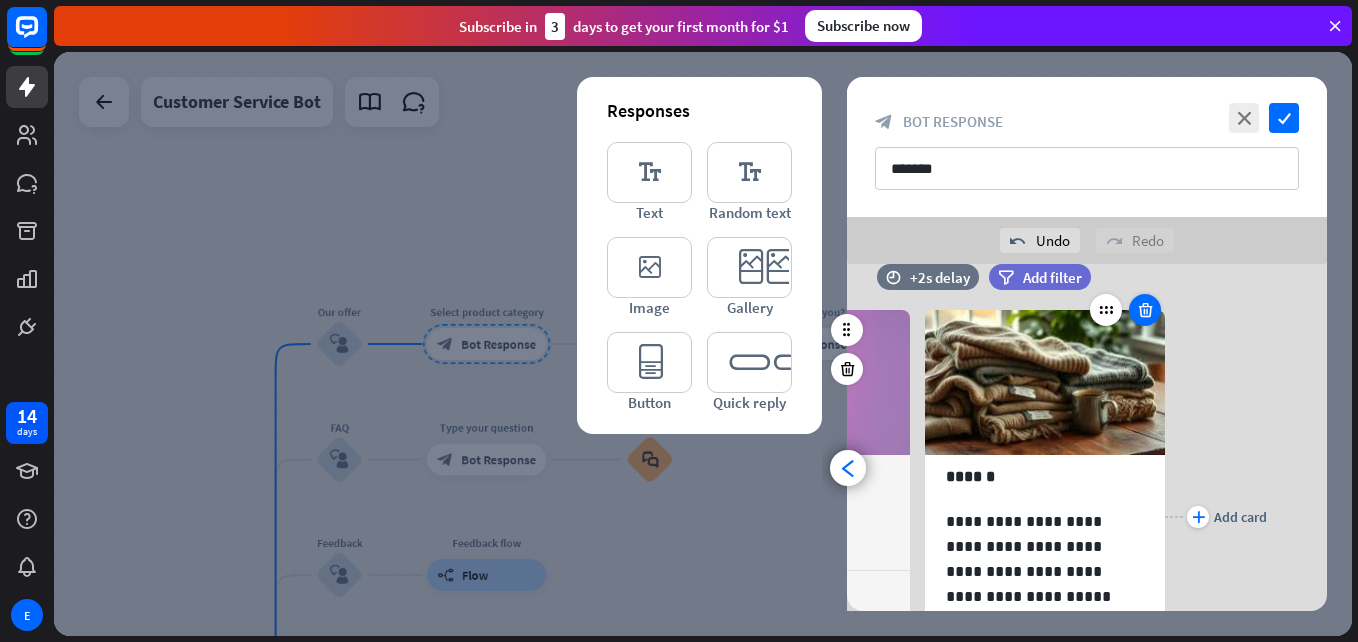 scroll, scrollTop: 0, scrollLeft: 420, axis: horizontal 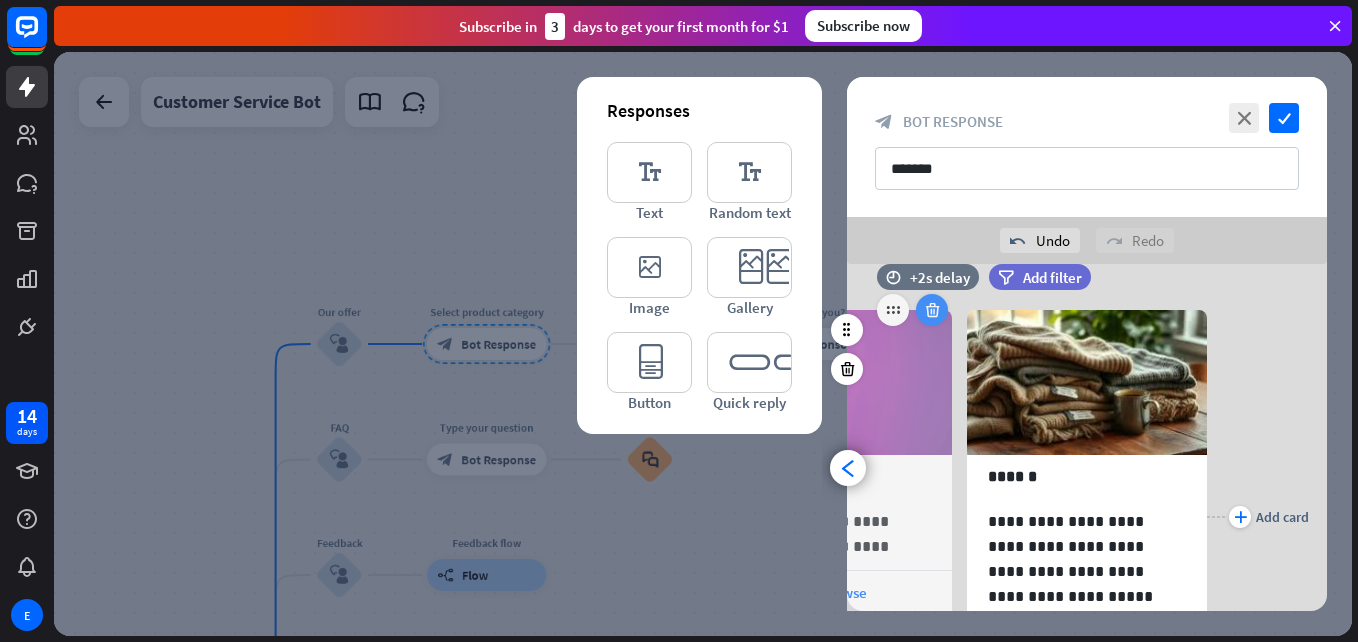 click at bounding box center [932, 310] 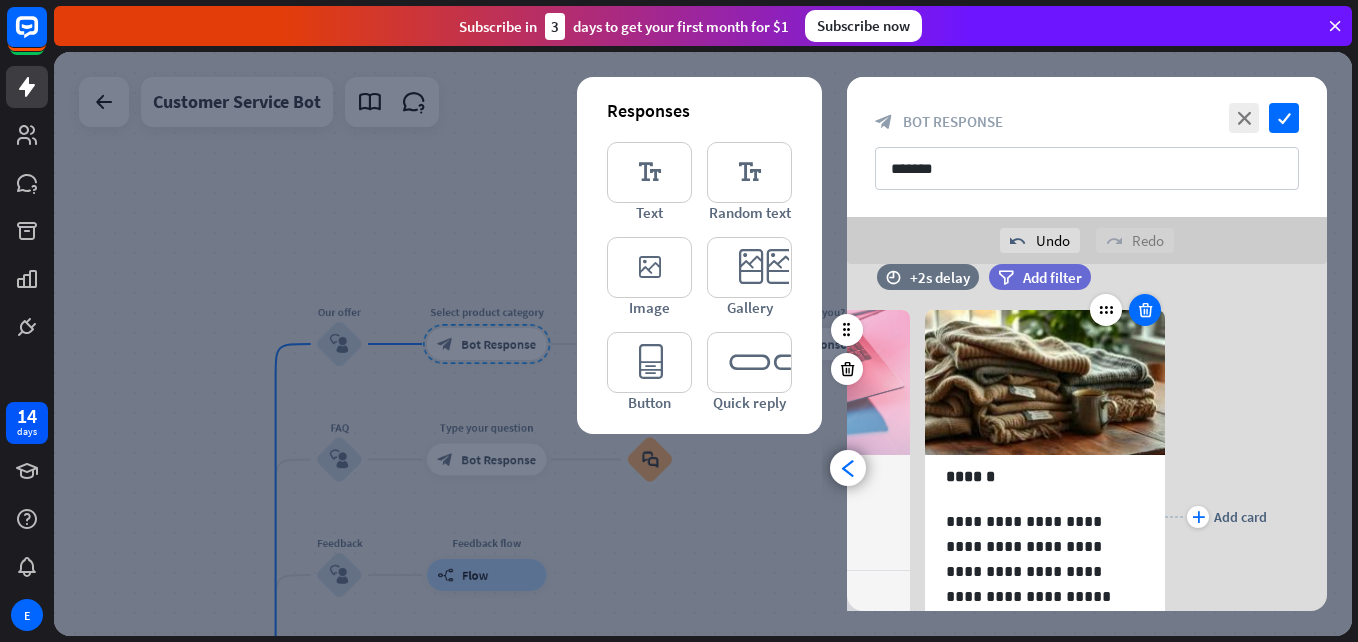 scroll, scrollTop: 0, scrollLeft: 165, axis: horizontal 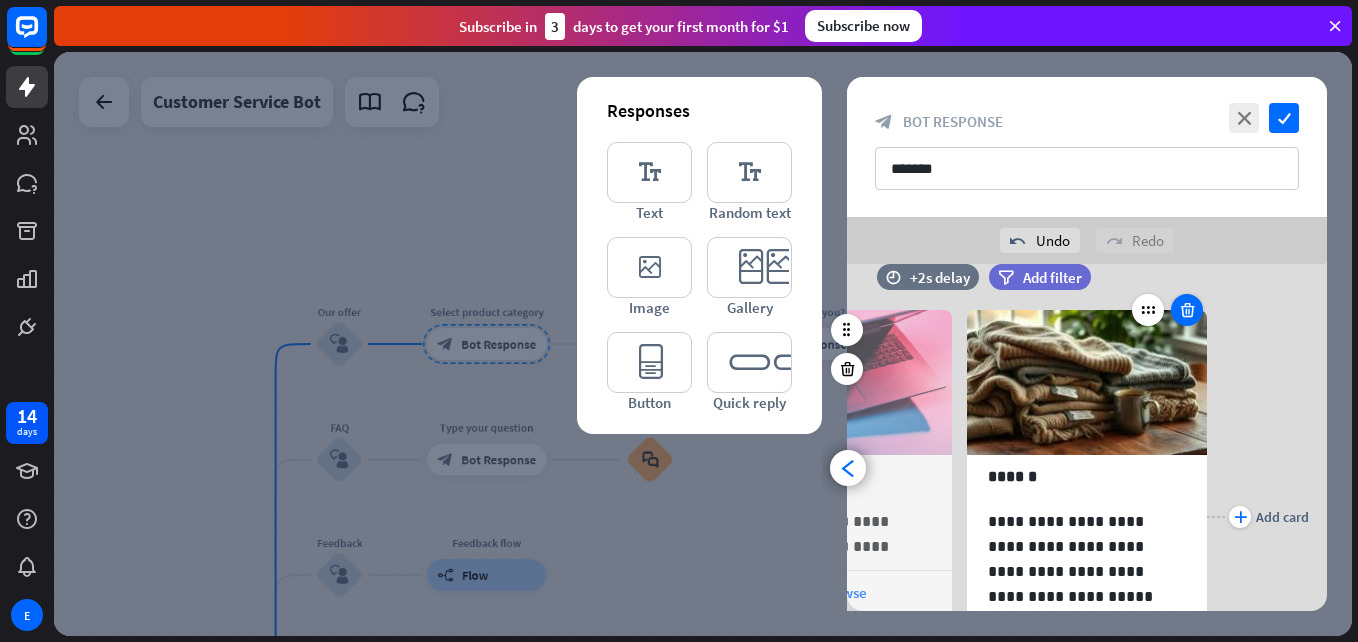 click at bounding box center (932, 310) 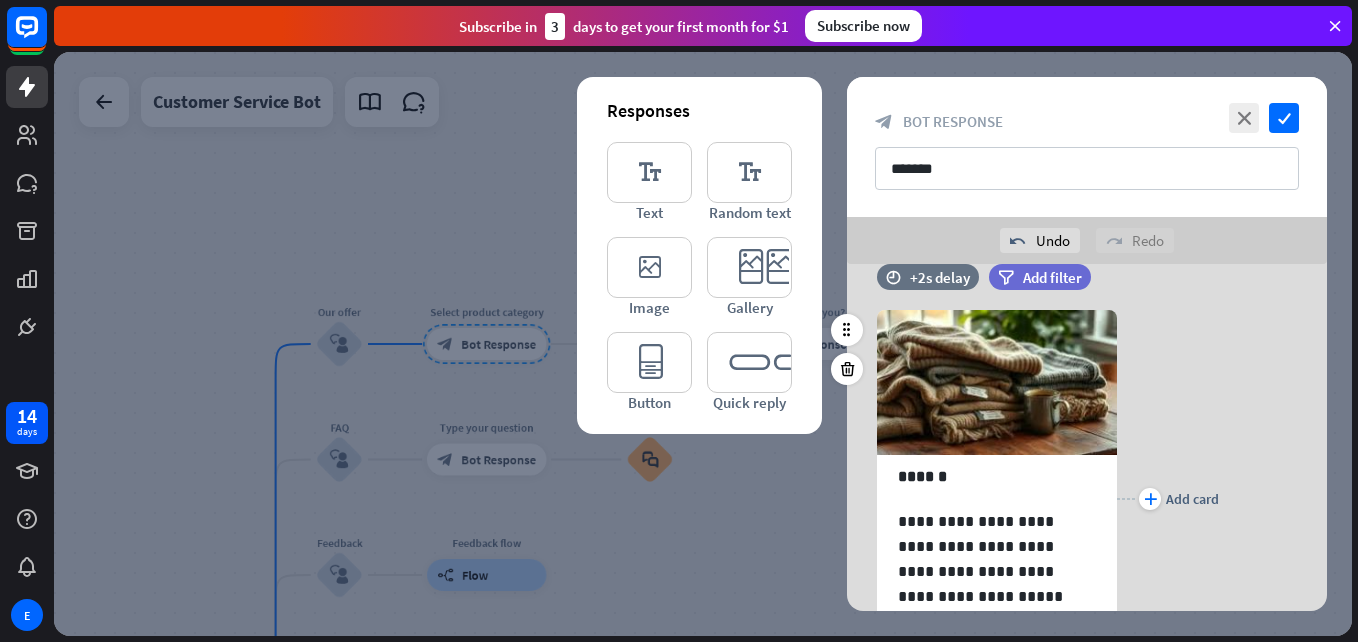 click on "plus   Add card" at bounding box center (1168, 499) 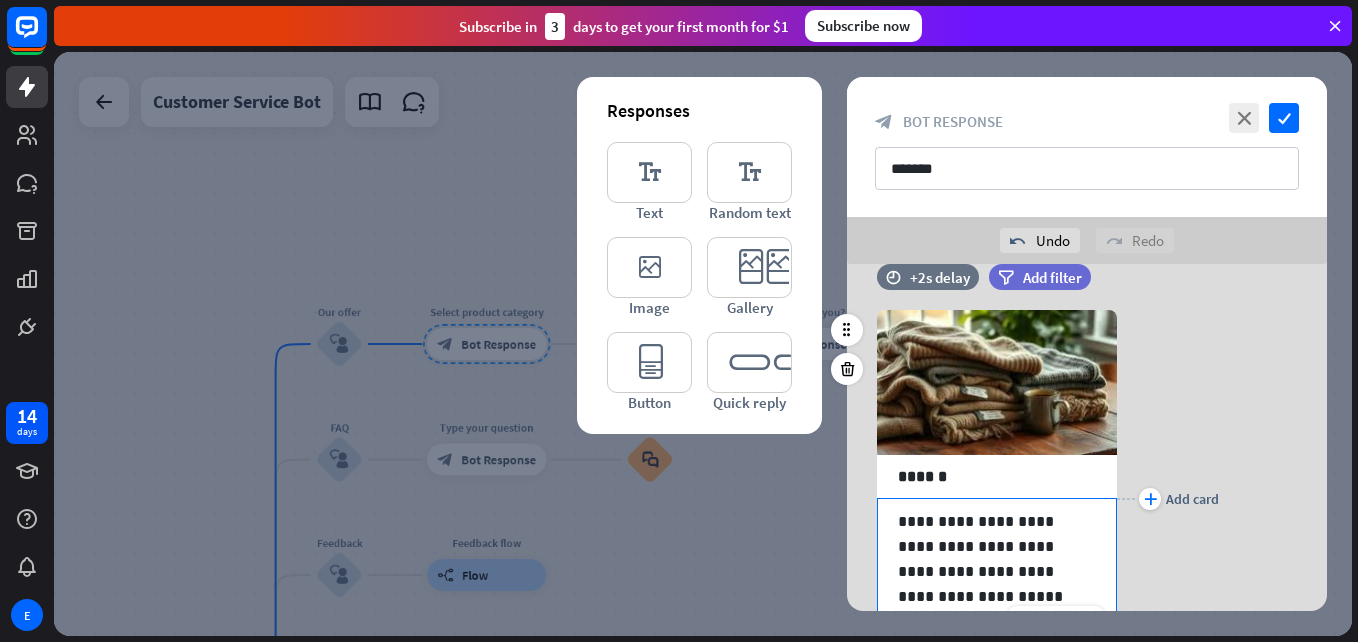 click on "**********" at bounding box center (997, 559) 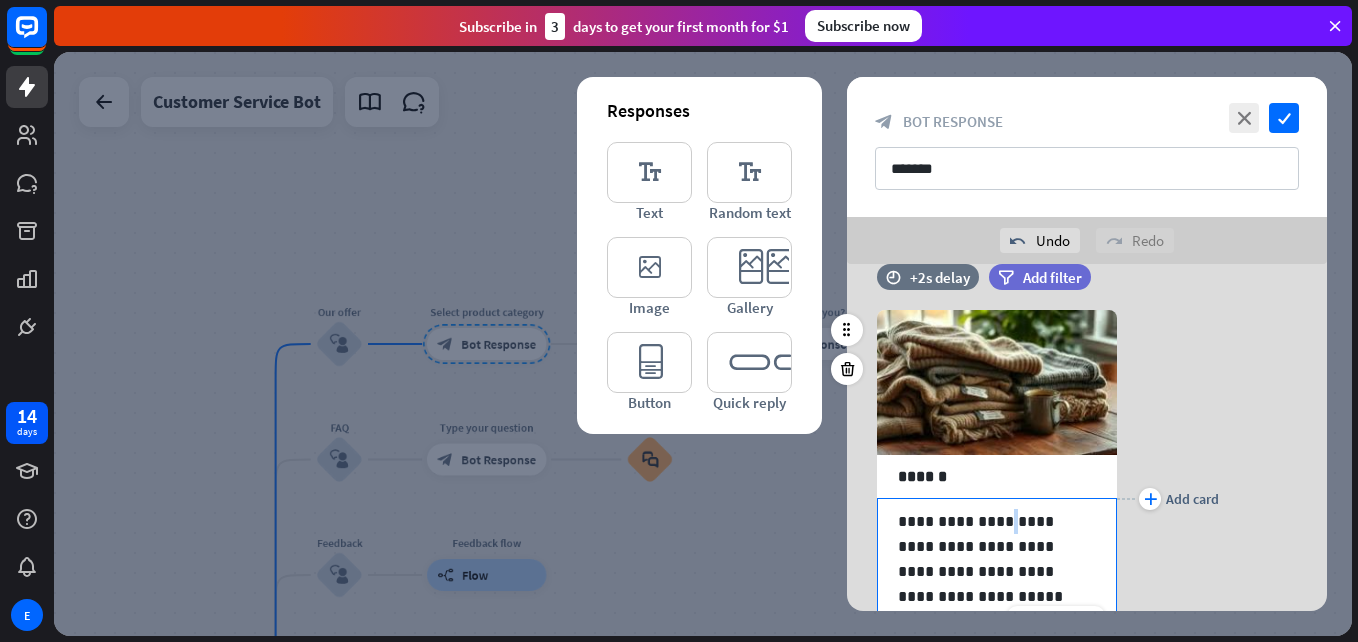 drag, startPoint x: 997, startPoint y: 515, endPoint x: 1006, endPoint y: 525, distance: 13.453624 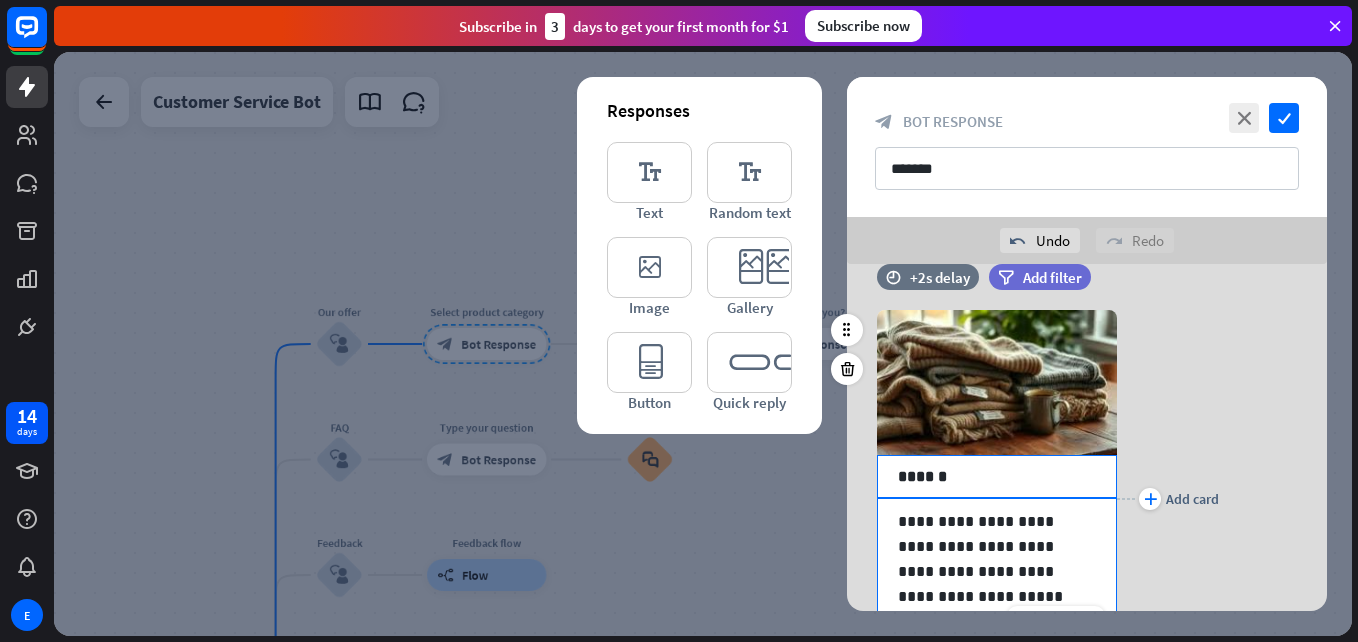 click on "******" at bounding box center (997, 476) 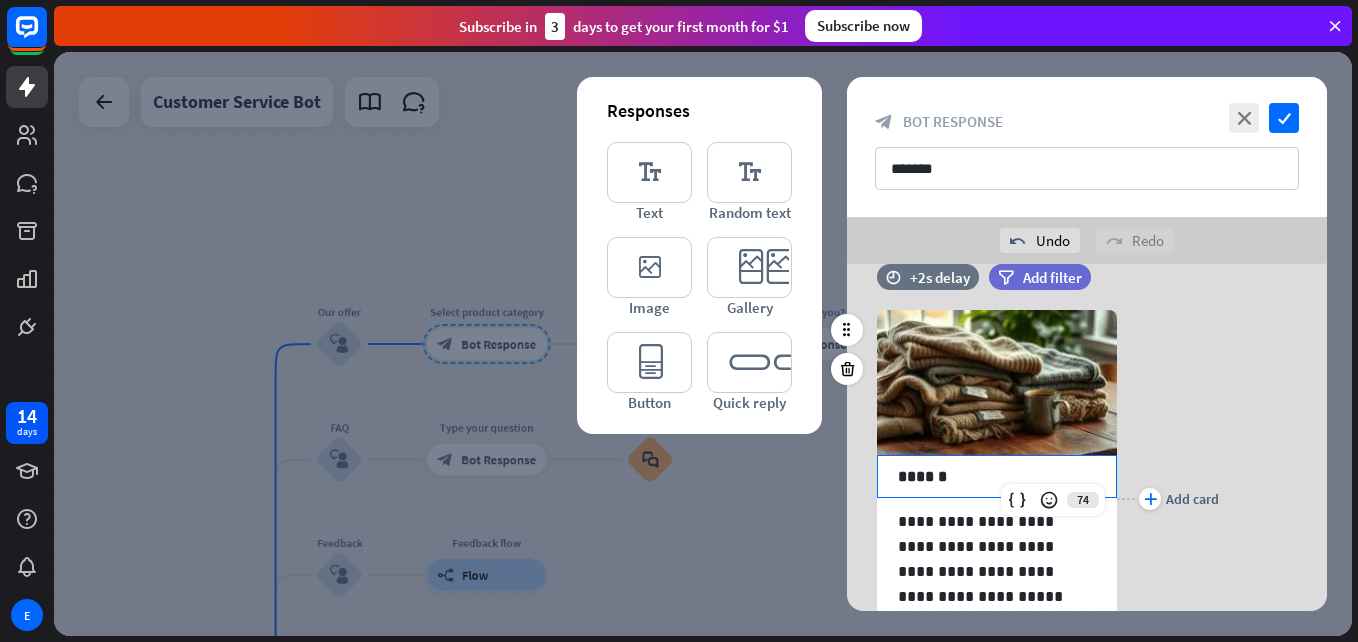 click on "******" at bounding box center [997, 476] 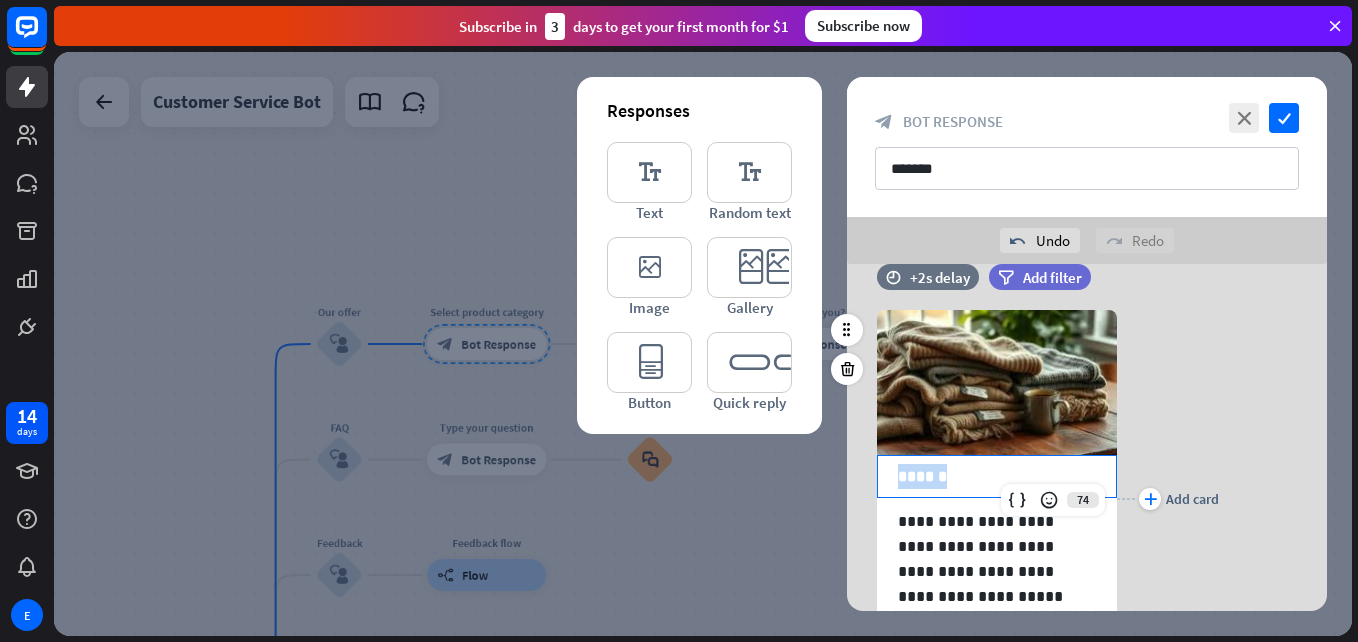 click on "******" at bounding box center (997, 476) 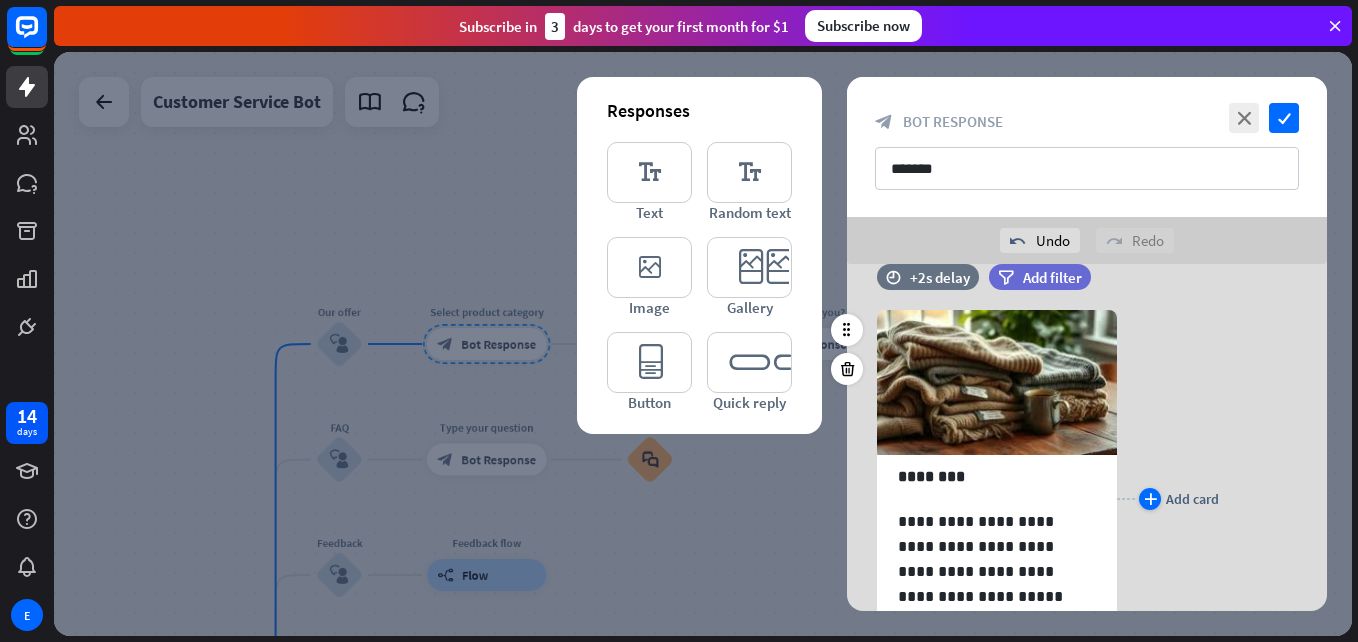 click on "plus" at bounding box center (1150, 499) 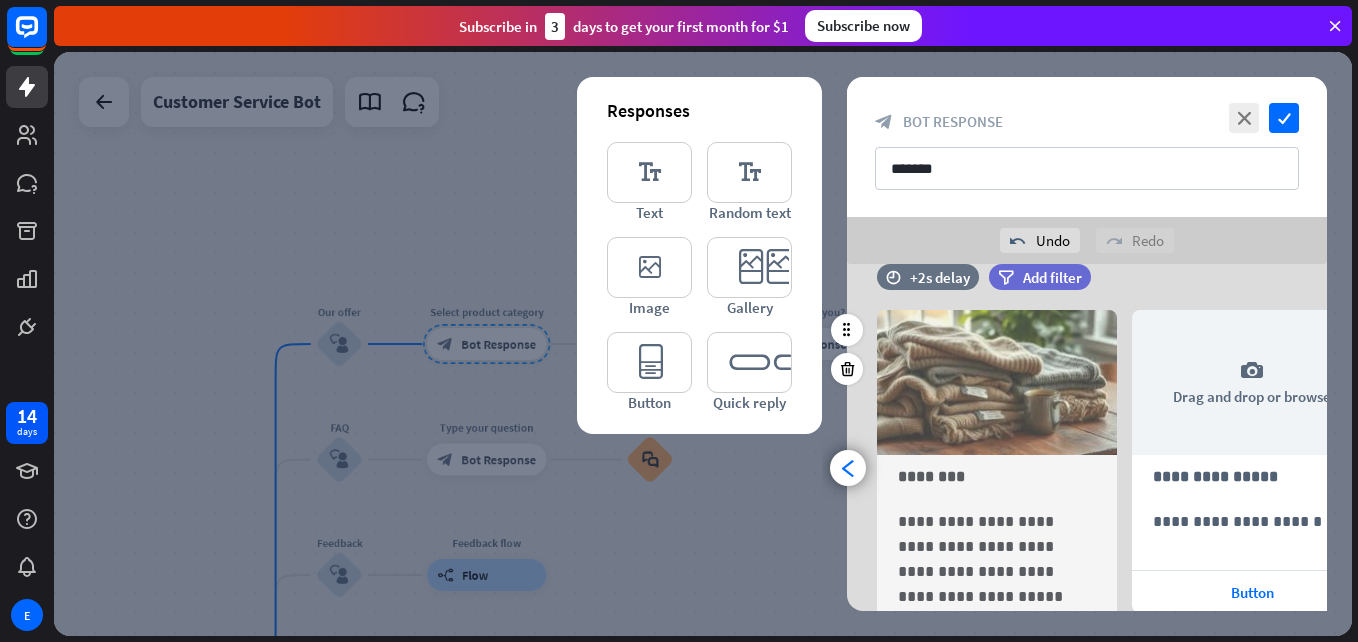 scroll, scrollTop: 0, scrollLeft: 165, axis: horizontal 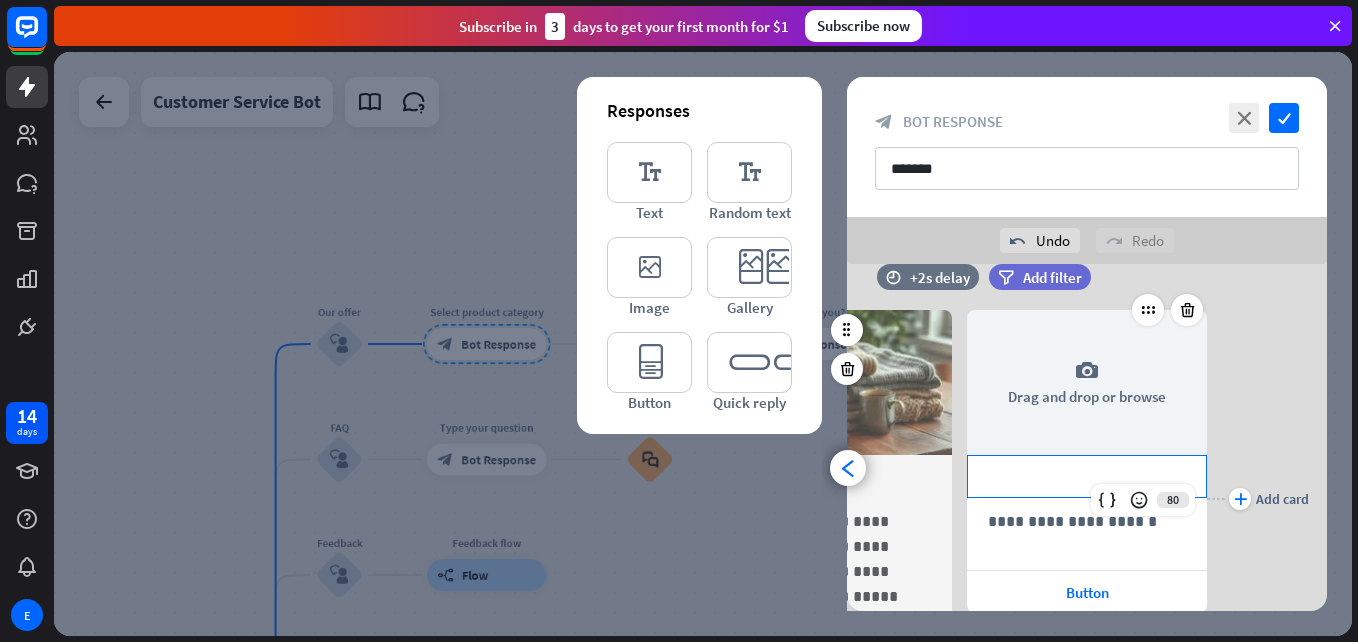 click on "**********" at bounding box center (1087, 476) 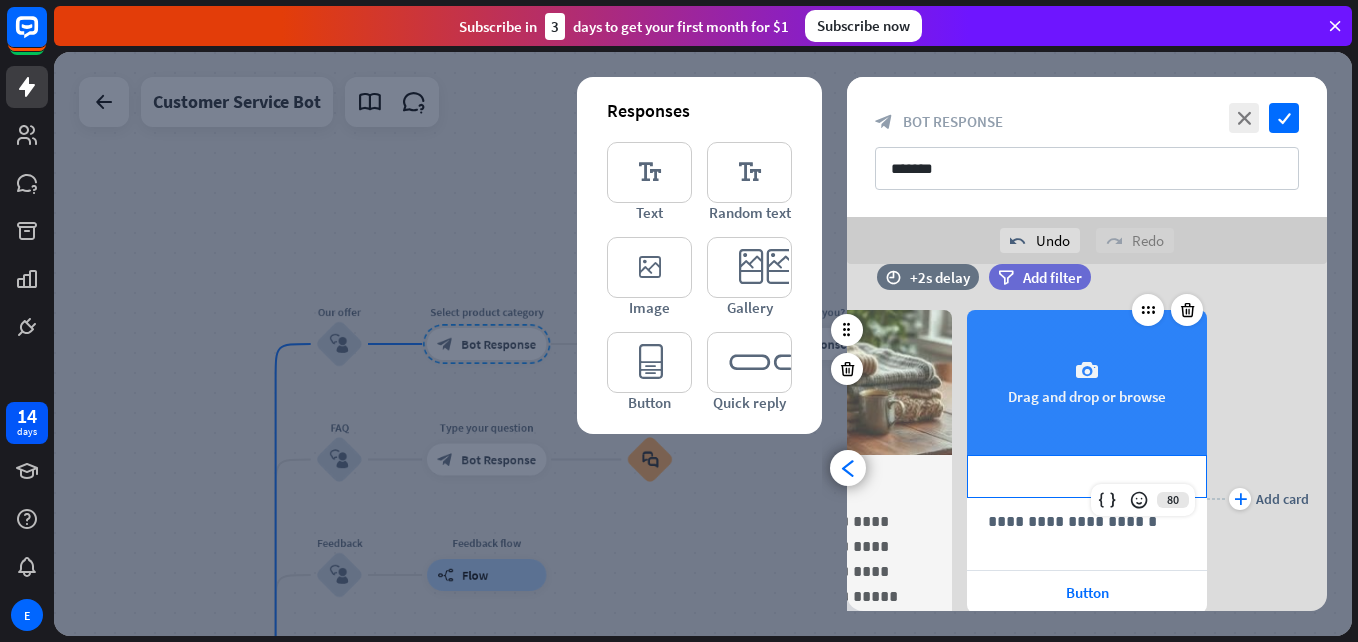 type 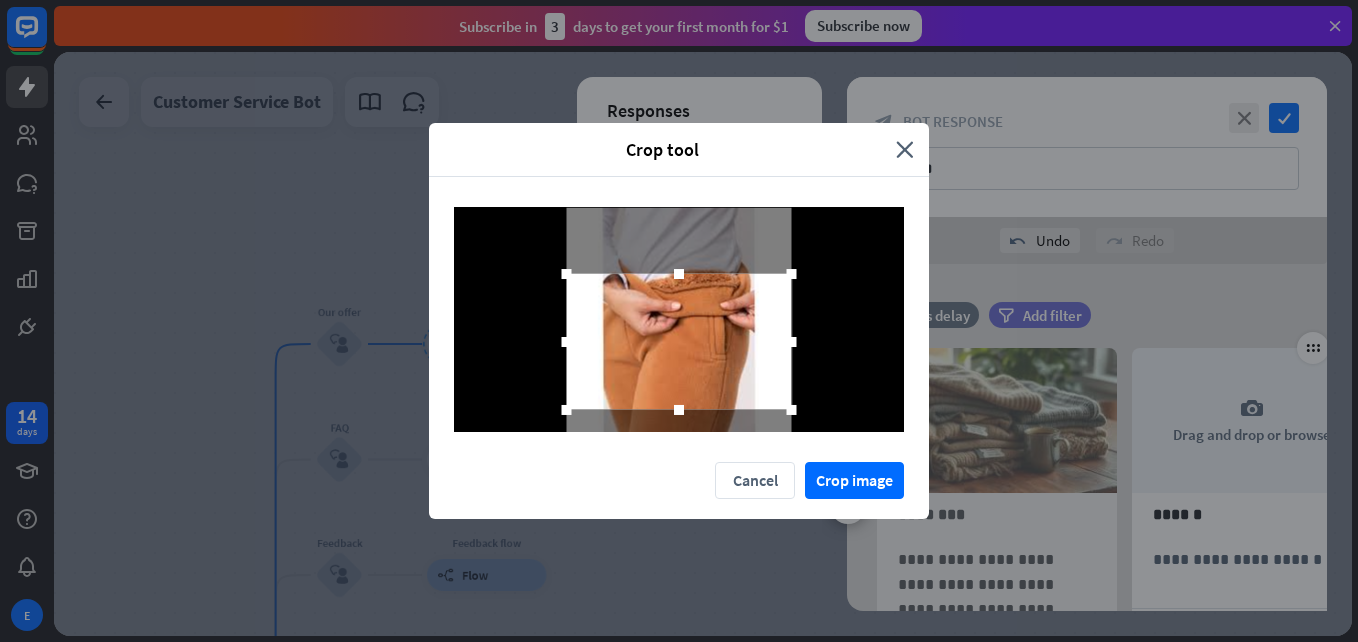 drag, startPoint x: 708, startPoint y: 325, endPoint x: 715, endPoint y: 337, distance: 13.892444 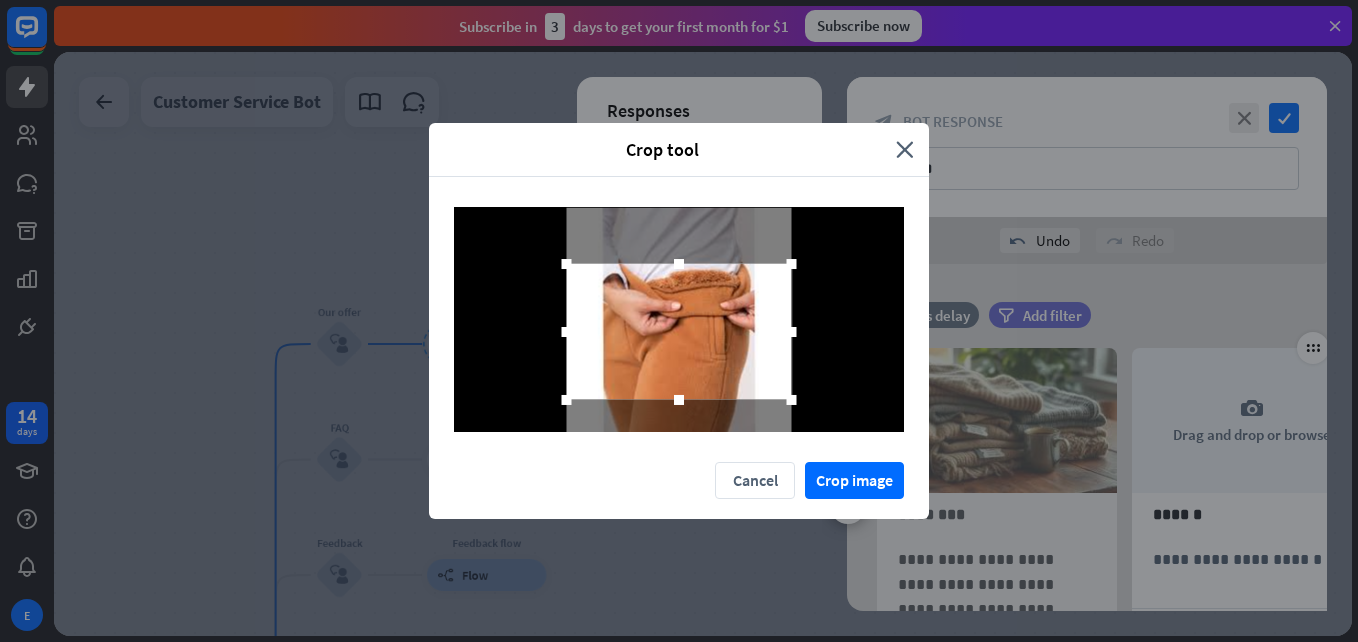 scroll, scrollTop: 0, scrollLeft: 165, axis: horizontal 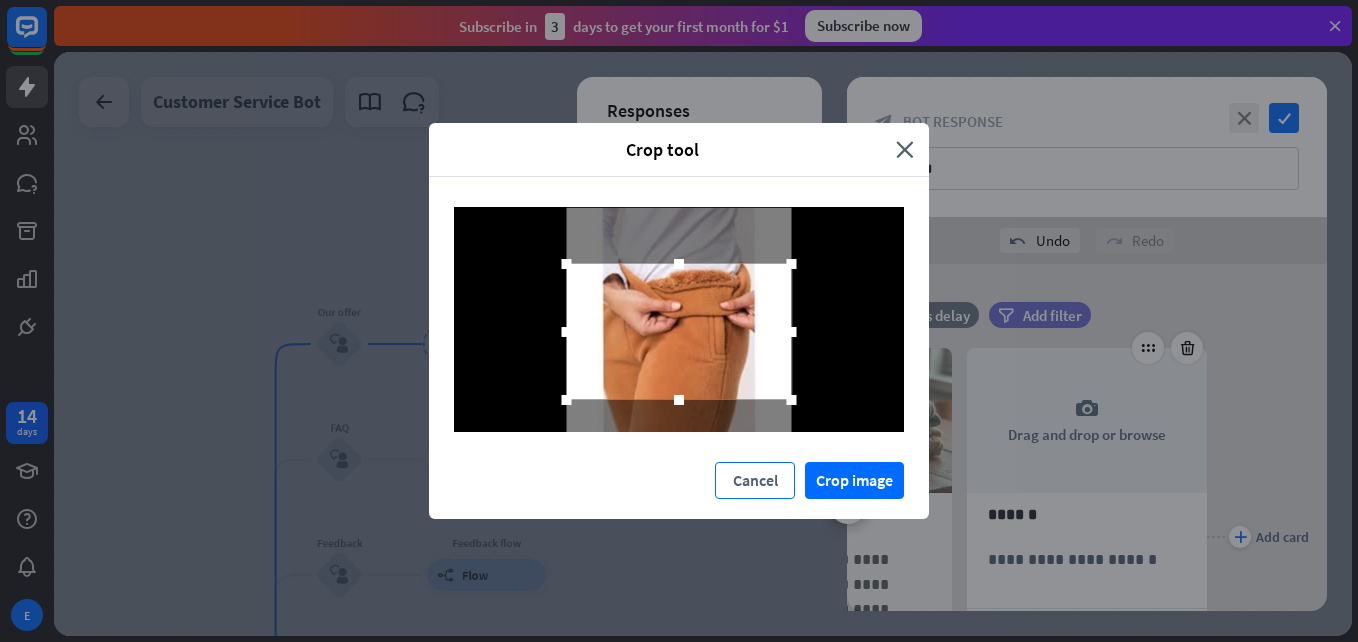 click on "Cancel" at bounding box center (755, 480) 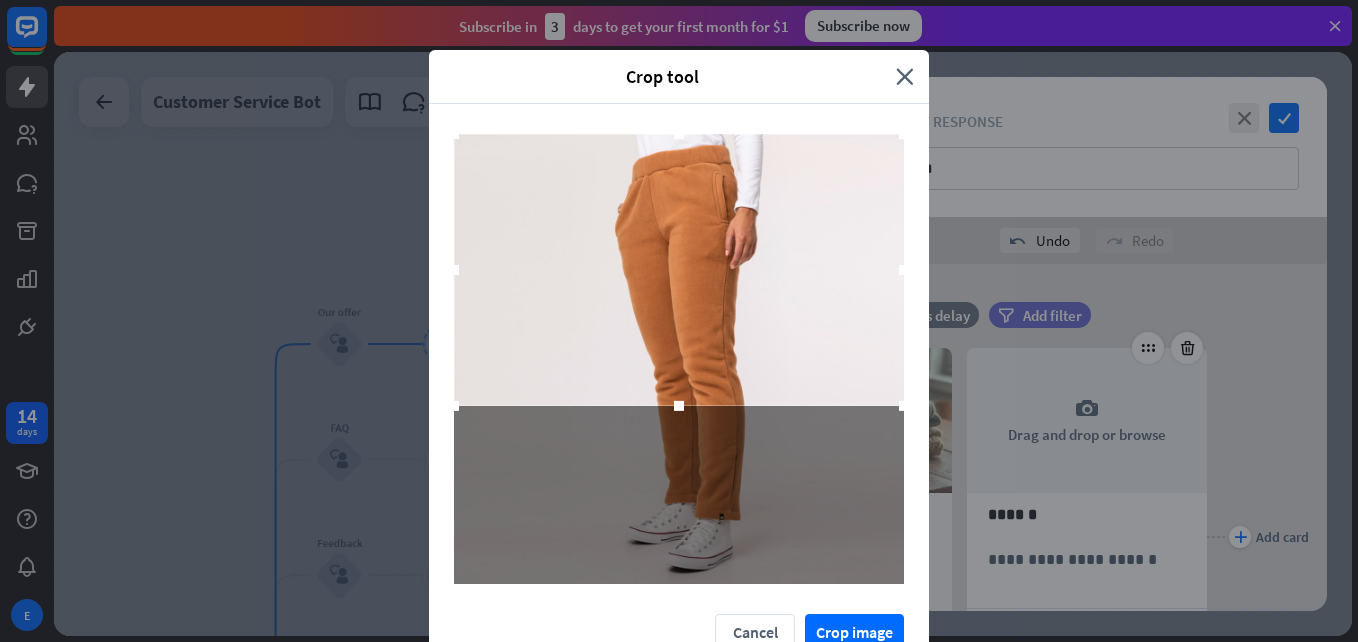drag, startPoint x: 788, startPoint y: 375, endPoint x: 778, endPoint y: 279, distance: 96.519424 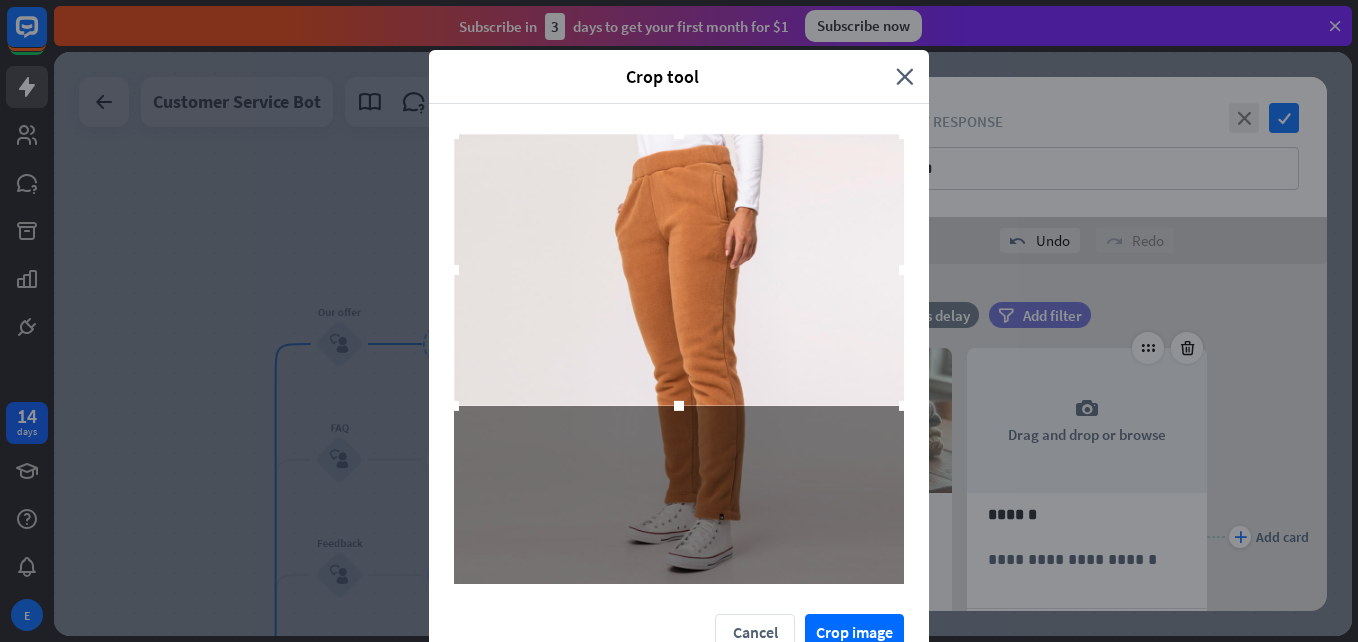 drag, startPoint x: 814, startPoint y: 353, endPoint x: 817, endPoint y: 335, distance: 18.248287 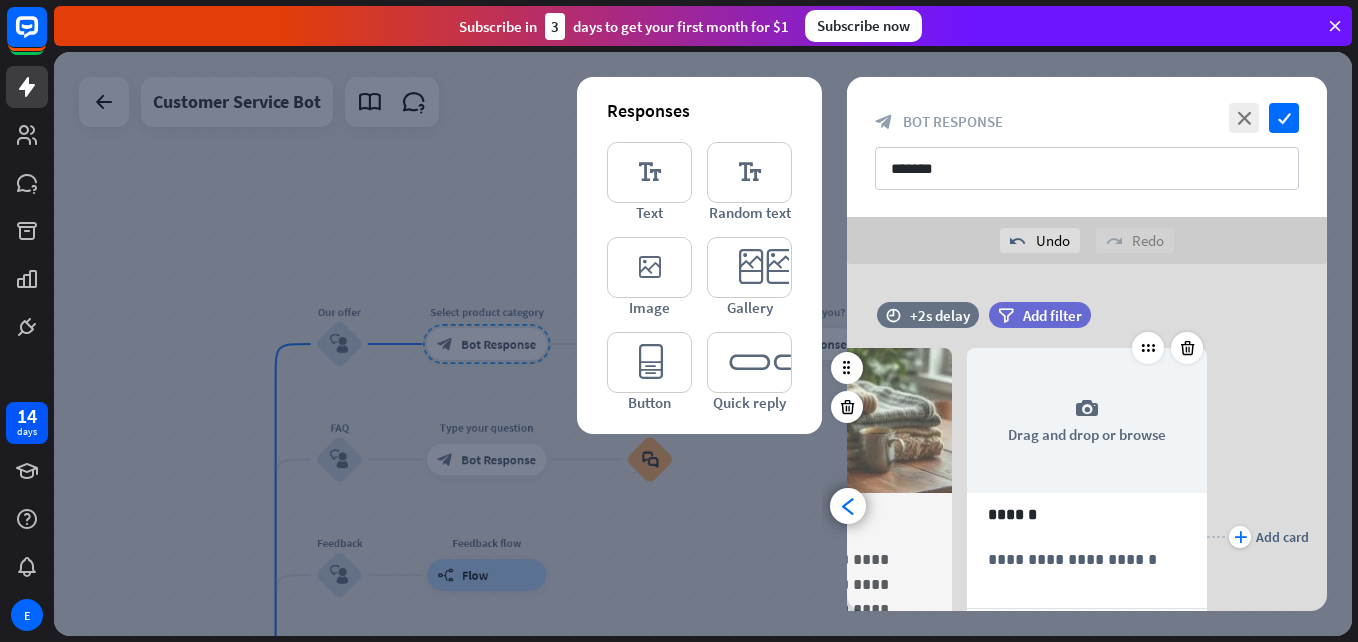 click on "Crop tool
close
Cancel   Crop image" at bounding box center [679, 321] 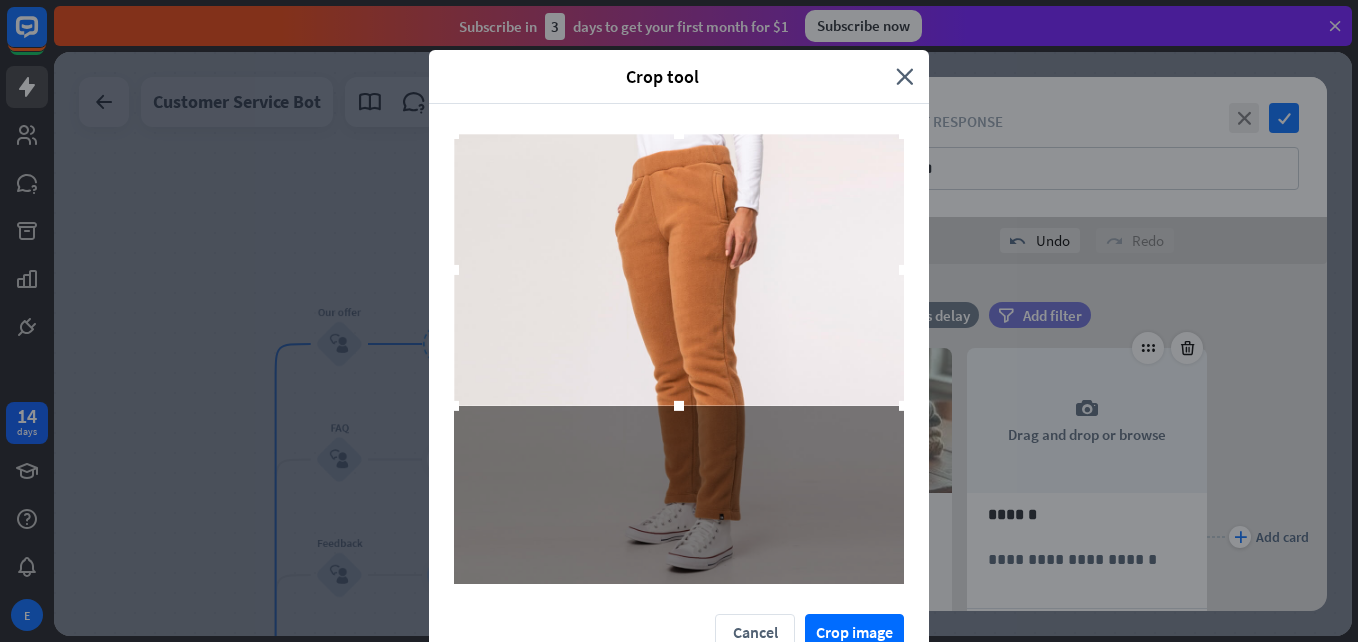 drag, startPoint x: 755, startPoint y: 413, endPoint x: 732, endPoint y: 310, distance: 105.53672 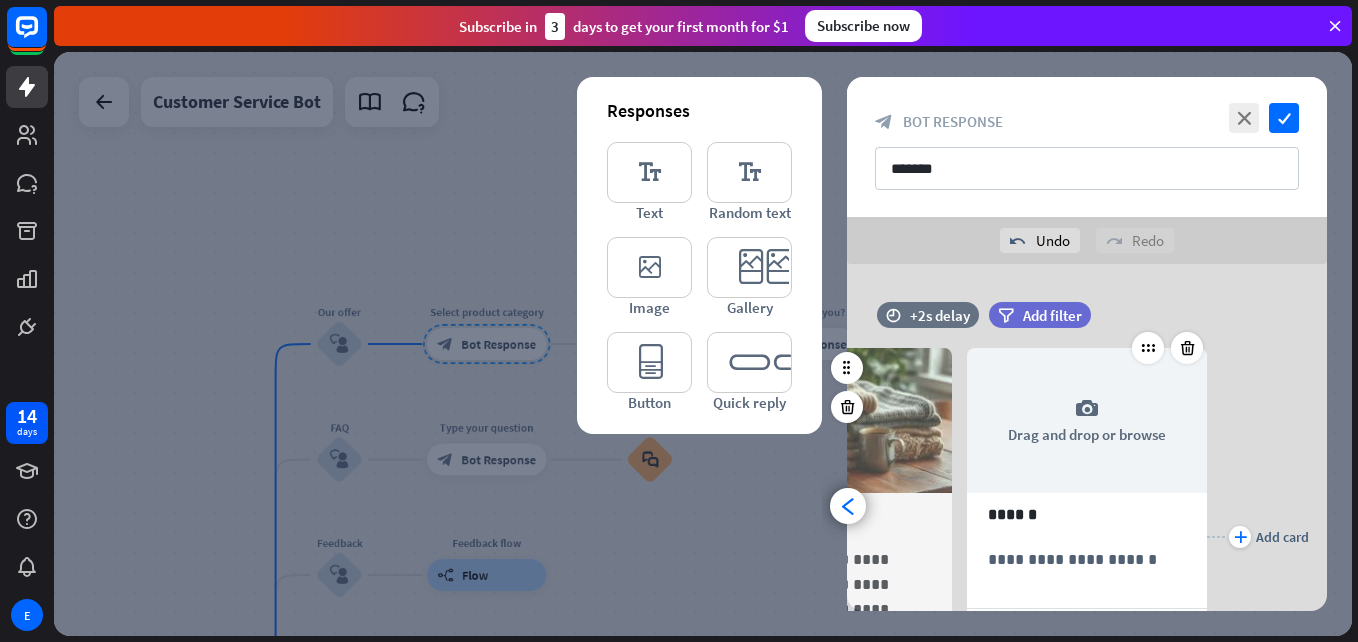 click on "Crop tool
close
Cancel   Crop image" at bounding box center (679, 321) 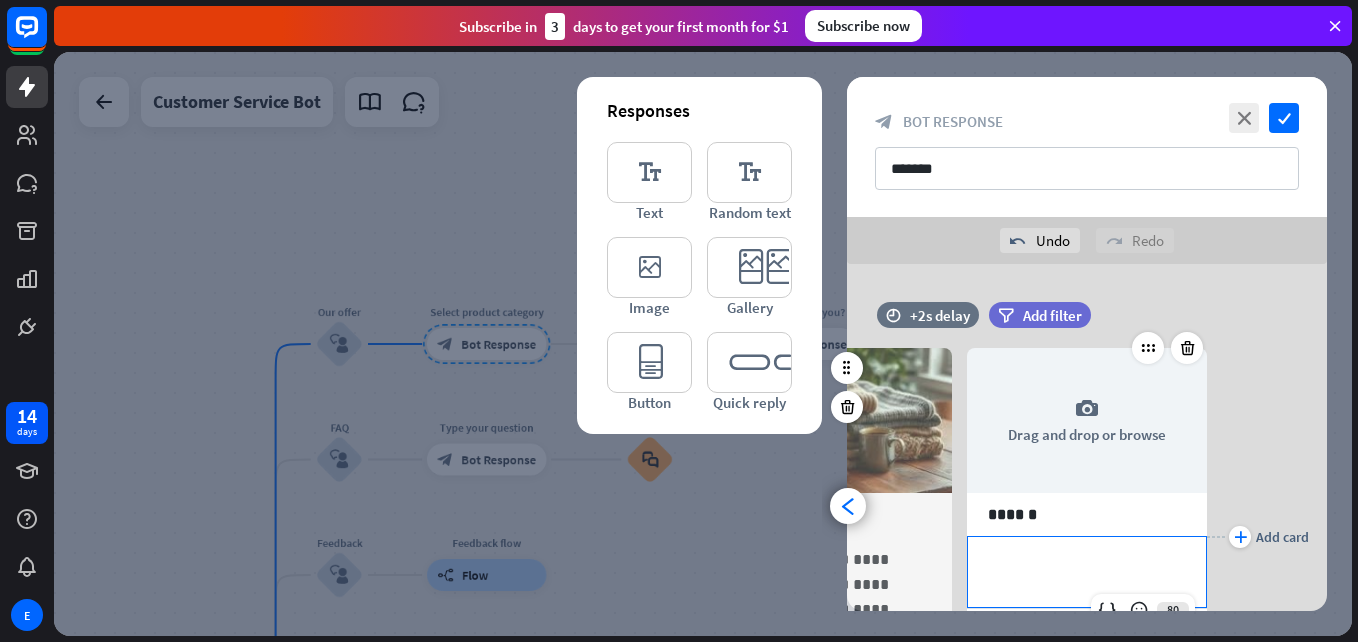 click on "**********" at bounding box center (1087, 559) 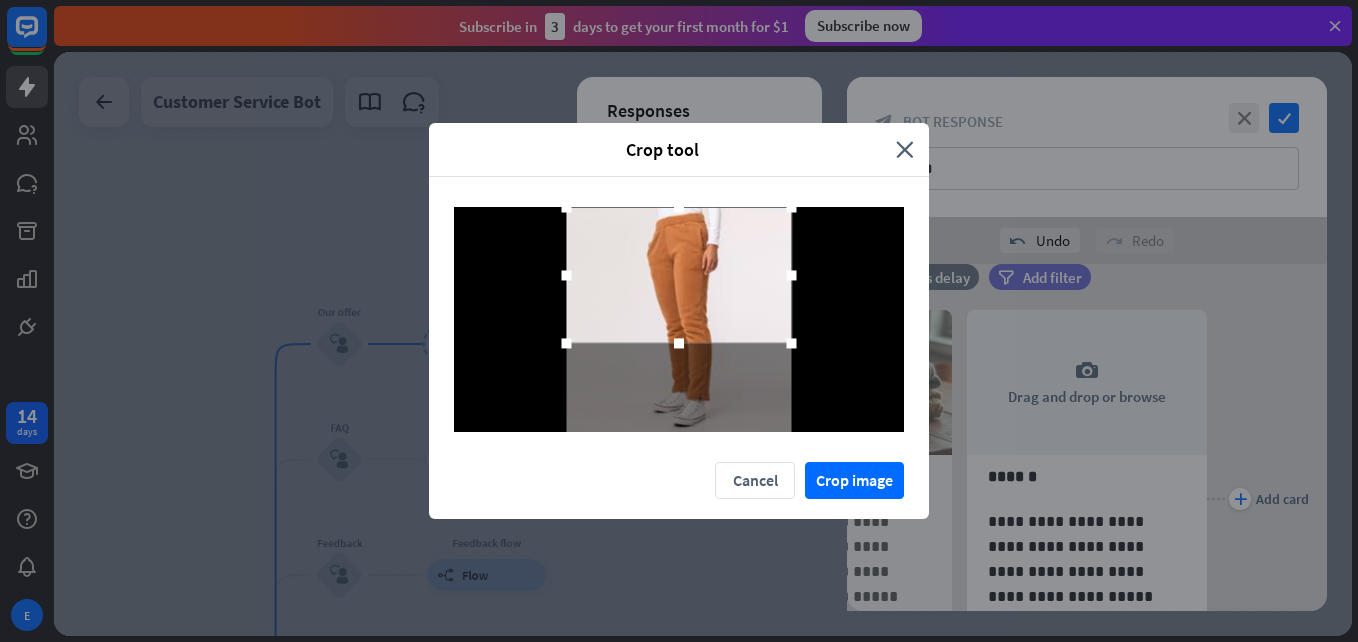 drag, startPoint x: 725, startPoint y: 336, endPoint x: 719, endPoint y: 283, distance: 53.338543 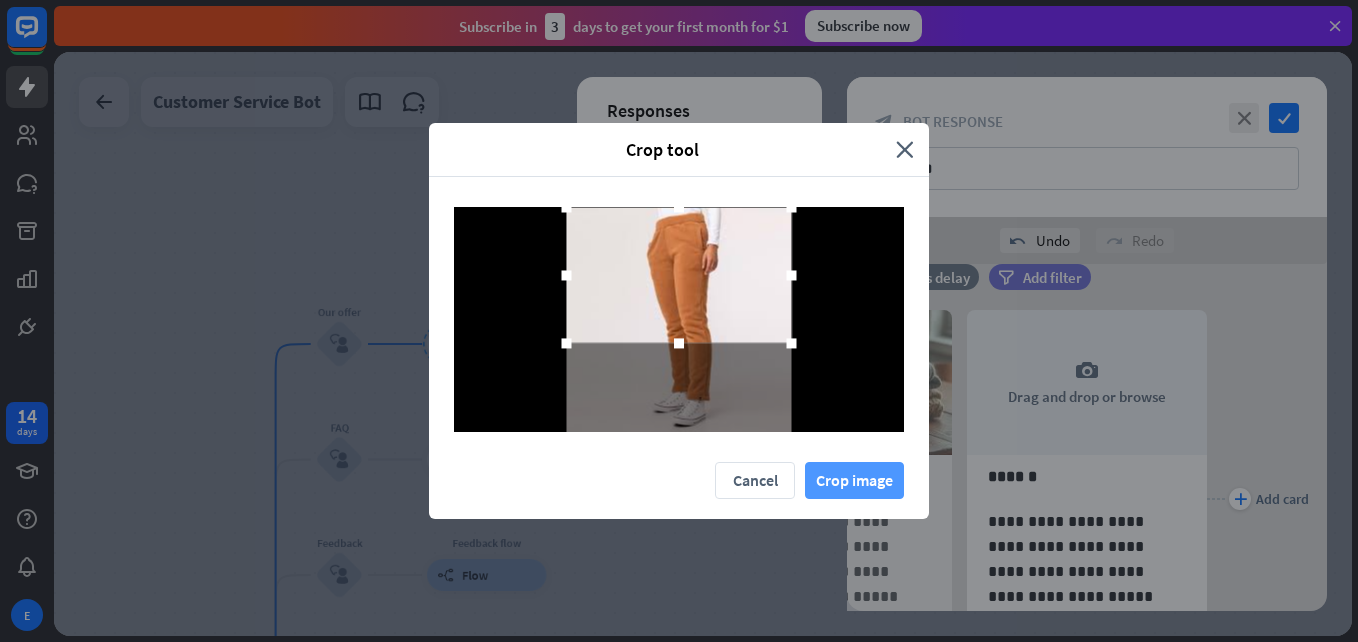 click on "Crop image" at bounding box center (854, 480) 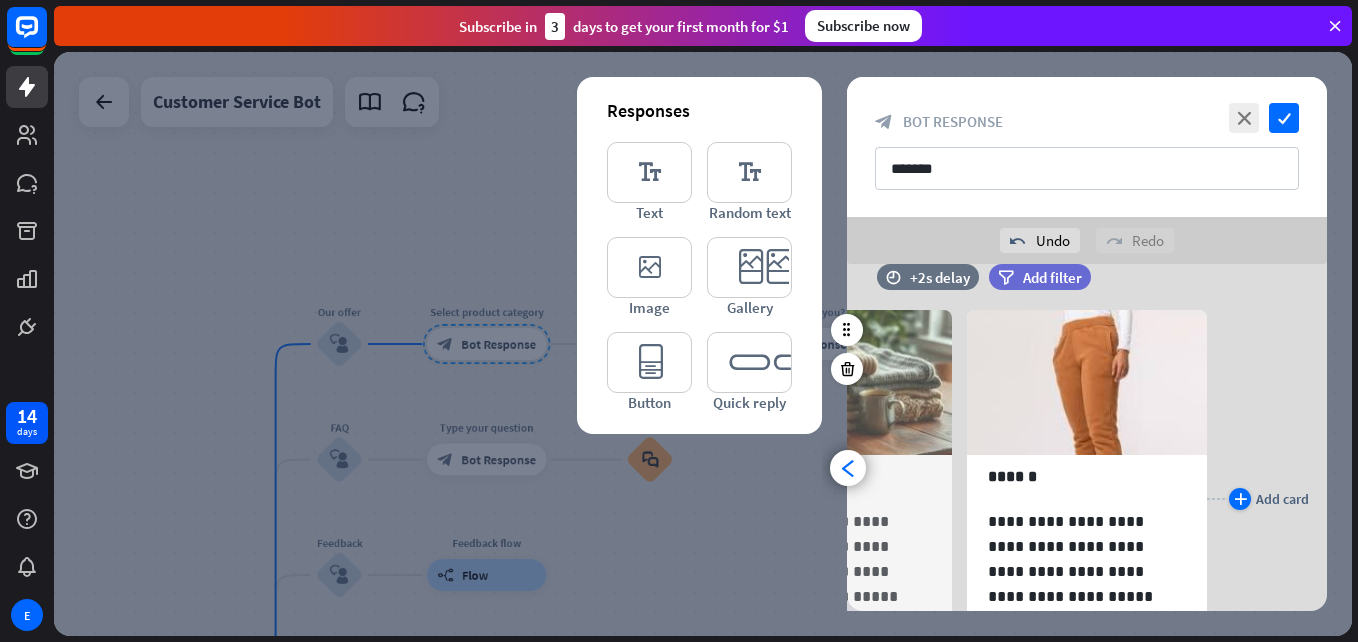 click on "plus" at bounding box center (1240, 499) 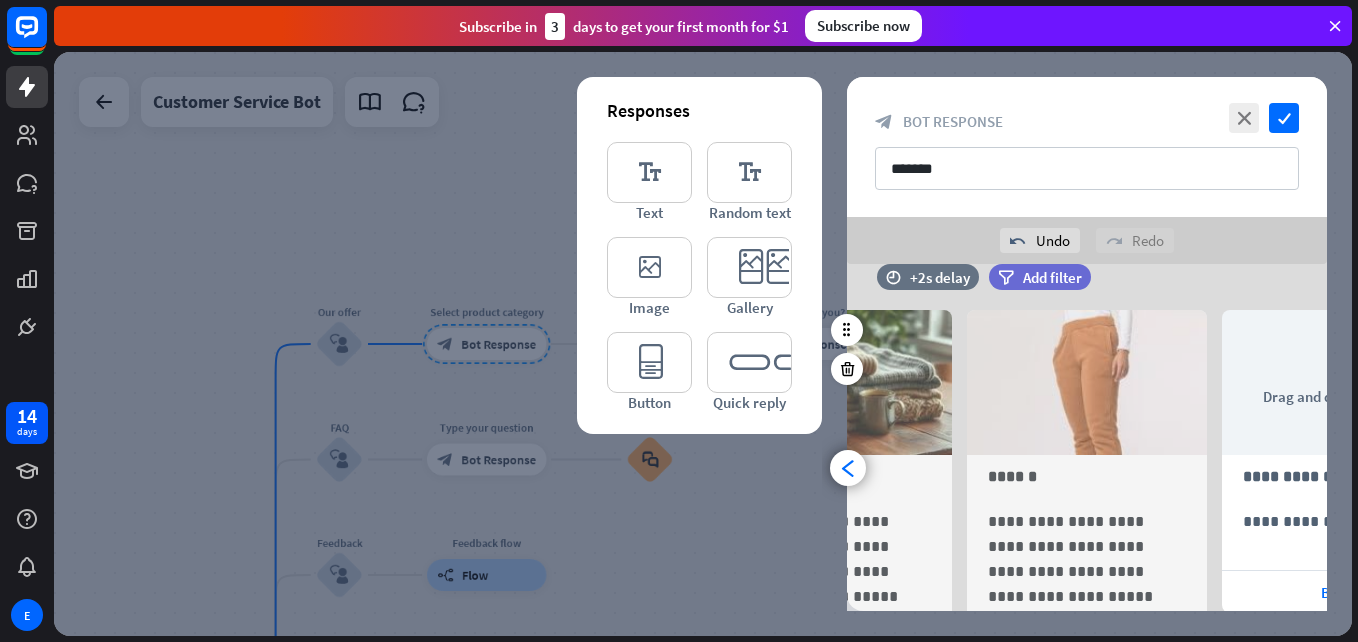 scroll, scrollTop: 0, scrollLeft: 420, axis: horizontal 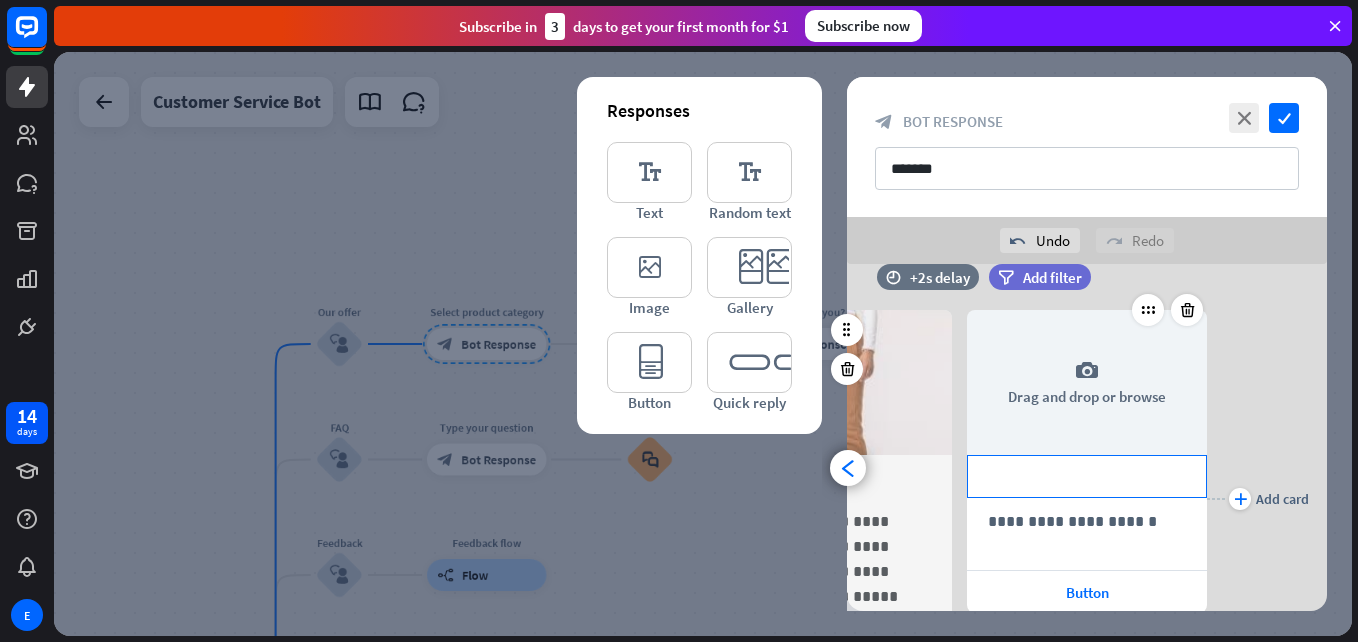 click on "**********" at bounding box center [1087, 476] 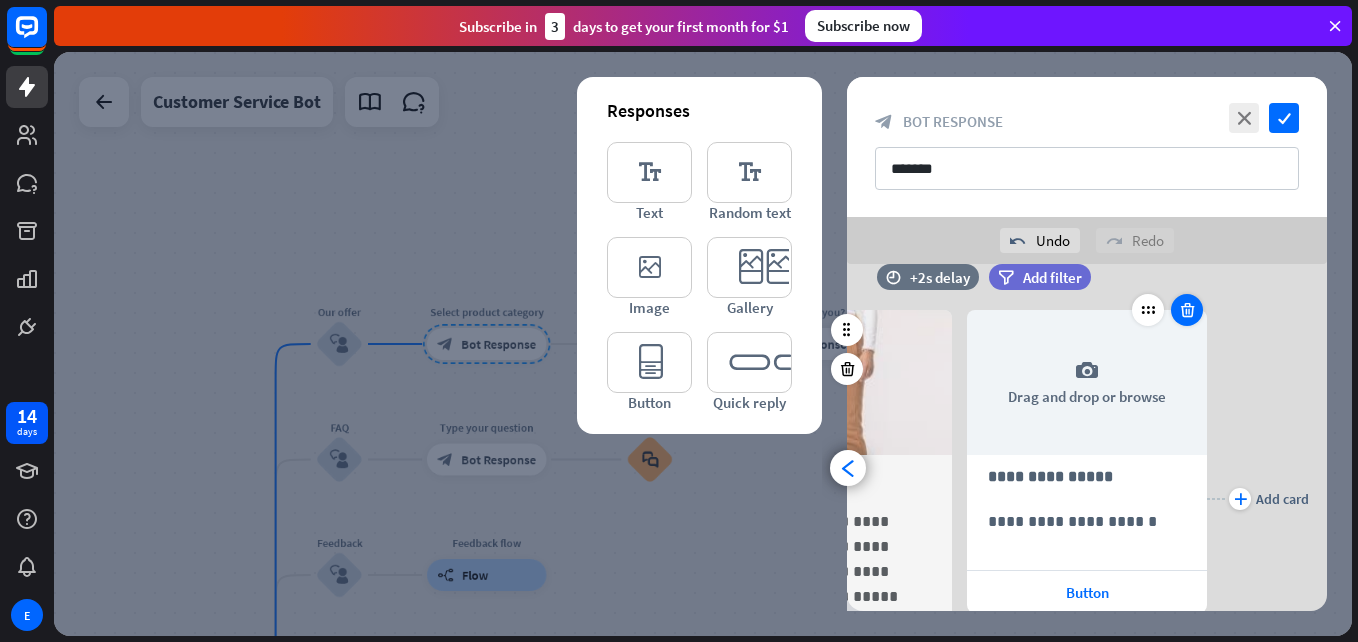 click at bounding box center [1187, 310] 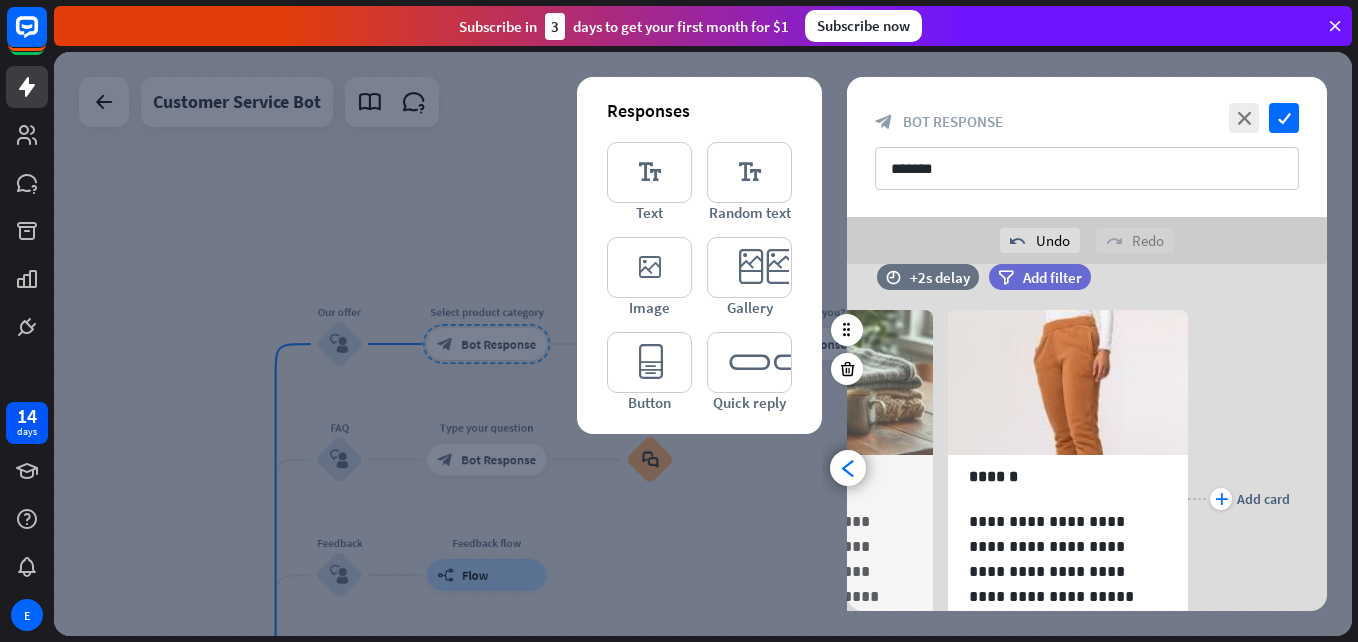 scroll, scrollTop: 0, scrollLeft: 165, axis: horizontal 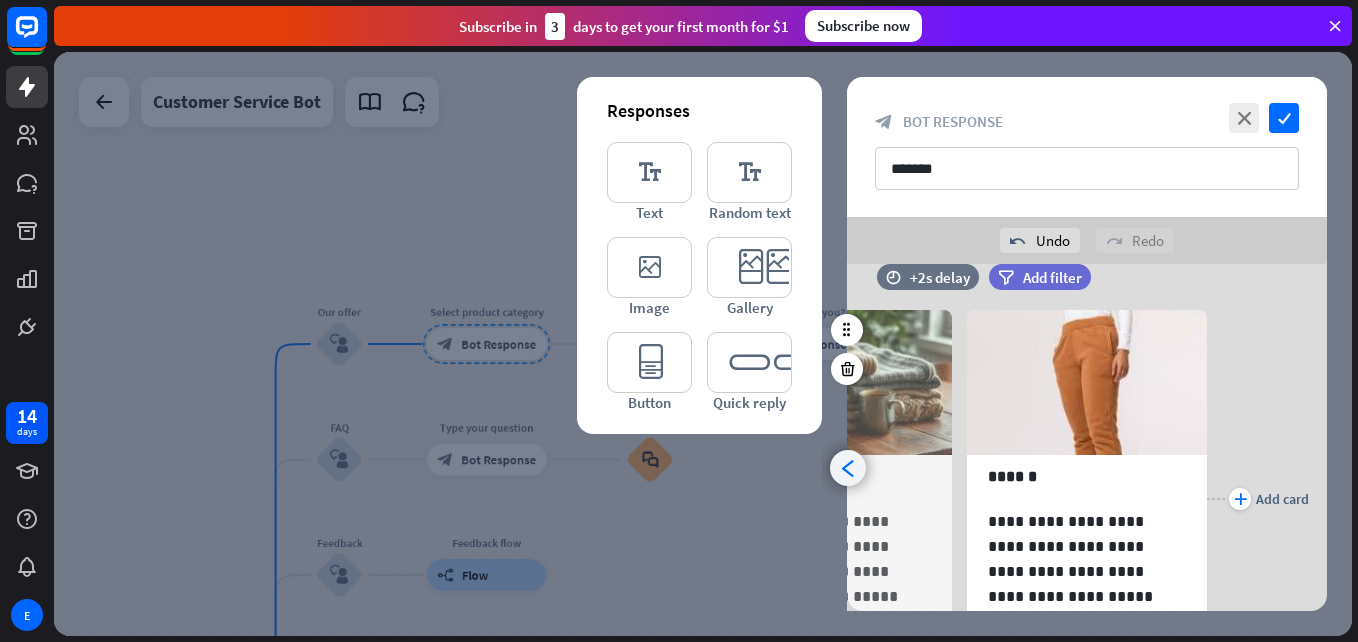 click on "arrowhead_left" at bounding box center (848, 468) 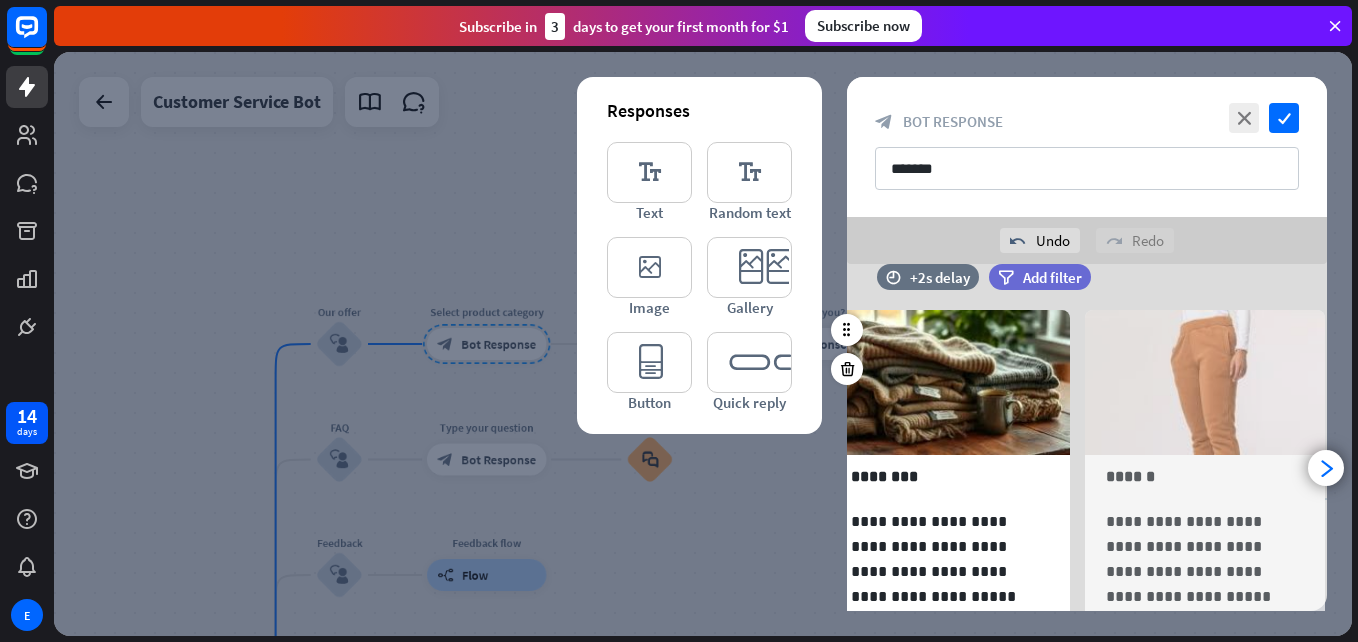 scroll, scrollTop: 0, scrollLeft: 0, axis: both 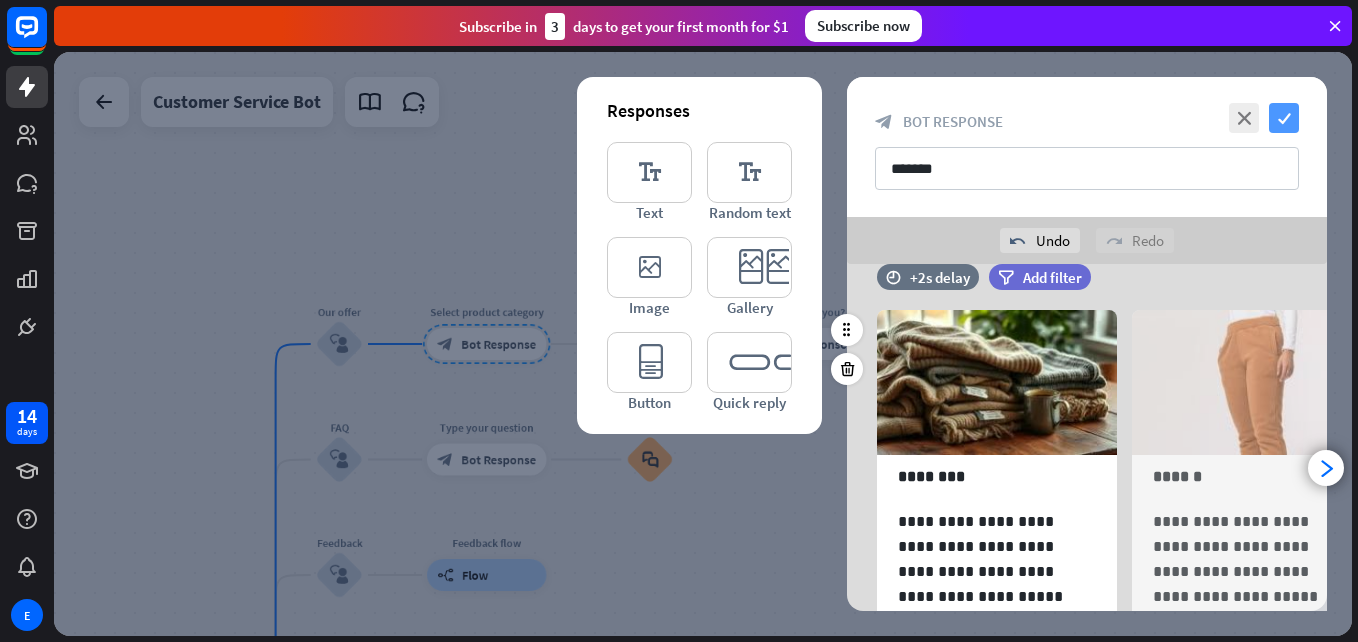 click on "check" at bounding box center [1284, 118] 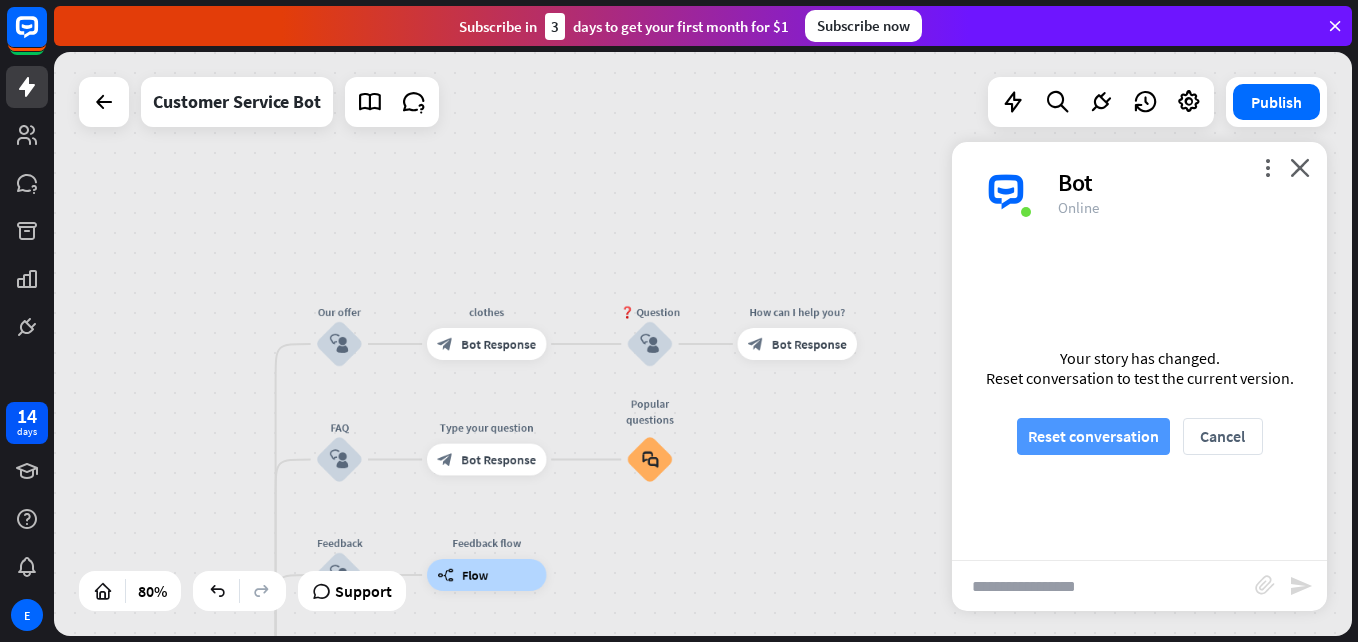 click on "Reset conversation" at bounding box center [1093, 436] 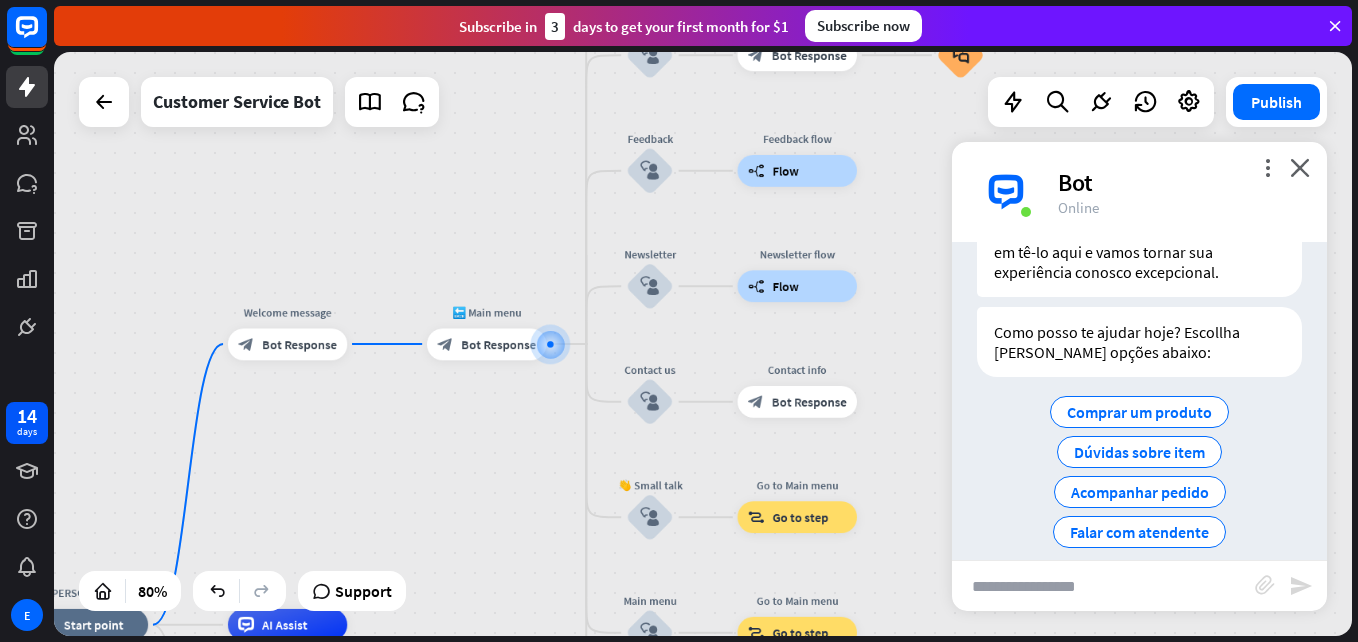 scroll, scrollTop: 135, scrollLeft: 0, axis: vertical 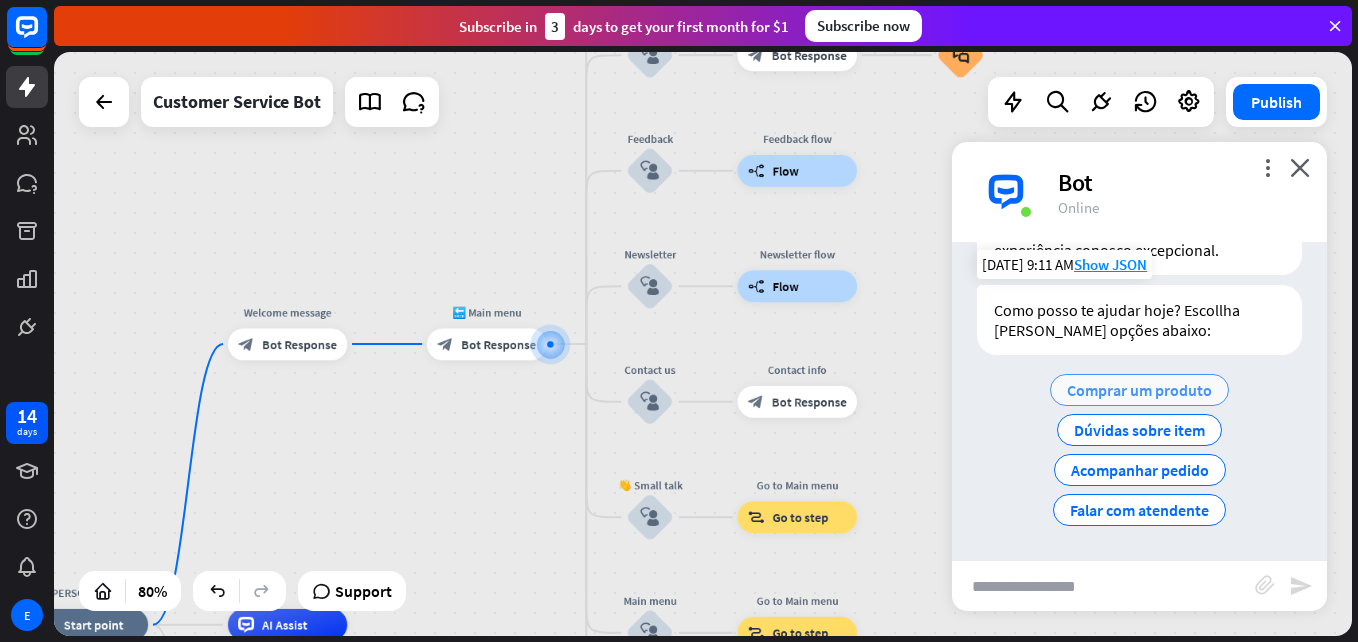 click on "Comprar um produto" at bounding box center [1139, 390] 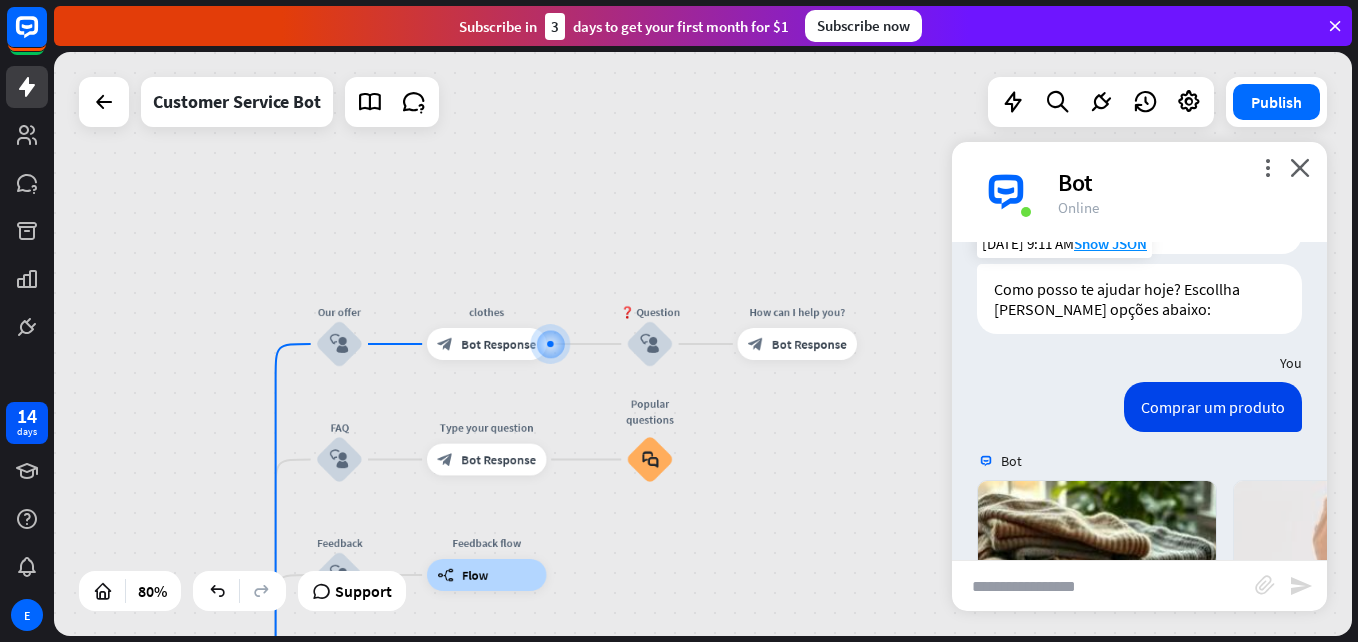 scroll, scrollTop: 477, scrollLeft: 0, axis: vertical 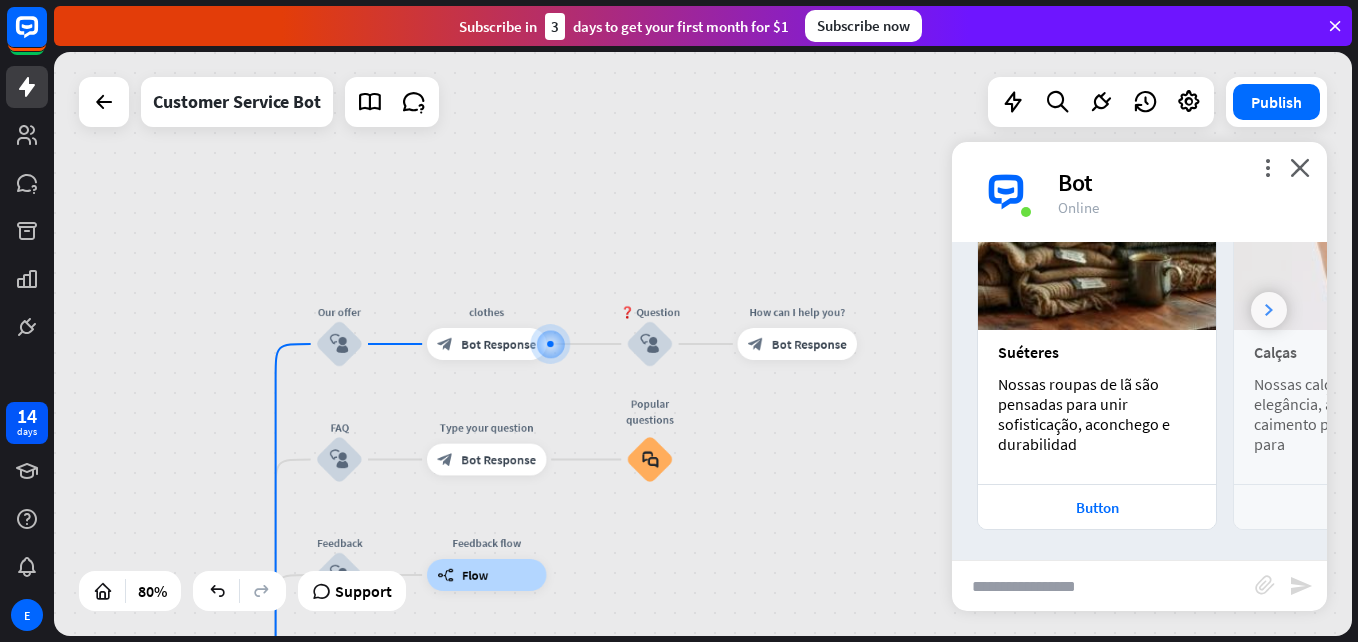 click at bounding box center [1269, 310] 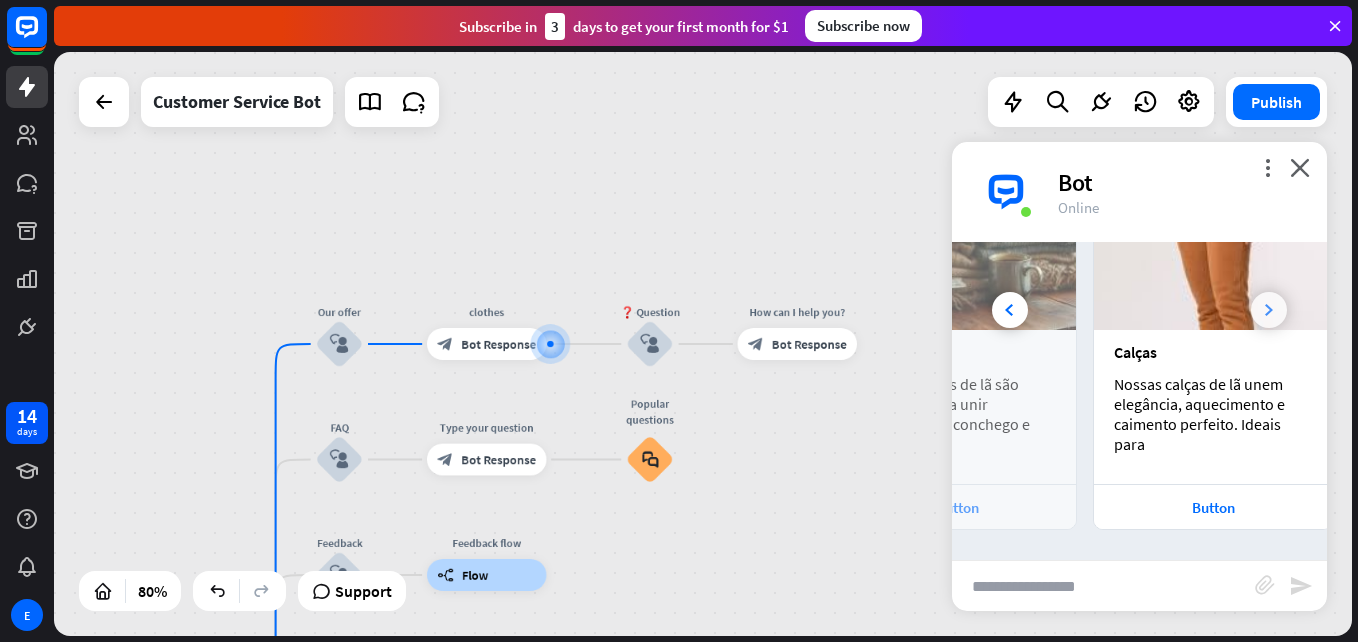 scroll, scrollTop: 0, scrollLeft: 186, axis: horizontal 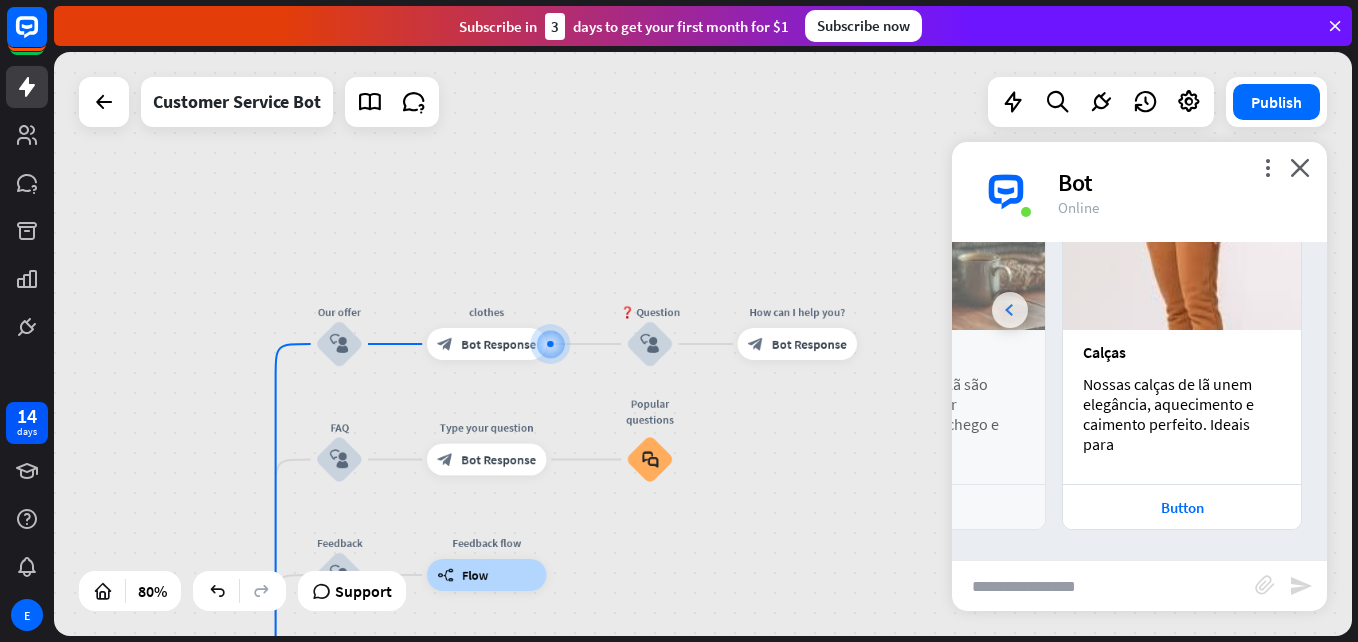 click at bounding box center [1010, 310] 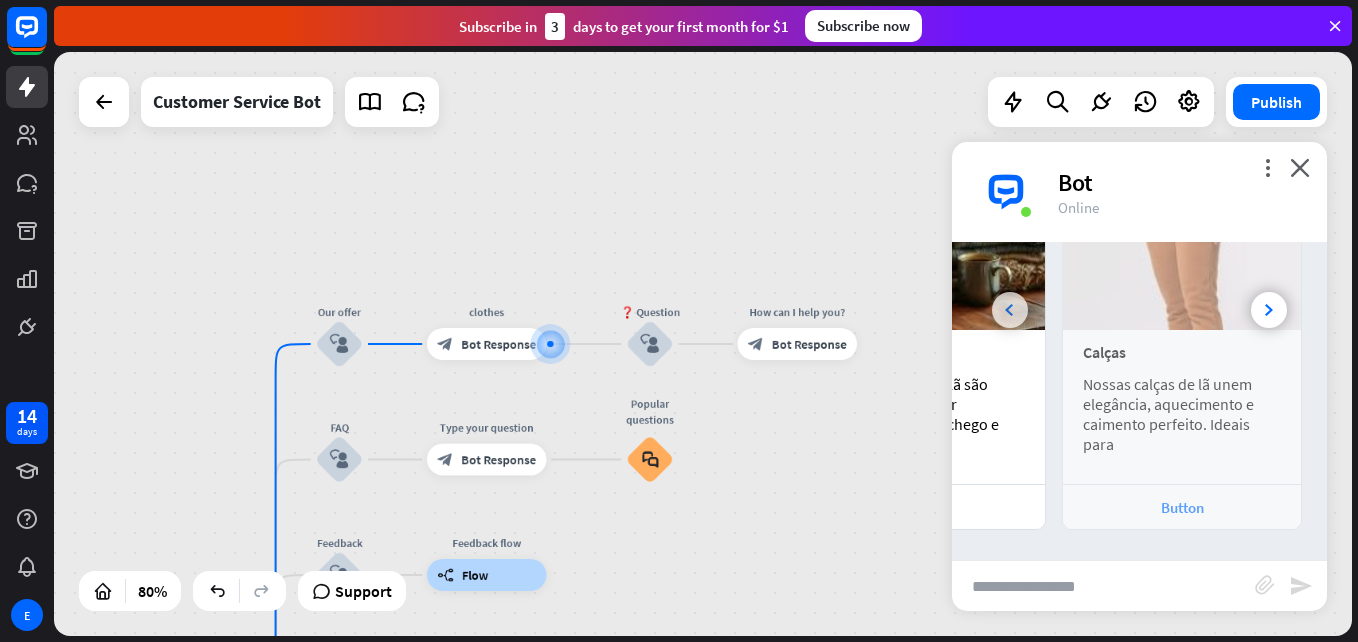scroll, scrollTop: 0, scrollLeft: 0, axis: both 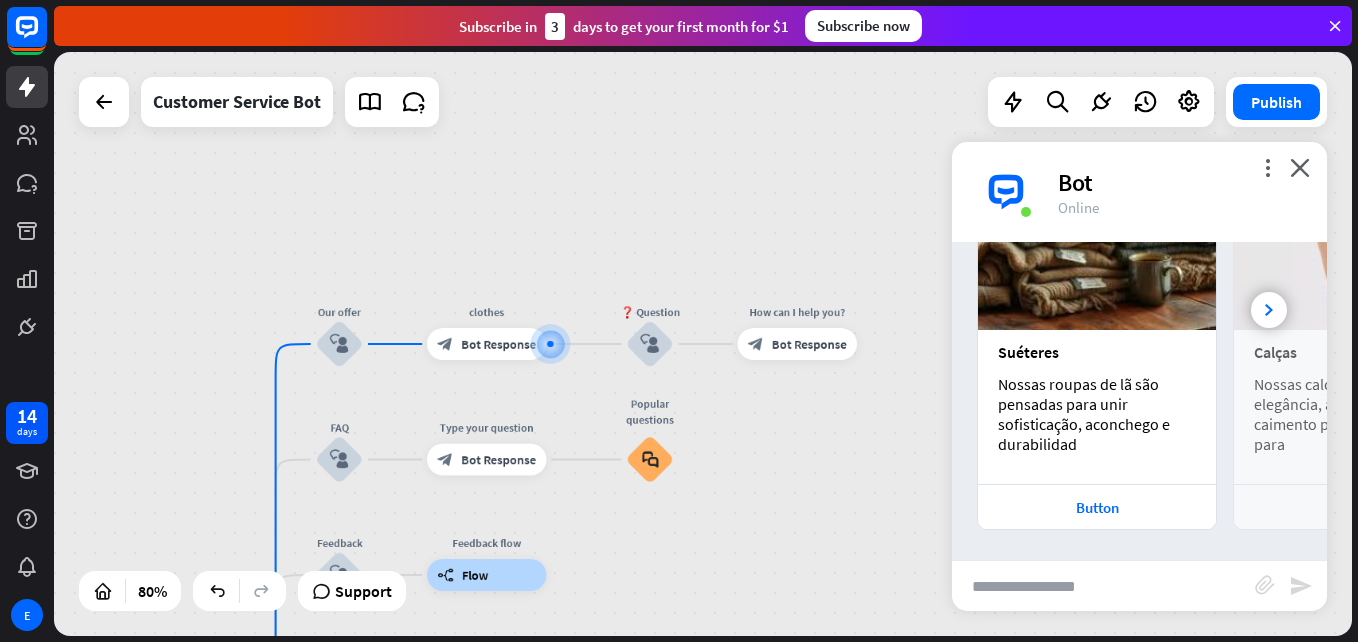 click on "more_vert
close
Bot
Online" at bounding box center (1139, 192) 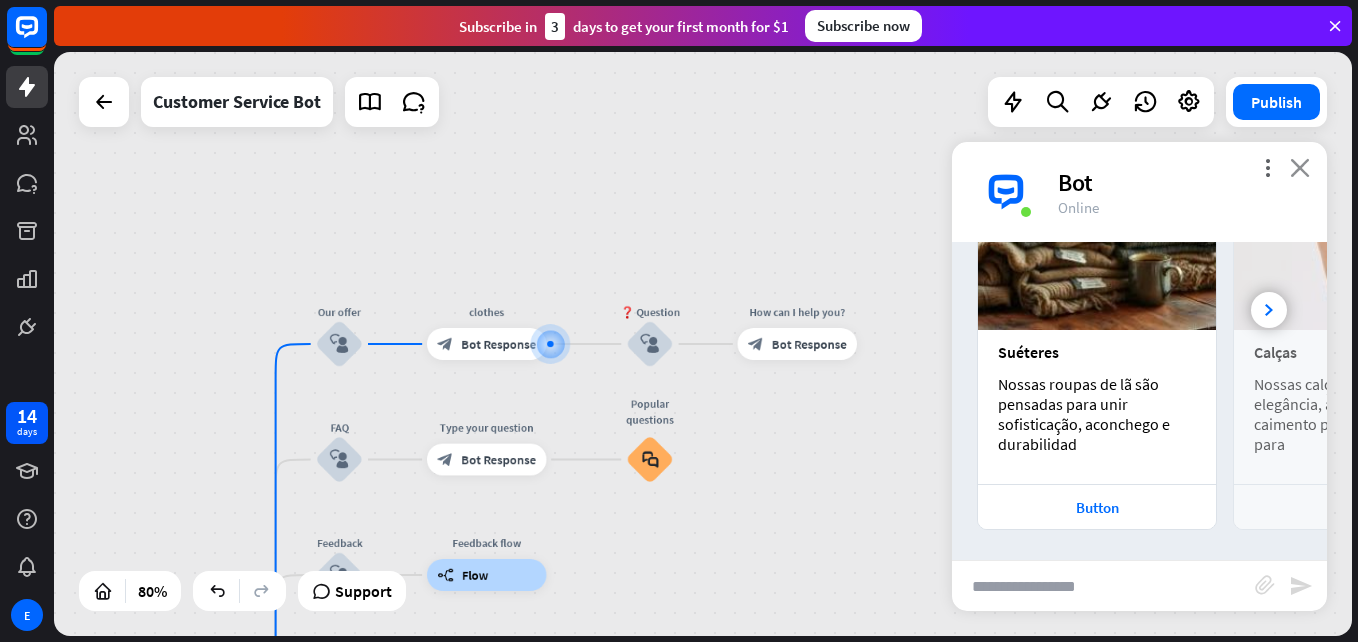 drag, startPoint x: 1296, startPoint y: 178, endPoint x: 1299, endPoint y: 162, distance: 16.27882 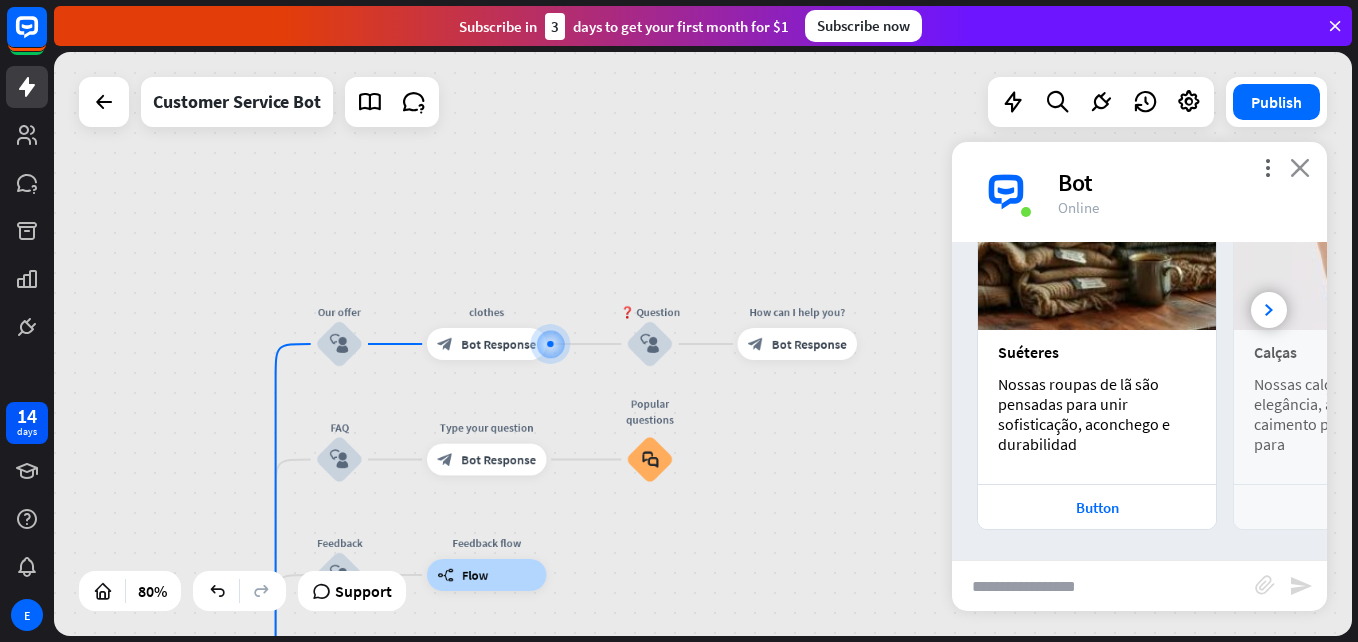 click on "more_vert
close
Bot
Online" at bounding box center [1139, 192] 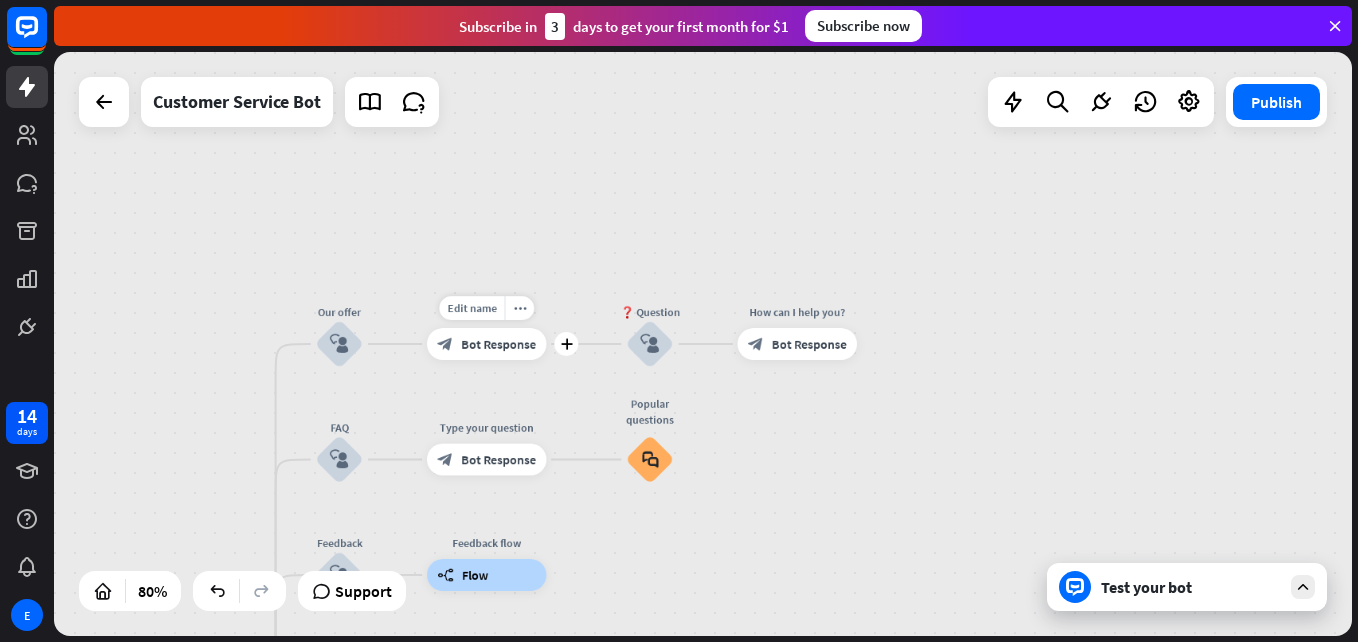 click on "Bot Response" at bounding box center [498, 344] 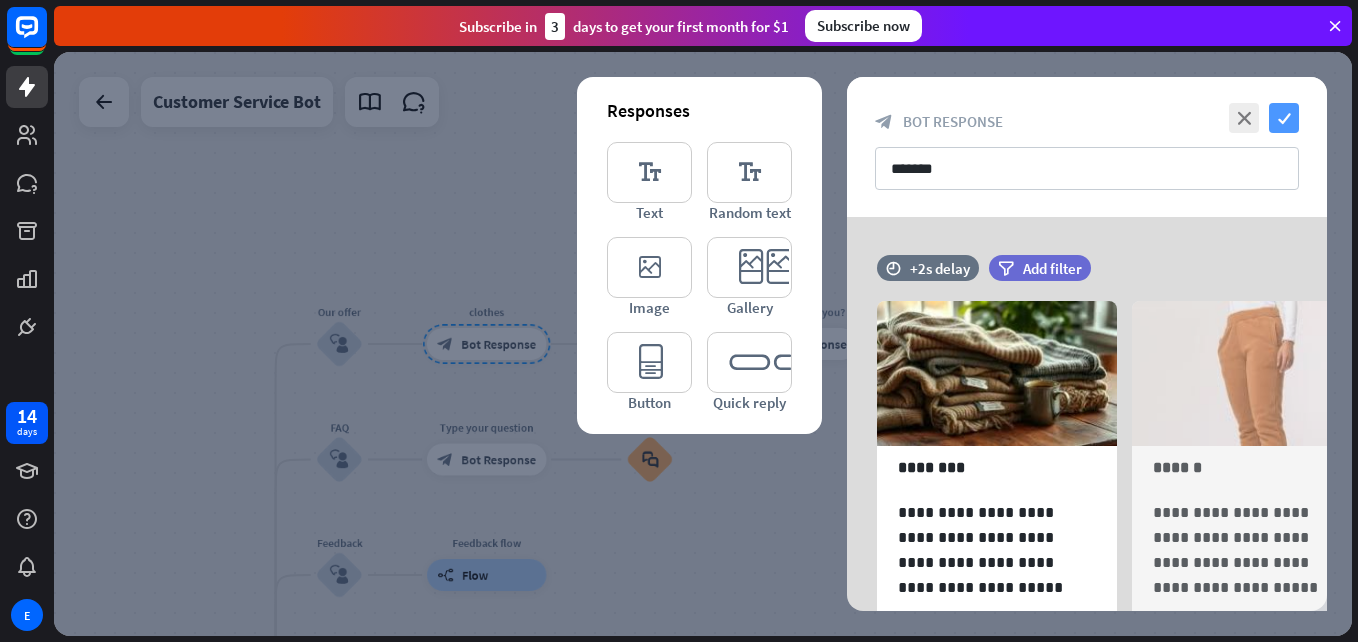 click on "check" at bounding box center (1284, 118) 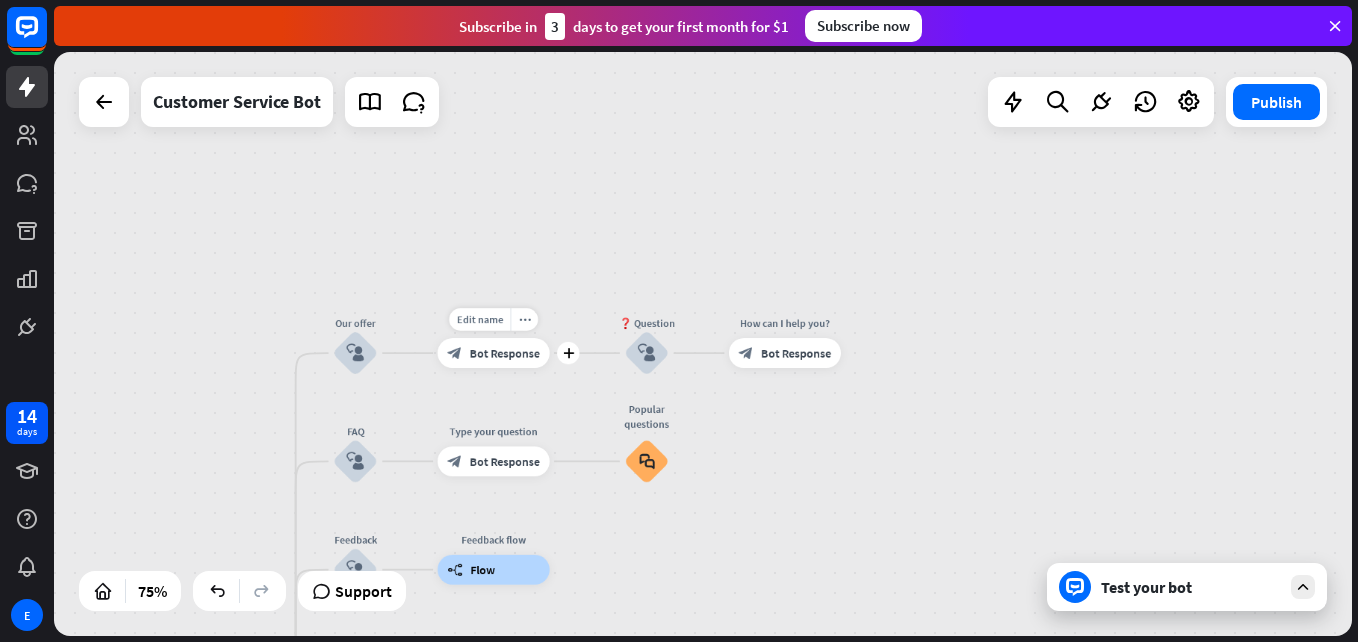 click on "Bot Response" at bounding box center [505, 353] 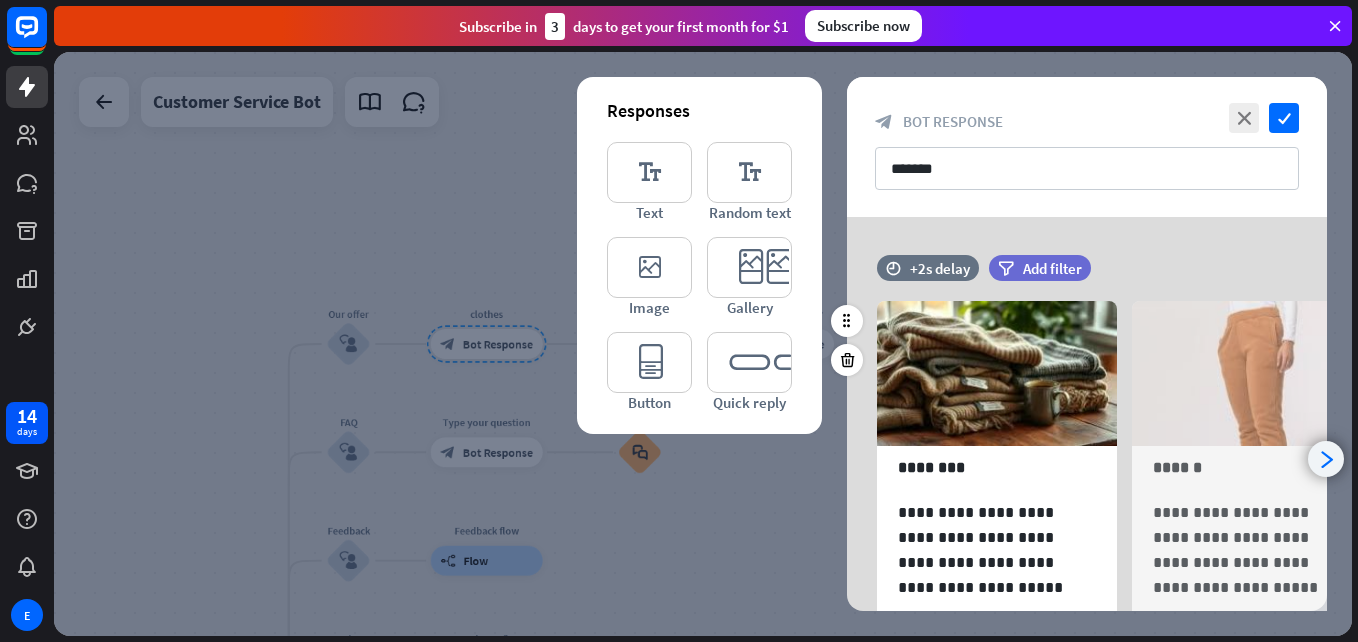 click on "arrowhead_right" at bounding box center [1326, 459] 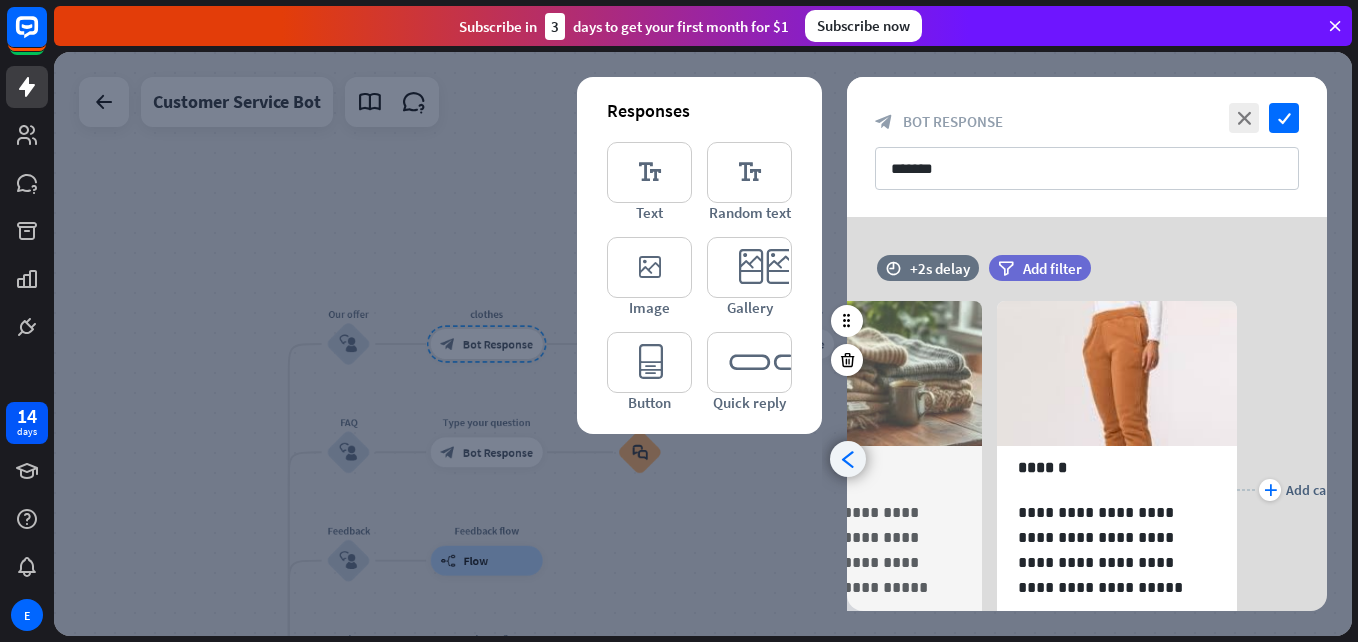scroll, scrollTop: 0, scrollLeft: 165, axis: horizontal 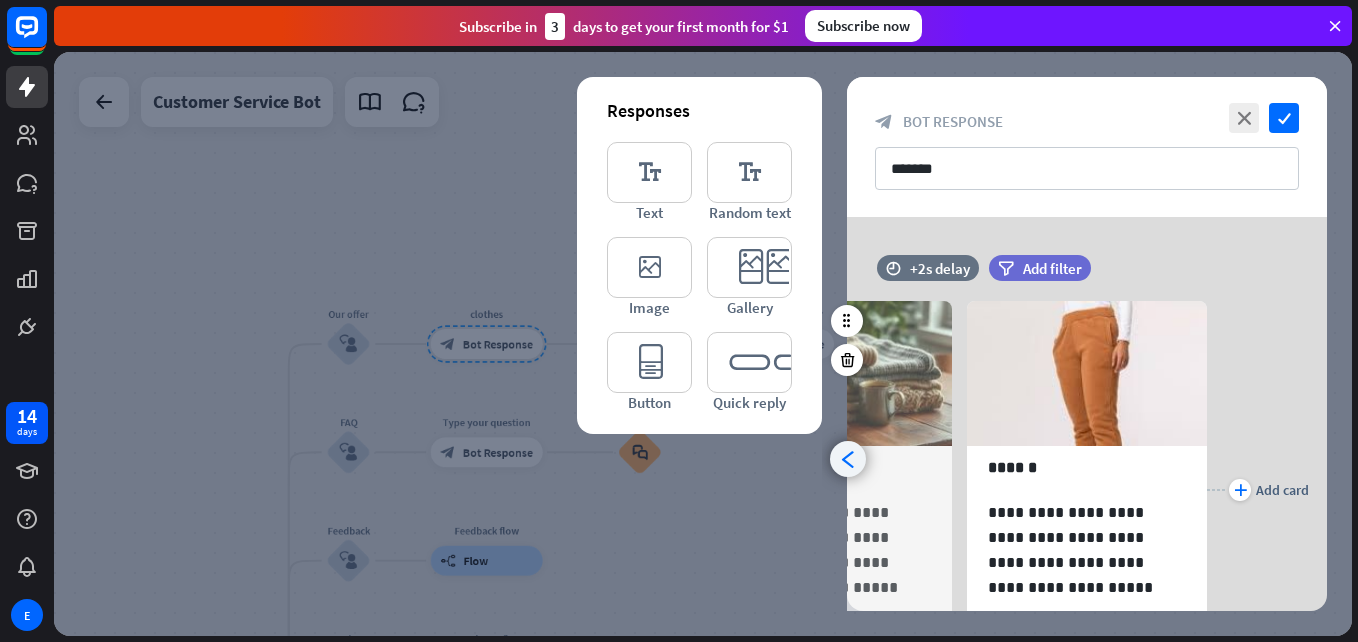 click on "arrowhead_left" at bounding box center (848, 459) 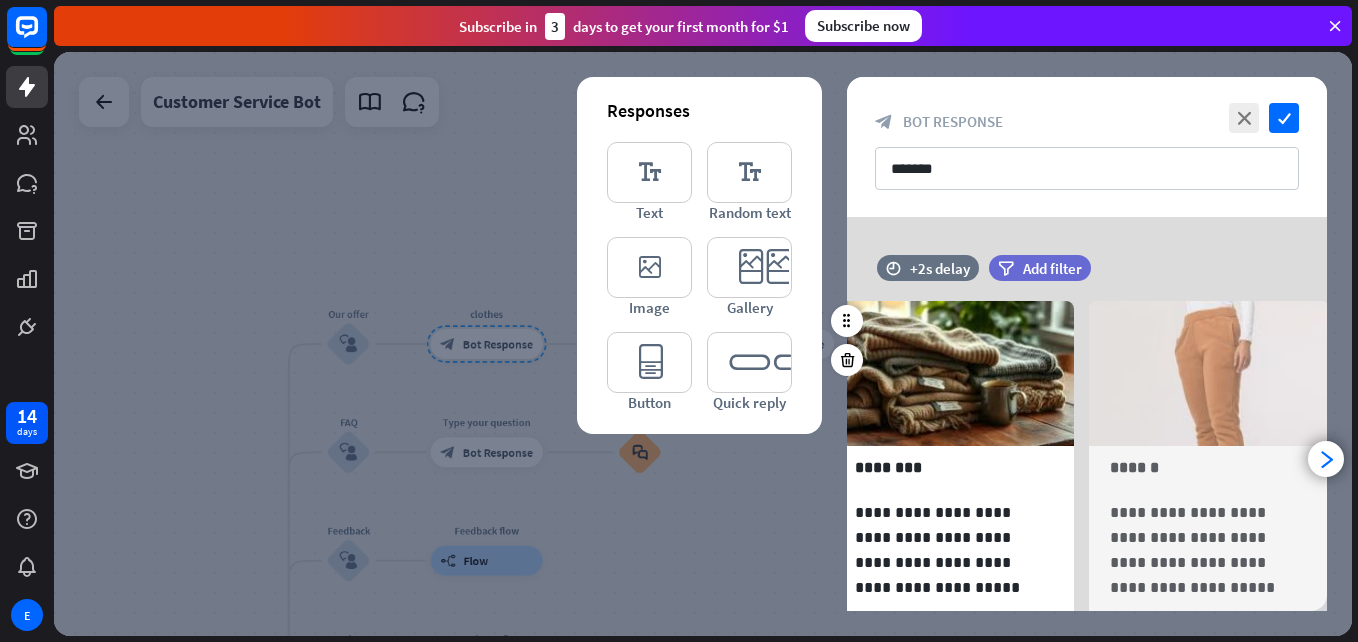 scroll, scrollTop: 0, scrollLeft: 0, axis: both 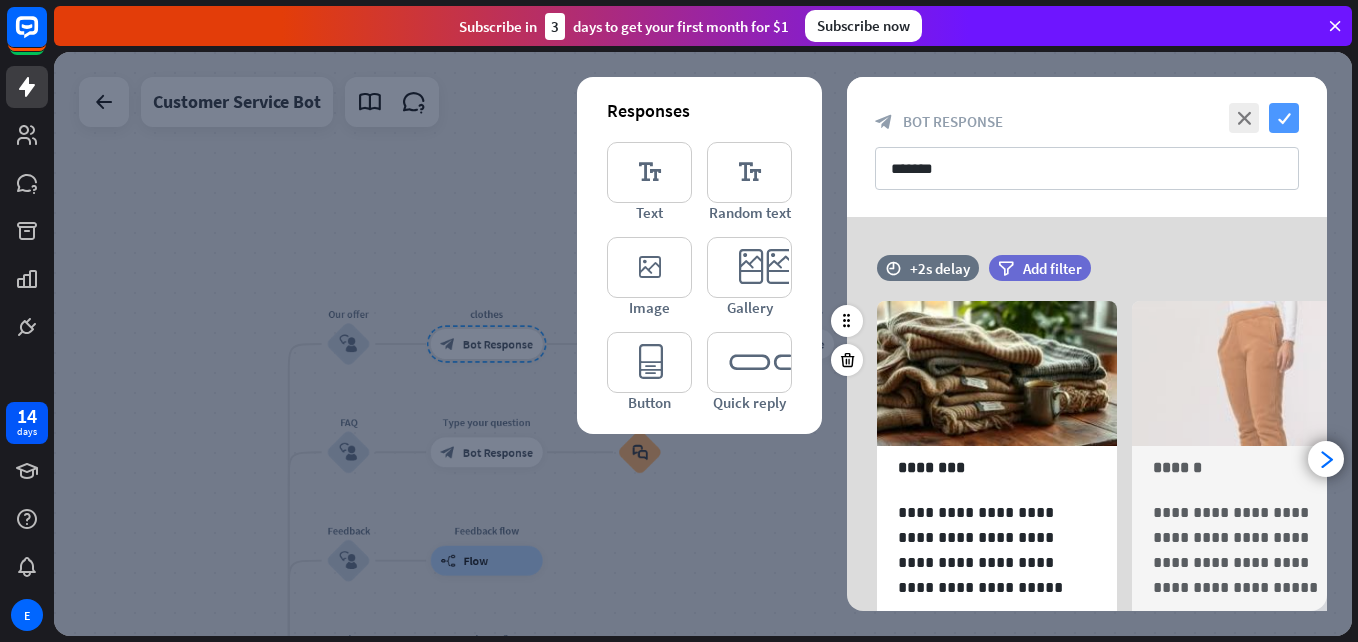 click on "check" at bounding box center [1284, 118] 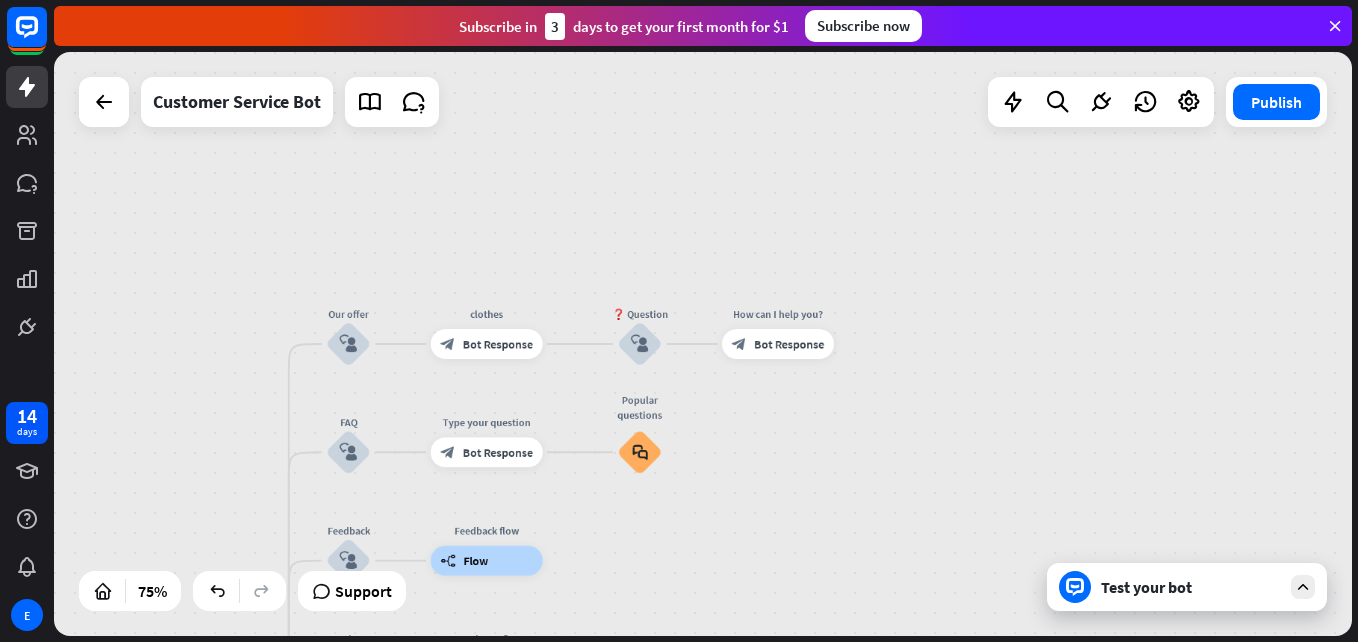click on "[PERSON_NAME]   home_2   Start point                 Welcome message   block_bot_response   Bot Response                 🔙 Main menu   block_bot_response   Bot Response                 Our offer   block_user_input                 clothes   block_bot_response   Bot Response                 ❓ Question   block_user_input                 How can I help you?   block_bot_response   Bot Response                 FAQ   block_user_input                 Type your question   block_bot_response   Bot Response                 Popular questions   block_faq                 Feedback   block_user_input                 Feedback flow   builder_tree   Flow                 Newsletter   block_user_input                 Newsletter flow   builder_tree   Flow                 Contact us   block_user_input                 Contact info   block_bot_response   Bot Response                 👋 Small talk   block_user_input                 Go to Main menu   block_goto   Go to step                 Main menu   block_user_input" at bounding box center [703, 344] 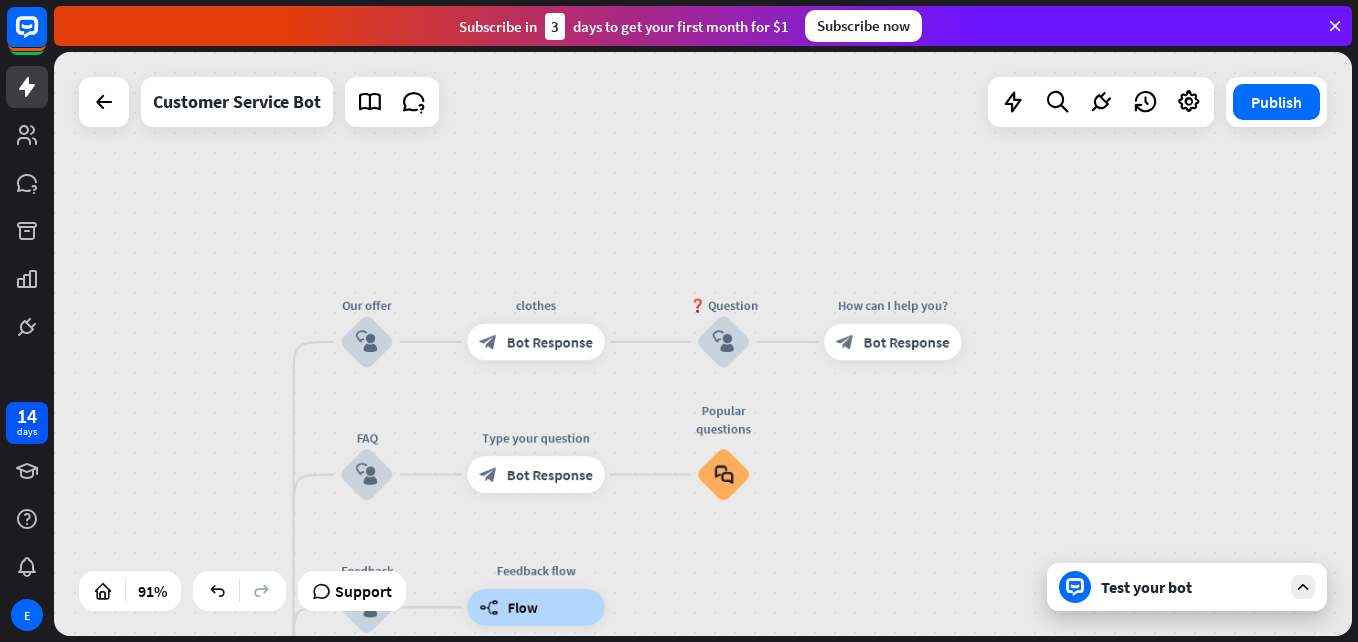 click on "Test your bot" at bounding box center [1187, 587] 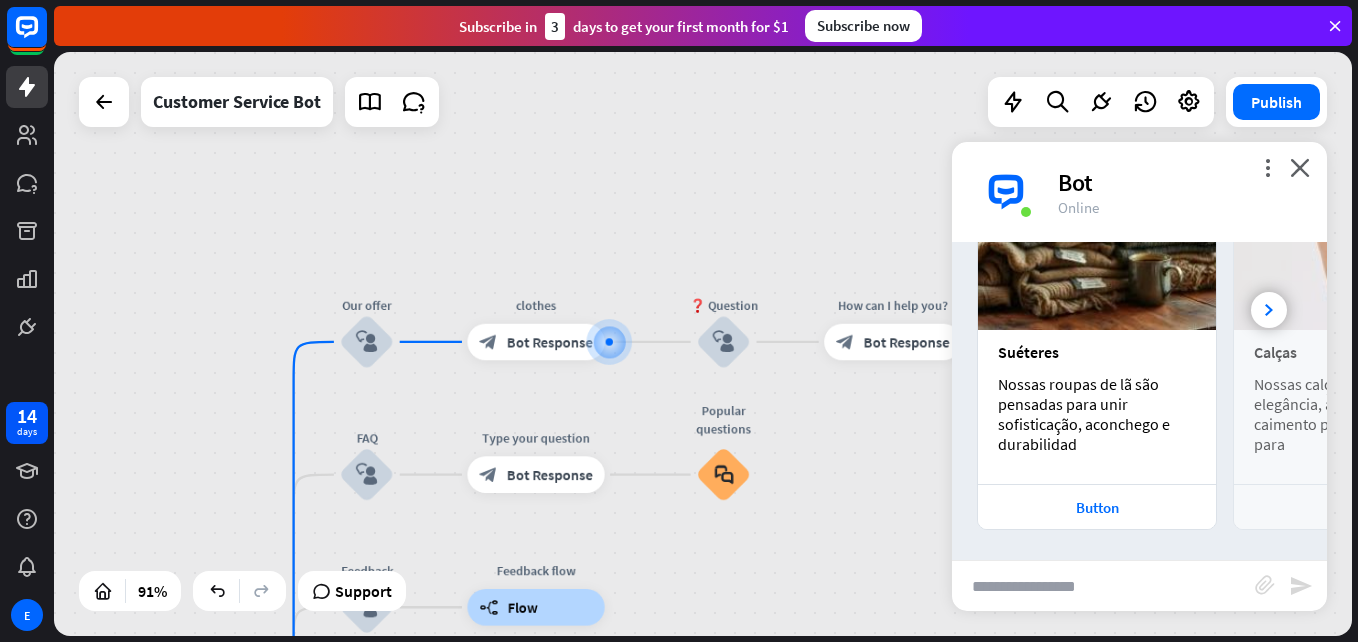 click on "[PERSON_NAME]   home_2   Start point                 Welcome message   block_bot_response   Bot Response                 🔙 Main menu   block_bot_response   Bot Response                 Our offer   block_user_input                 clothes   block_bot_response   Bot Response                     ❓ Question   block_user_input                 How can I help you?   block_bot_response   Bot Response                 FAQ   block_user_input                 Type your question   block_bot_response   Bot Response                 Popular questions   block_faq                 Feedback   block_user_input                 Feedback flow   builder_tree   Flow                 Newsletter   block_user_input                 Newsletter flow   builder_tree   Flow                 Contact us   block_user_input                 Contact info   block_bot_response   Bot Response                 👋 Small talk   block_user_input                 Go to Main menu   block_goto   Go to step                 Main menu   block_user_input" at bounding box center [703, 344] 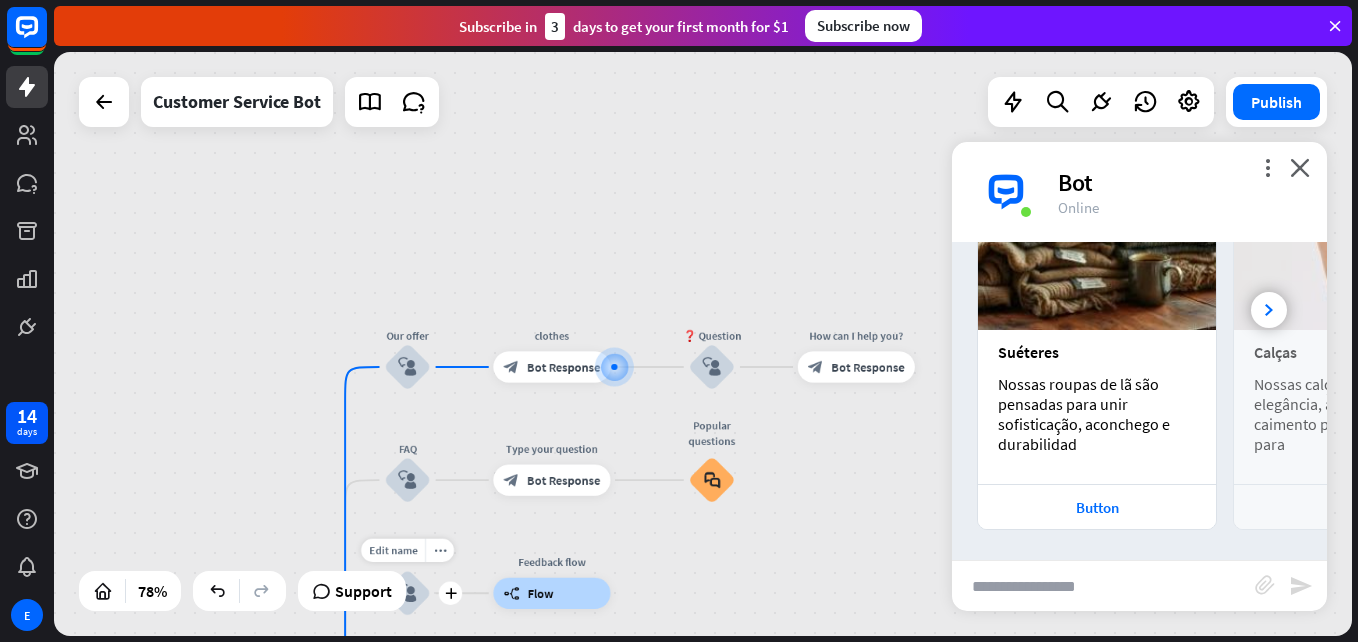 click on "block_user_input" at bounding box center (407, 593) 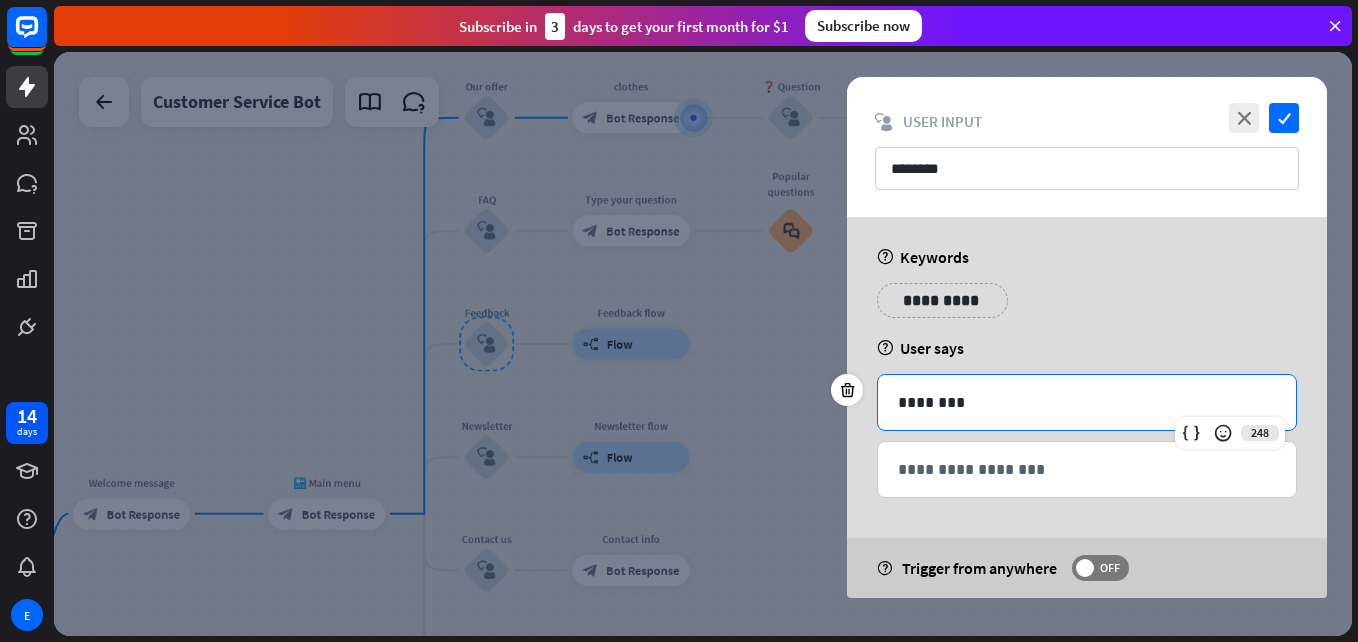 click on "********" at bounding box center (1087, 402) 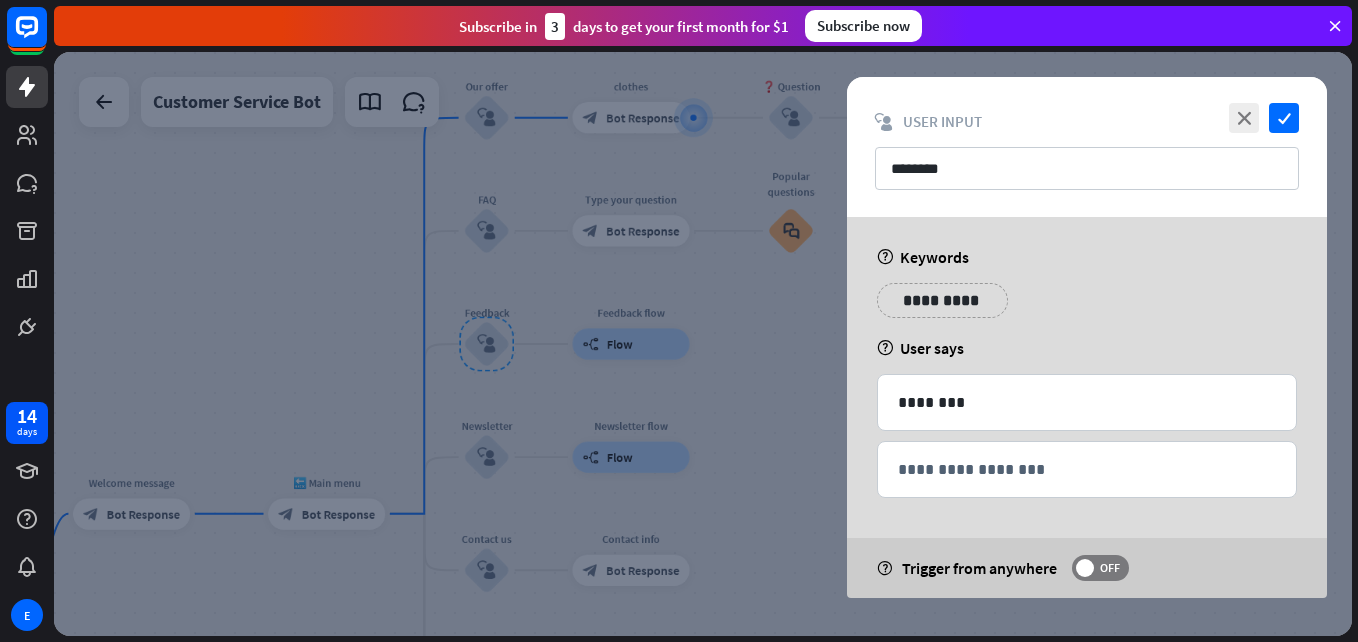 click at bounding box center [703, 344] 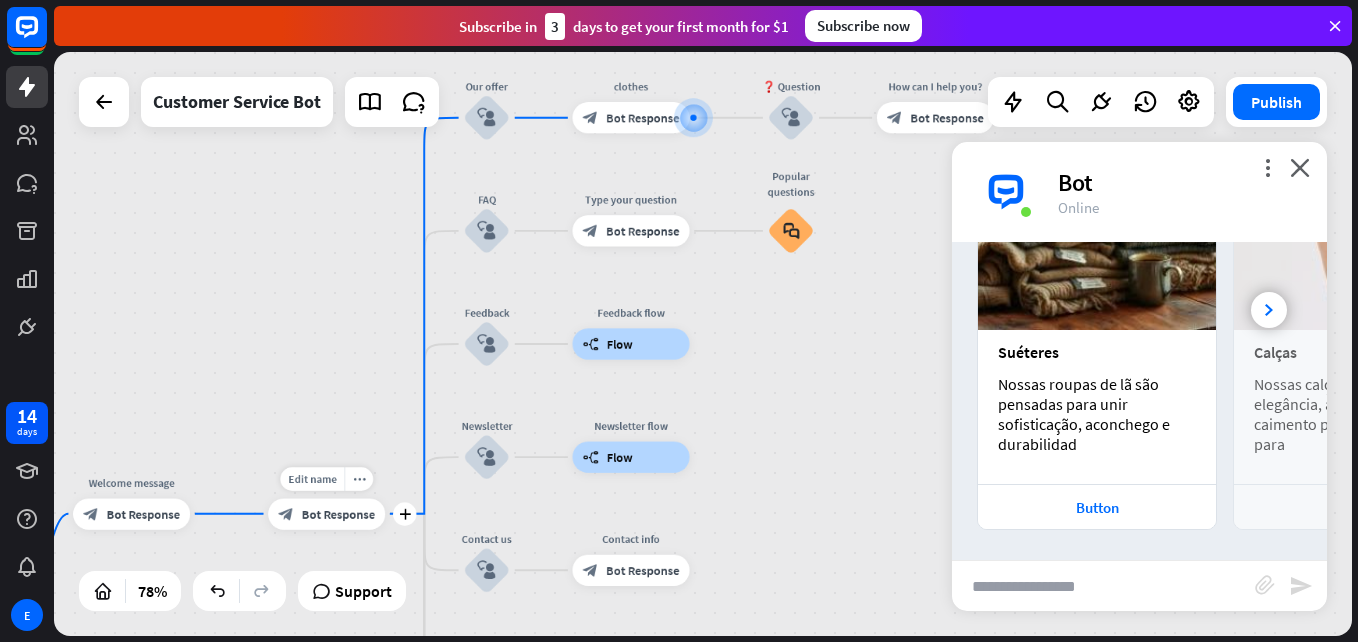 click on "Bot Response" at bounding box center (338, 514) 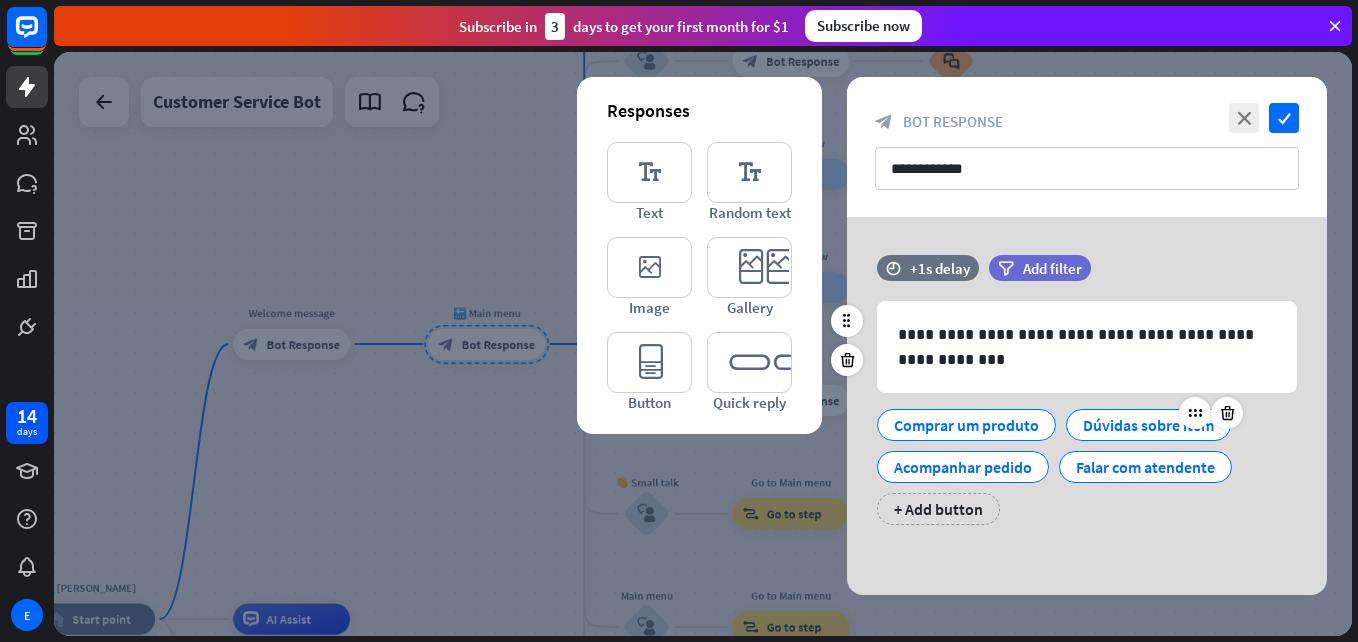 click on "Dúvidas sobre item" at bounding box center (1148, 425) 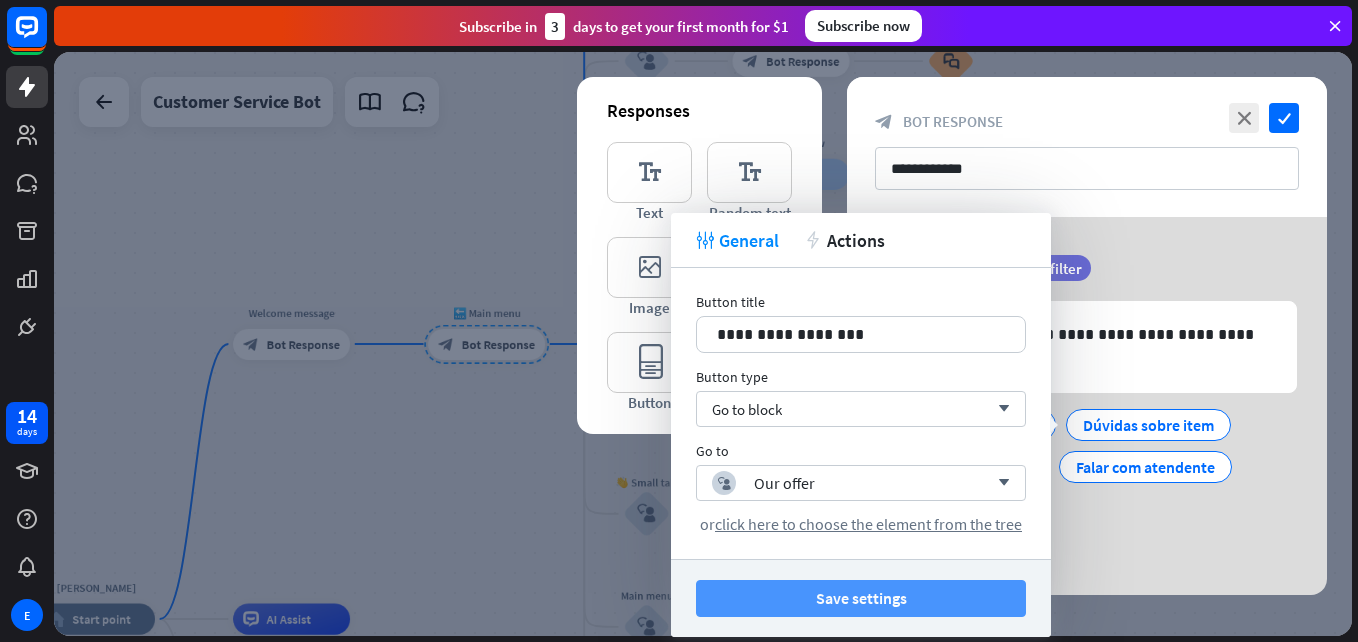 click on "Save settings" at bounding box center [861, 598] 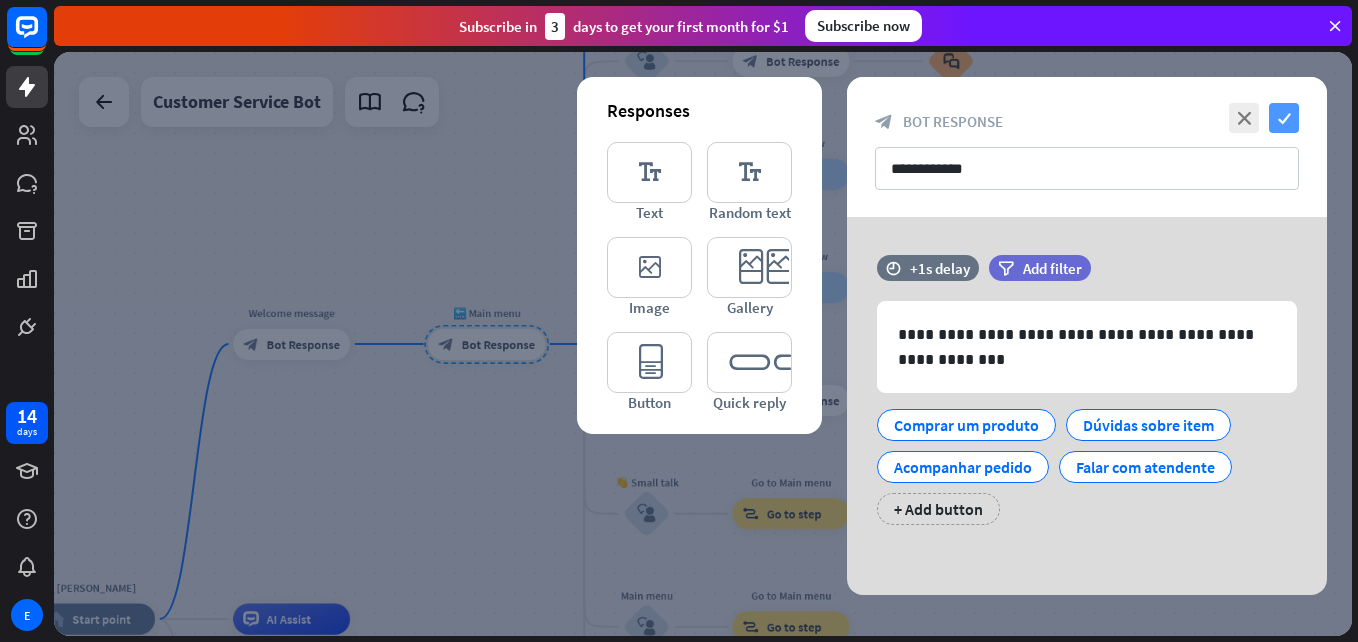 click on "check" at bounding box center (1284, 118) 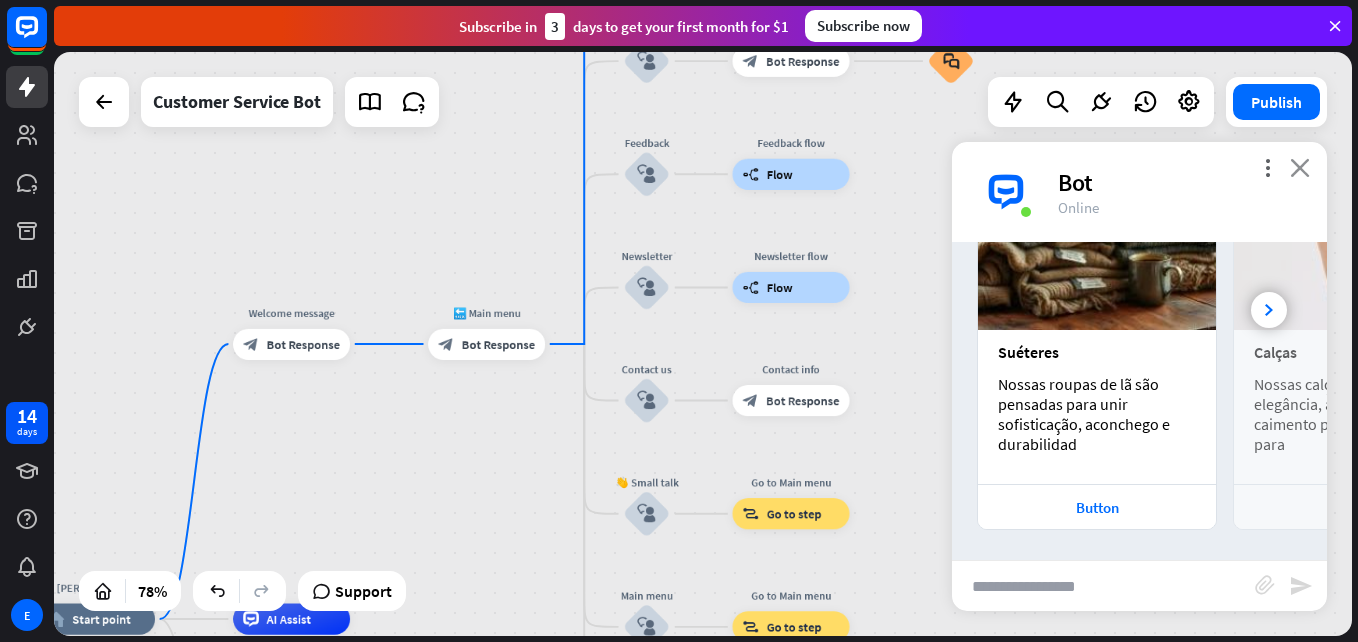 click on "close" at bounding box center [1300, 167] 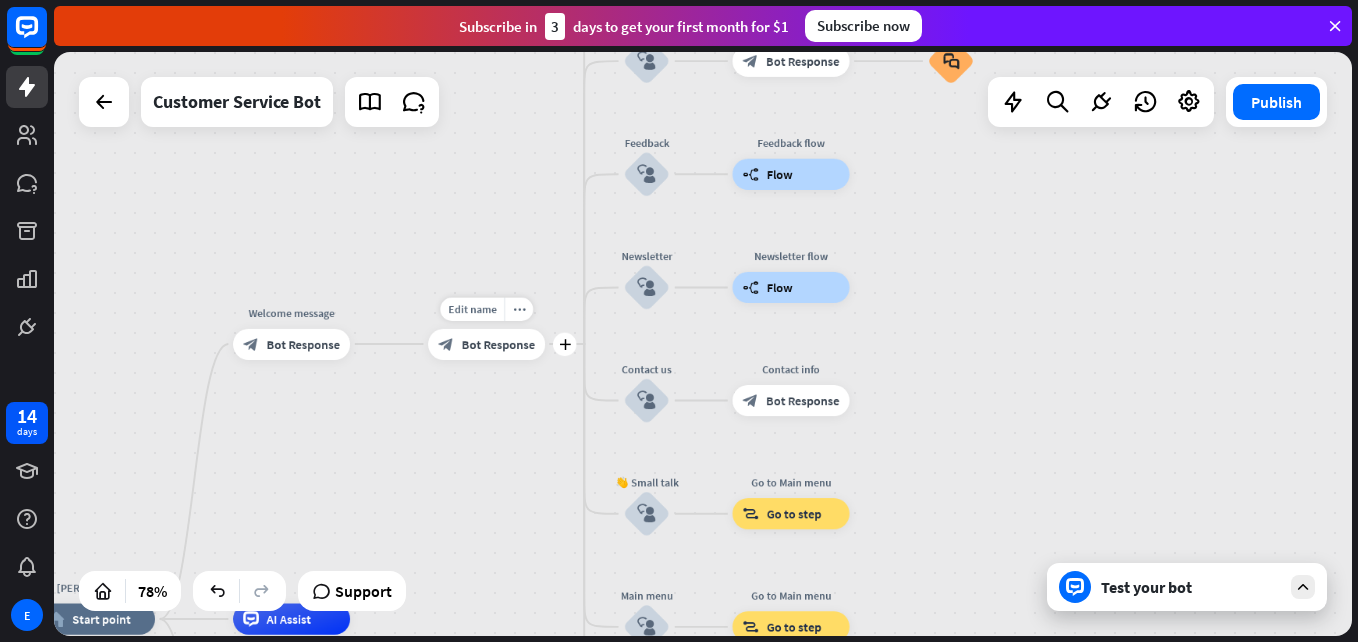 click on "Bot Response" at bounding box center [498, 344] 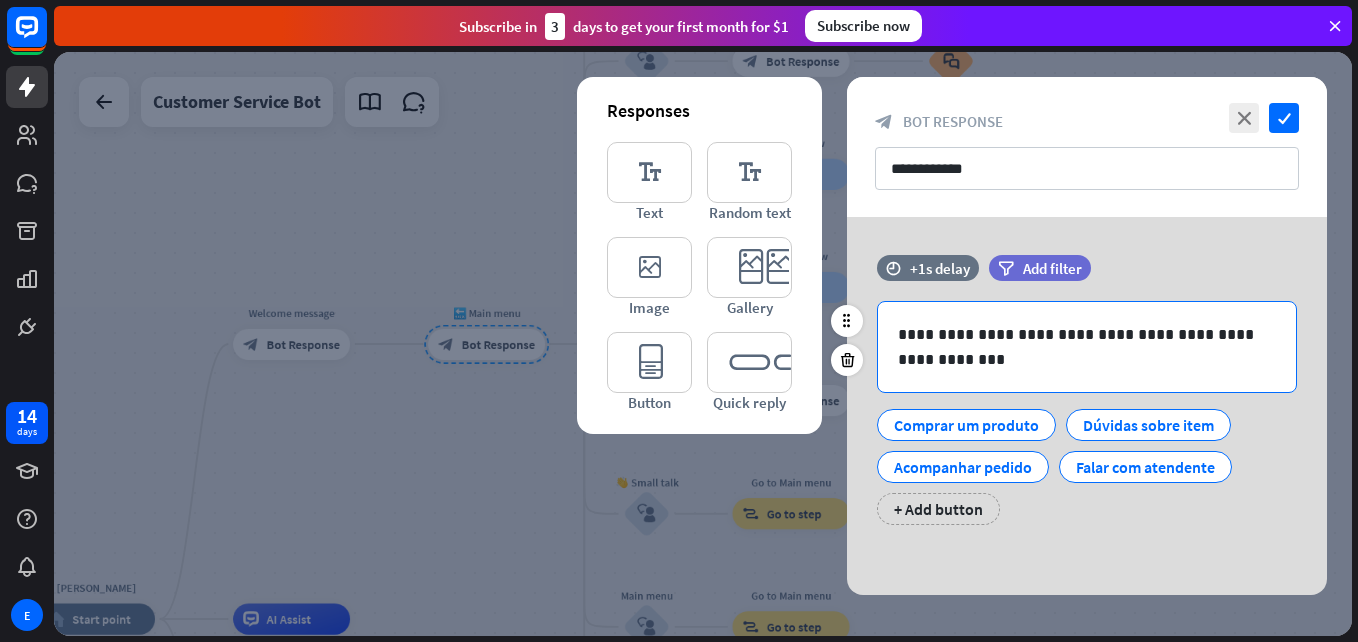 click on "**********" at bounding box center (1087, 347) 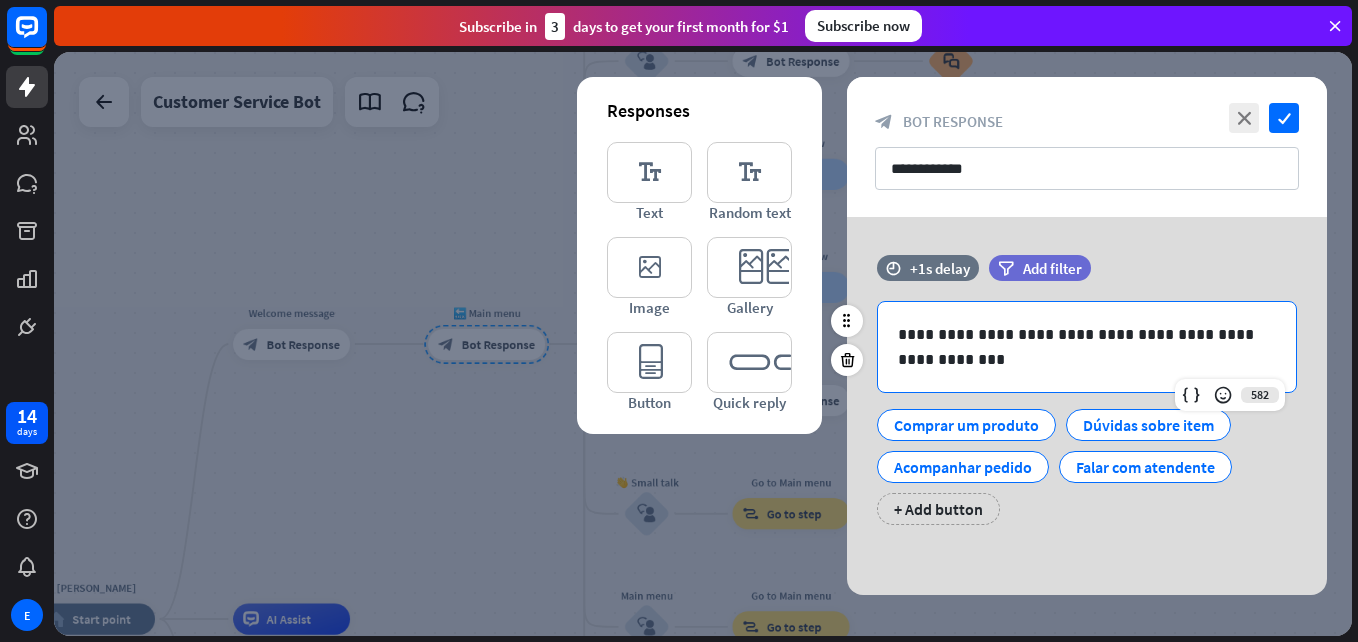type 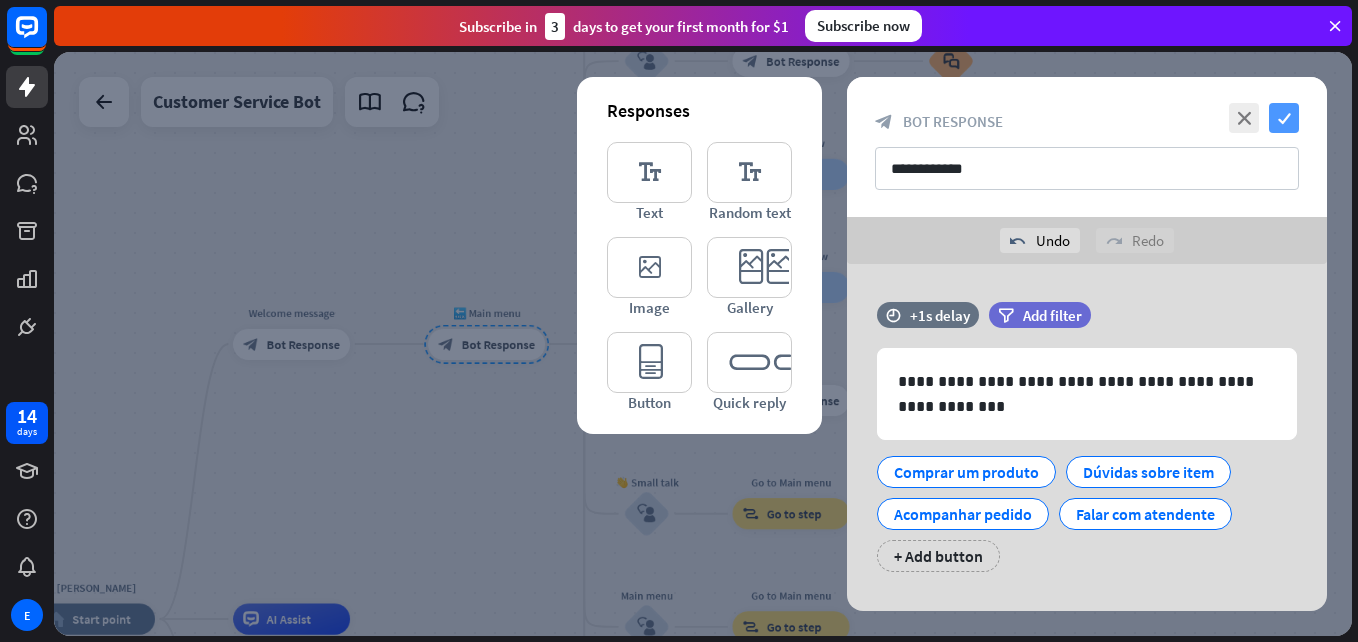click on "check" at bounding box center [1284, 118] 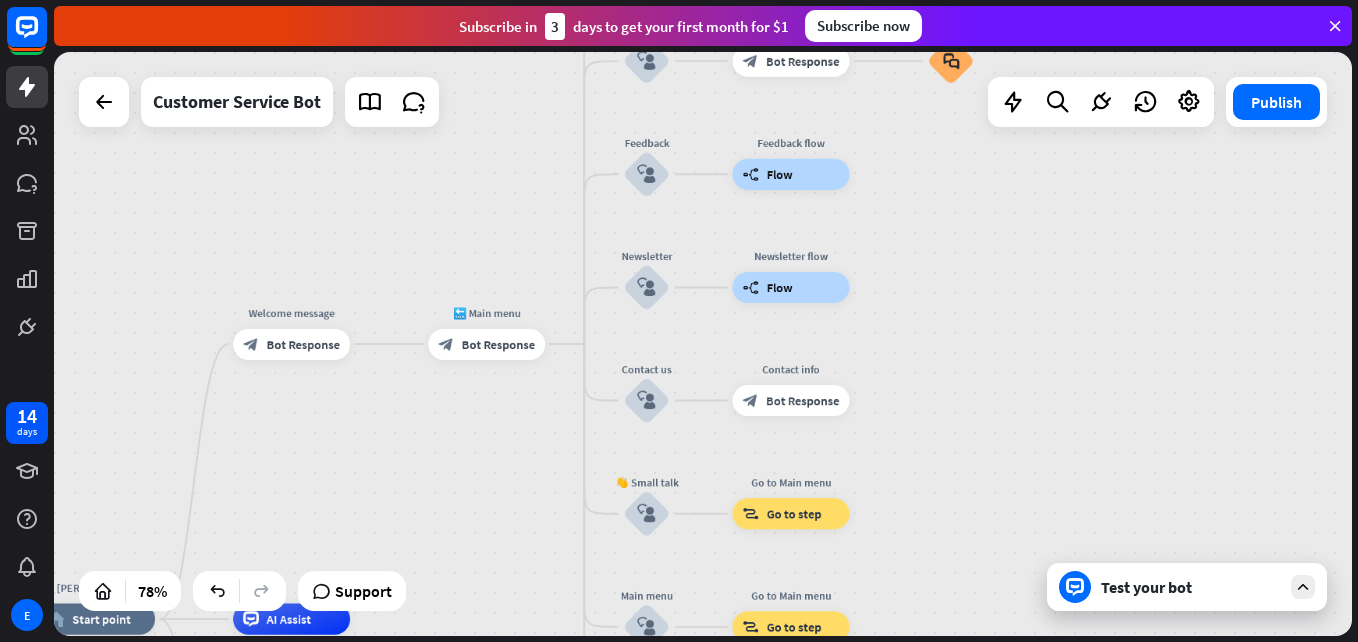 click on "Test your bot" at bounding box center (1187, 587) 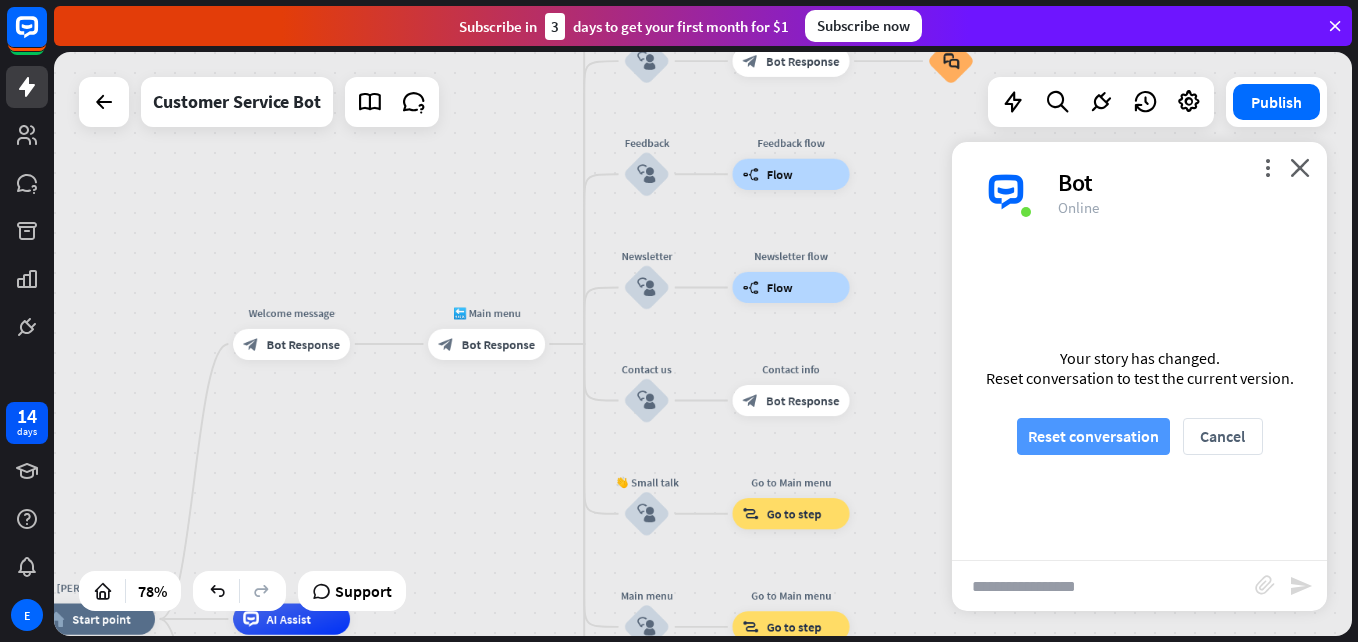 click on "Reset conversation" at bounding box center (1093, 436) 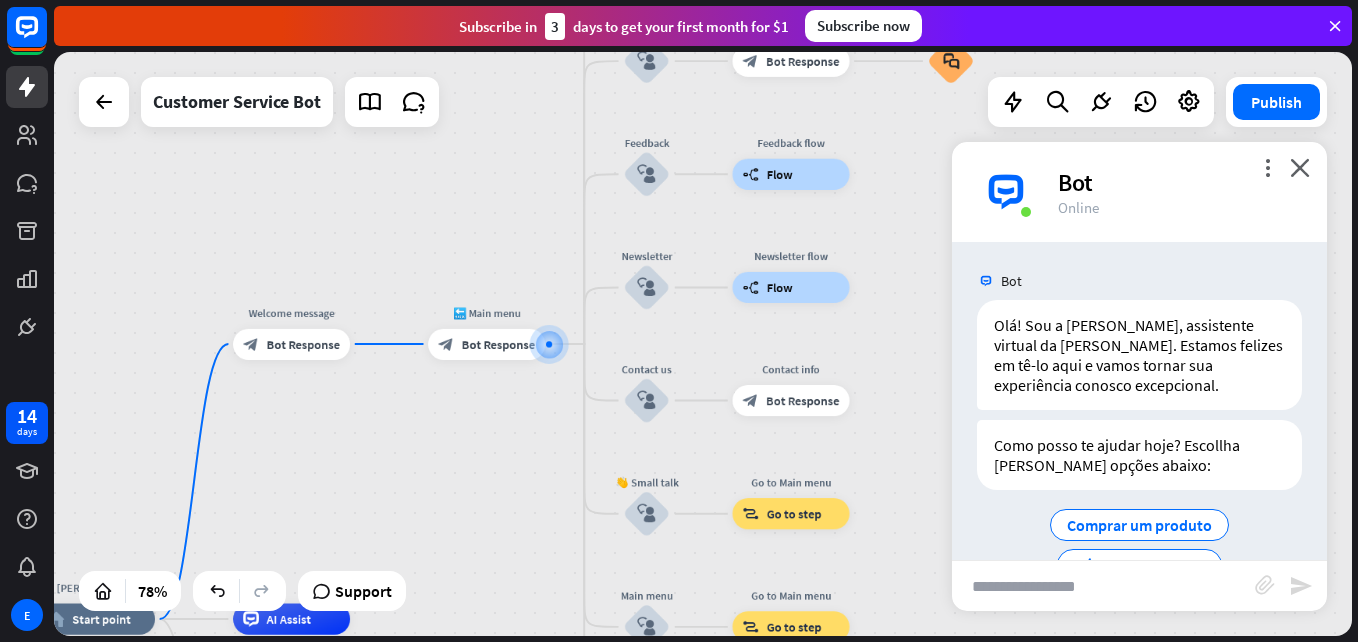 scroll, scrollTop: 135, scrollLeft: 0, axis: vertical 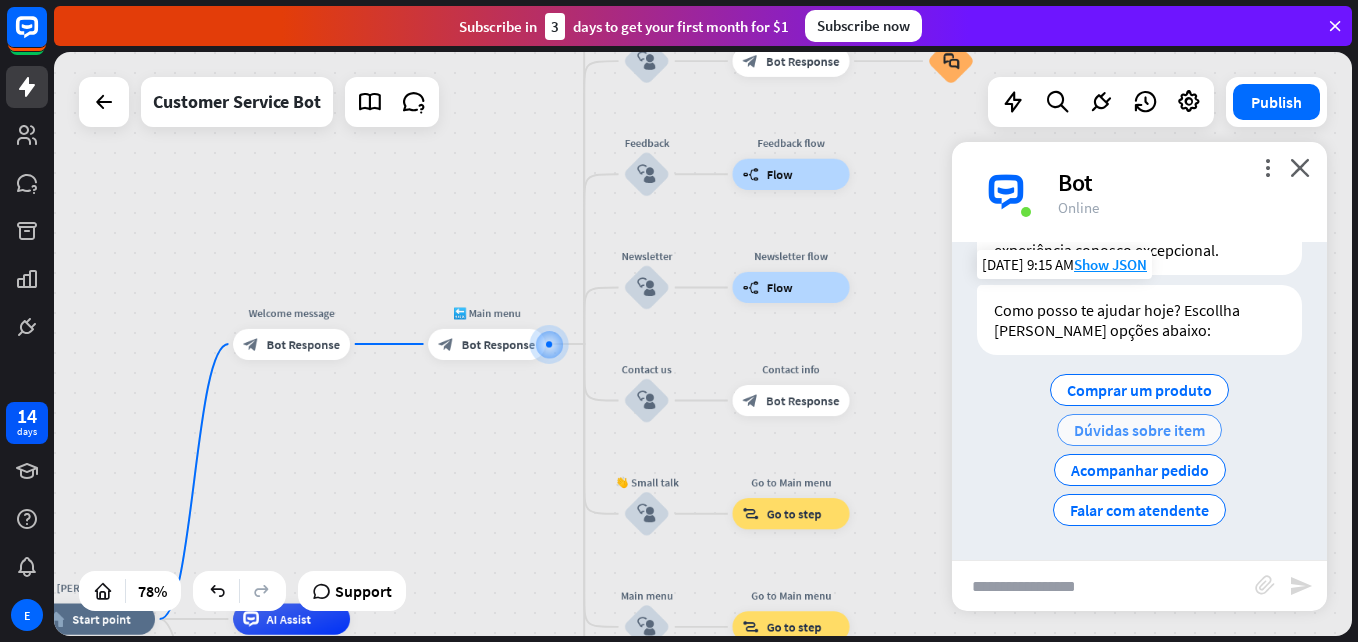 click on "Dúvidas sobre item" at bounding box center (1139, 430) 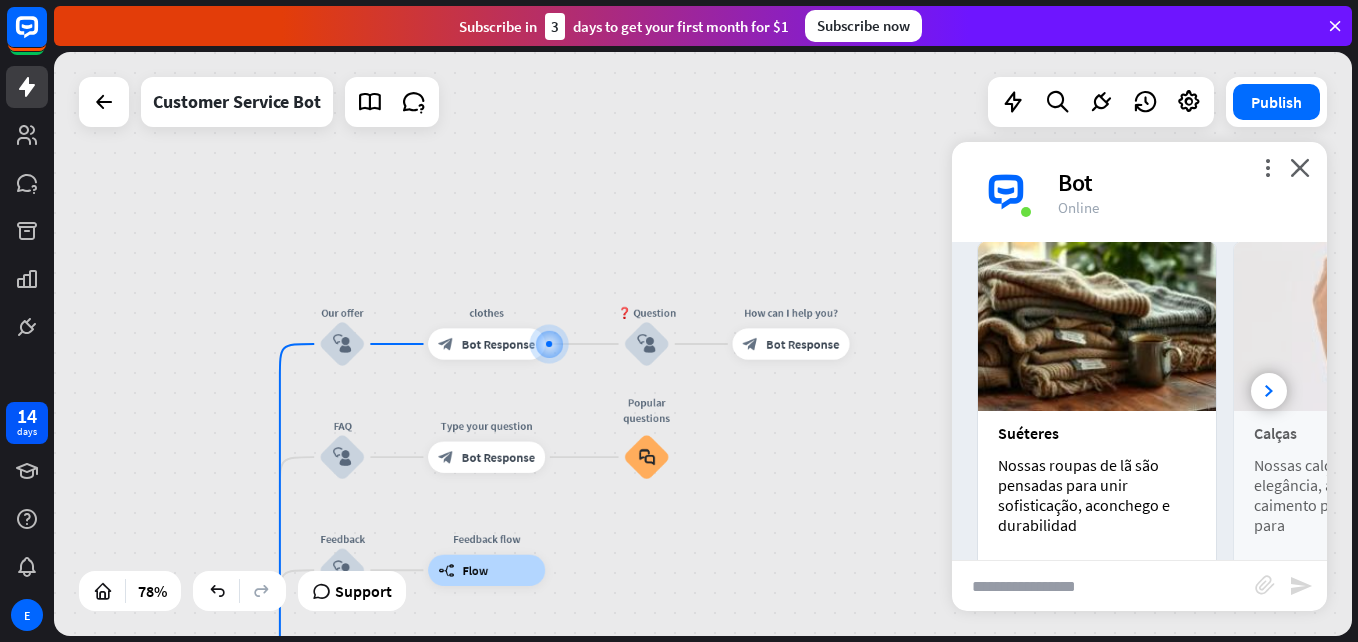 scroll, scrollTop: 477, scrollLeft: 0, axis: vertical 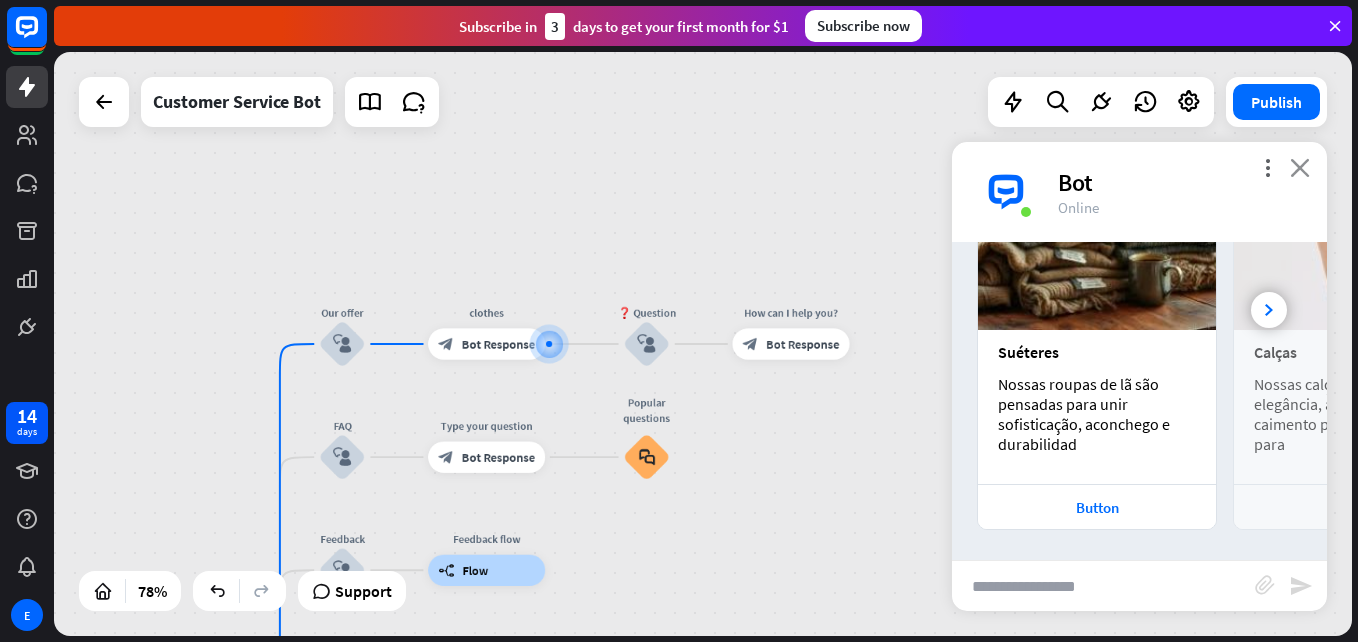 click on "close" at bounding box center (1300, 167) 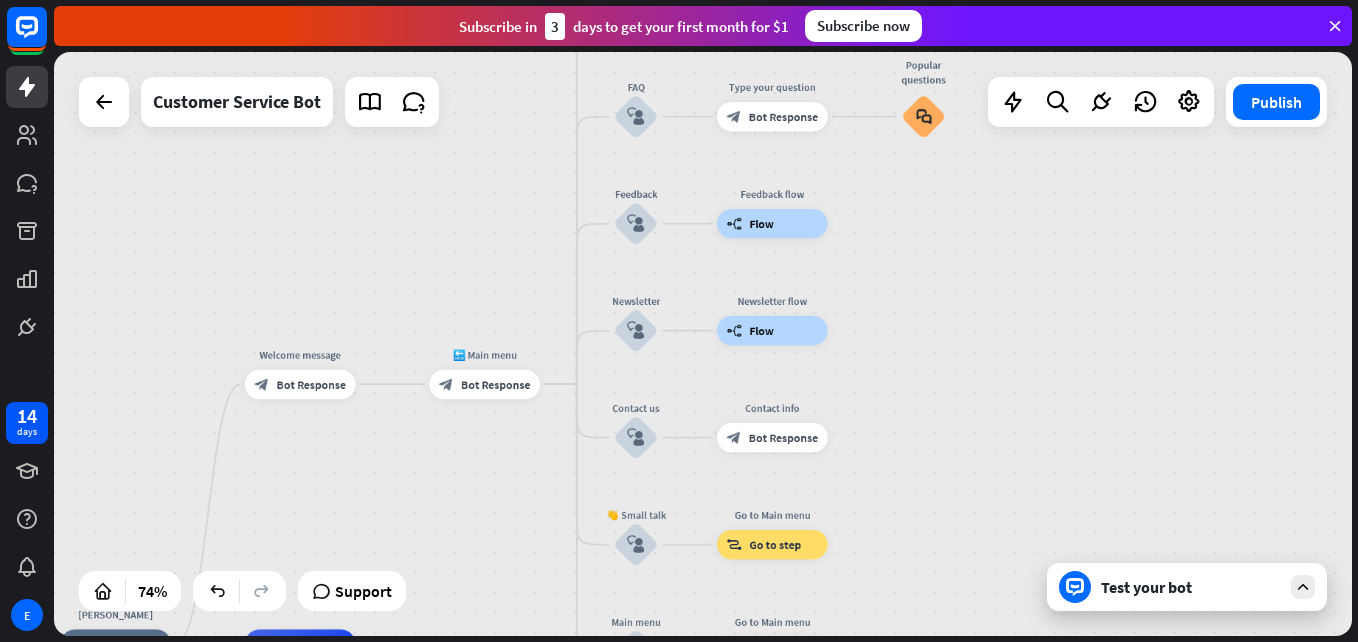 drag, startPoint x: 708, startPoint y: 577, endPoint x: 1010, endPoint y: 239, distance: 453.26373 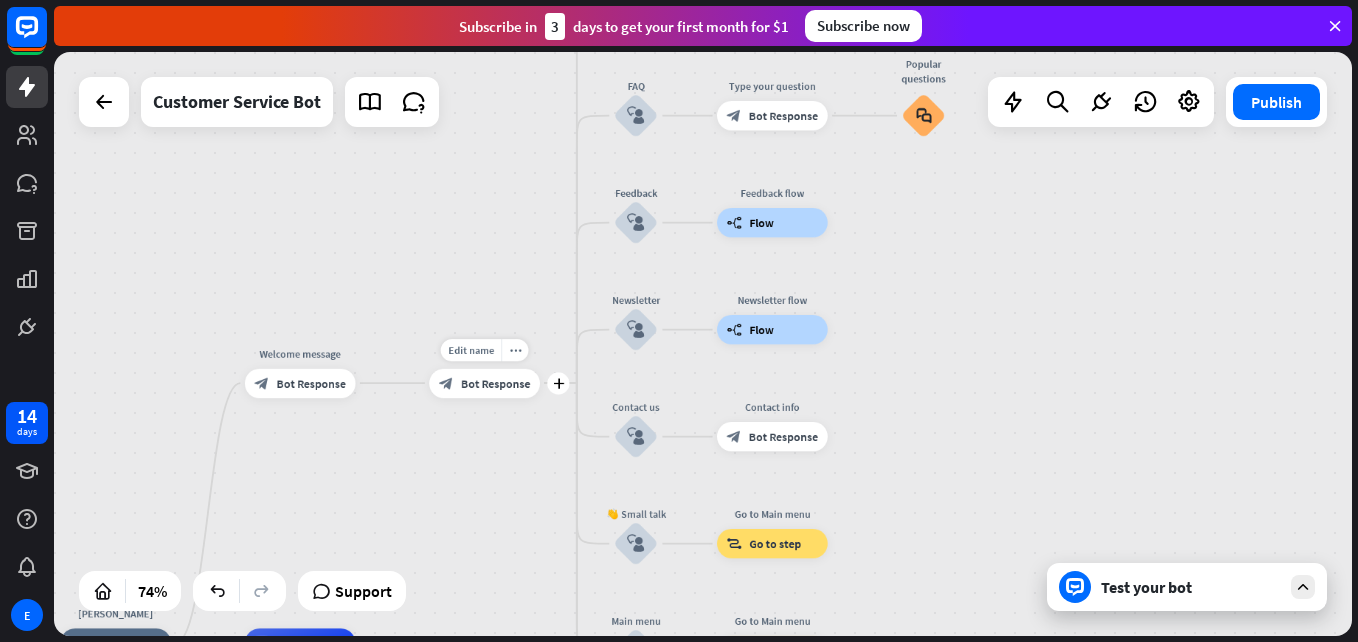 click on "Bot Response" at bounding box center [495, 383] 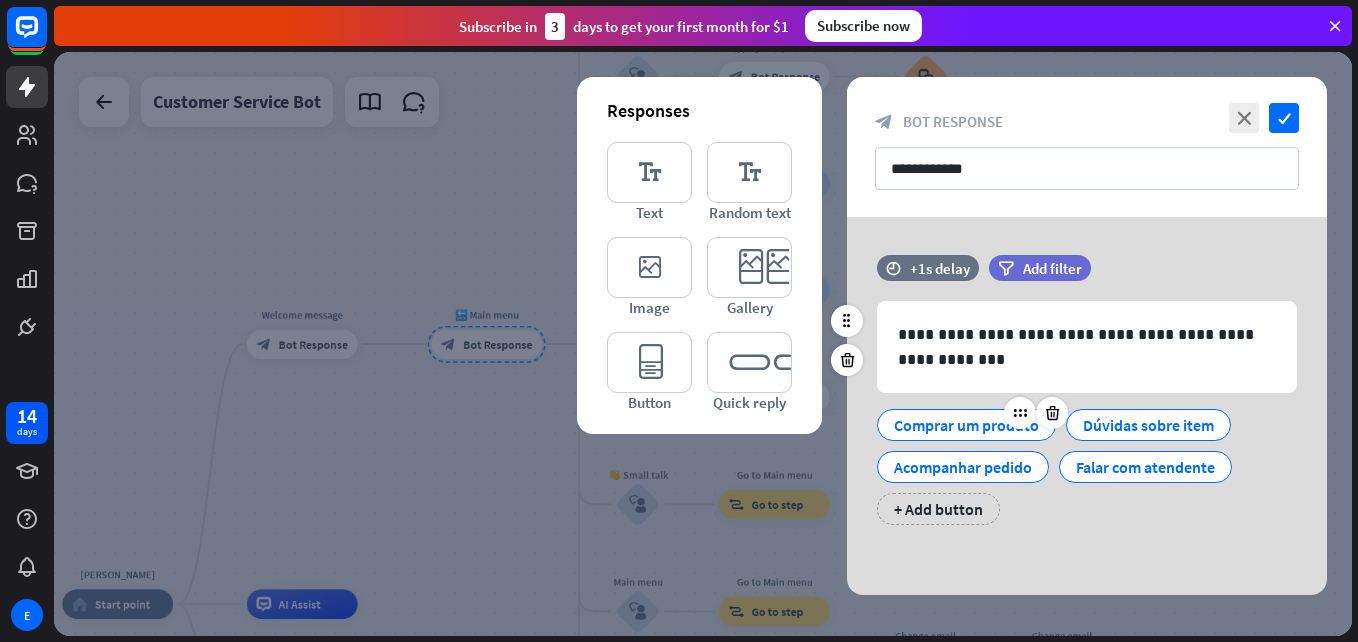 click on "Comprar um produto" at bounding box center [966, 425] 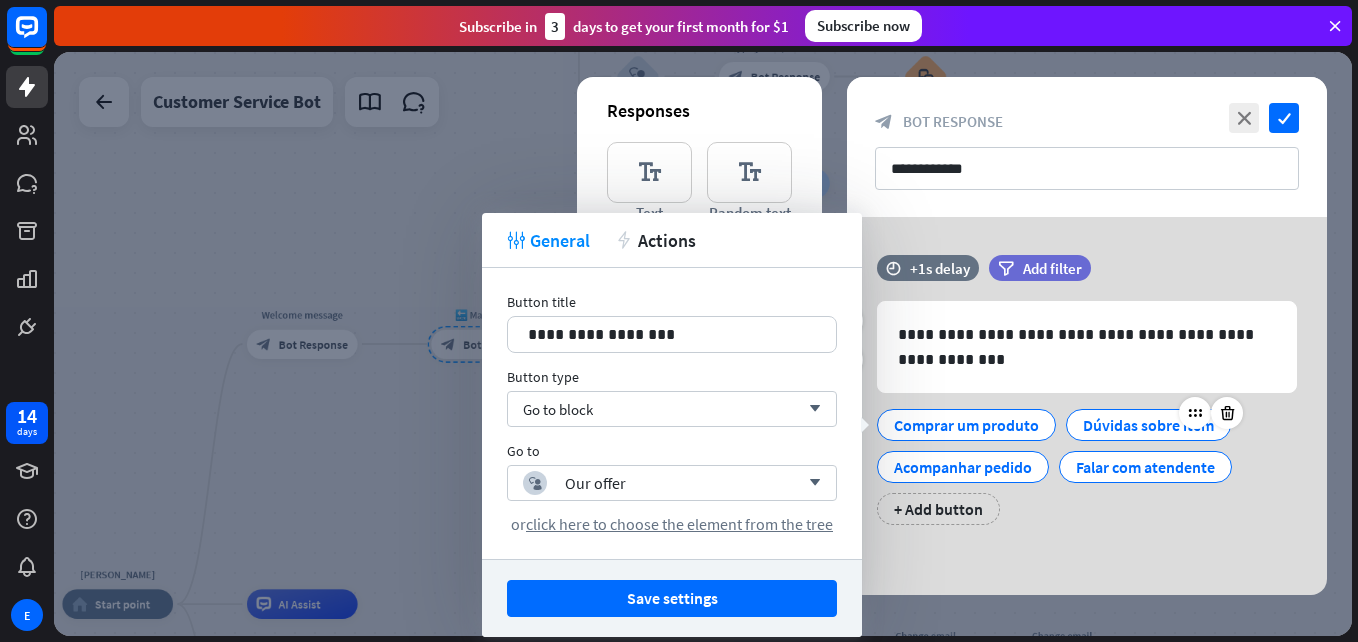 click on "Dúvidas sobre item" at bounding box center [1148, 425] 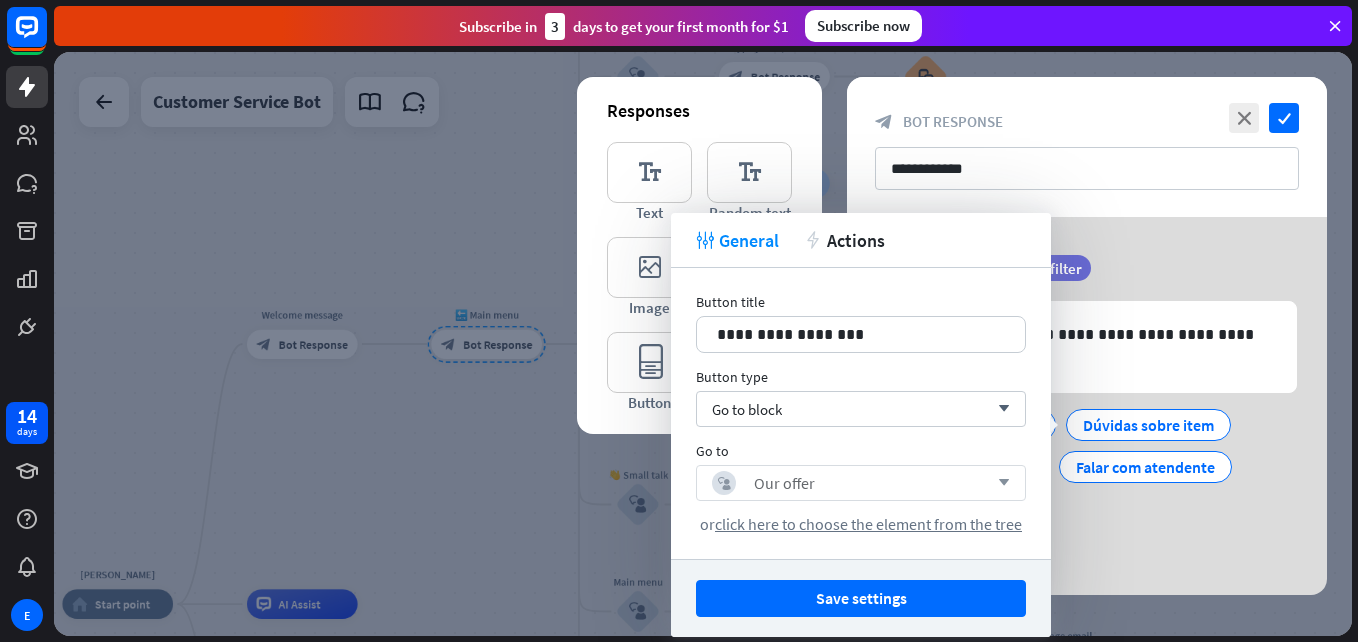 click on "arrow_down" at bounding box center [999, 483] 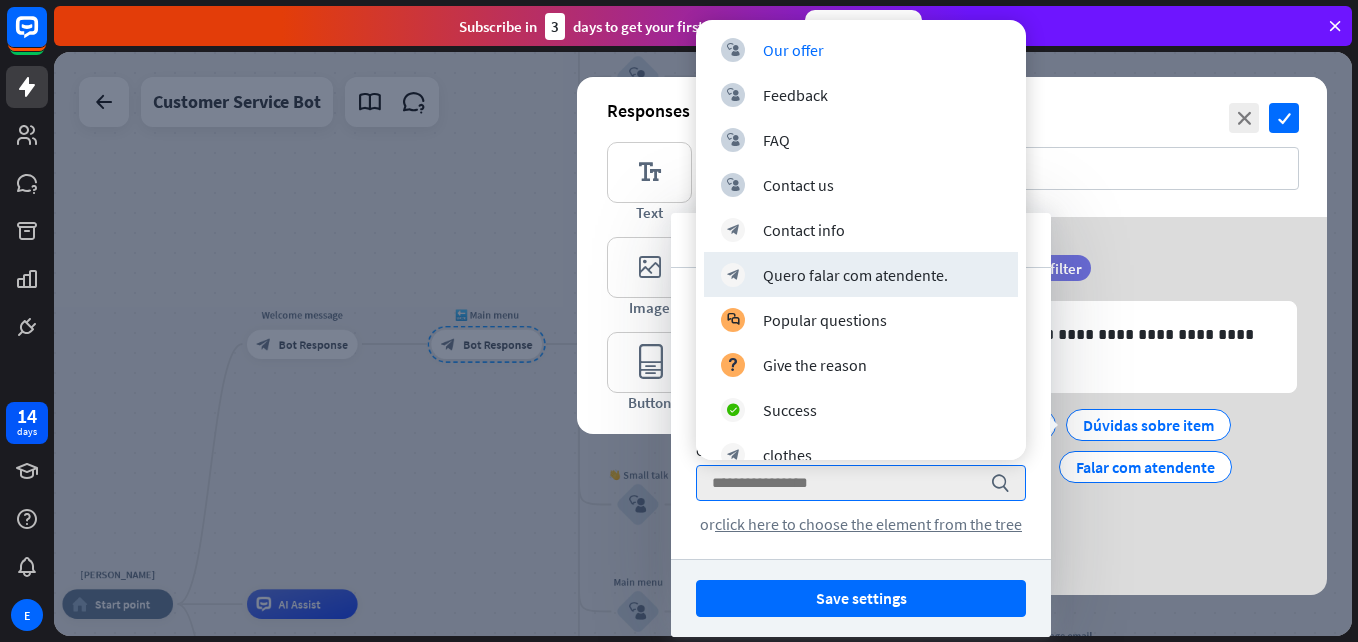 scroll, scrollTop: 183, scrollLeft: 0, axis: vertical 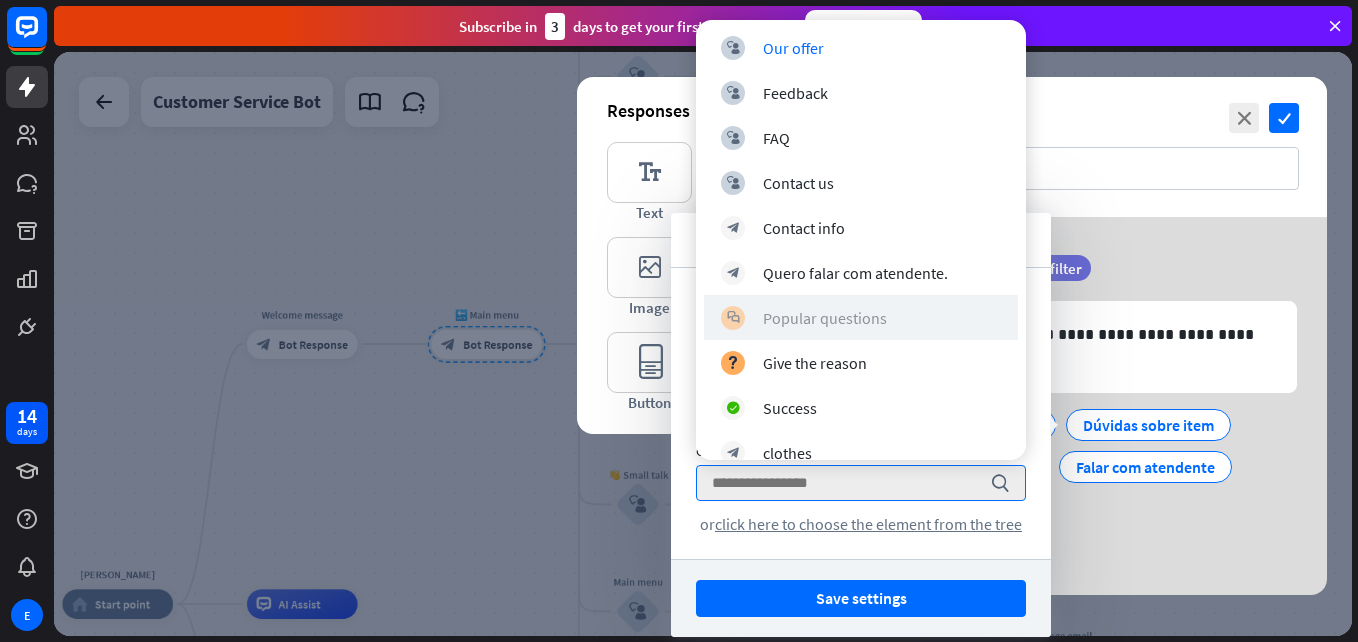 click on "Popular questions" at bounding box center [825, 318] 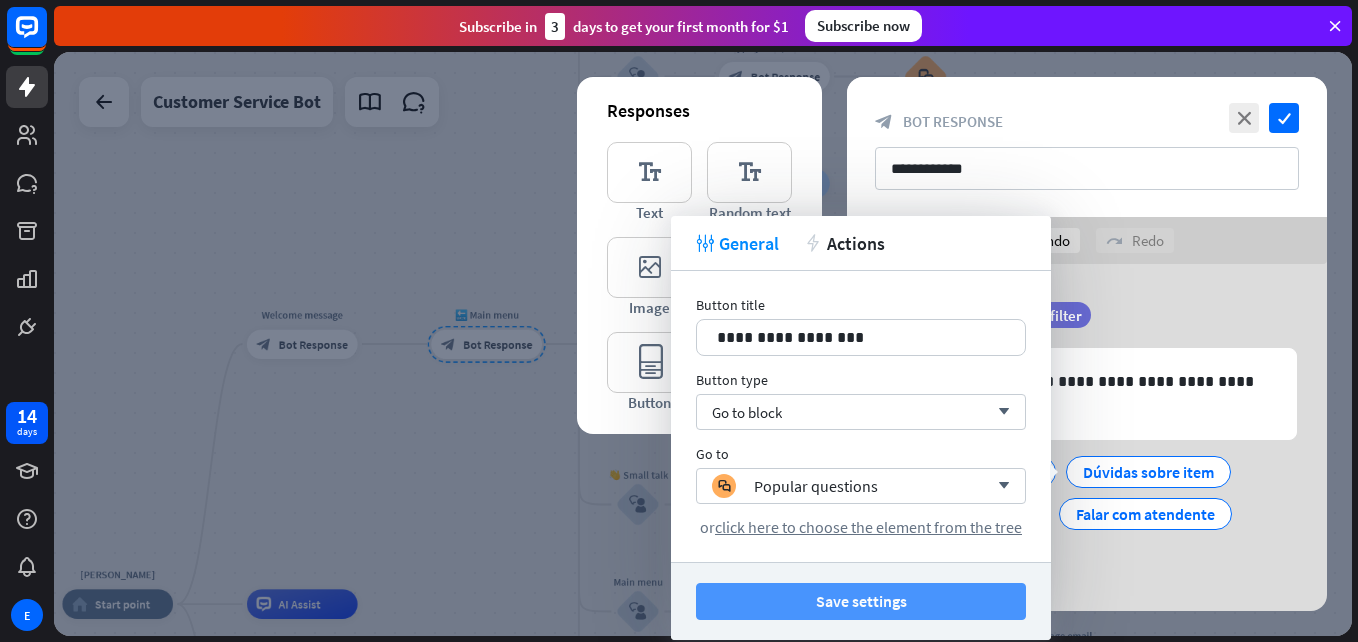 click on "Save settings" at bounding box center [861, 601] 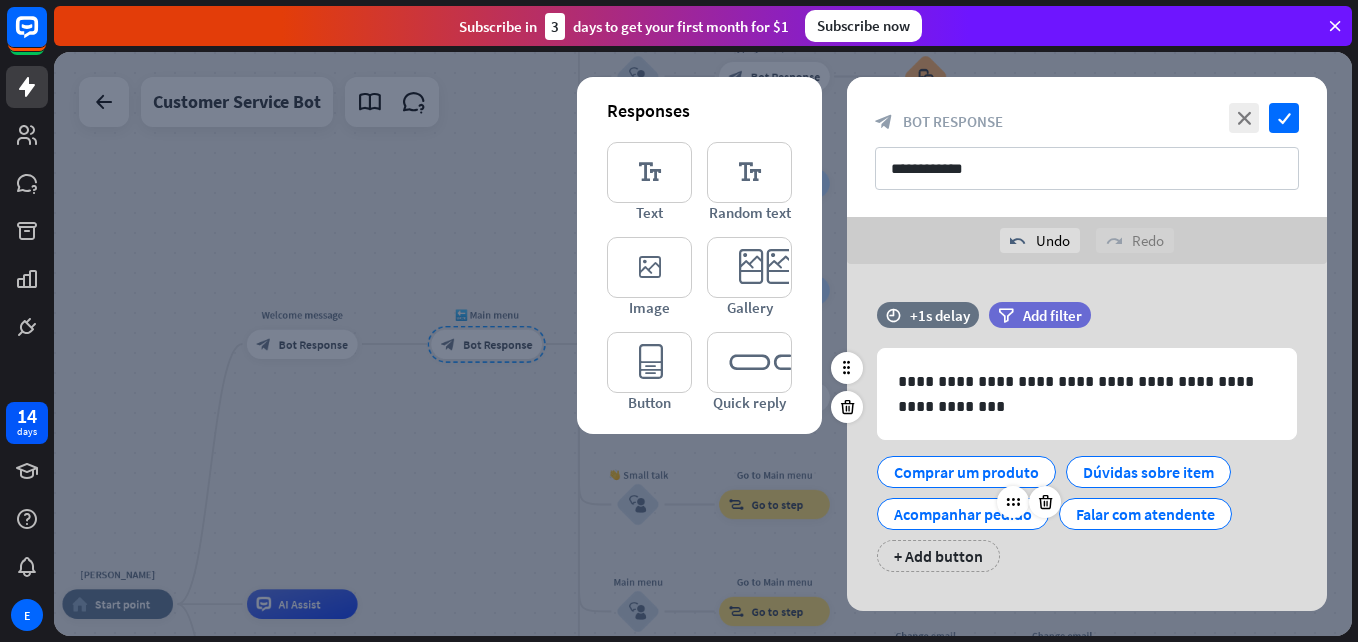 click on "Acompanhar pedido" at bounding box center [963, 514] 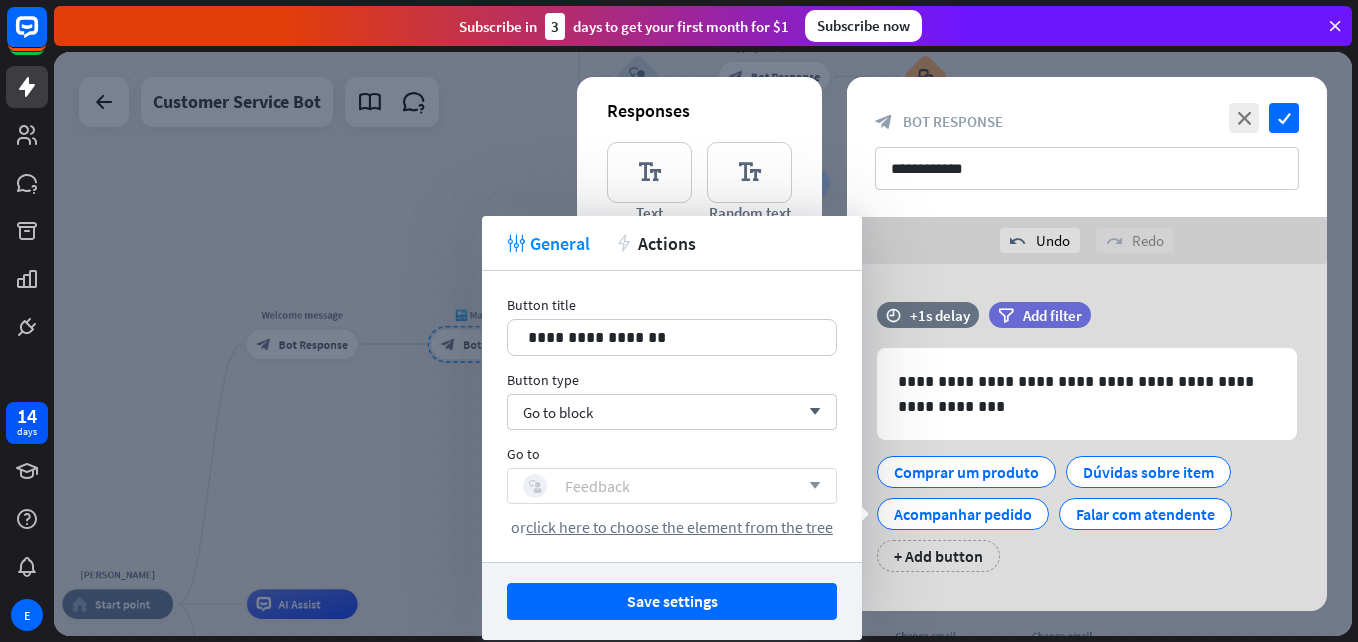 click on "block_user_input
Feedback" at bounding box center (661, 486) 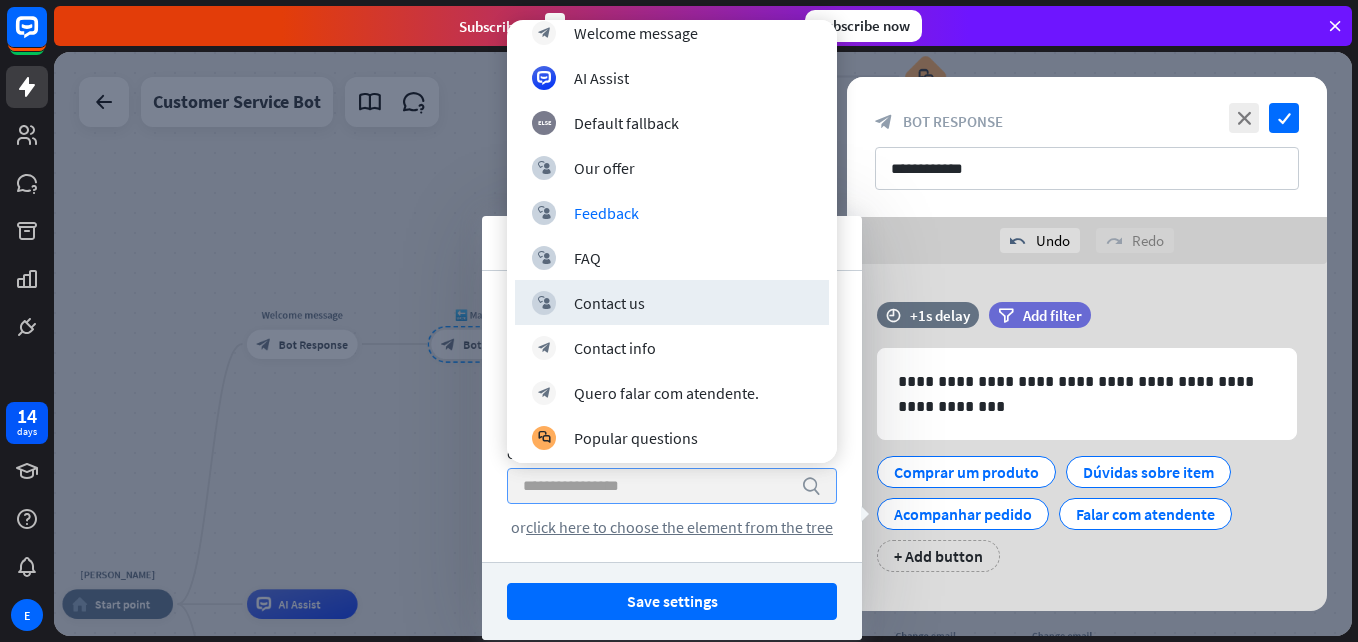 scroll, scrollTop: 64, scrollLeft: 0, axis: vertical 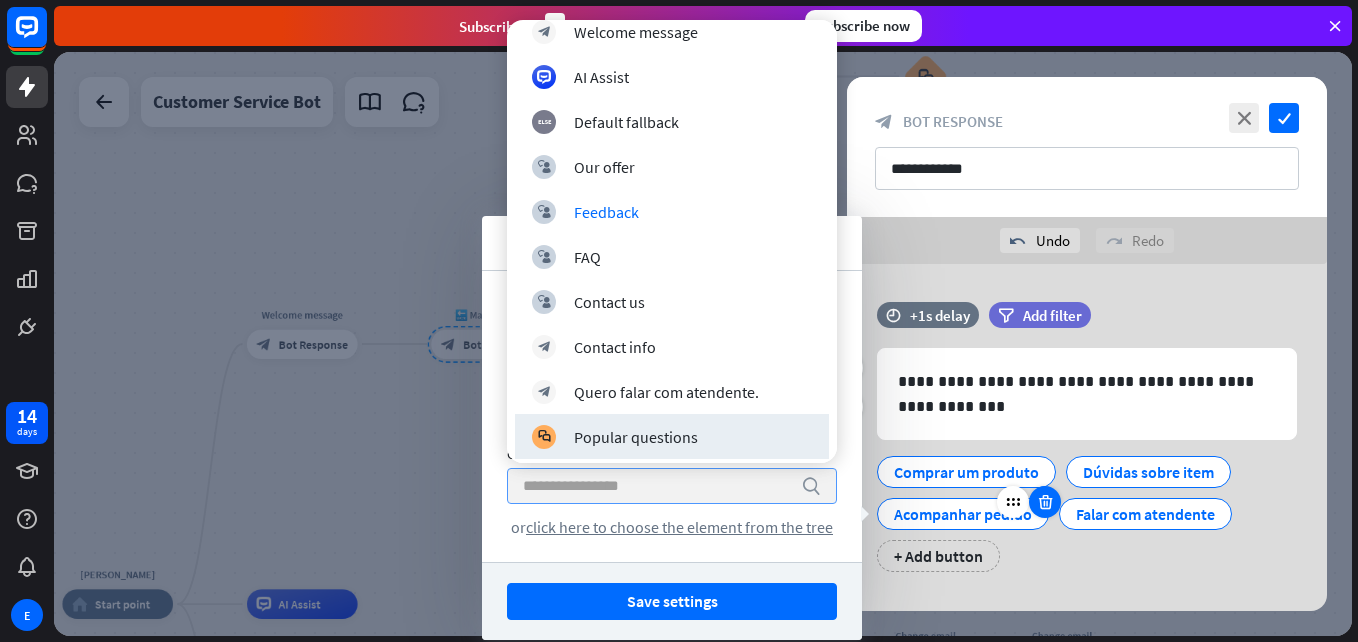 click at bounding box center [1045, 502] 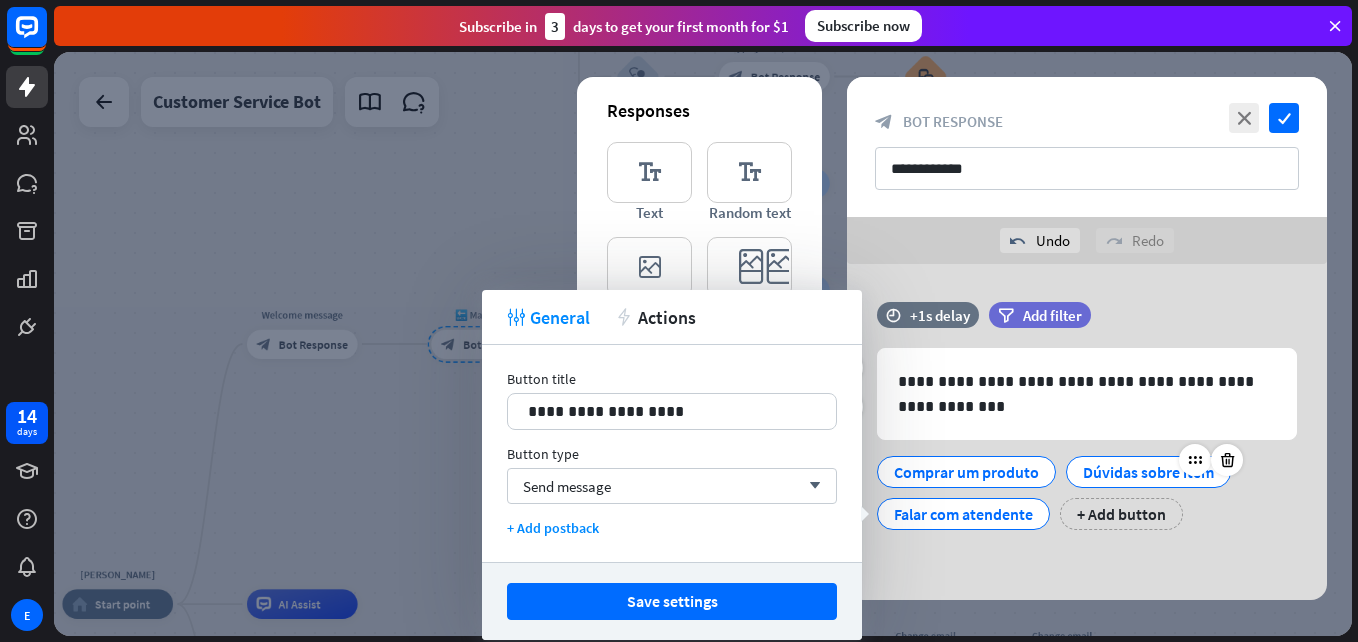 click on "Dúvidas sobre item" at bounding box center [1148, 472] 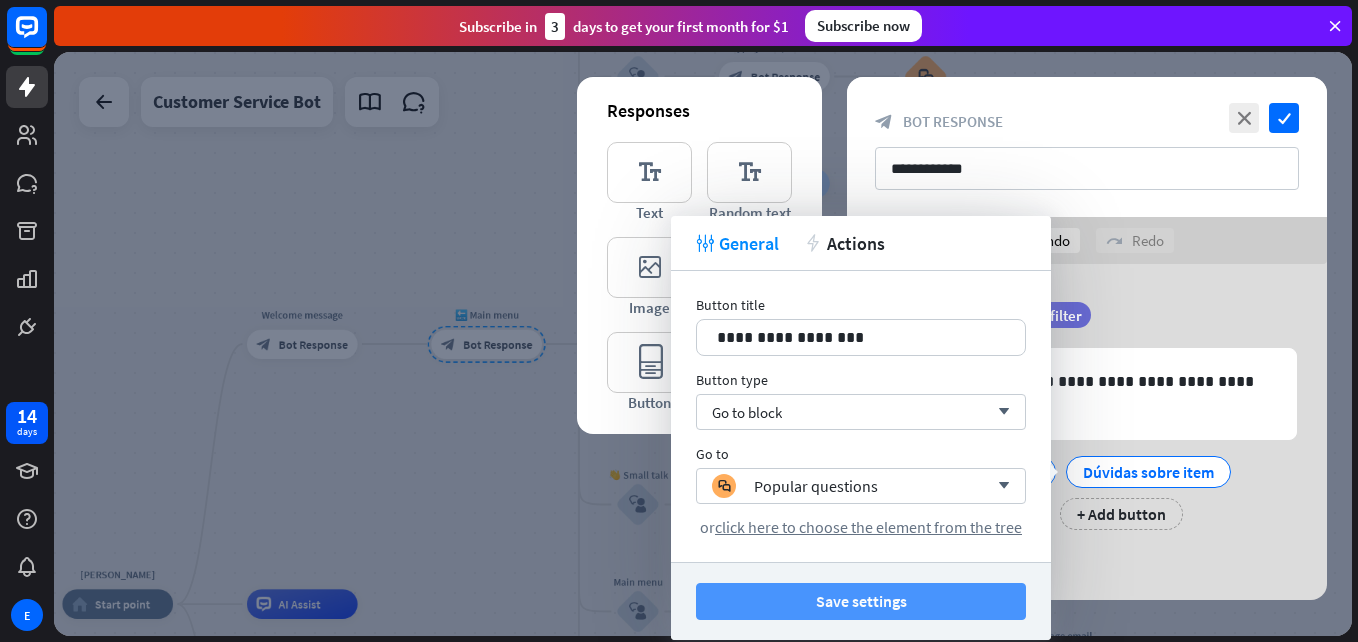 click on "Save settings" at bounding box center [861, 601] 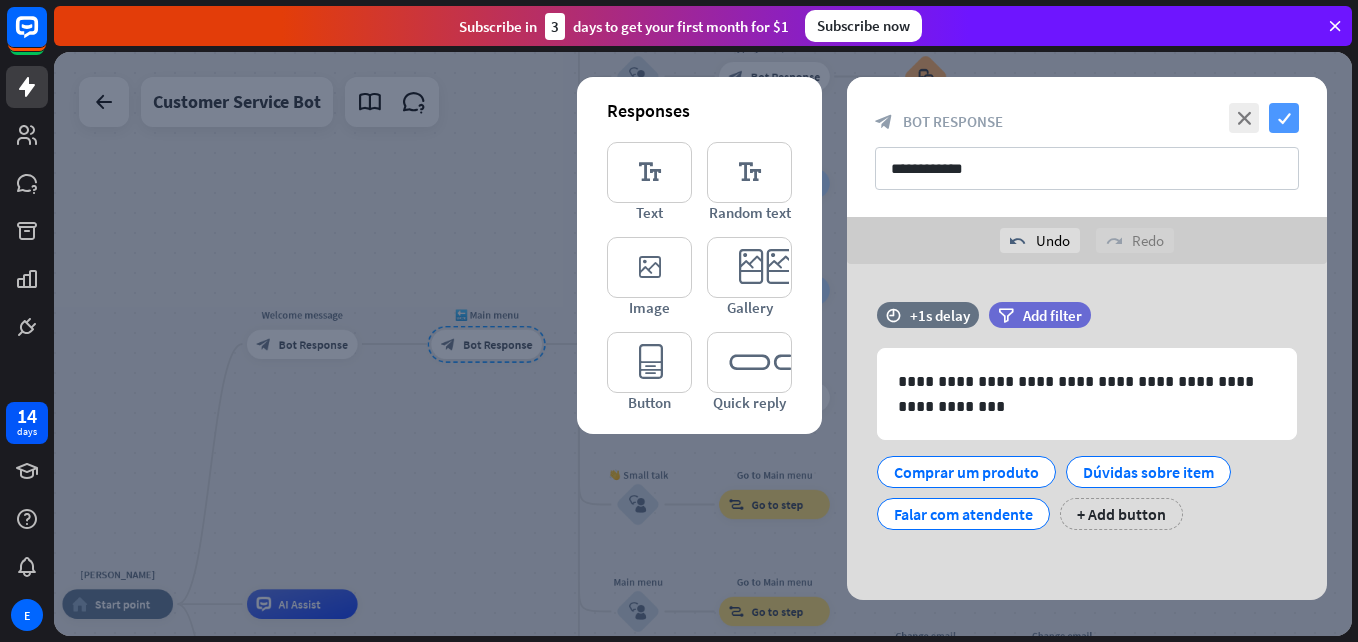 click on "check" at bounding box center [1284, 118] 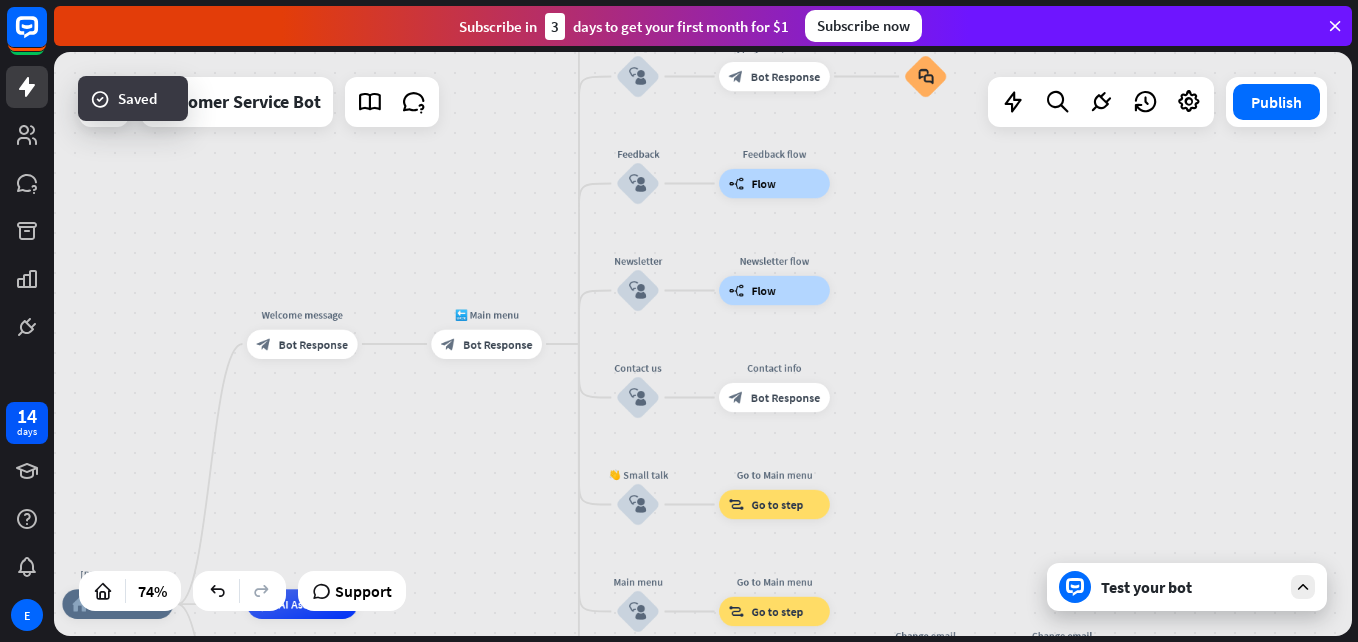click on "Test your bot" at bounding box center [1187, 587] 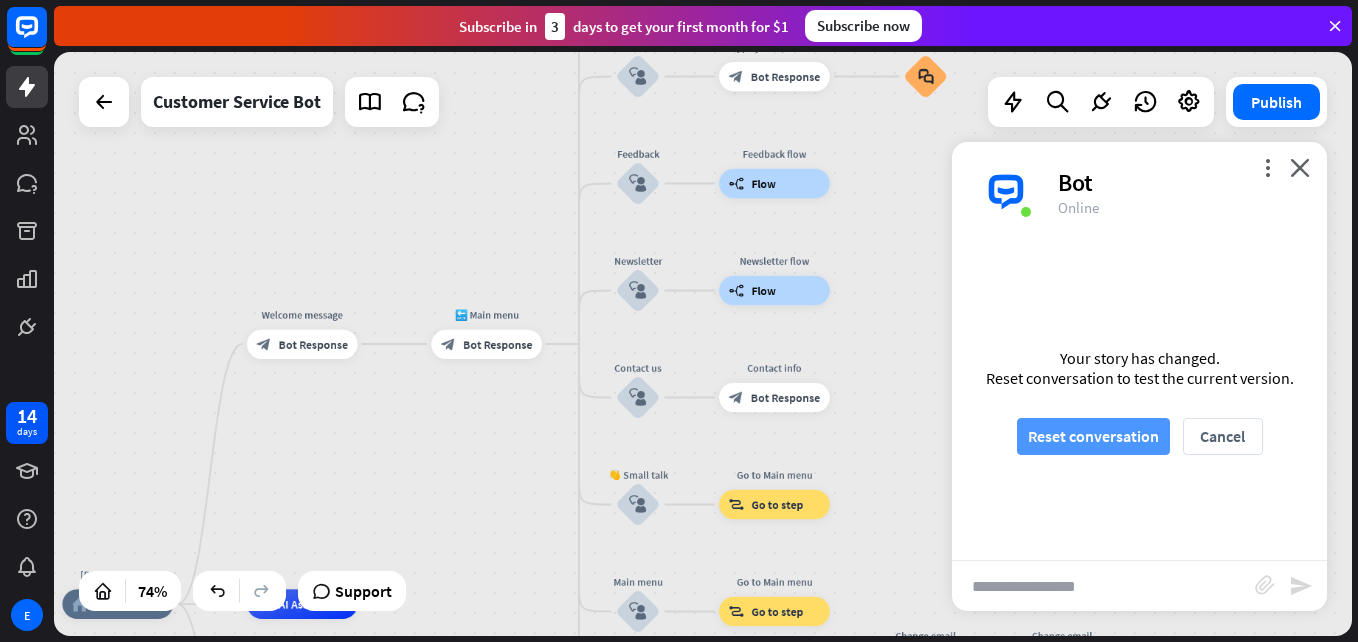 click on "Reset conversation" at bounding box center (1093, 436) 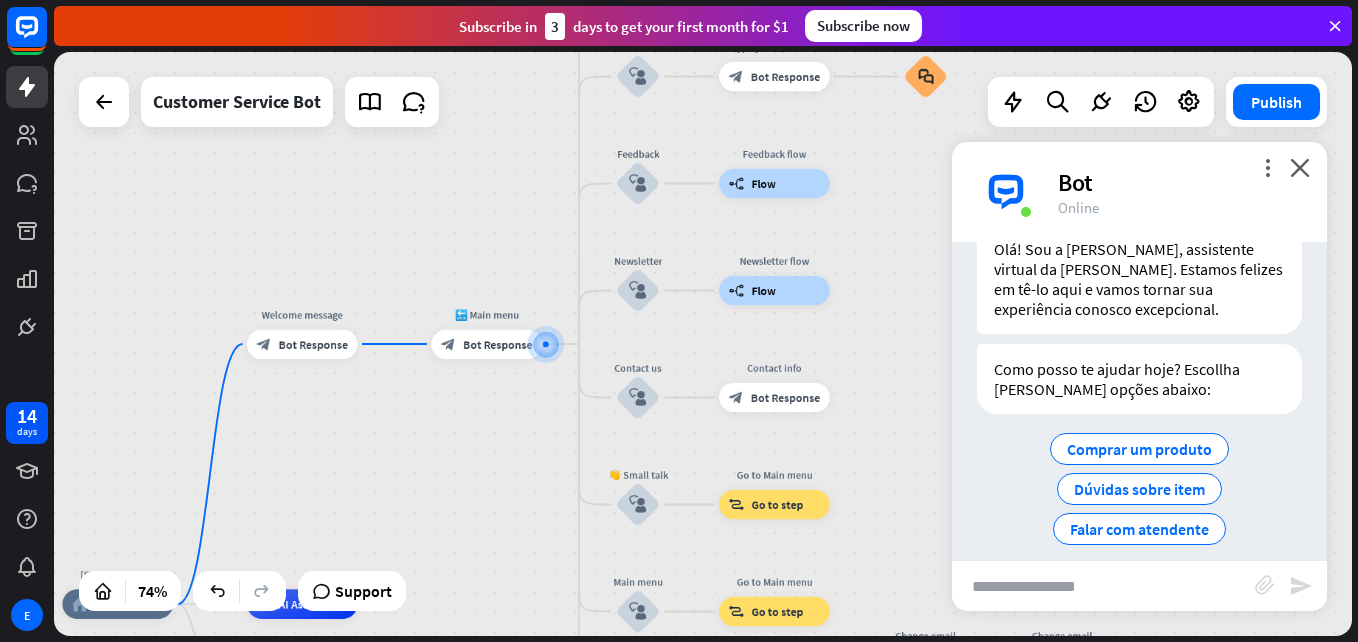 scroll, scrollTop: 95, scrollLeft: 0, axis: vertical 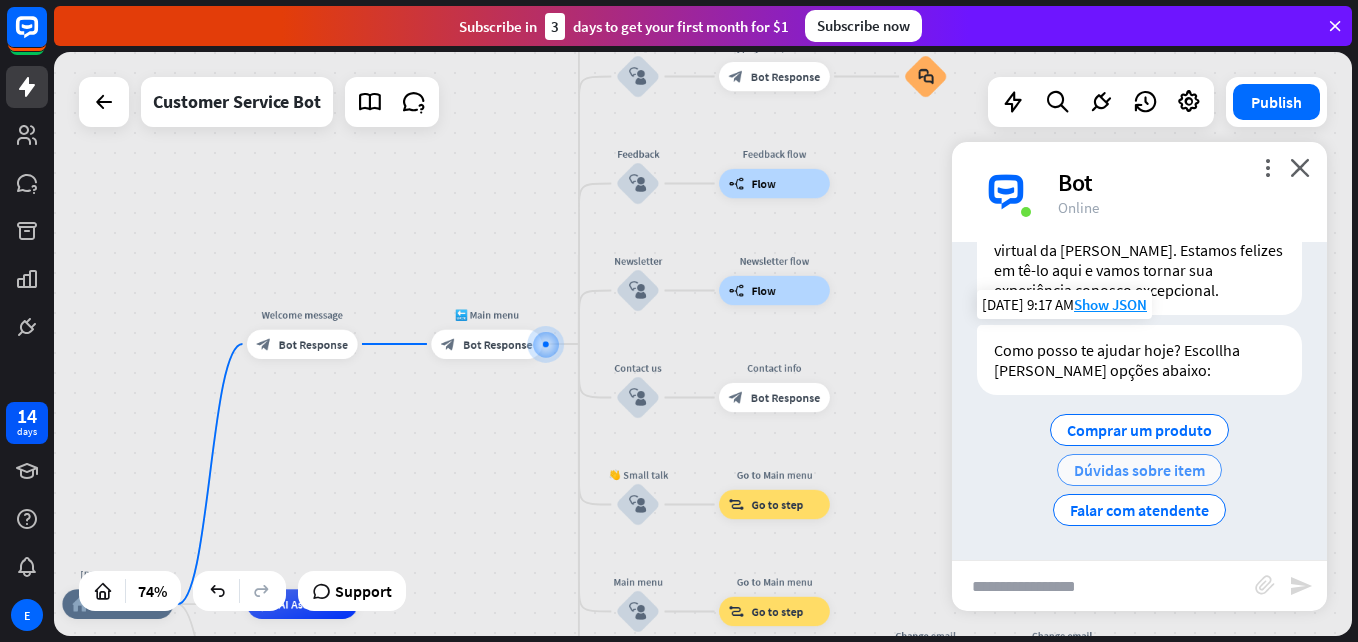 click on "Dúvidas sobre item" at bounding box center (1139, 470) 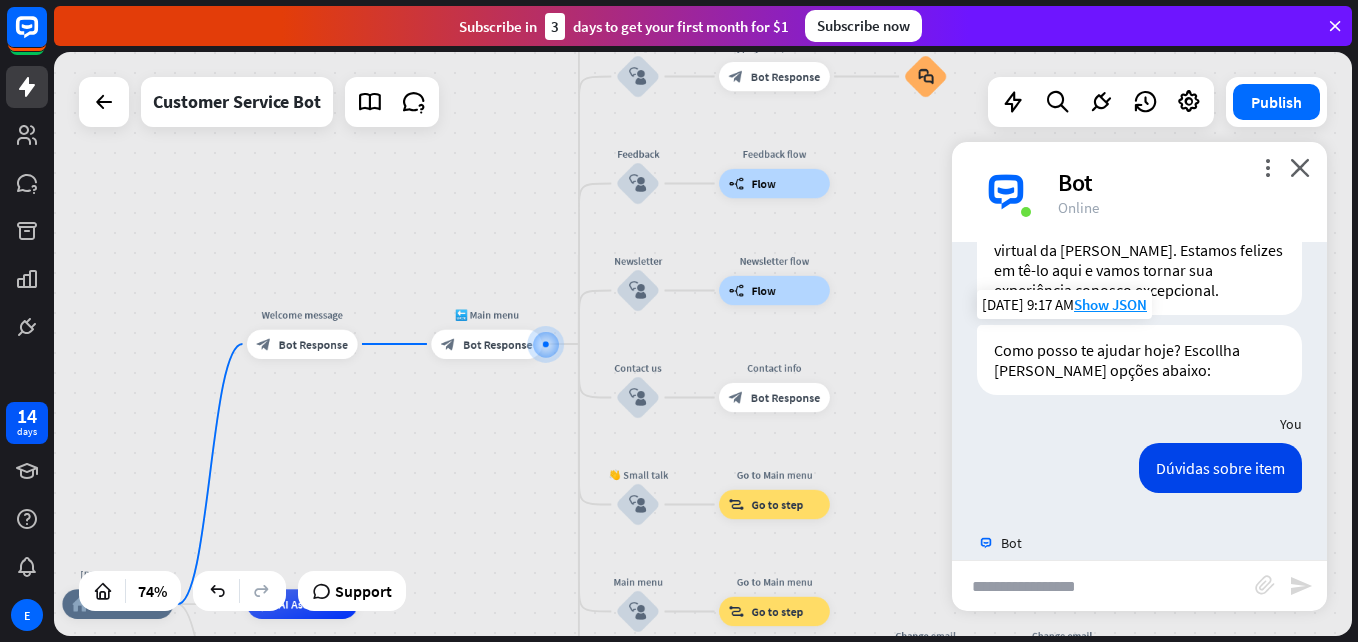 scroll, scrollTop: 58, scrollLeft: 0, axis: vertical 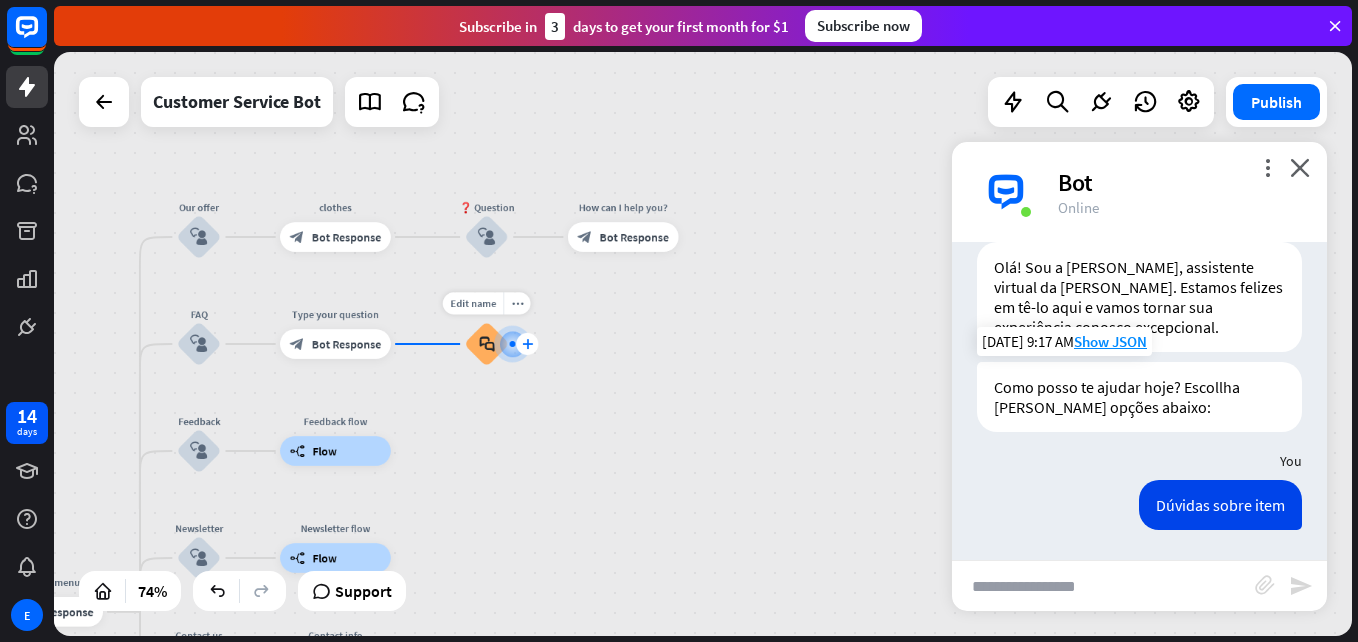 click on "plus" at bounding box center [527, 344] 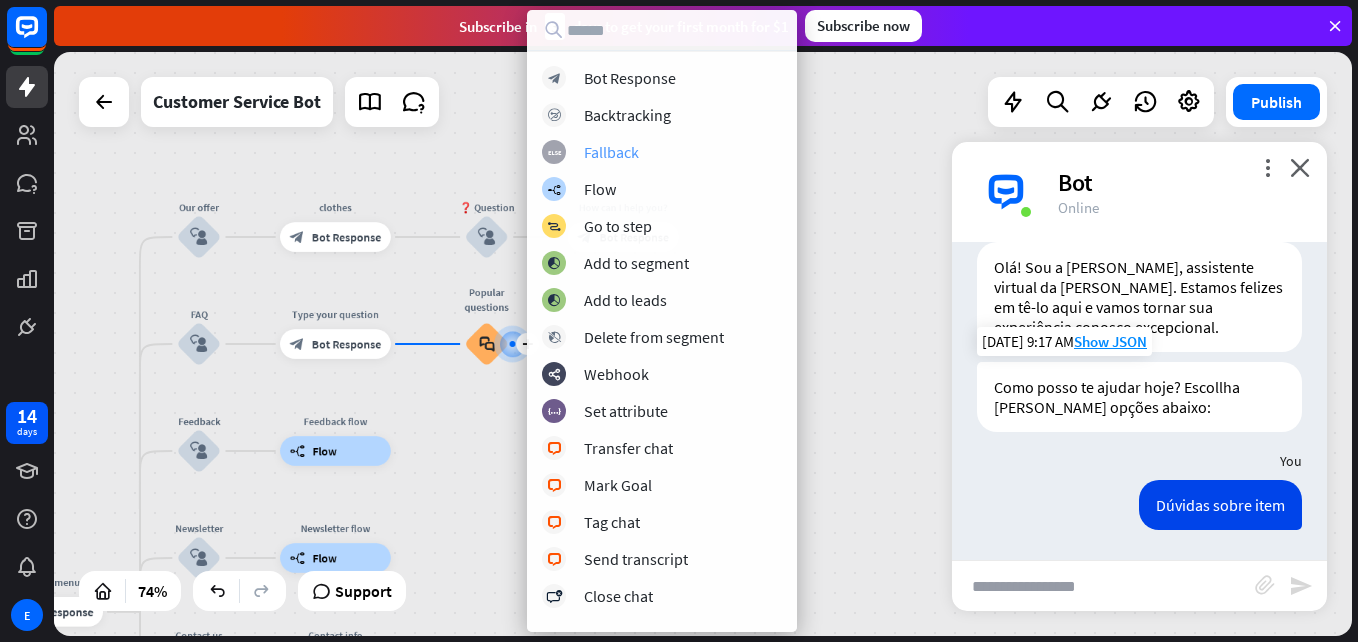 click on "Fallback" at bounding box center (611, 152) 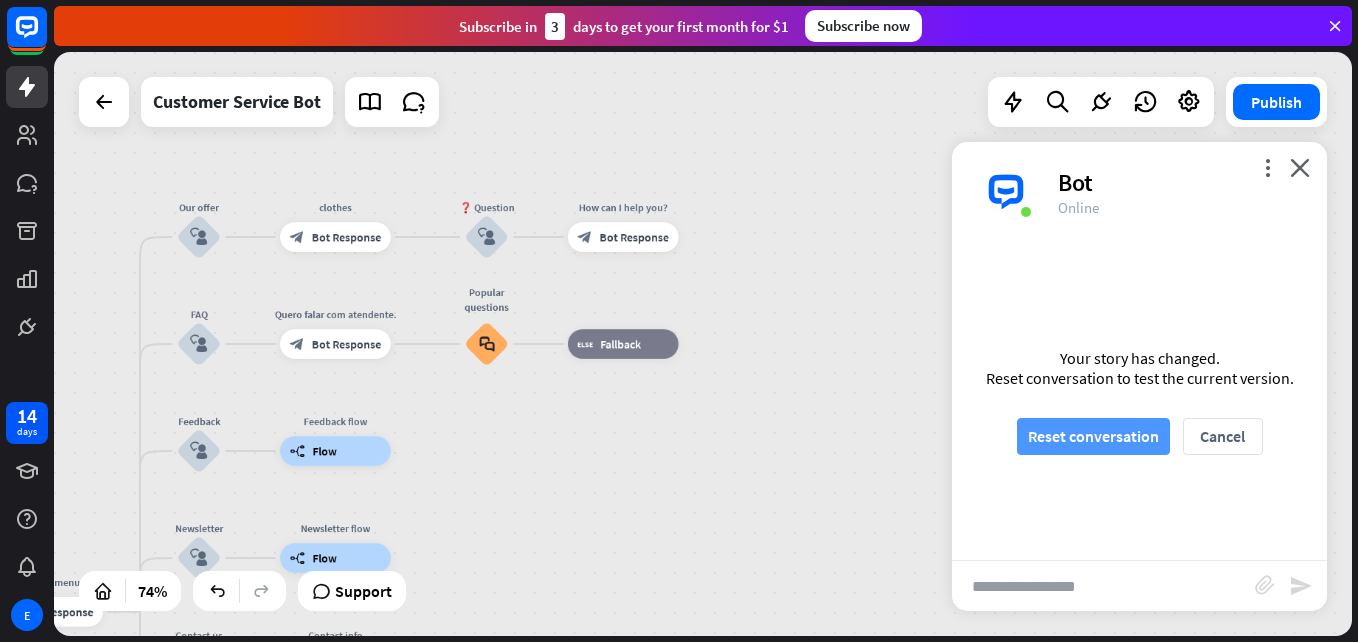 click on "Reset conversation" at bounding box center [1093, 436] 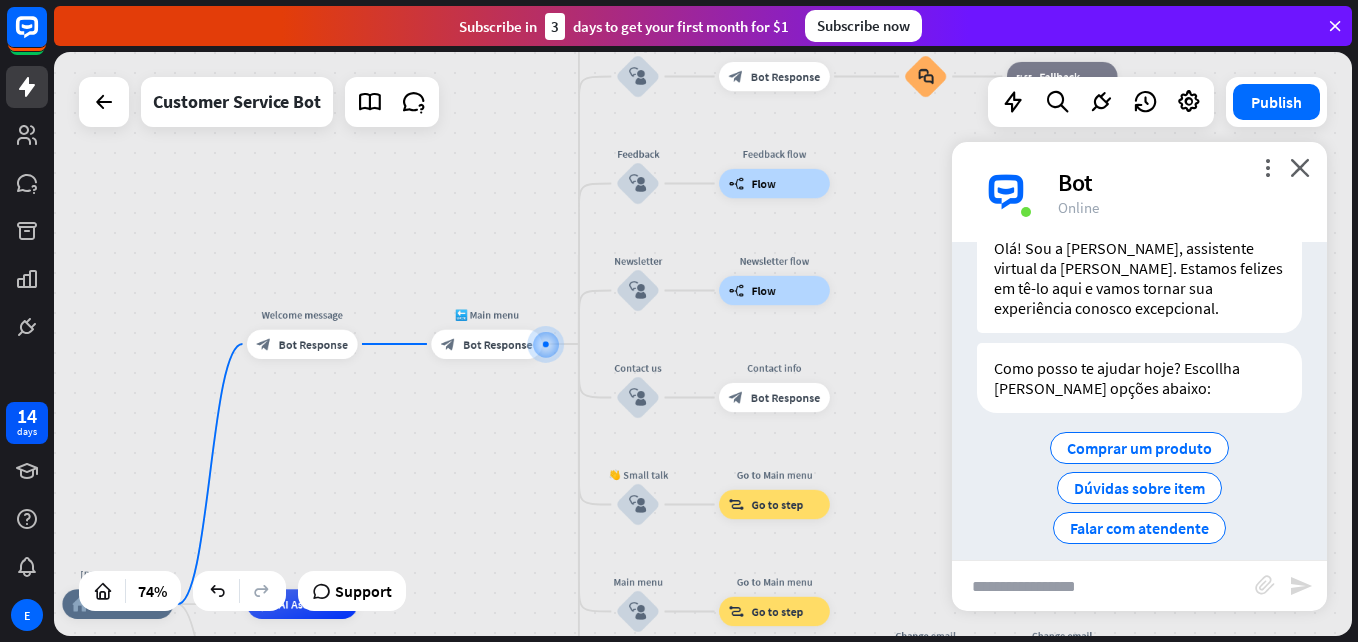 scroll, scrollTop: 95, scrollLeft: 0, axis: vertical 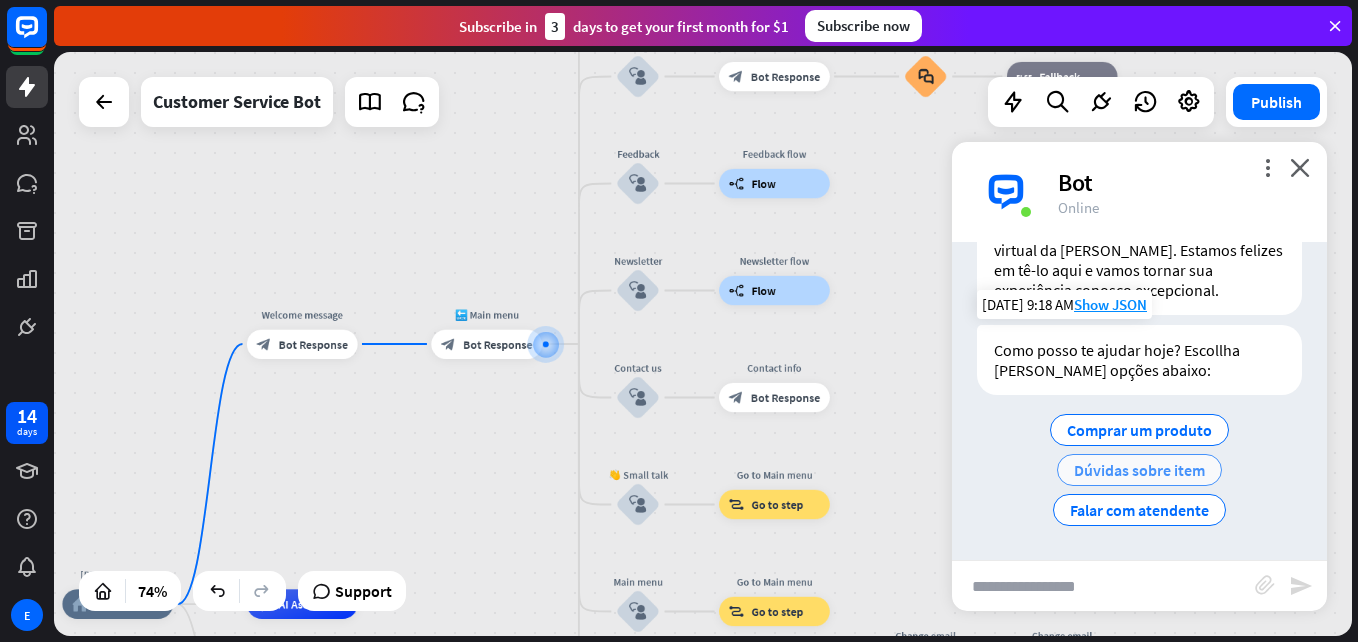 click on "Dúvidas sobre item" at bounding box center [1139, 470] 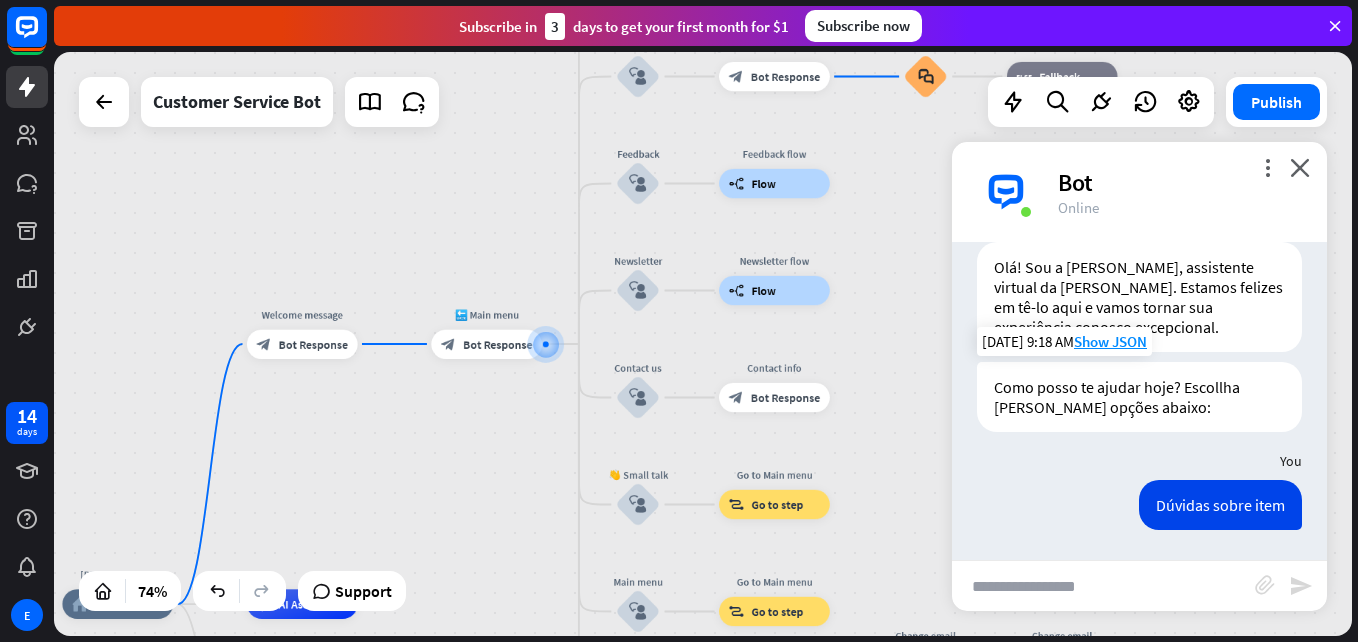 scroll, scrollTop: 58, scrollLeft: 0, axis: vertical 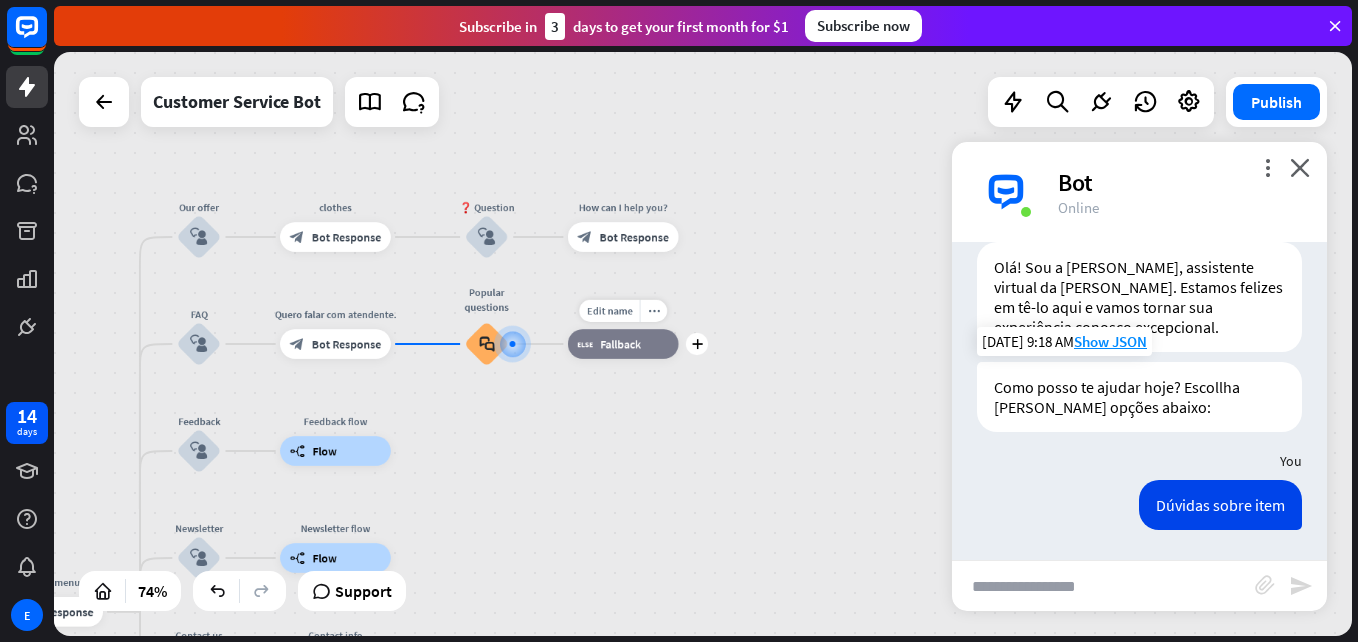 click on "block_fallback   Fallback" at bounding box center (623, 344) 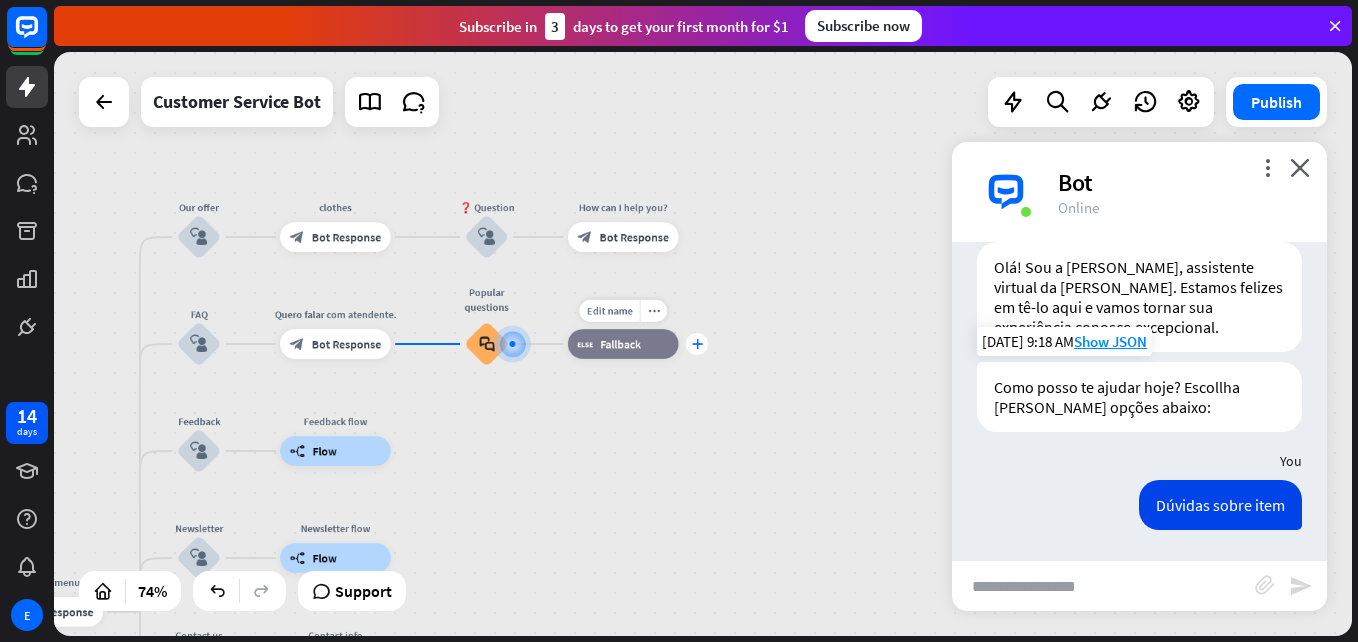 click on "plus" at bounding box center (696, 344) 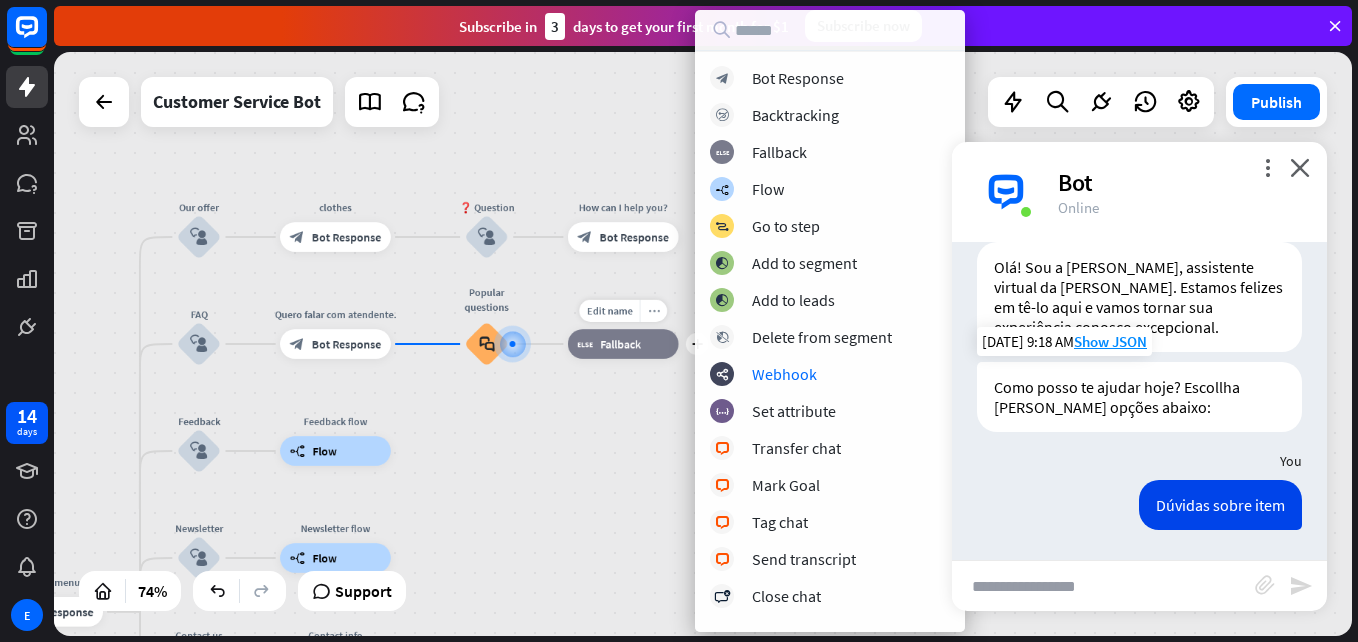 click on "more_horiz" at bounding box center [653, 311] 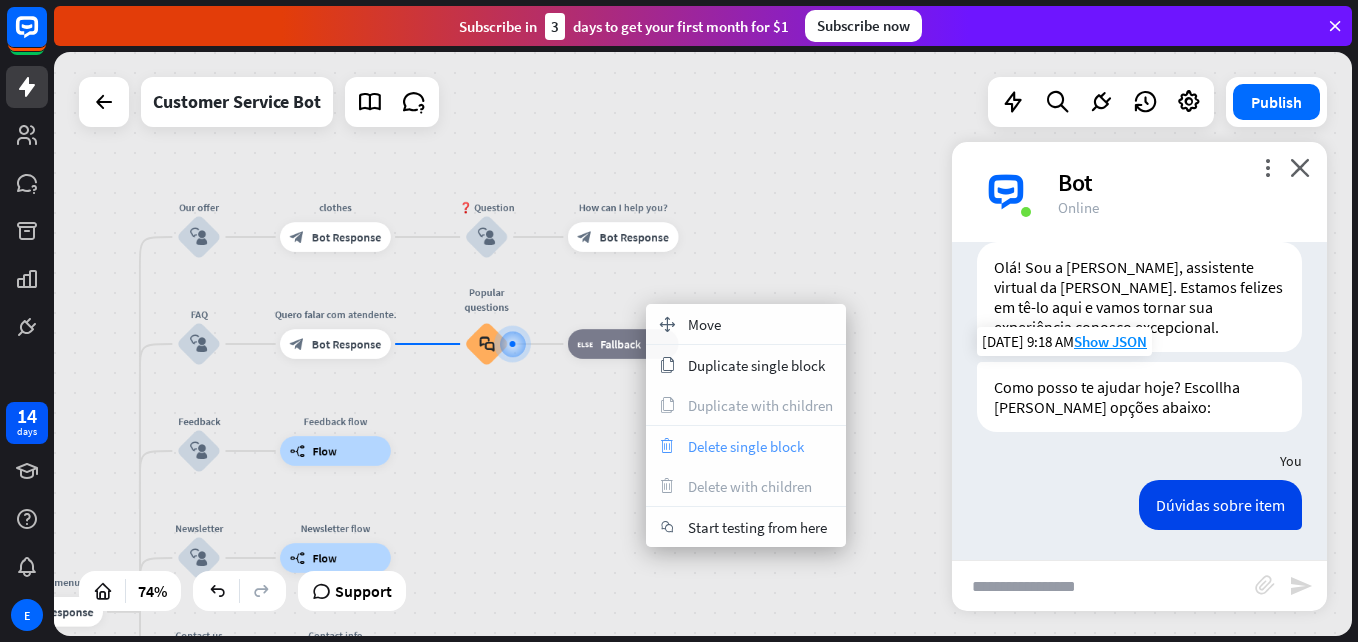 click on "trash   Delete single block" at bounding box center (746, 446) 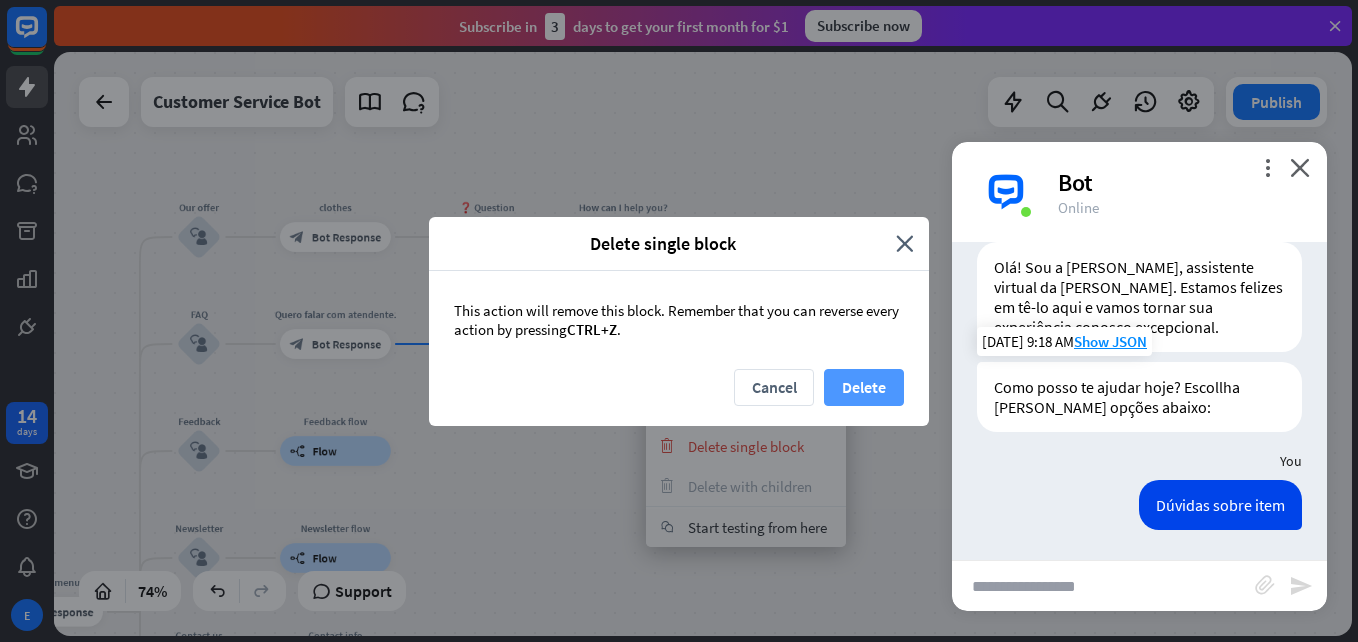 click on "Delete" at bounding box center [864, 387] 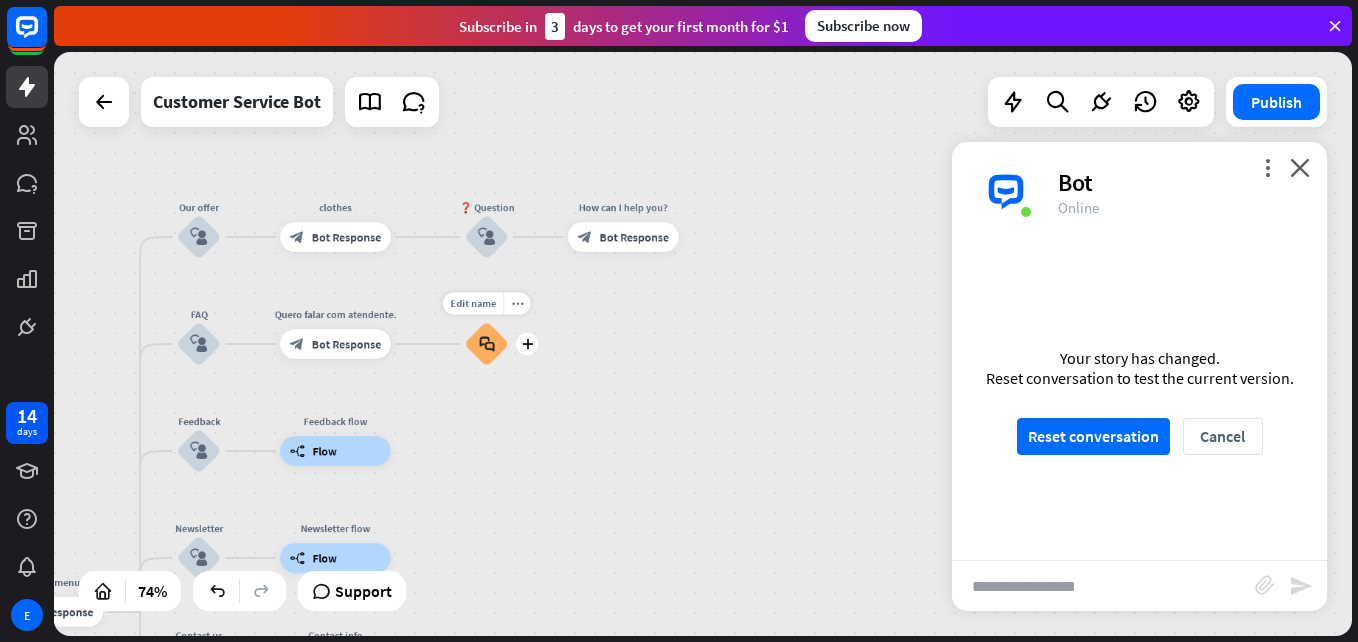 click on "block_faq" at bounding box center [487, 344] 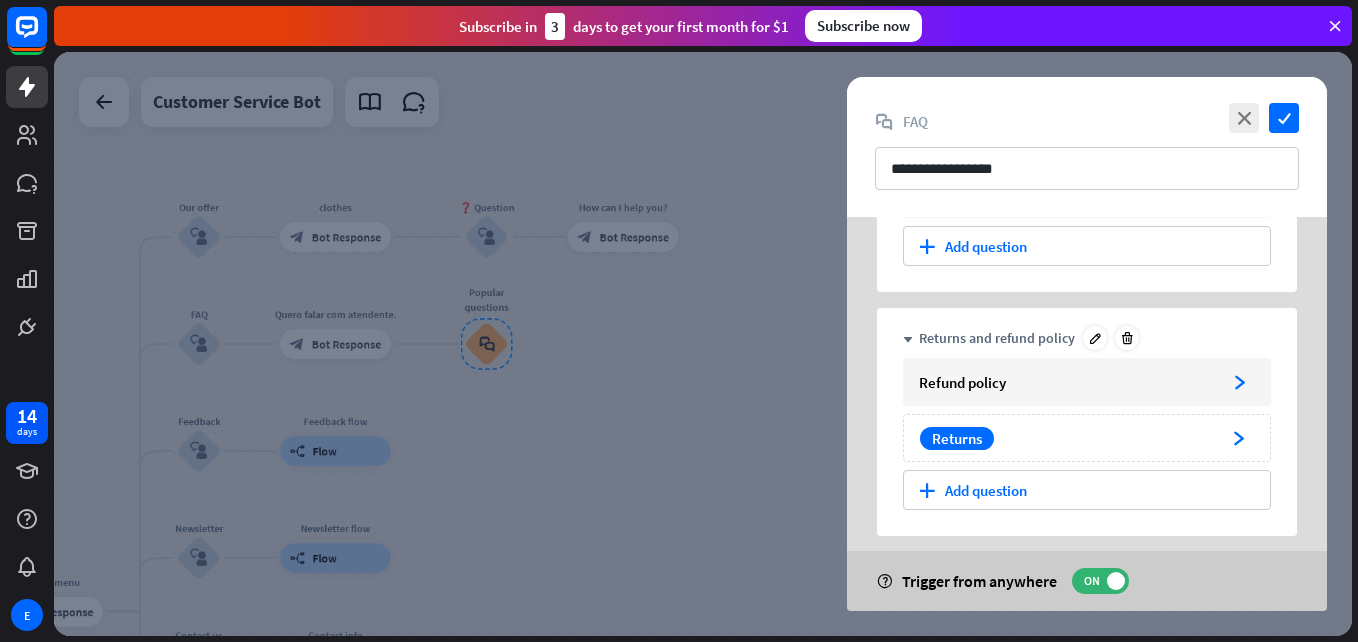 scroll, scrollTop: 178, scrollLeft: 0, axis: vertical 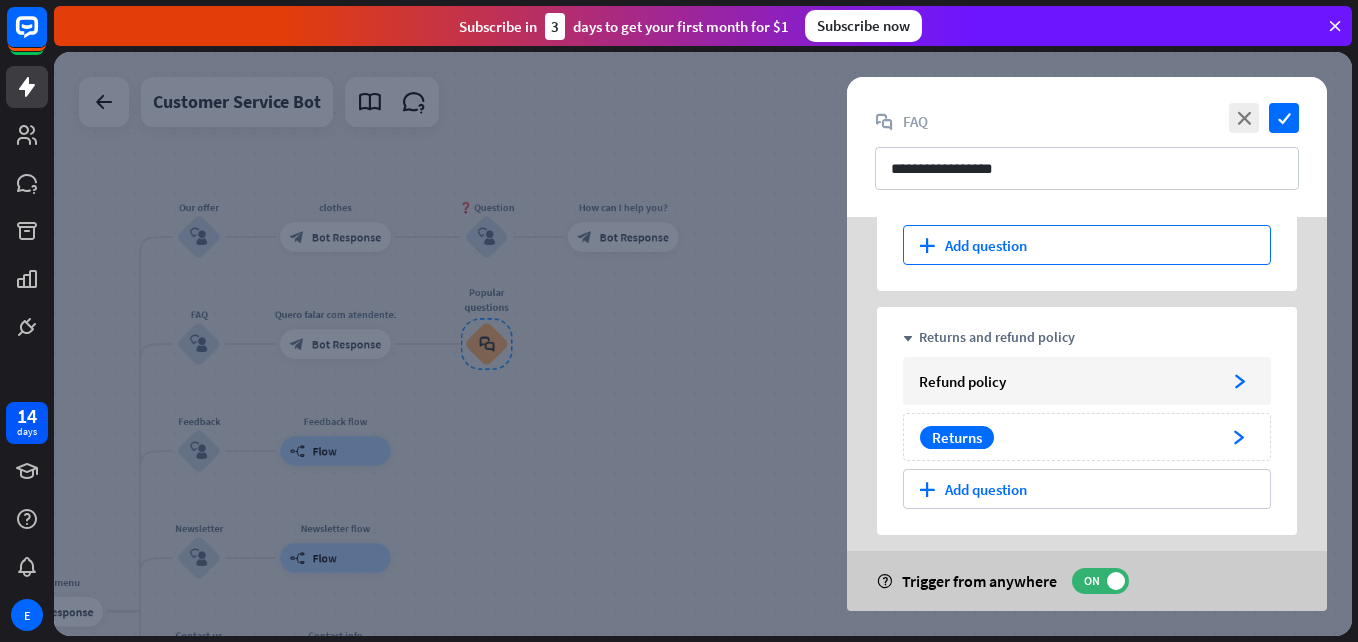 click on "plus
Add question" at bounding box center (1087, 245) 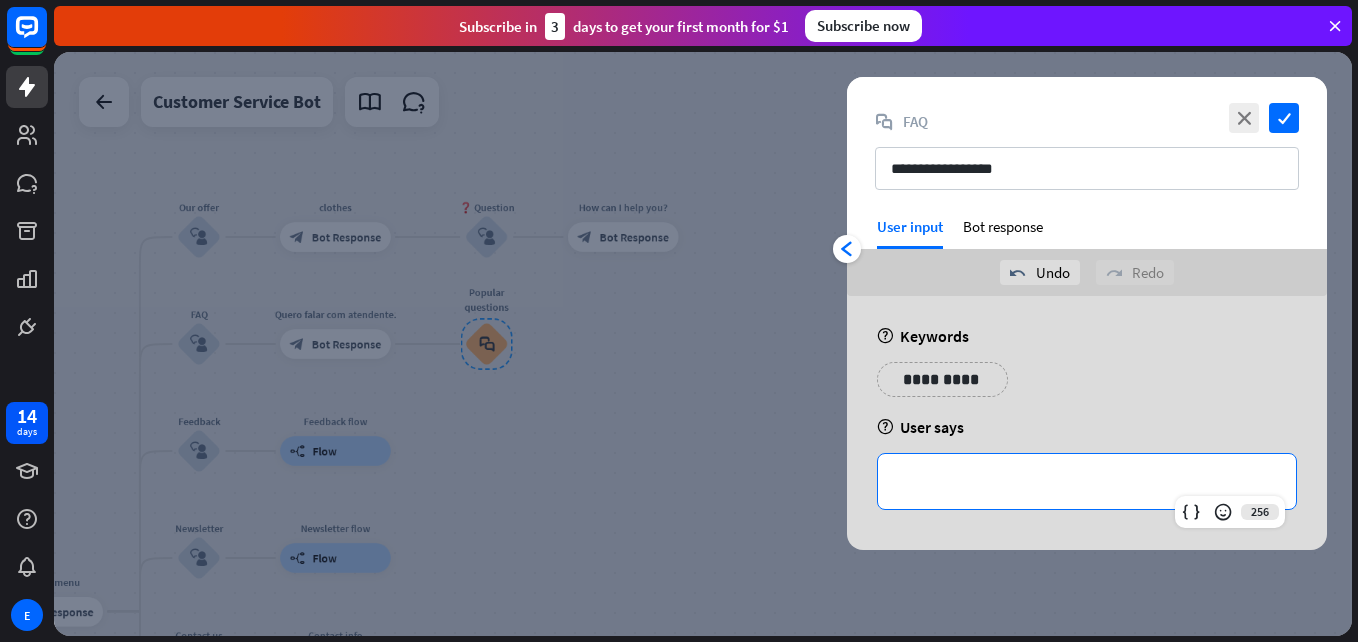 click on "**********" at bounding box center [1087, 481] 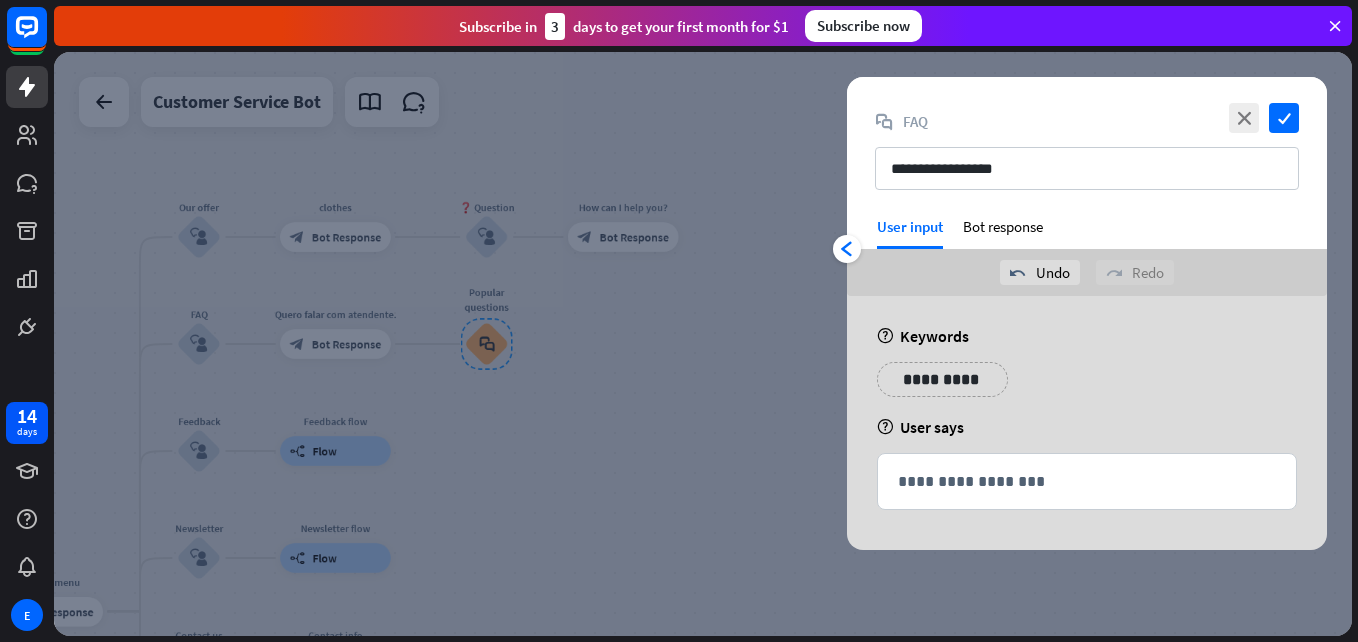 click at bounding box center [703, 344] 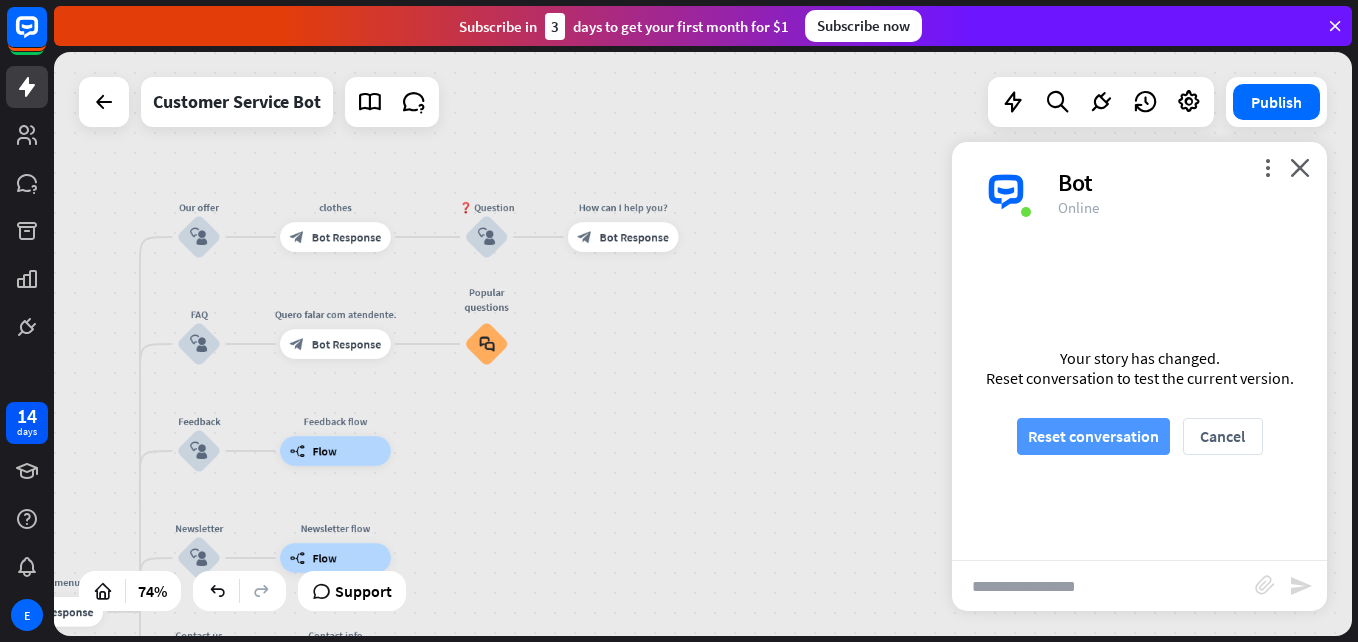 click on "Reset conversation" at bounding box center (1093, 436) 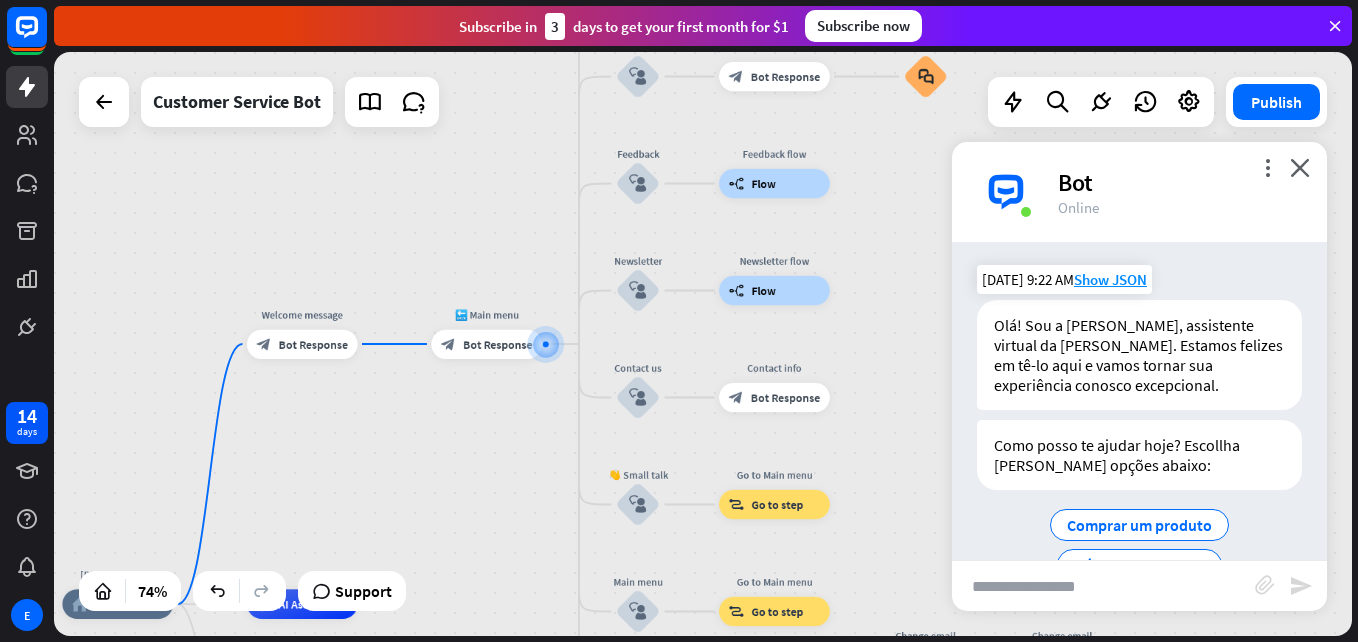 scroll, scrollTop: 95, scrollLeft: 0, axis: vertical 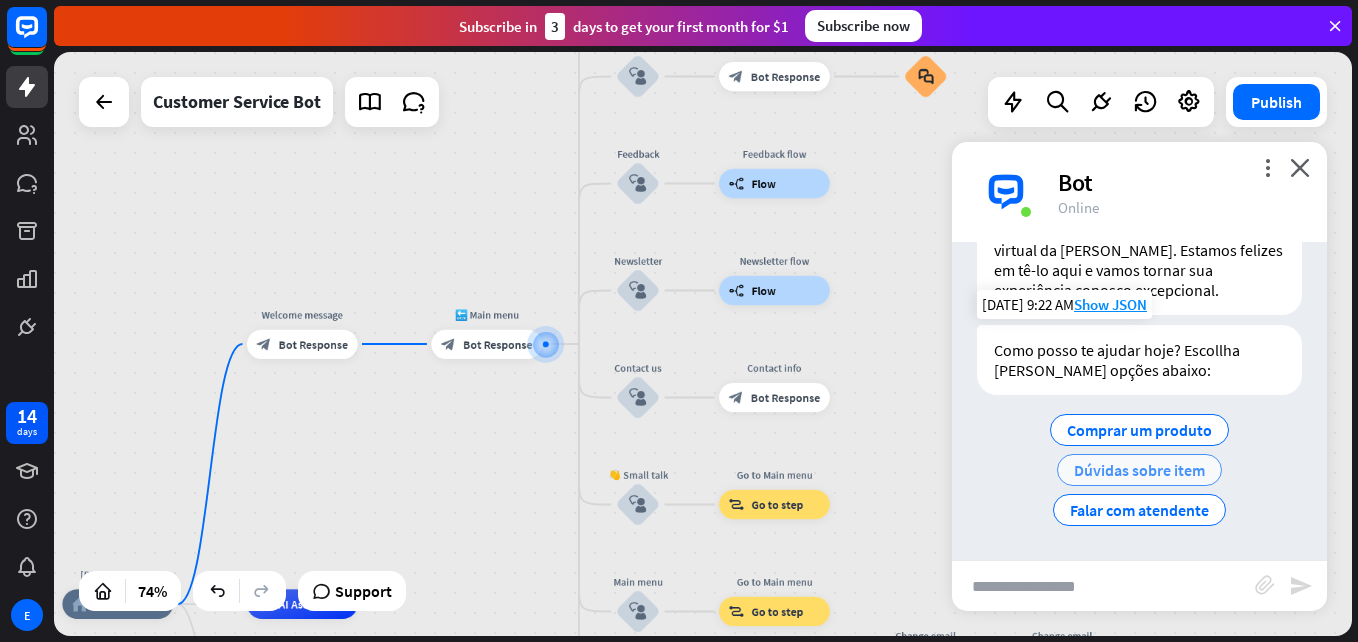 click on "Dúvidas sobre item" at bounding box center [1139, 470] 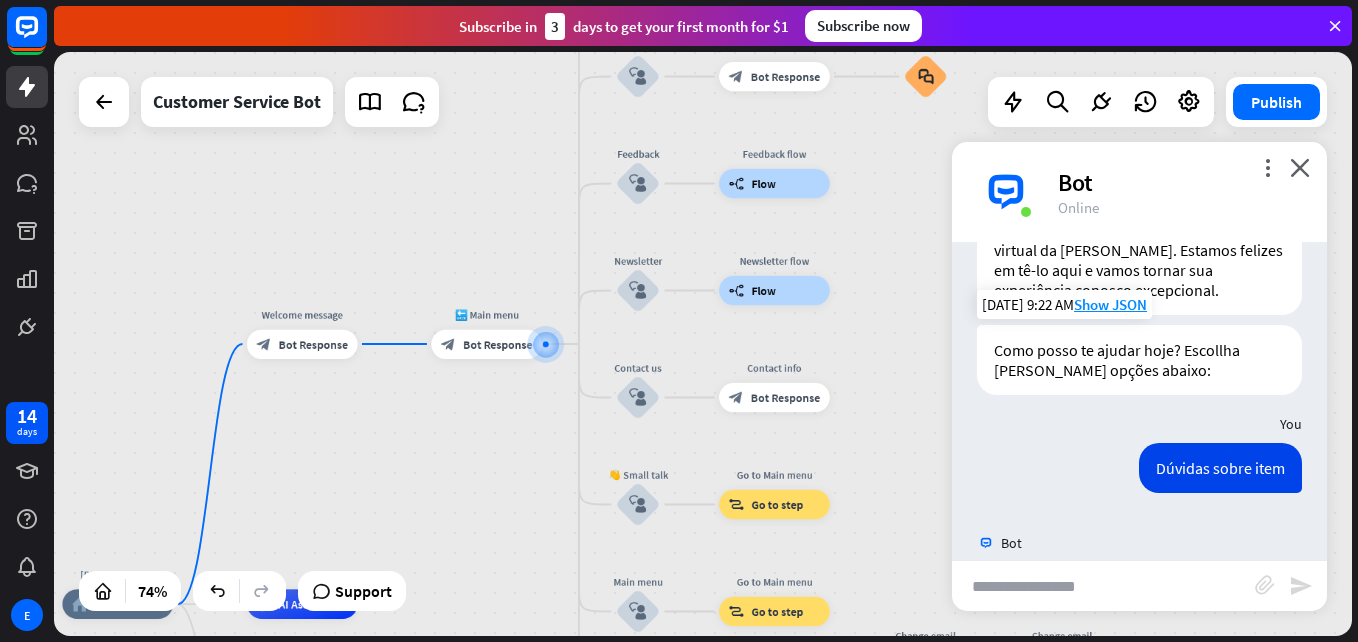 scroll, scrollTop: 58, scrollLeft: 0, axis: vertical 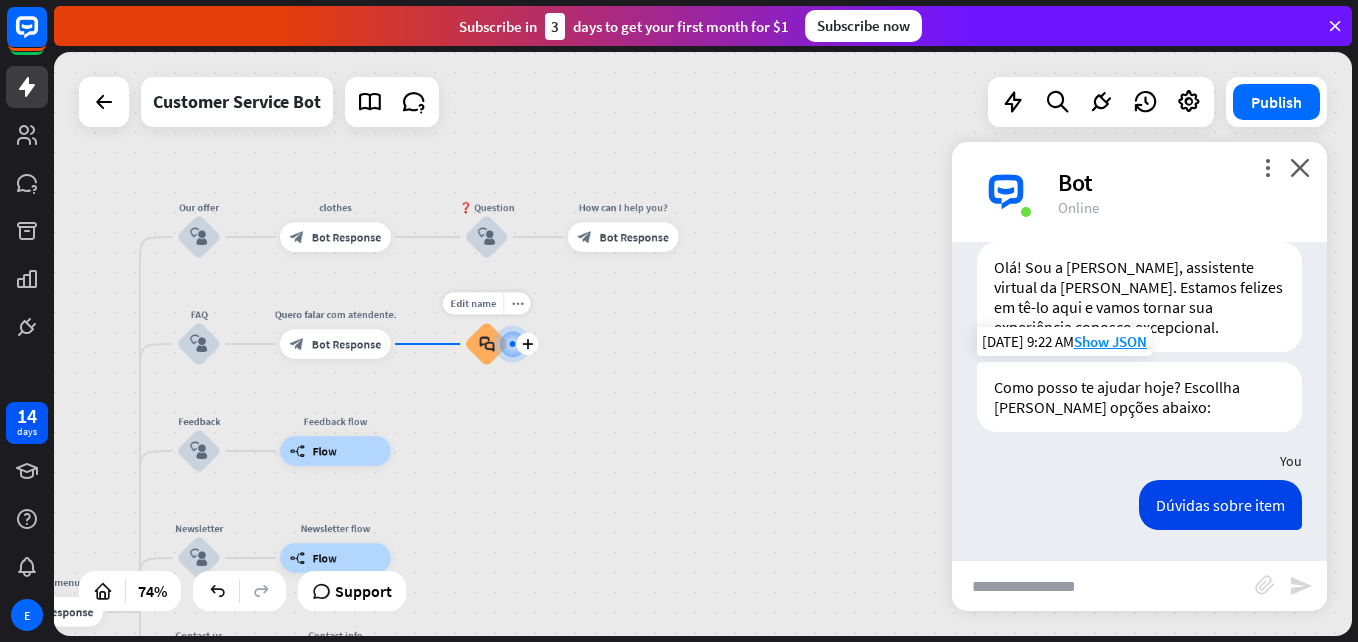 click on "block_faq" at bounding box center (487, 344) 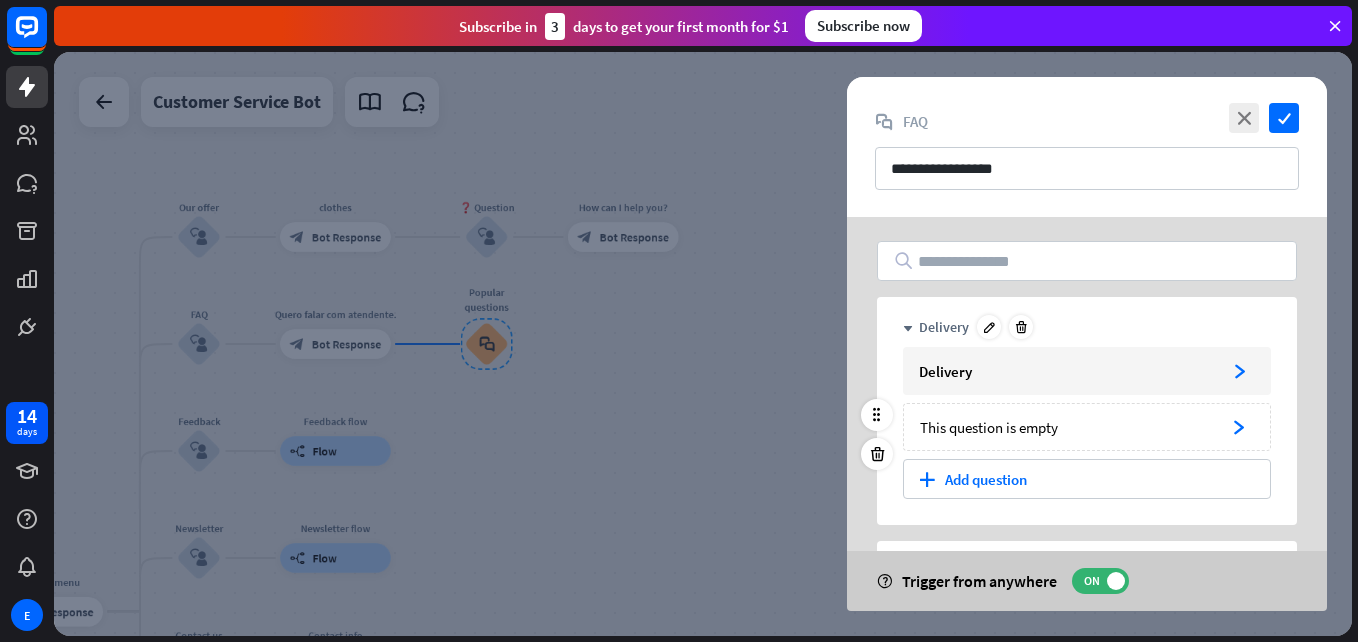 click on "This question is empty" at bounding box center [1067, 427] 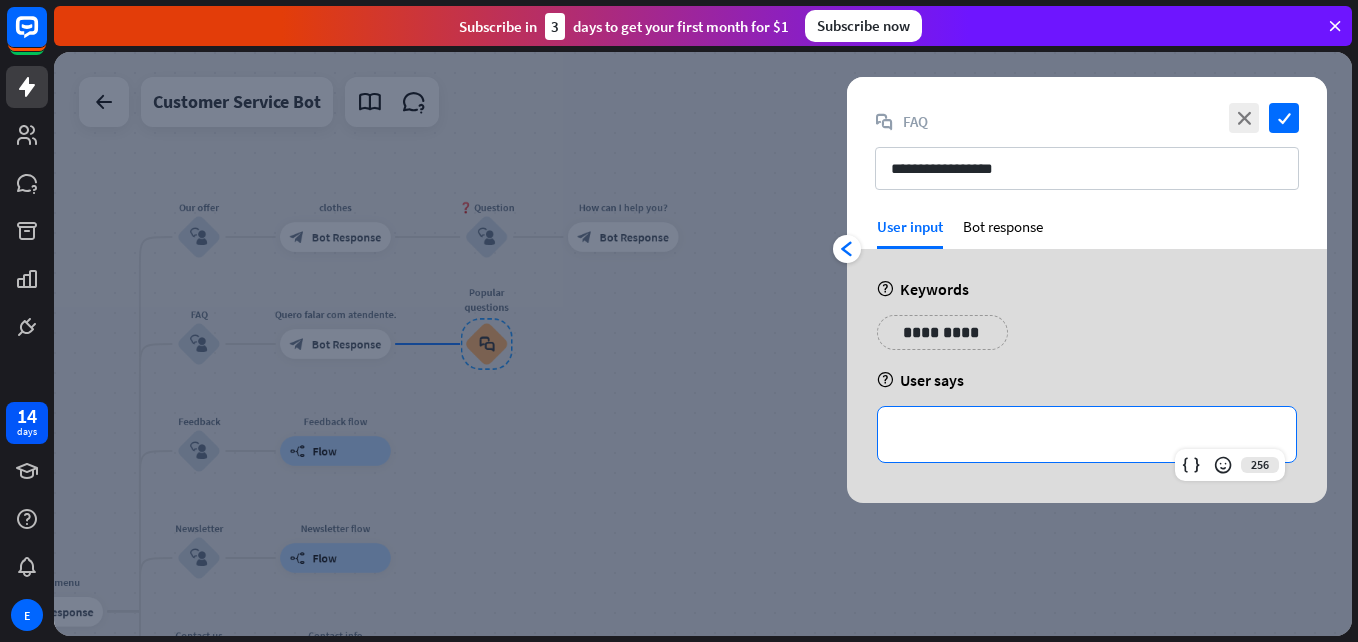 click on "**********" at bounding box center (1087, 434) 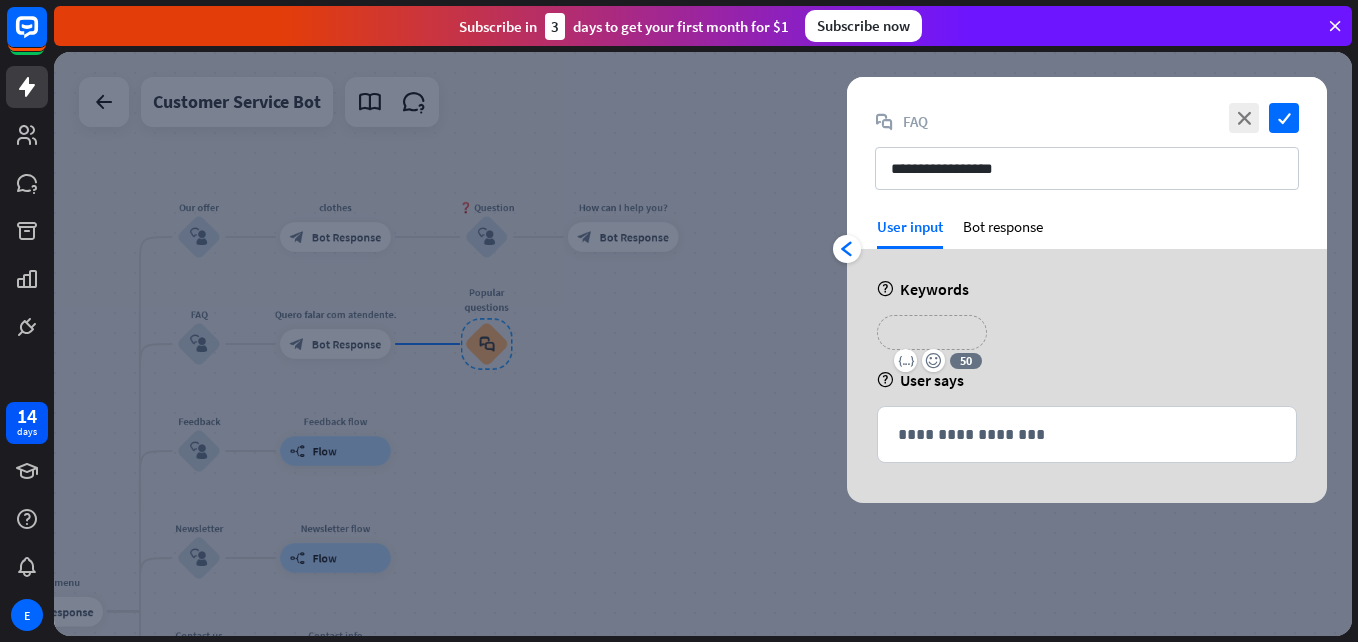 click on "**********" at bounding box center [932, 332] 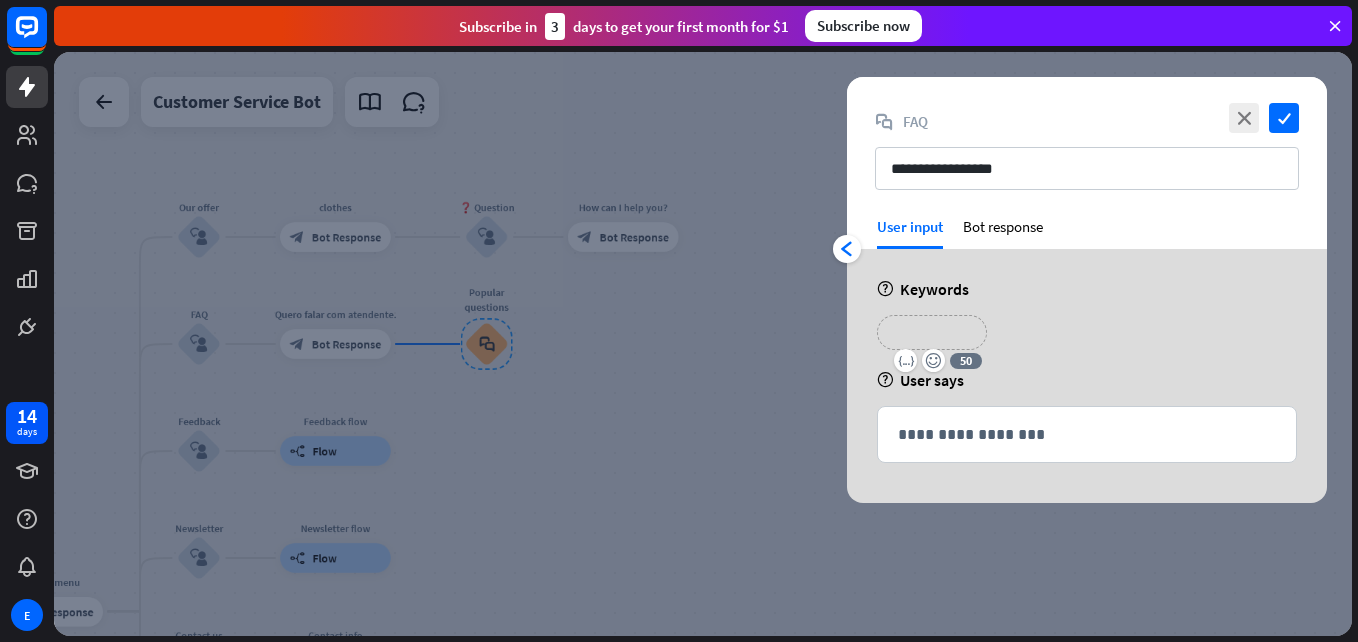 type 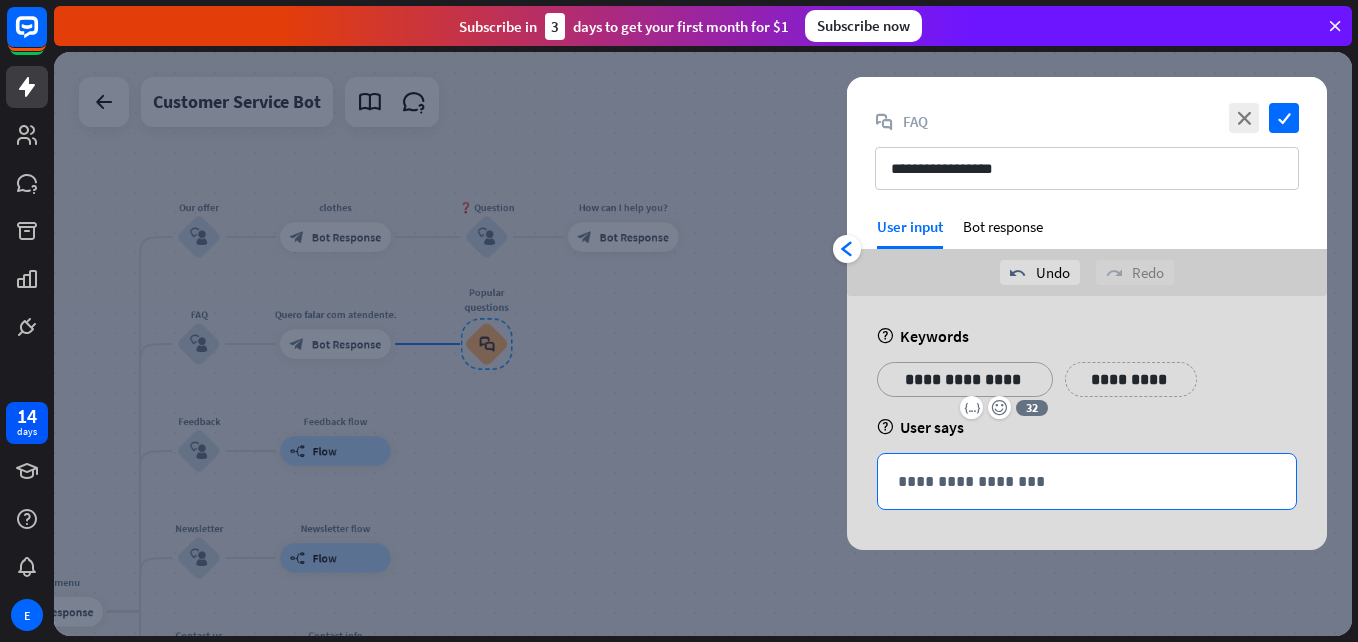 click on "**********" at bounding box center [1087, 481] 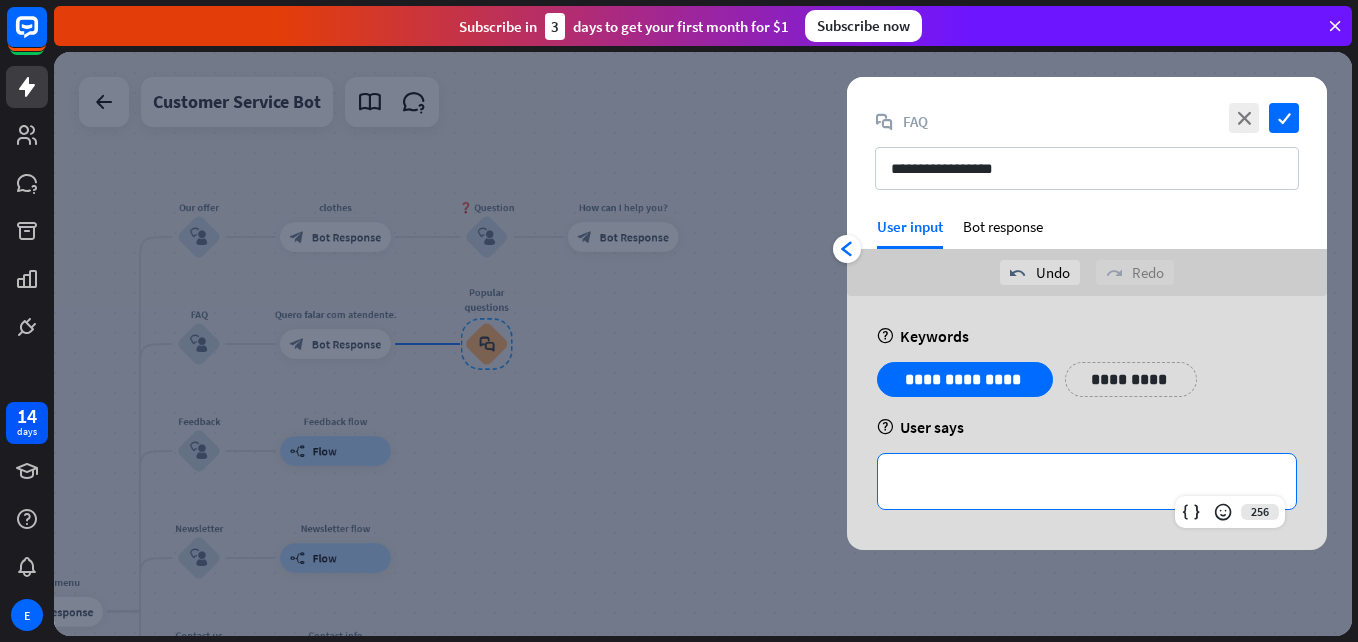 type 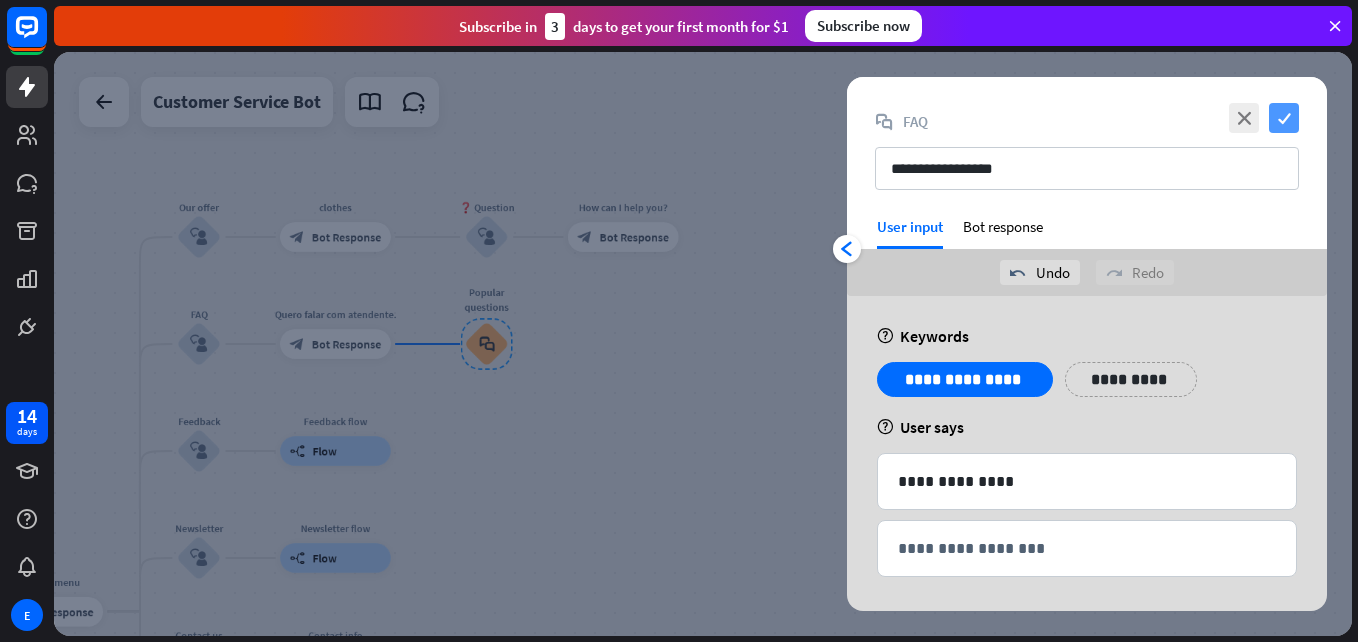 click on "check" at bounding box center (1284, 118) 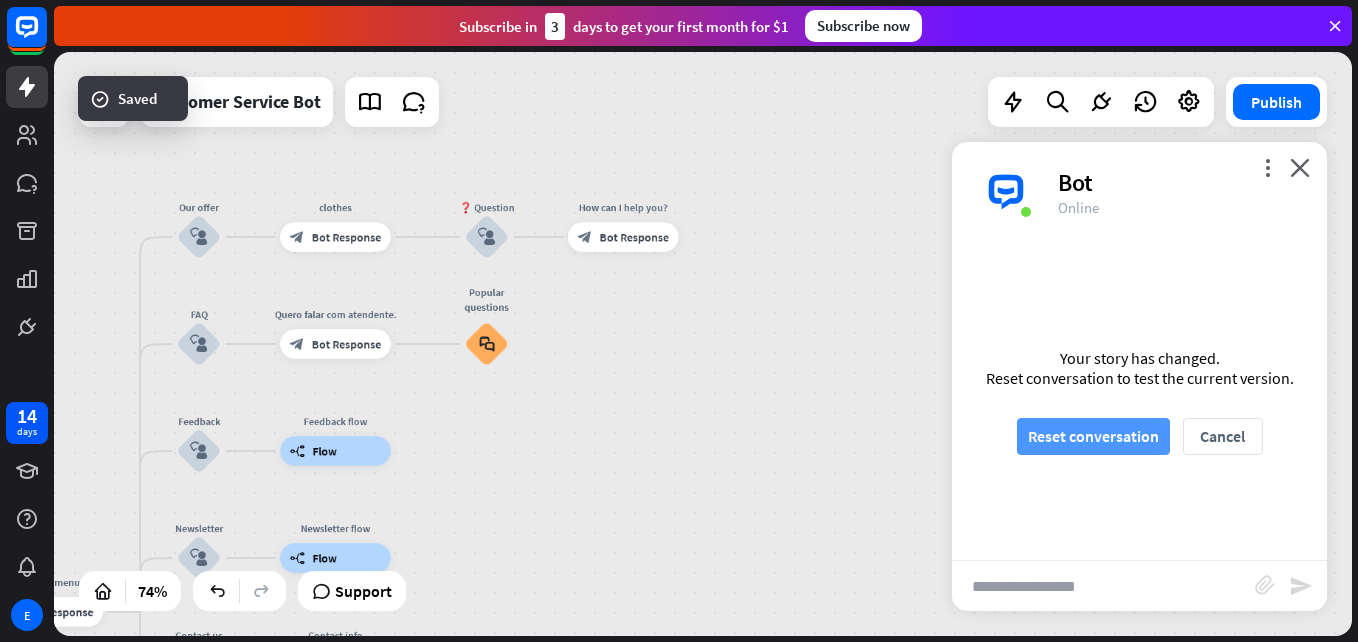 click on "Reset conversation" at bounding box center (1093, 436) 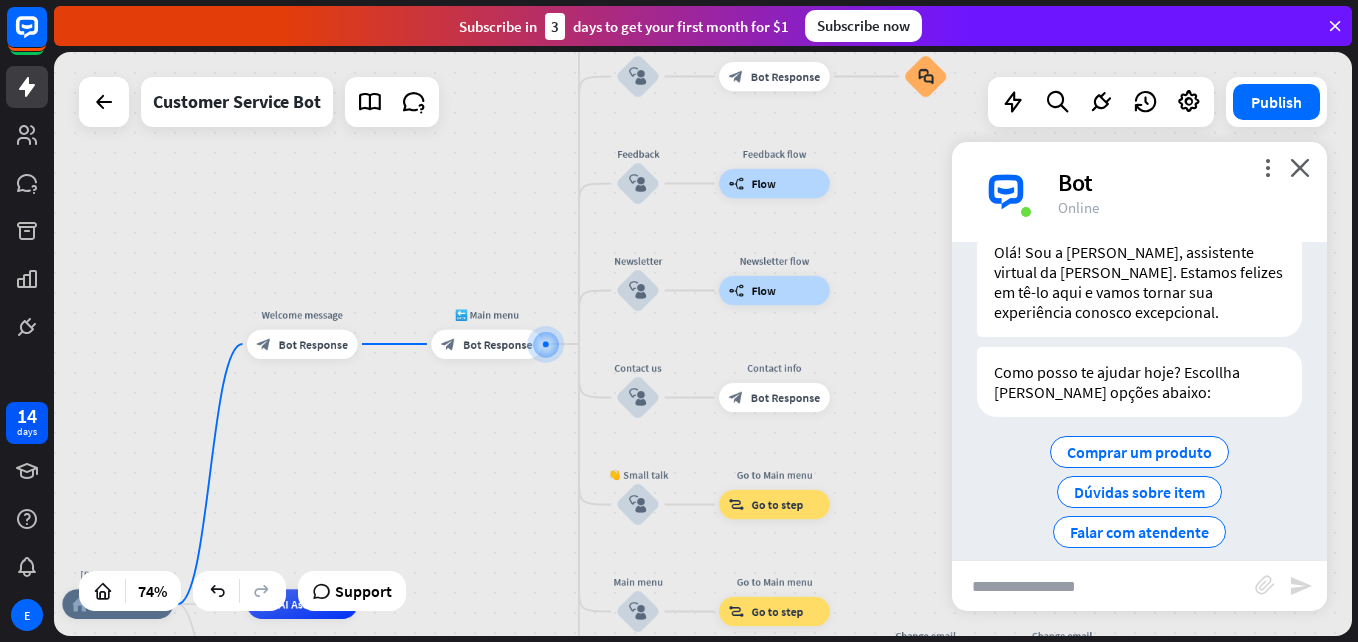 scroll, scrollTop: 95, scrollLeft: 0, axis: vertical 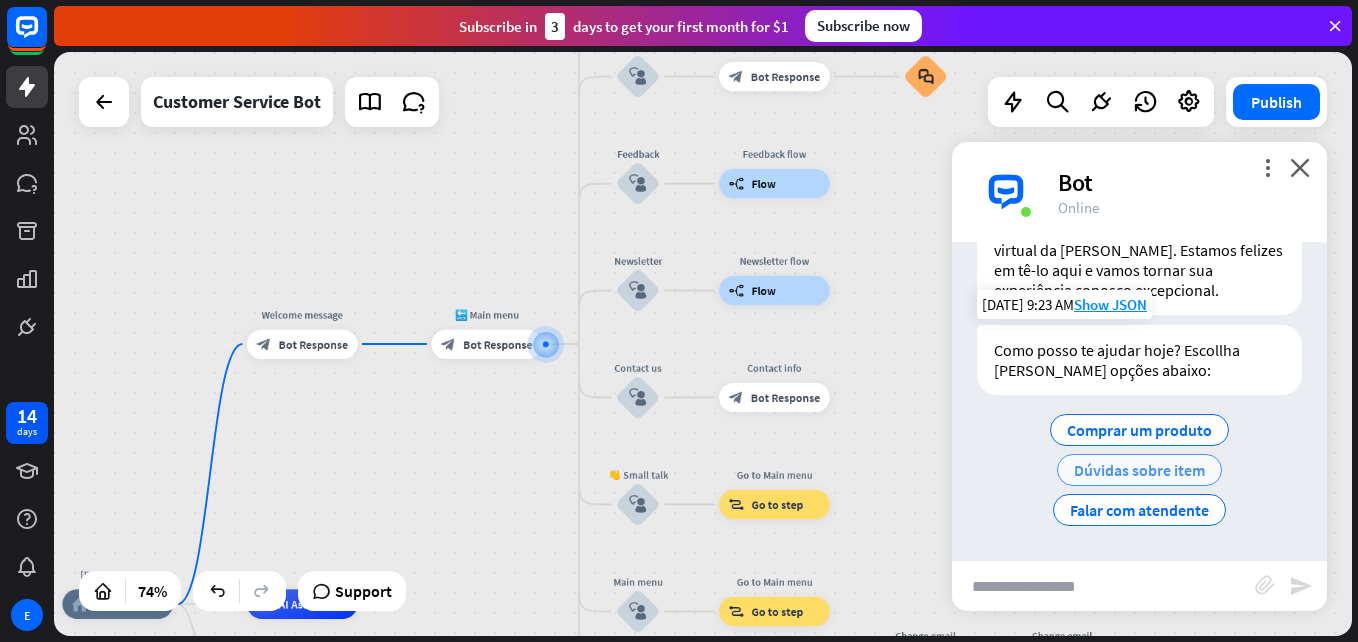 click on "Dúvidas sobre item" at bounding box center (1139, 470) 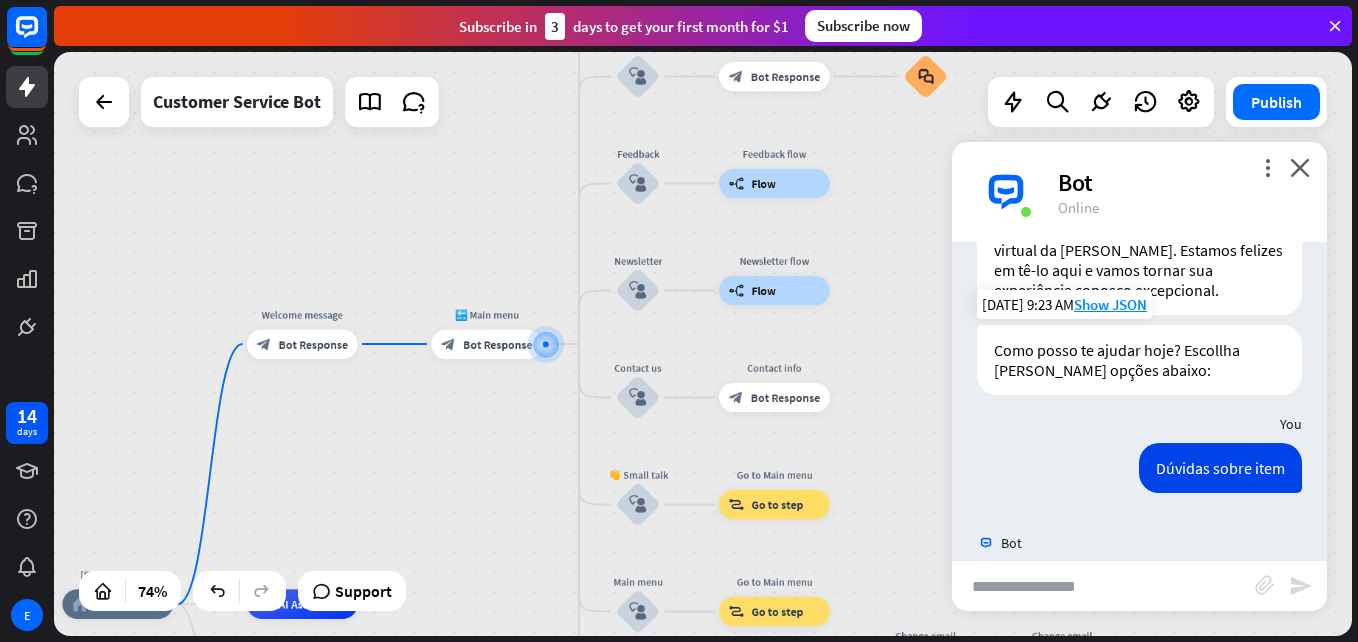 scroll, scrollTop: 58, scrollLeft: 0, axis: vertical 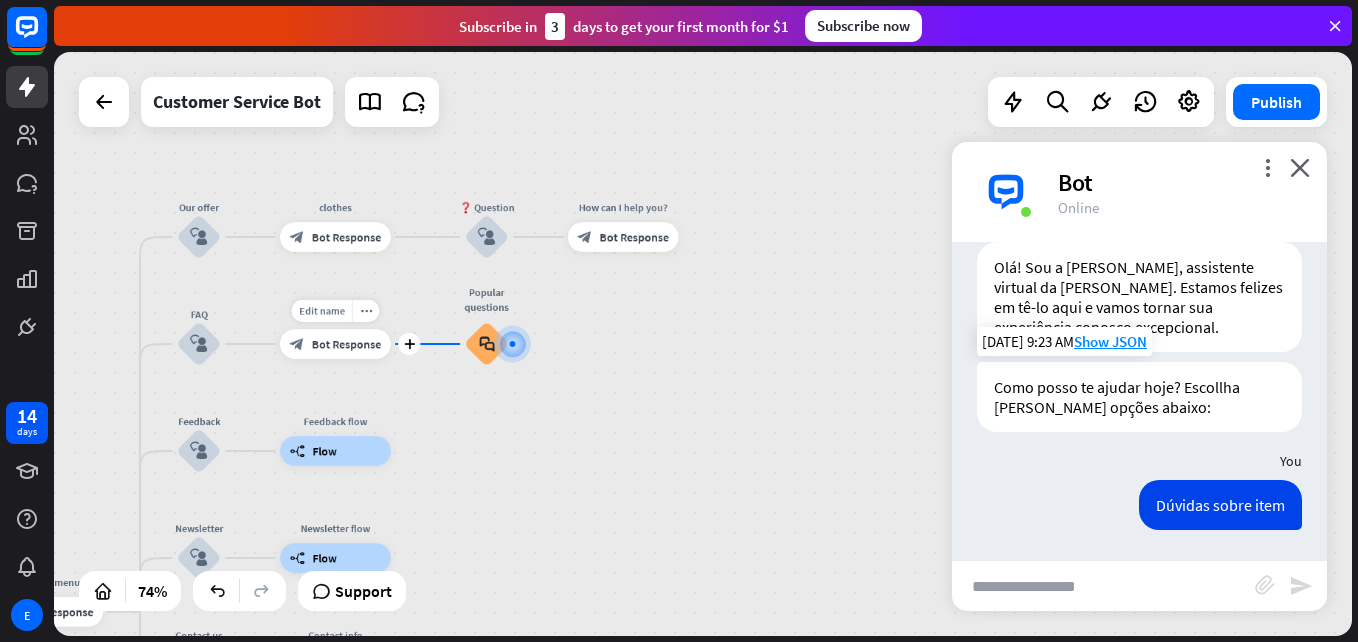 click on "block_bot_response   Bot Response" at bounding box center (335, 344) 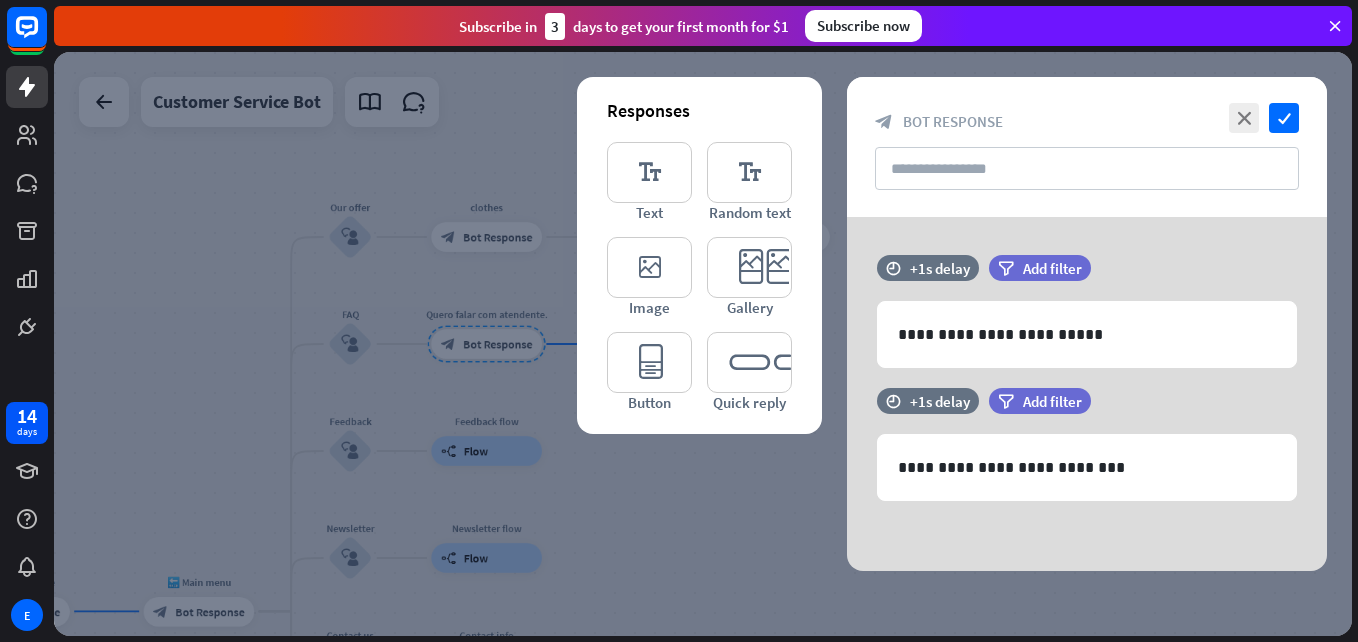 click at bounding box center [703, 344] 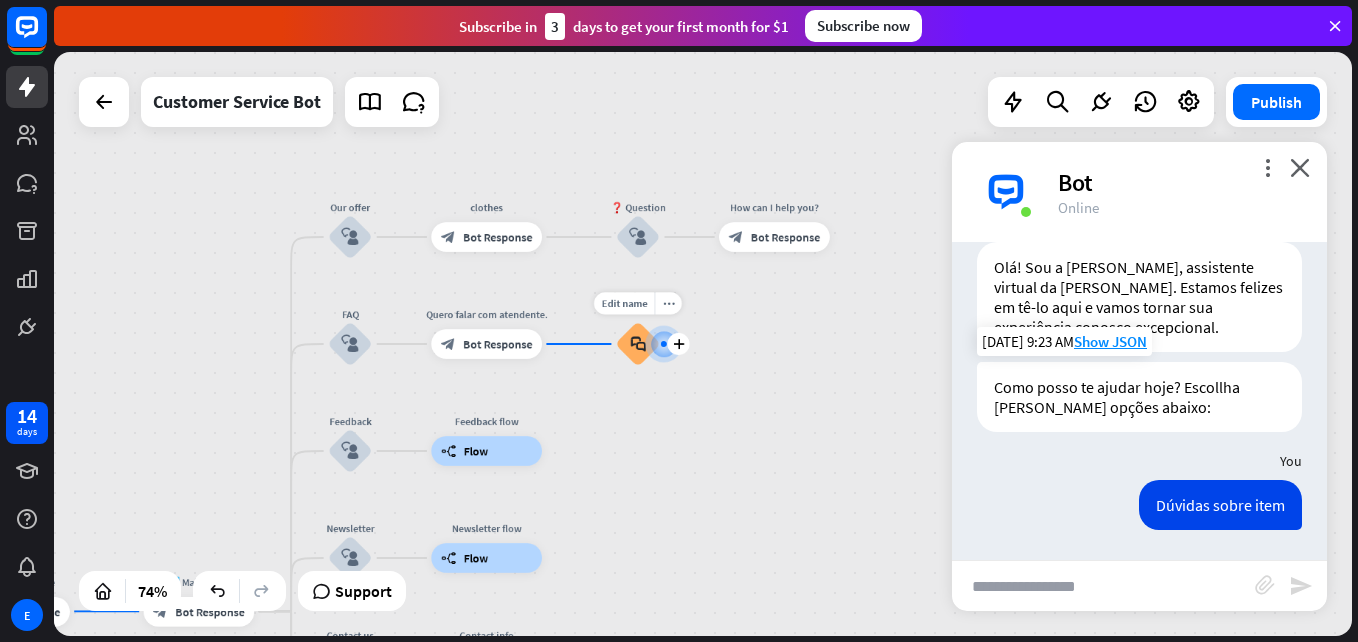 click on "block_faq" at bounding box center [638, 344] 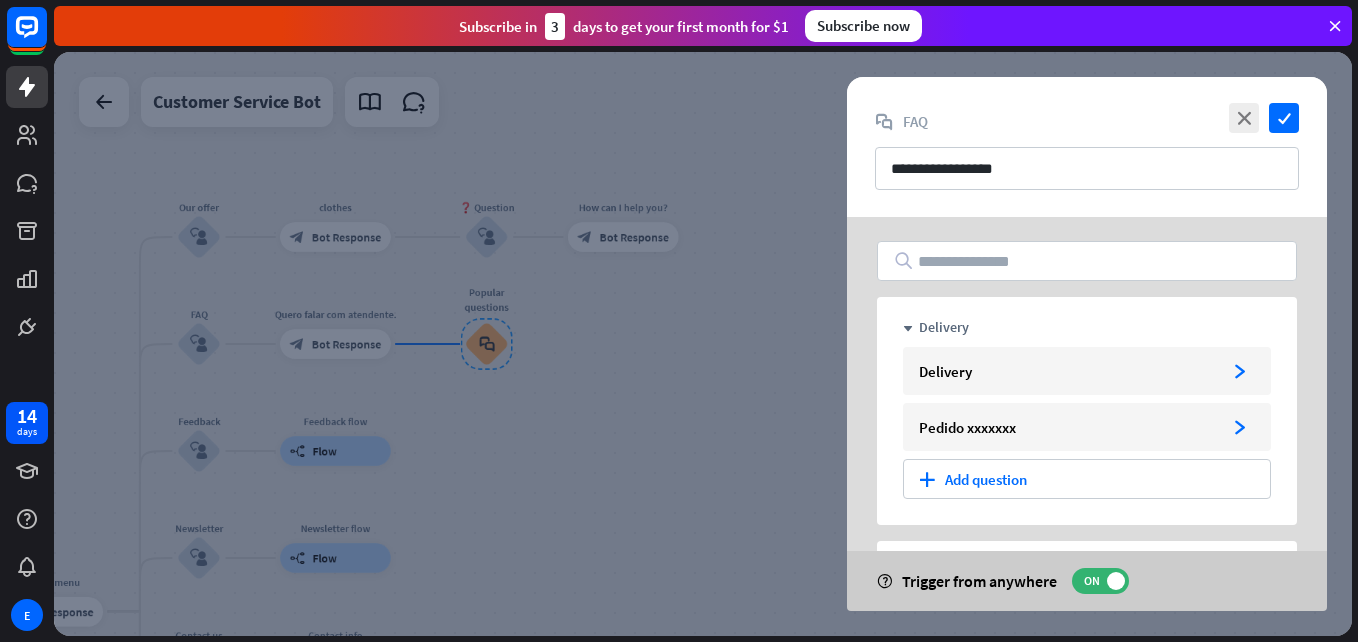click at bounding box center (703, 344) 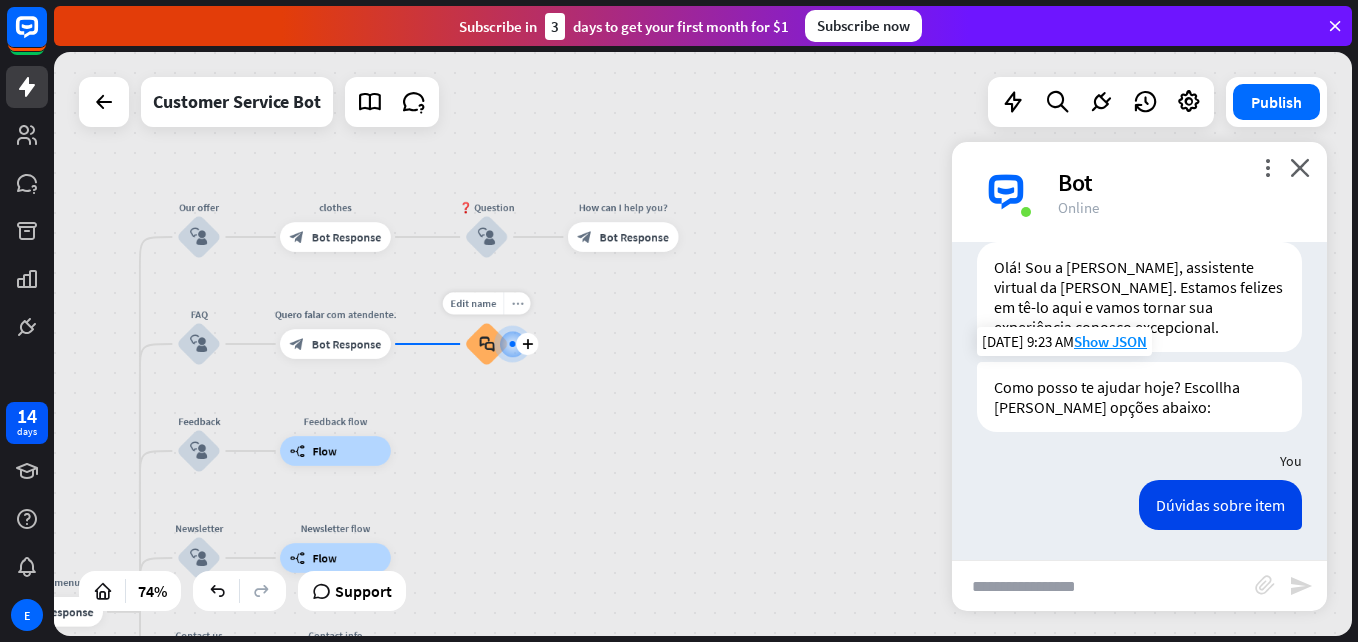 click on "more_horiz" at bounding box center [516, 303] 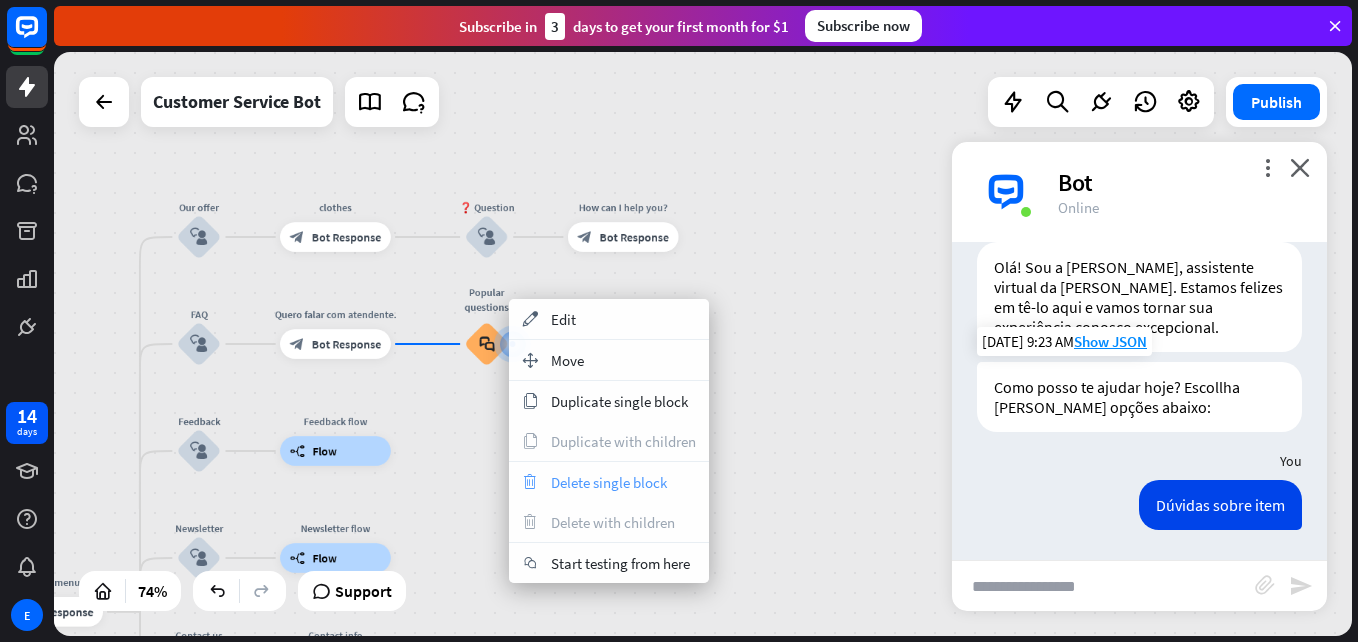 click on "Delete single block" at bounding box center [609, 482] 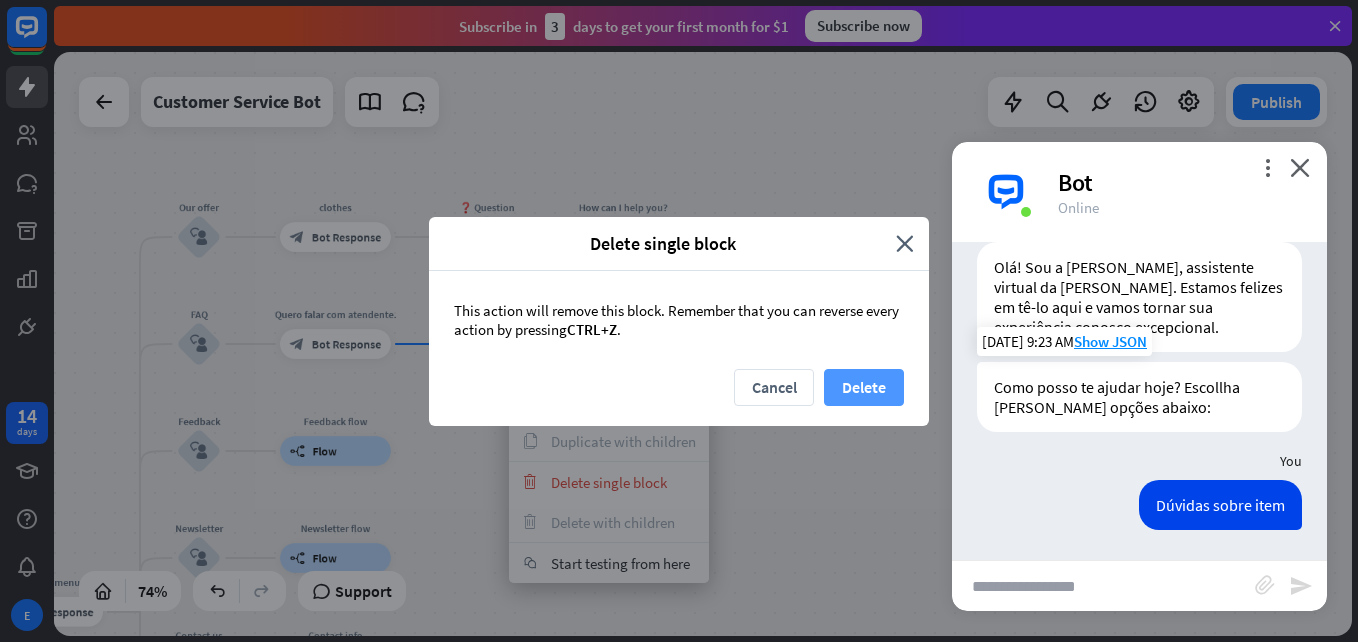 click on "Delete" at bounding box center (864, 387) 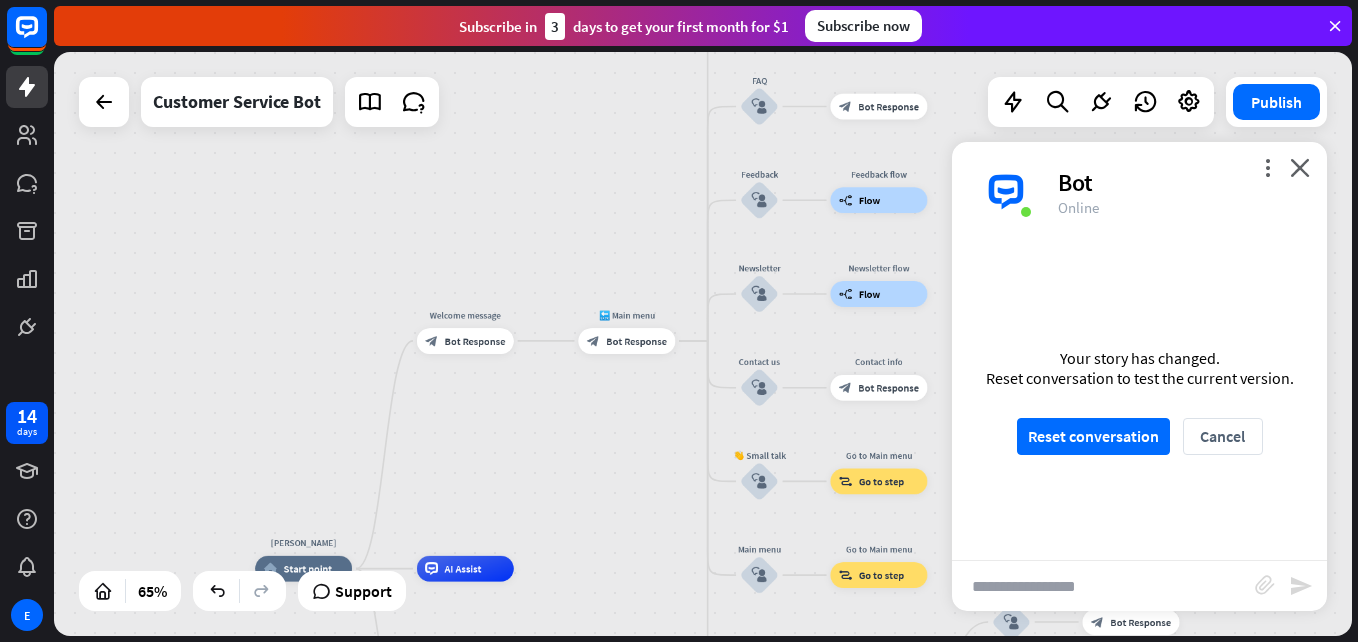 drag, startPoint x: 160, startPoint y: 398, endPoint x: 708, endPoint y: 194, distance: 584.73926 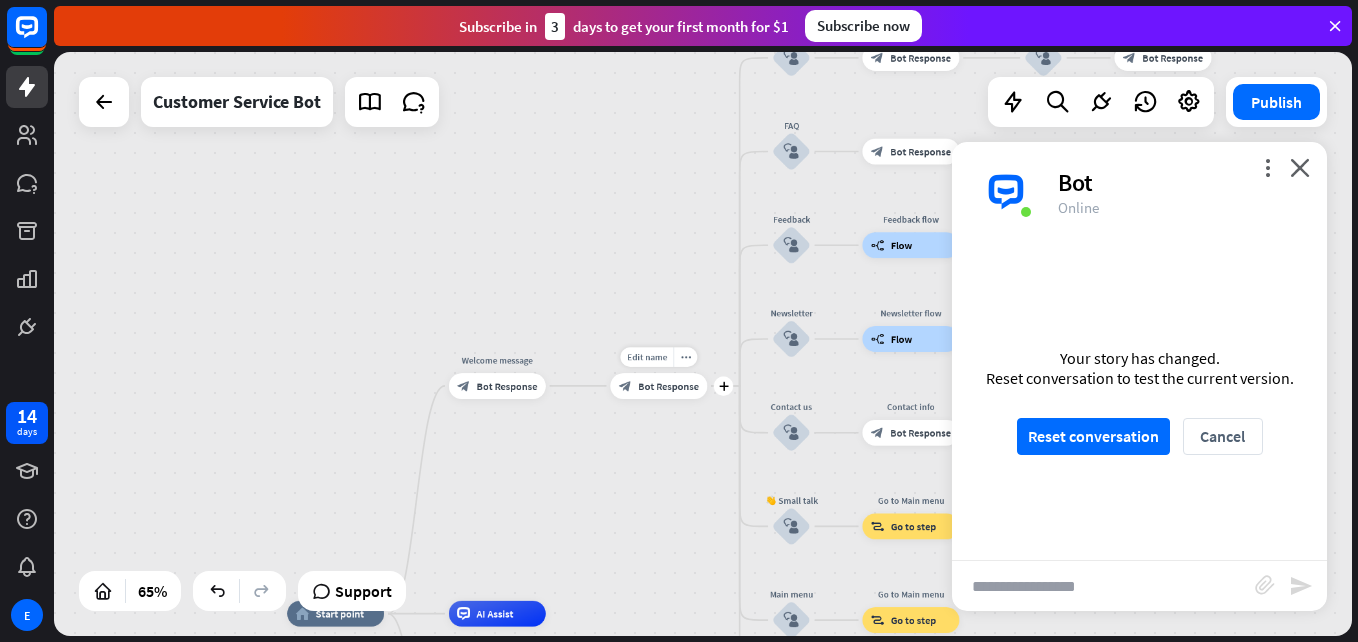 click on "Bot Response" at bounding box center (668, 385) 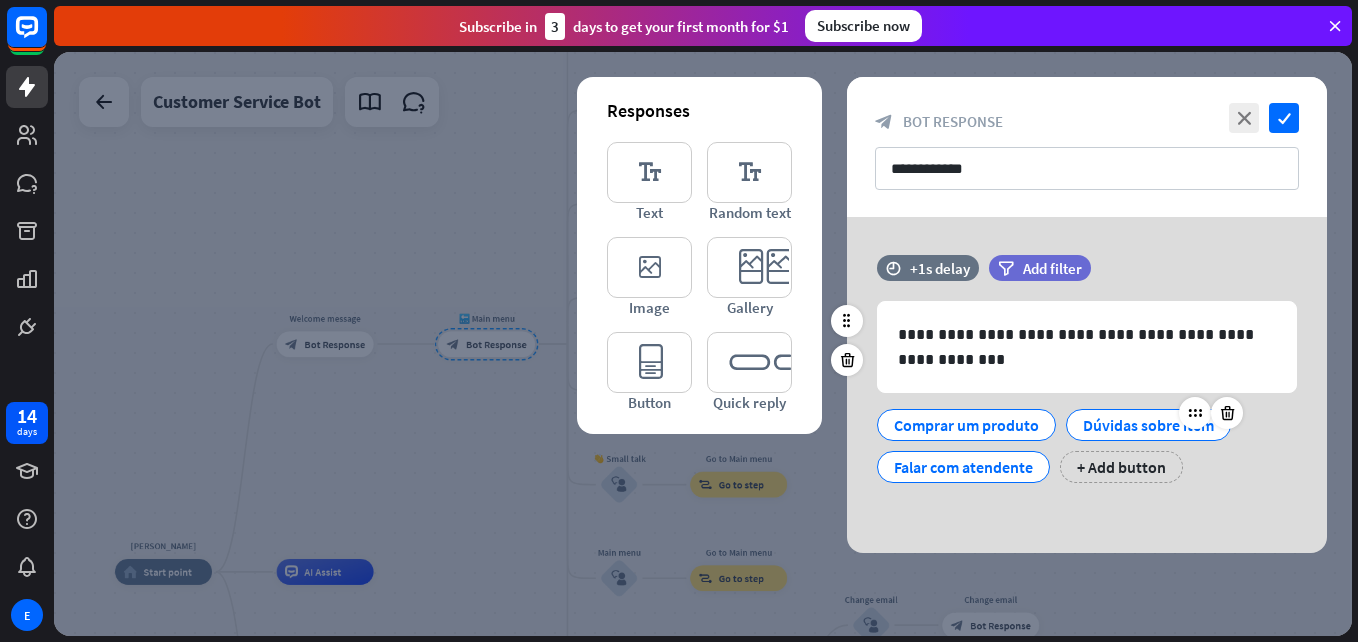 click on "Dúvidas sobre item" at bounding box center [1148, 425] 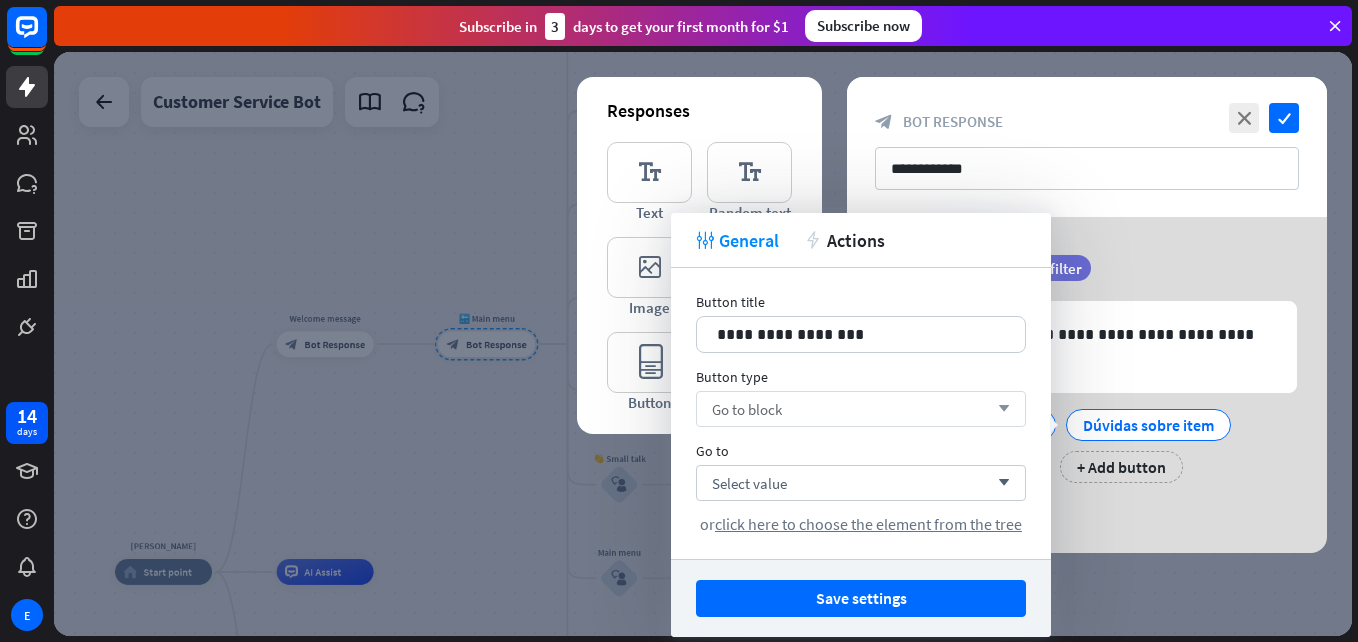 click on "Go to block
arrow_down" at bounding box center (861, 409) 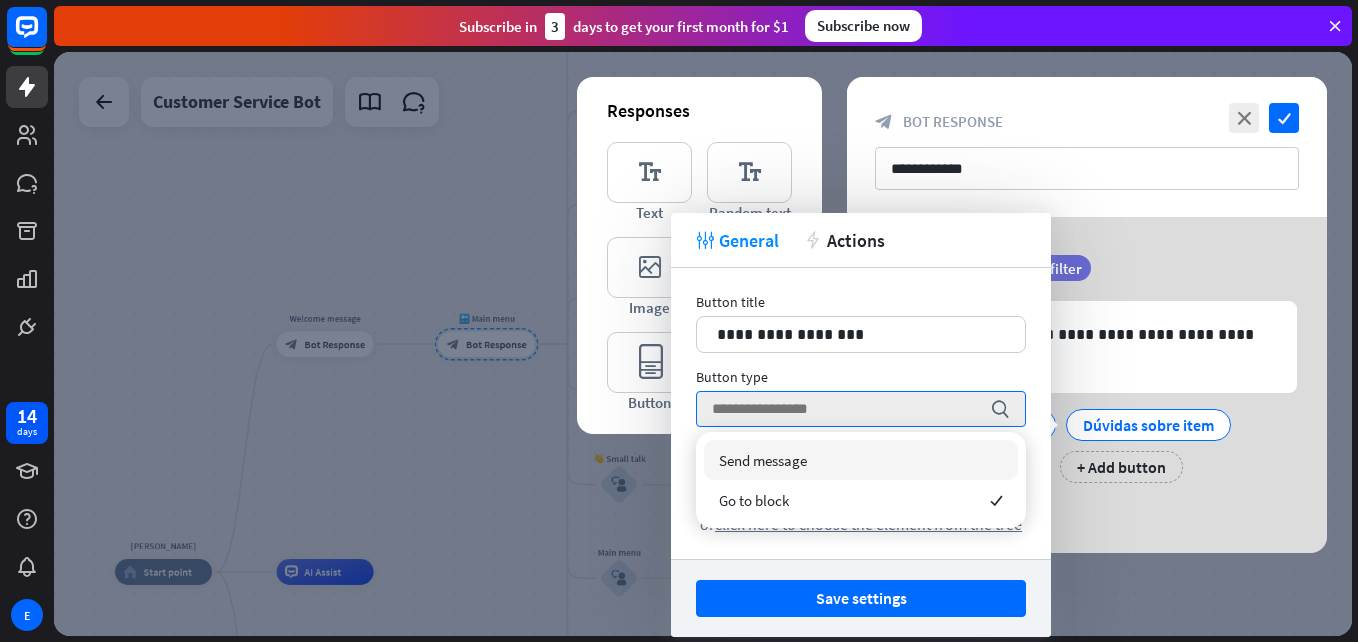 click on "Send message" at bounding box center [861, 460] 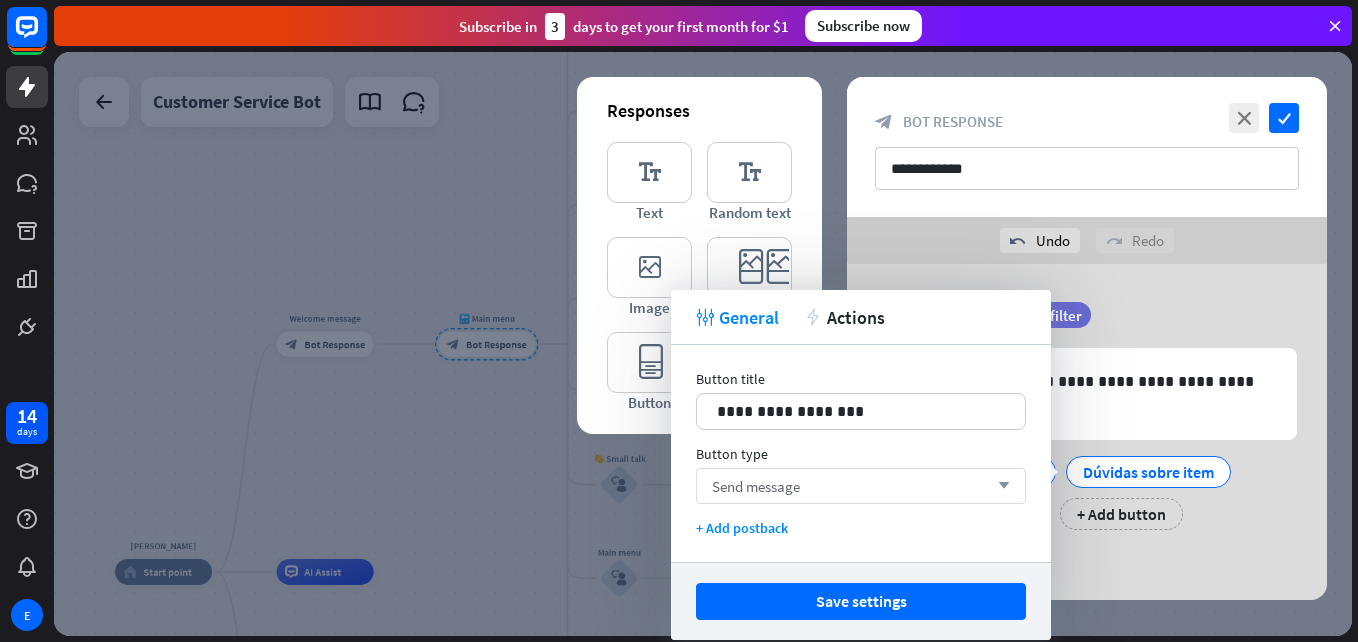 click on "Send message
arrow_down" at bounding box center (861, 486) 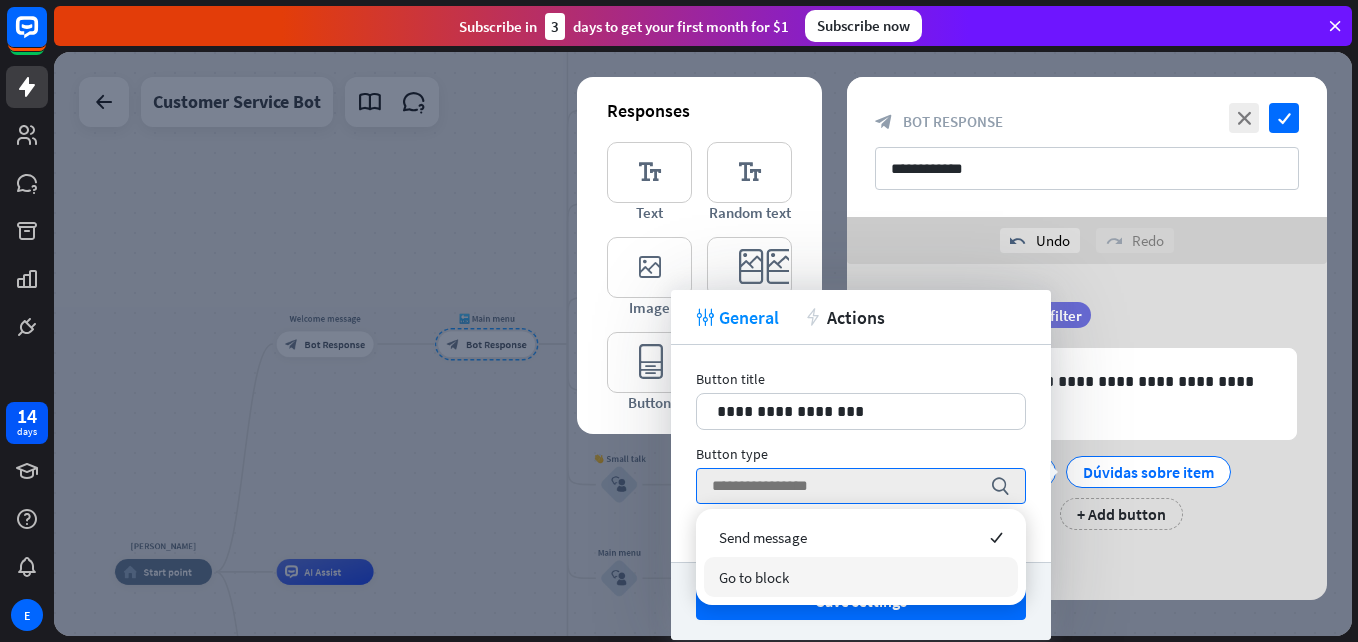 click on "Go to block" at bounding box center [861, 577] 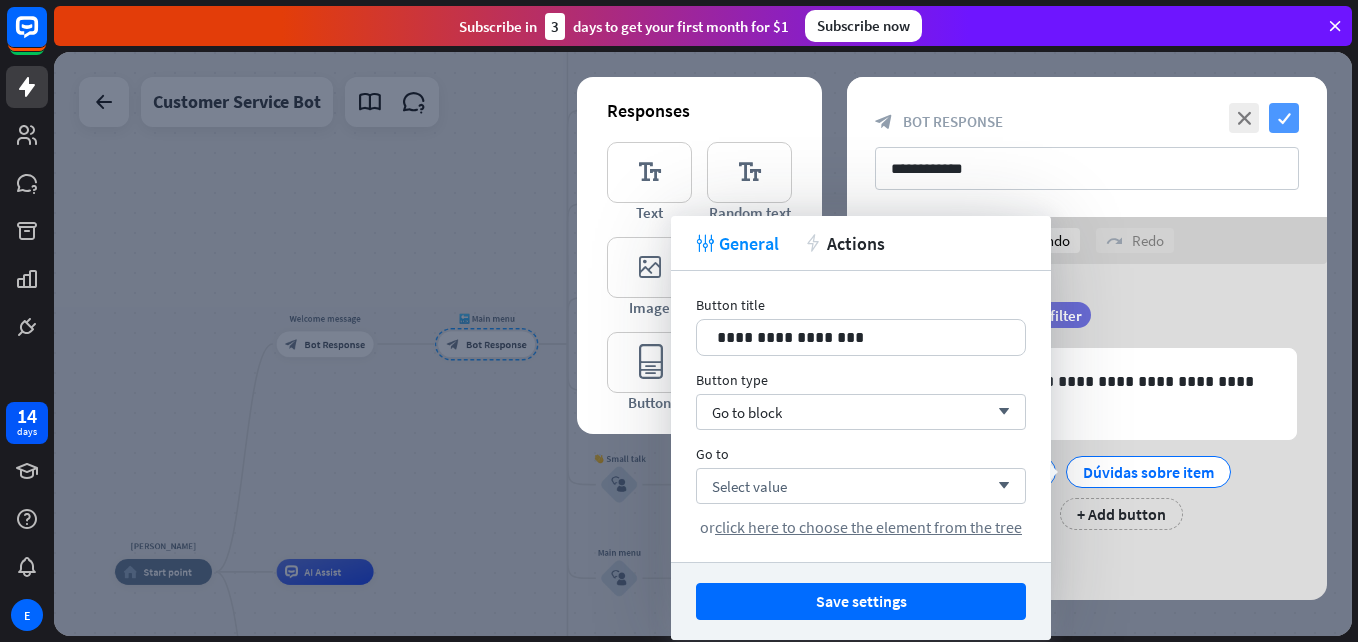 click on "check" at bounding box center [1284, 118] 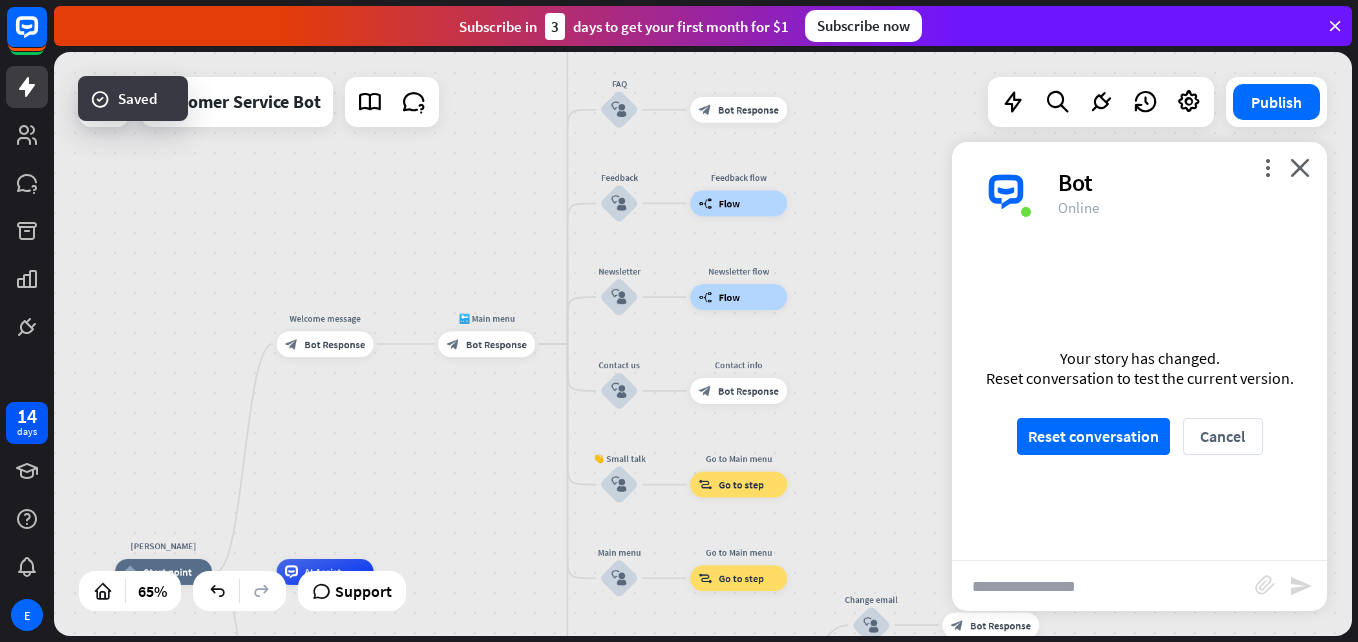 click on "Your story has changed.
Reset conversation to test the current version.
Reset conversation
Cancel" at bounding box center (1139, 401) 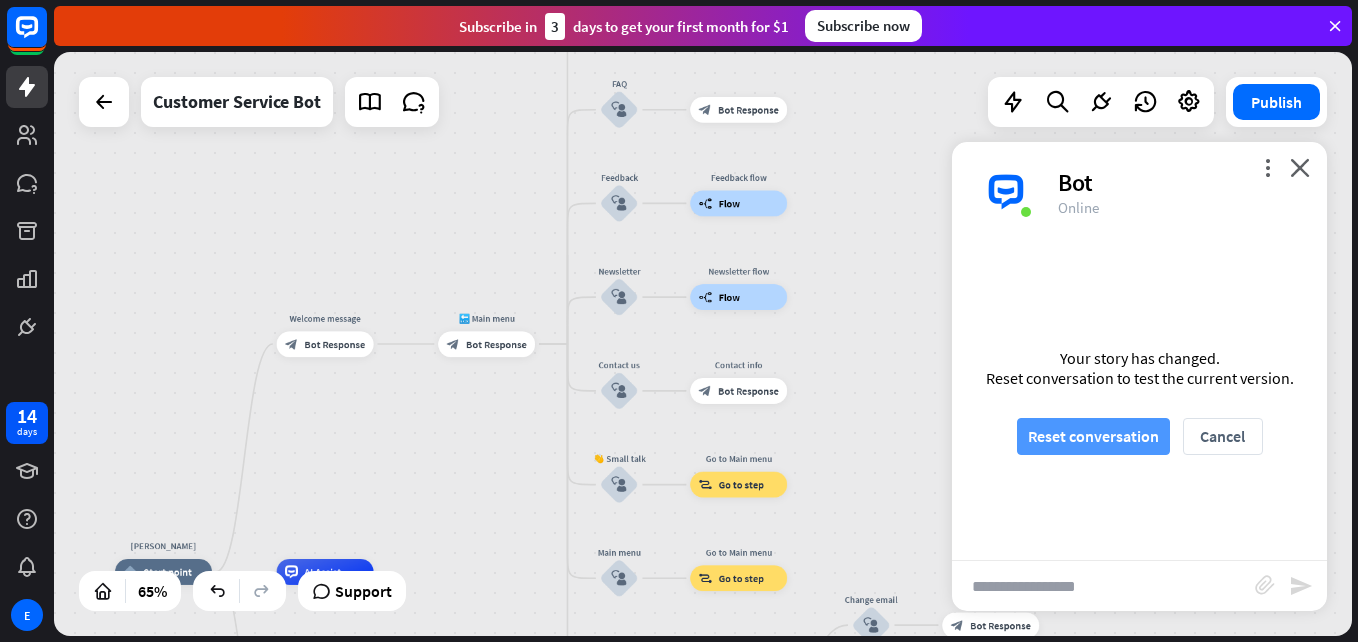 click on "Reset conversation" at bounding box center (1093, 436) 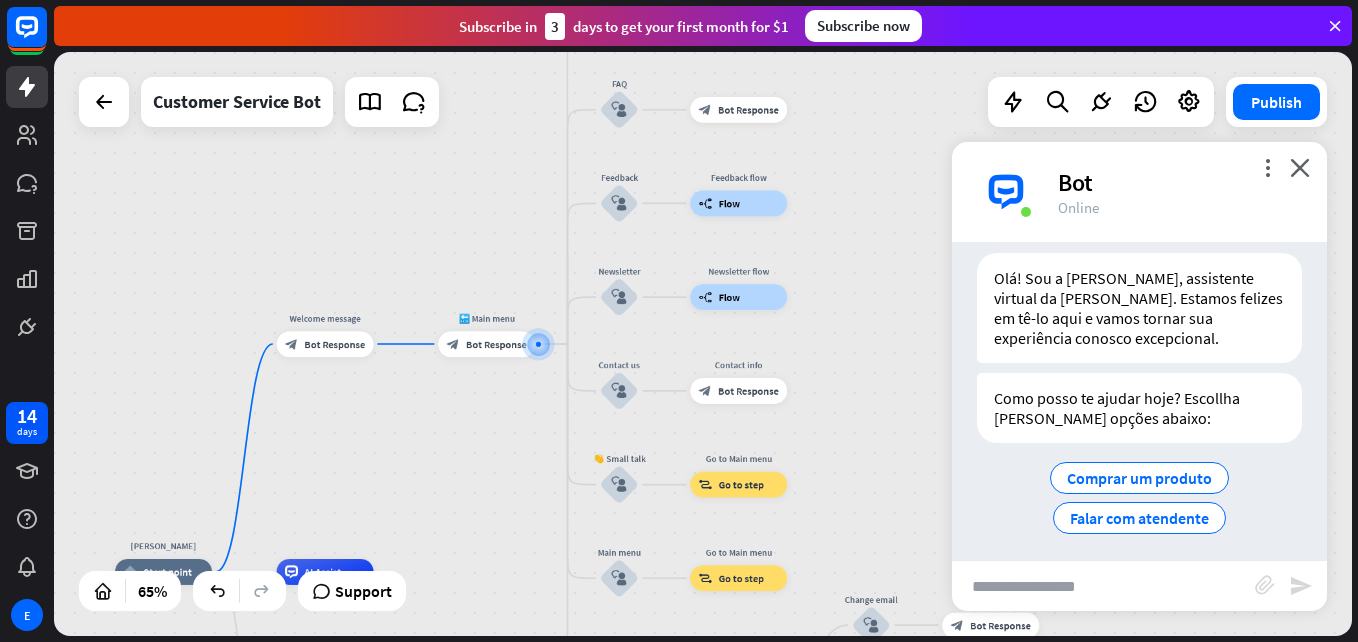 scroll, scrollTop: 55, scrollLeft: 0, axis: vertical 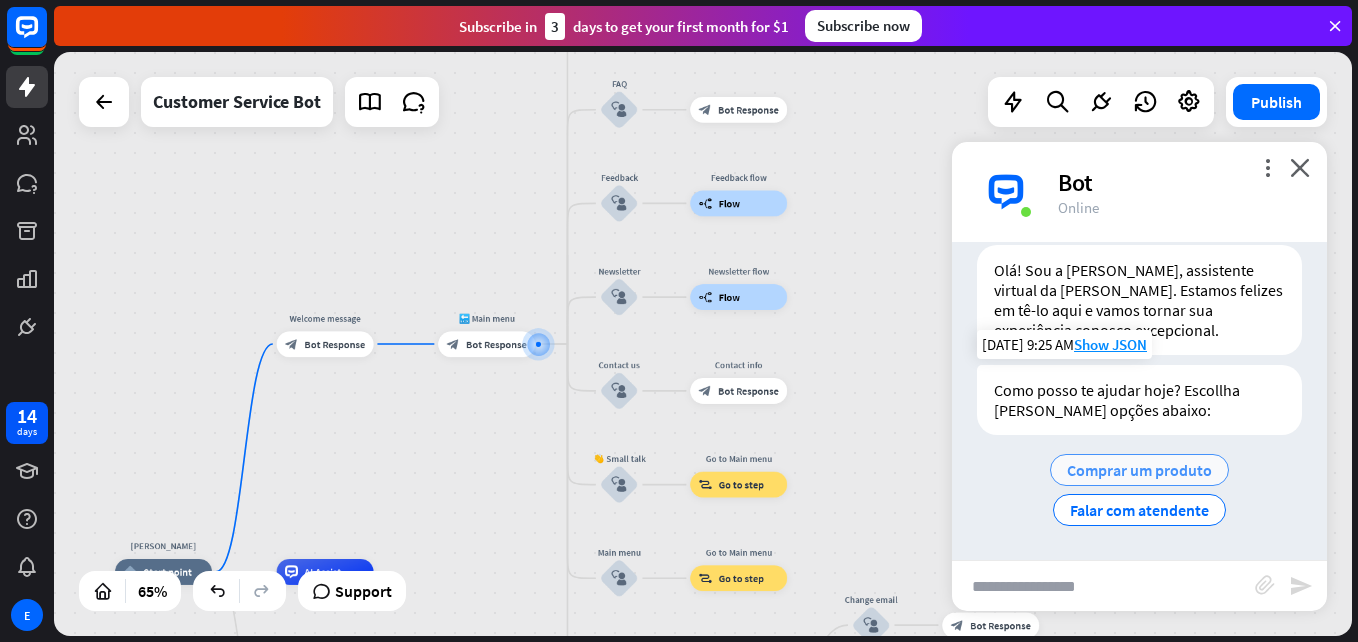 click on "Comprar um produto" at bounding box center [1139, 470] 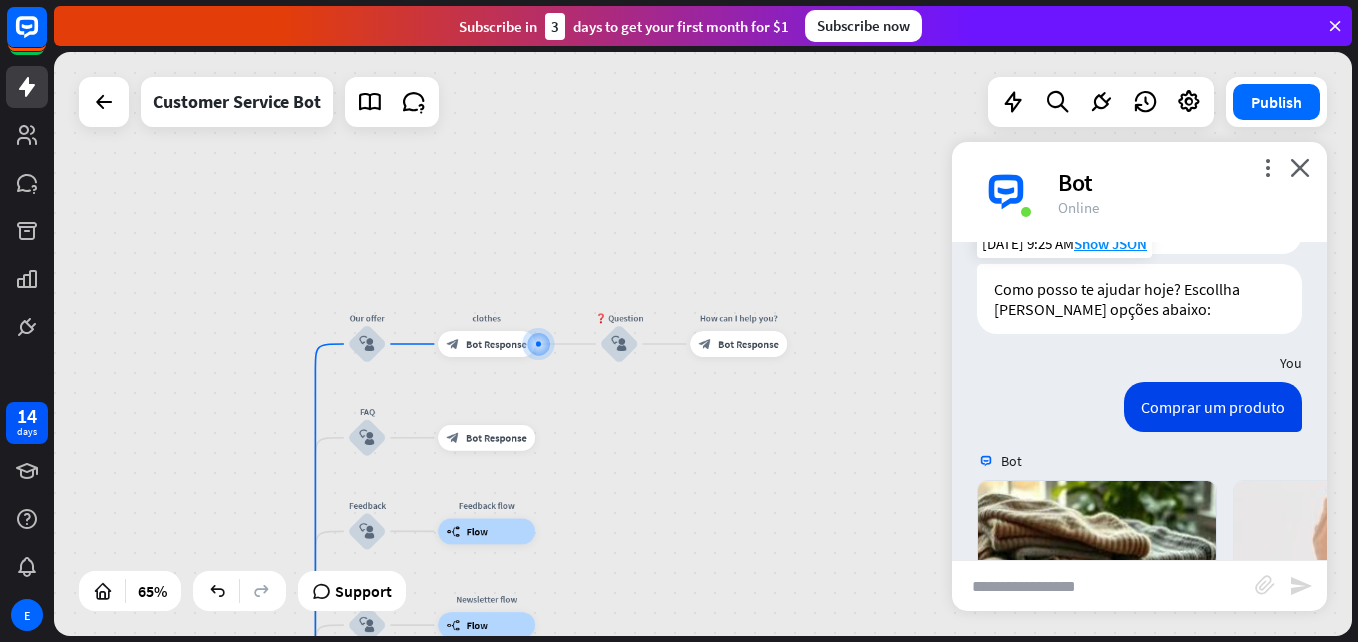 scroll, scrollTop: 477, scrollLeft: 0, axis: vertical 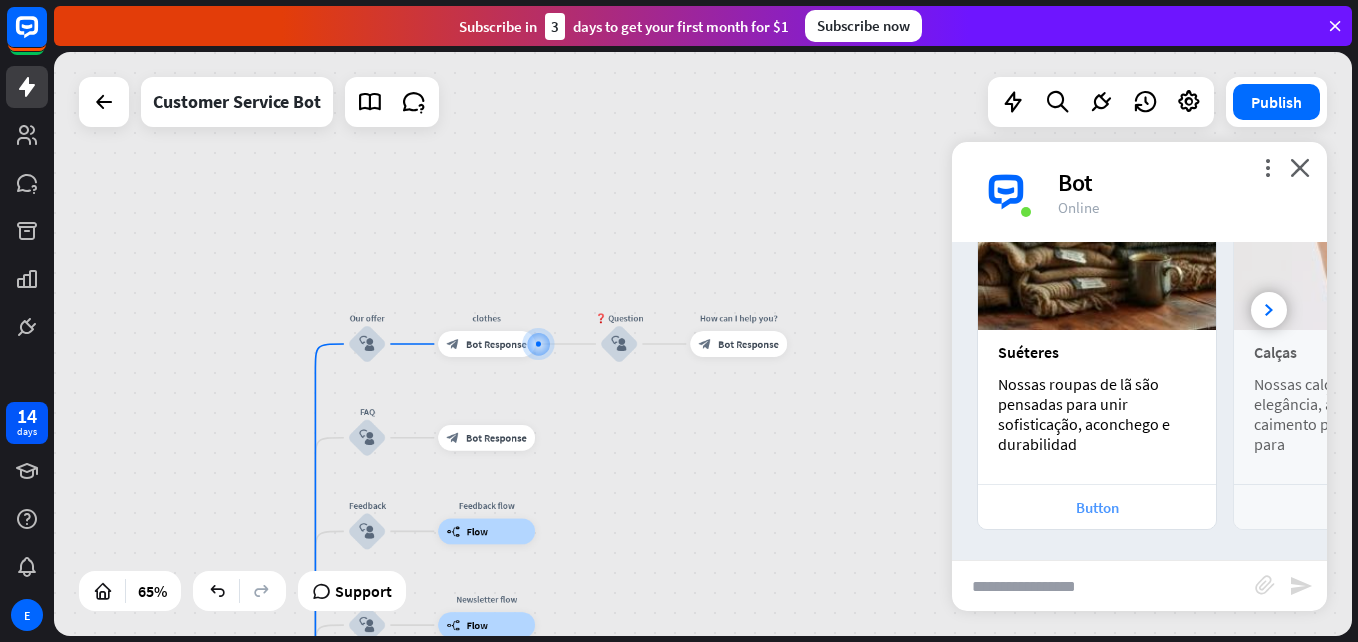 click on "Button" at bounding box center (1097, 507) 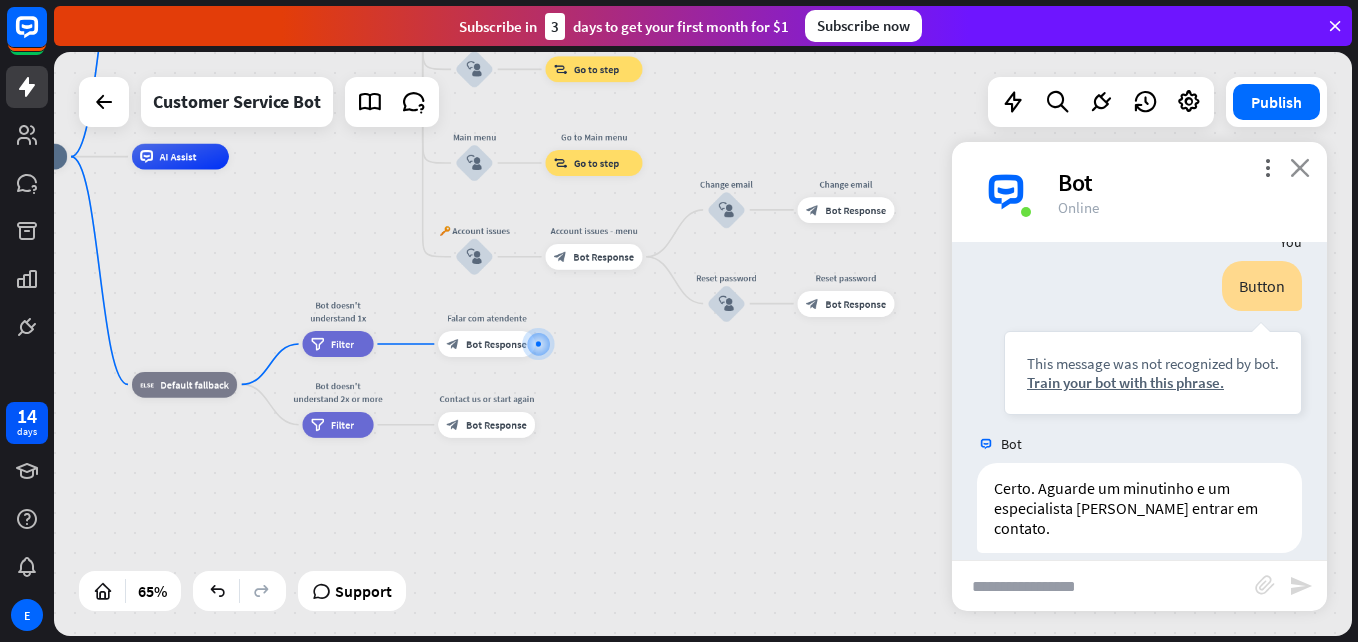 scroll, scrollTop: 797, scrollLeft: 0, axis: vertical 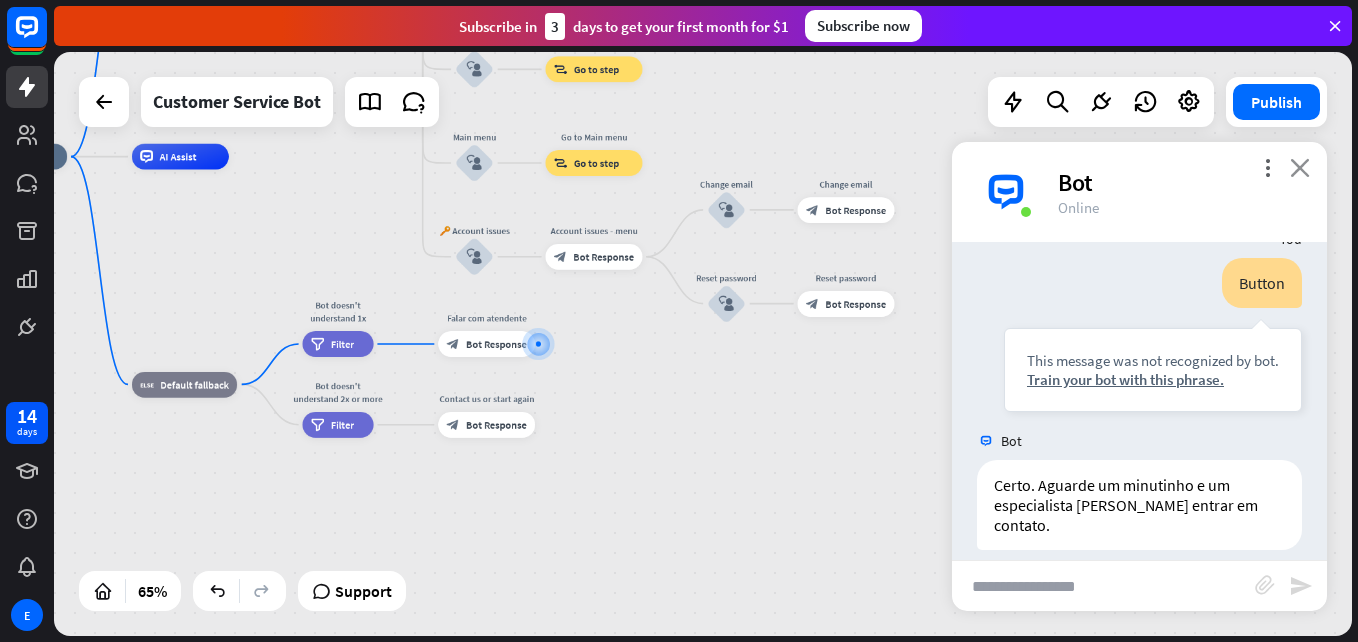 click on "close" at bounding box center [1300, 167] 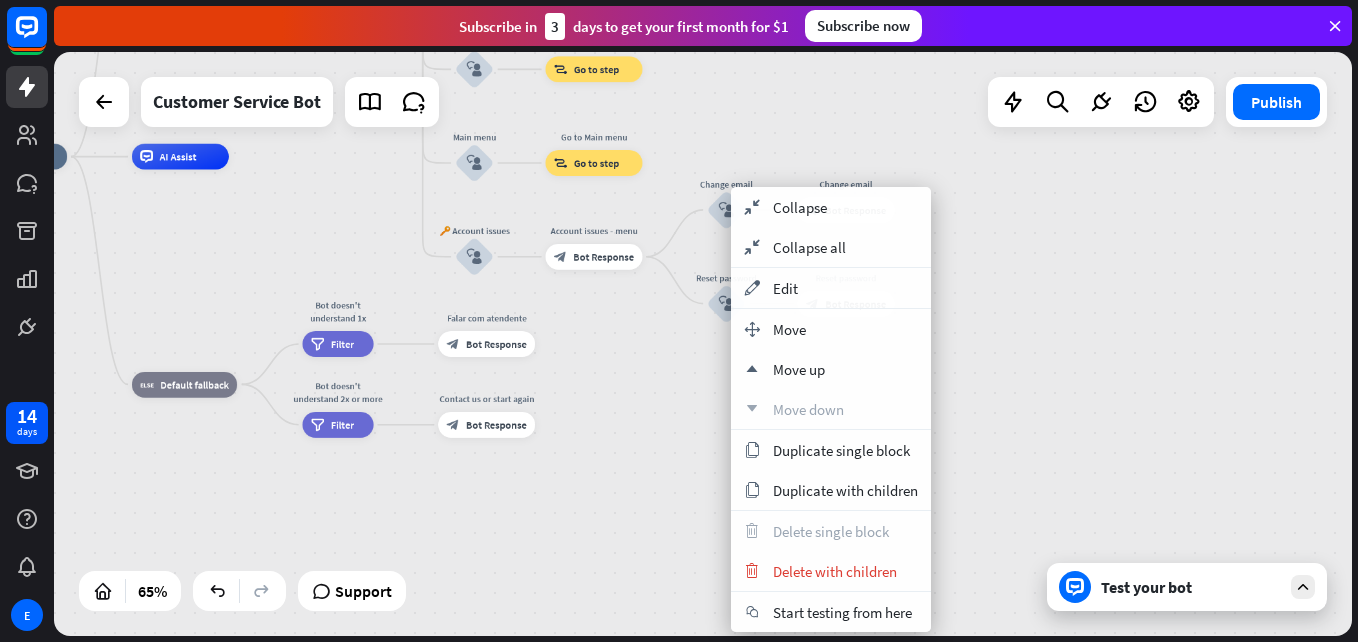 click on "[PERSON_NAME]   home_2   Start point                 Welcome message   block_bot_response   Bot Response                 🔙 Main menu   block_bot_response   Bot Response                 Our offer   block_user_input                 clothes   block_bot_response   Bot Response                 ❓ Question   block_user_input                 How can I help you?   block_bot_response   Bot Response                 FAQ   block_user_input                   block_bot_response   Bot Response                 Feedback   block_user_input                 Feedback flow   builder_tree   Flow                 Newsletter   block_user_input                 Newsletter flow   builder_tree   Flow                 Contact us   block_user_input                 Contact info   block_bot_response   Bot Response                 👋 Small talk   block_user_input                 Go to Main menu   block_goto   Go to step                 Main menu   block_user_input                 Go to Main menu   block_goto   Go to step" at bounding box center (703, 344) 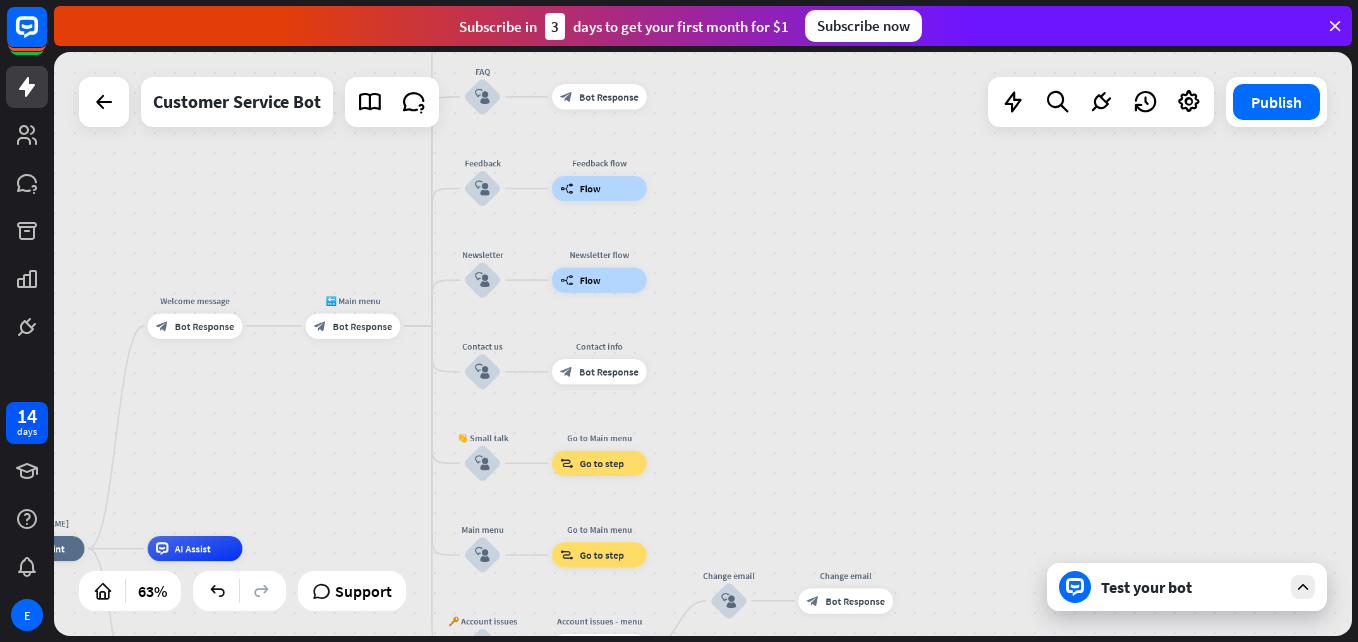drag, startPoint x: 1032, startPoint y: 294, endPoint x: 997, endPoint y: 693, distance: 400.53214 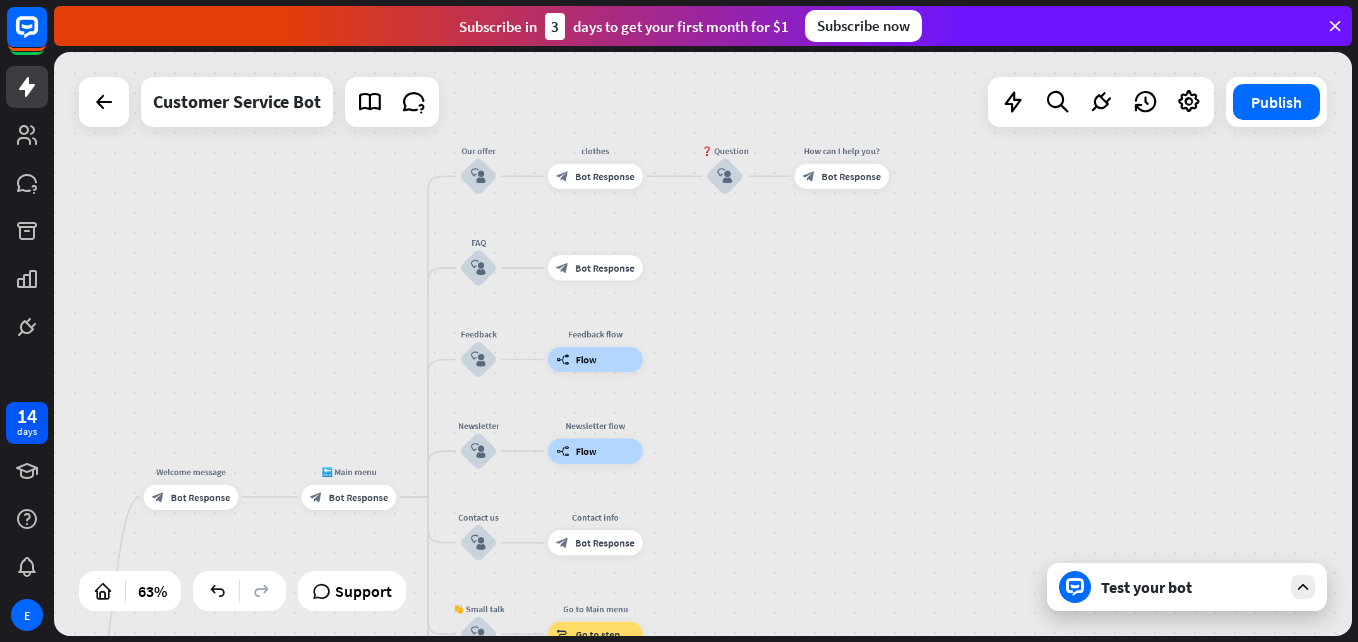 drag, startPoint x: 835, startPoint y: 402, endPoint x: 843, endPoint y: 569, distance: 167.19151 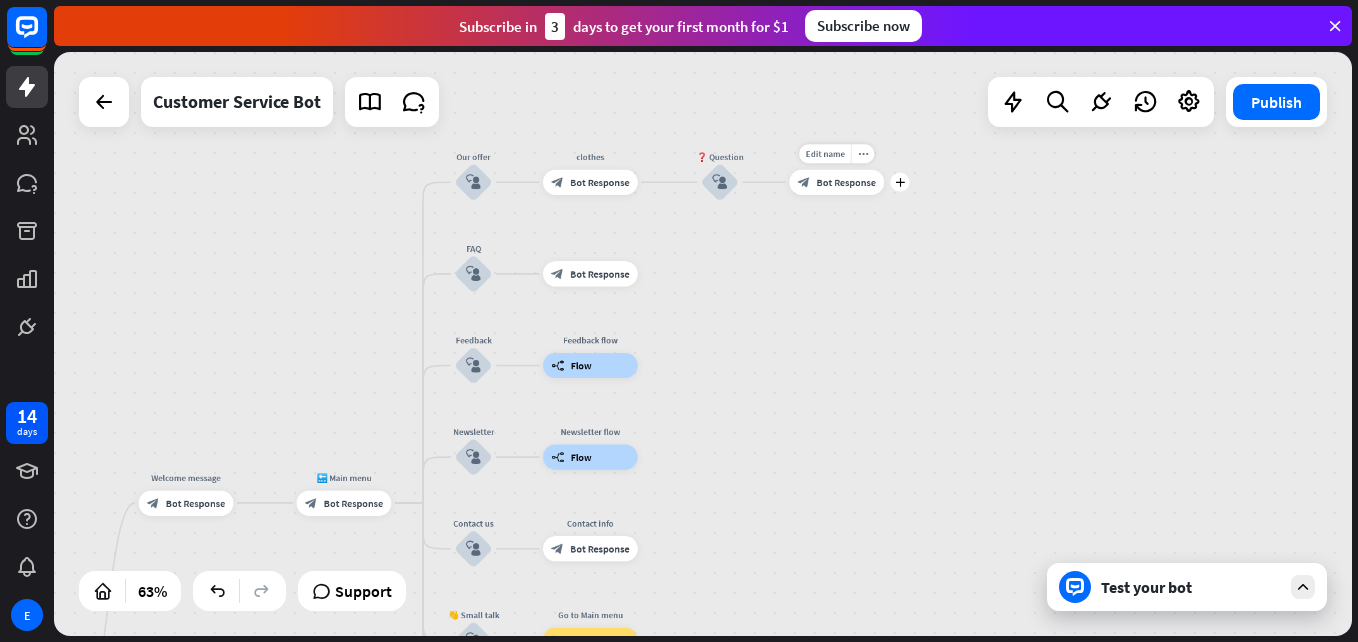 click on "Bot Response" at bounding box center (846, 182) 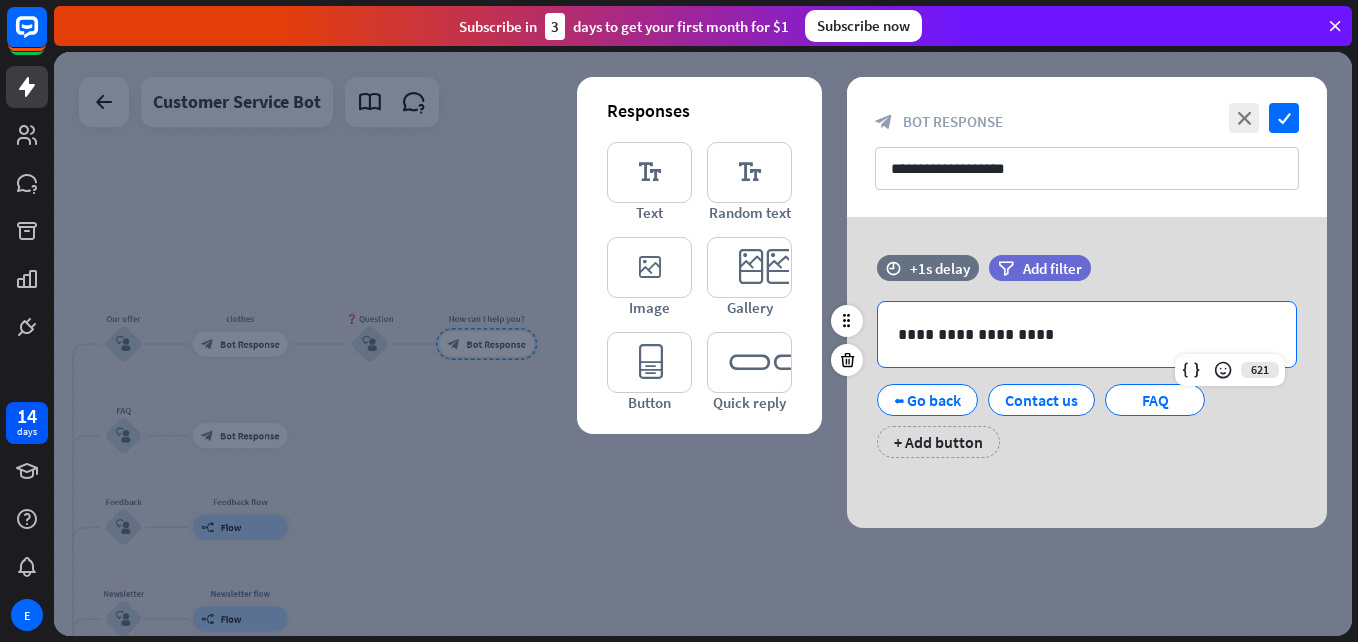 click on "**********" at bounding box center [1087, 334] 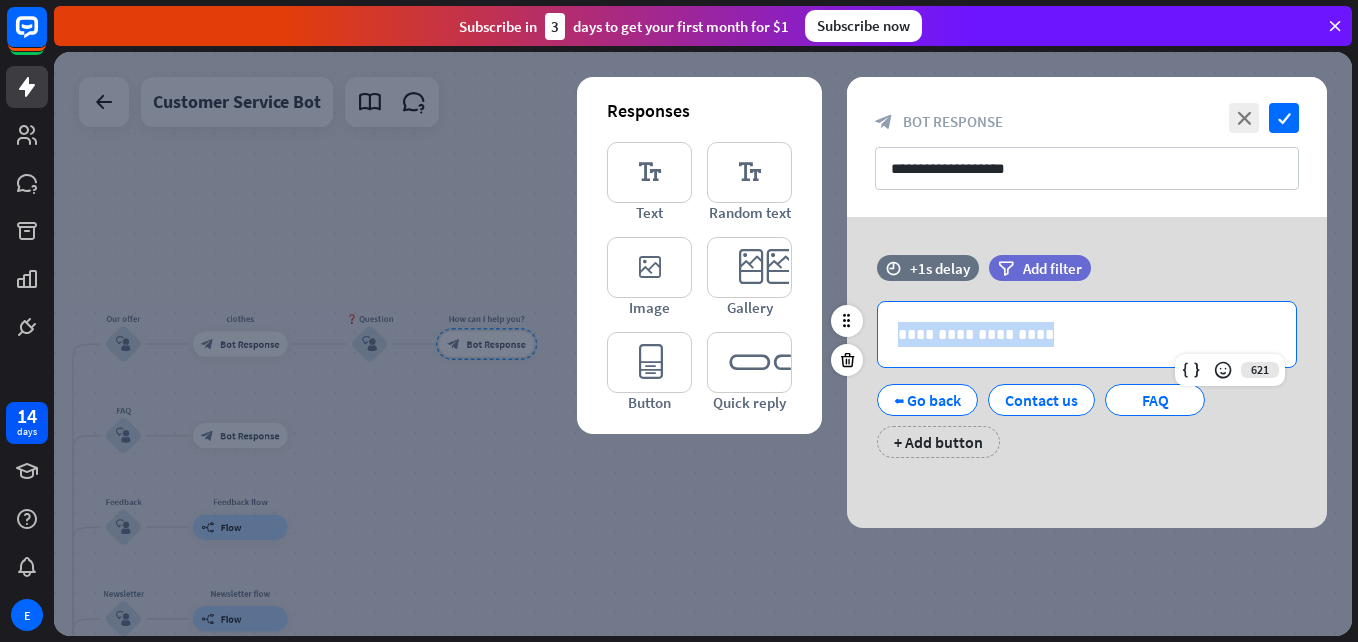 drag, startPoint x: 1073, startPoint y: 344, endPoint x: 879, endPoint y: 341, distance: 194.0232 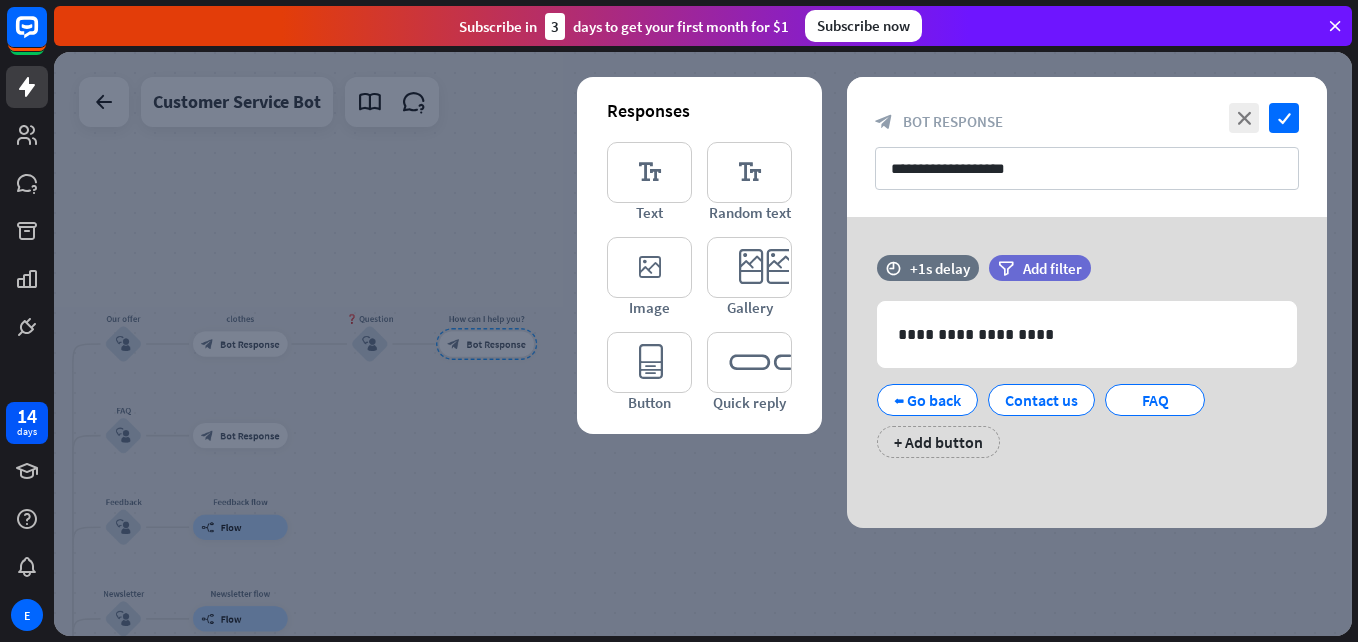 click at bounding box center (703, 344) 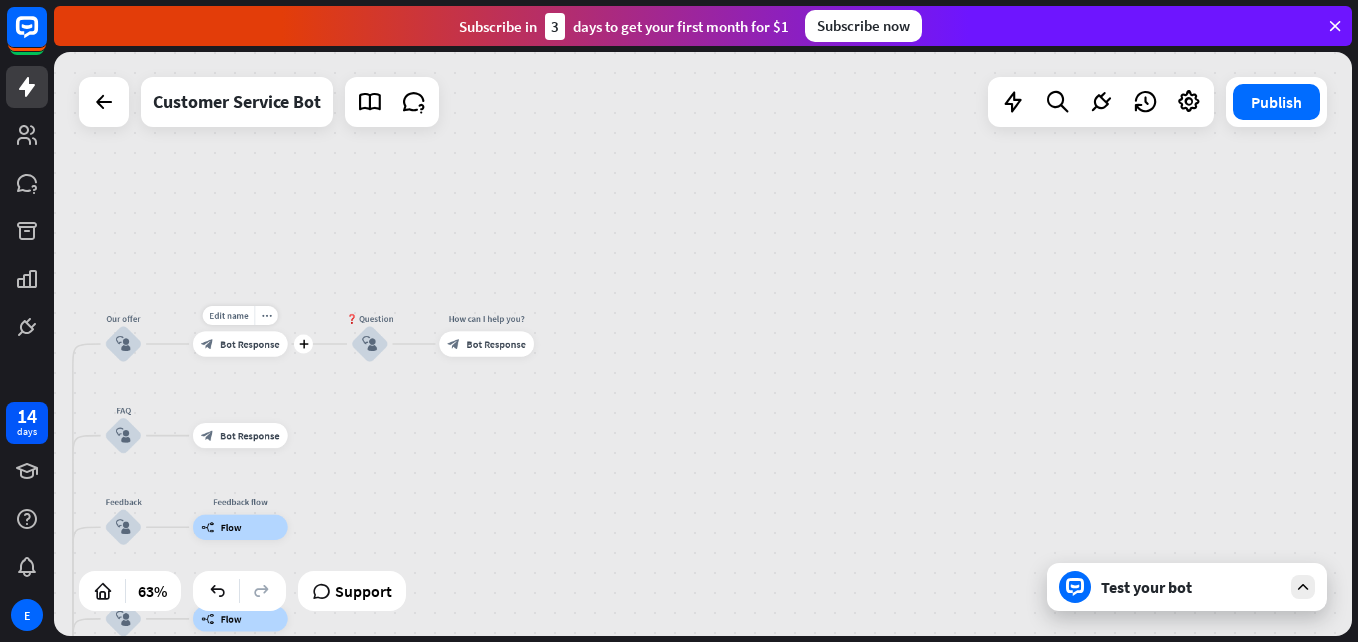 click on "Edit name   more_horiz         plus     block_bot_response   Bot Response" at bounding box center (240, 343) 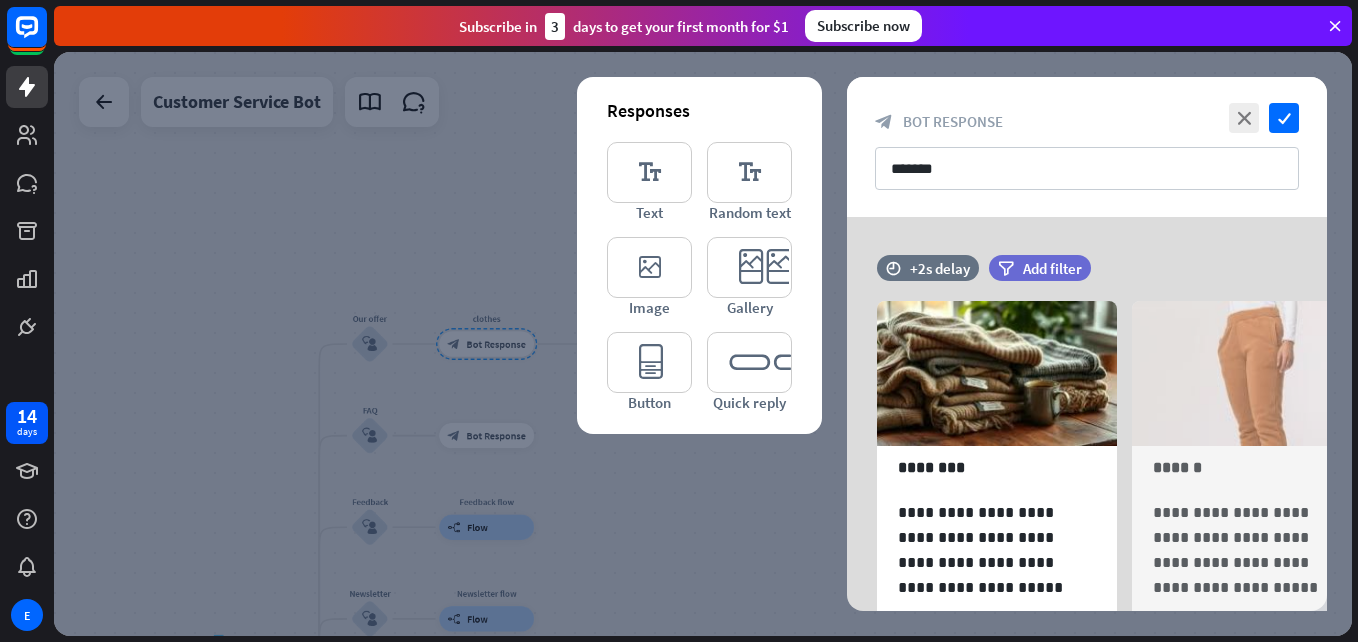click at bounding box center [703, 344] 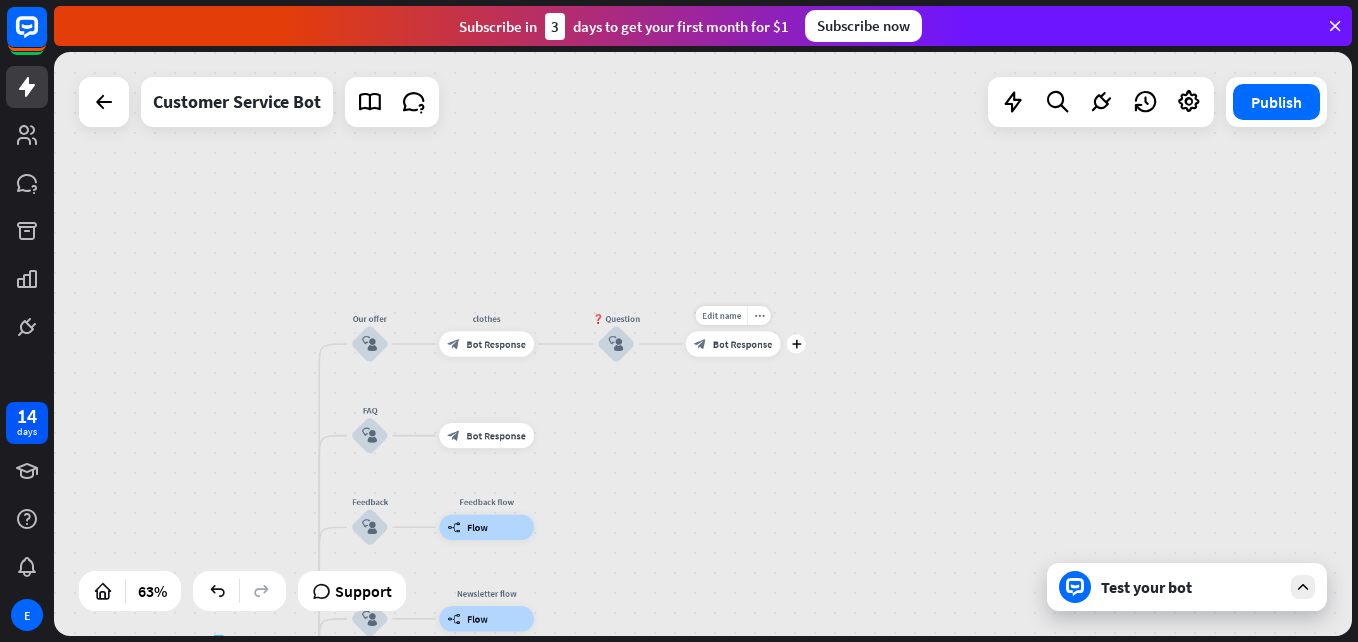 click on "block_bot_response" at bounding box center (700, 344) 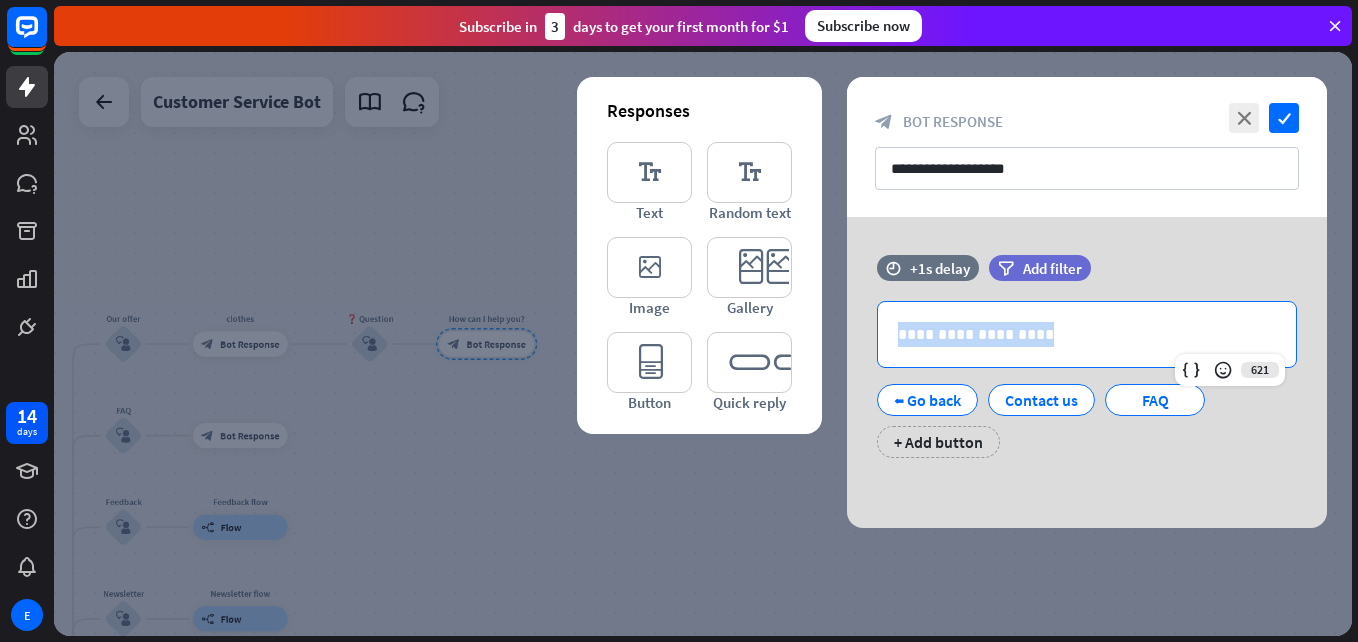 drag, startPoint x: 1062, startPoint y: 338, endPoint x: 819, endPoint y: 342, distance: 243.03291 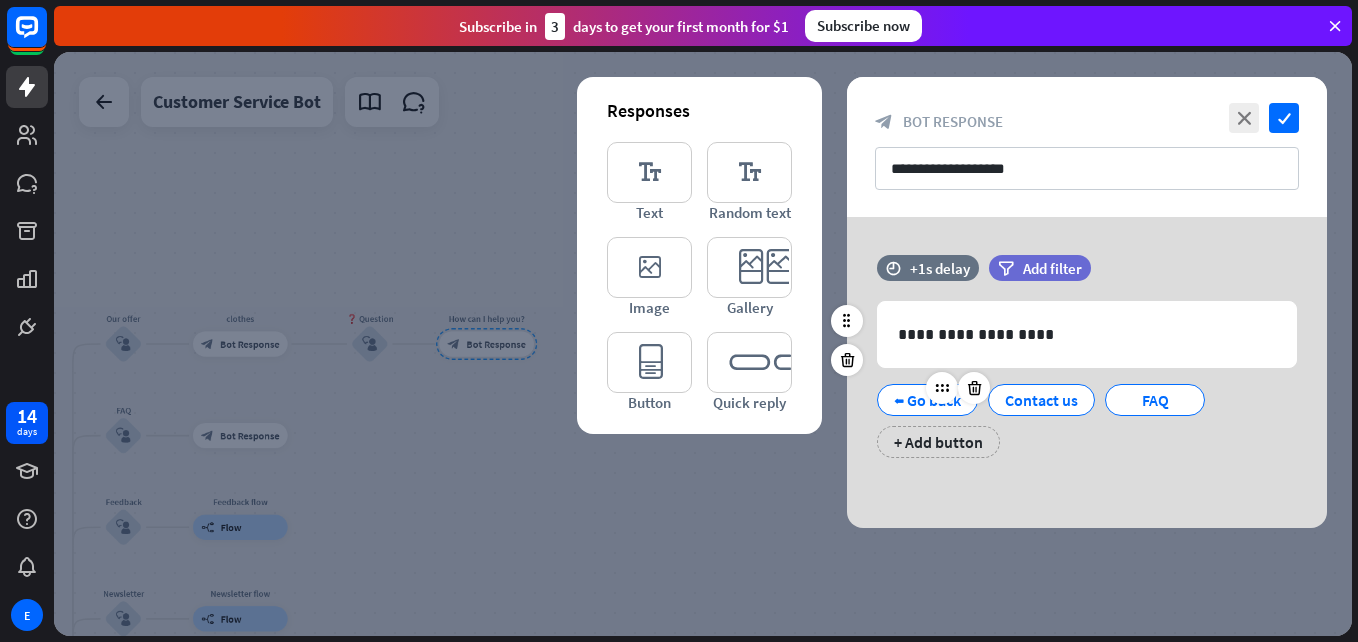 click on "⬅ Go back" at bounding box center (927, 400) 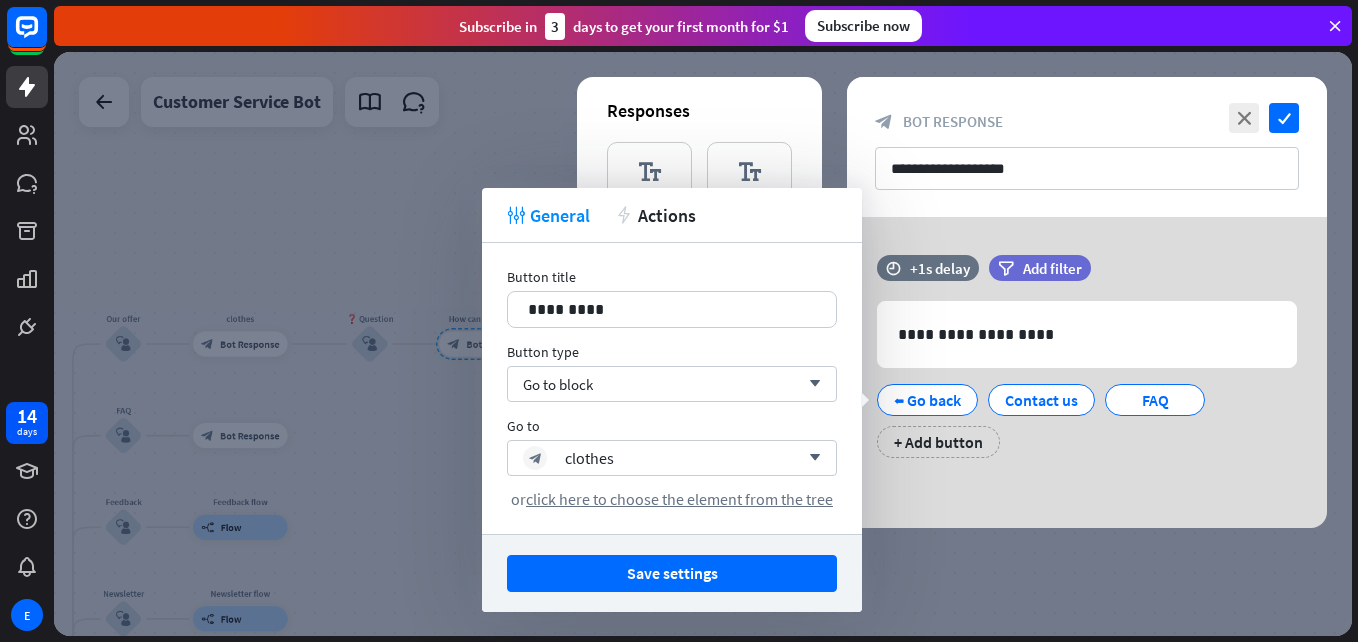 click on "**********" at bounding box center (1087, 372) 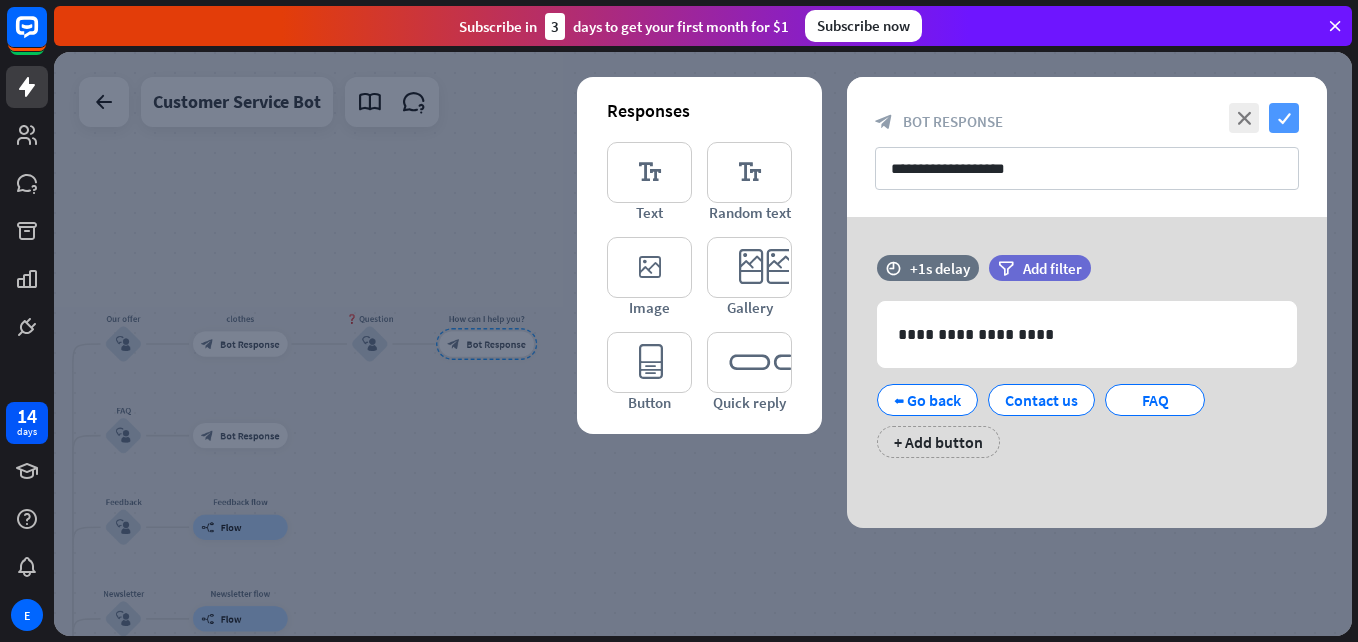 click on "check" at bounding box center (1284, 118) 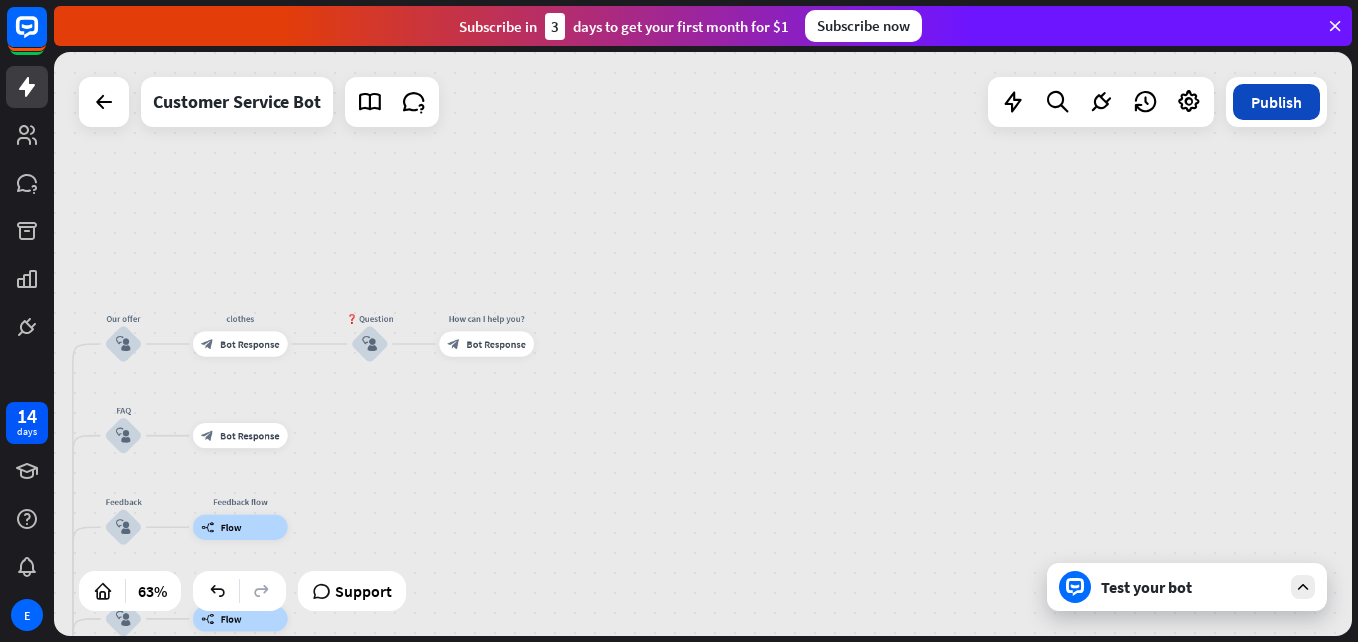 click on "Publish" at bounding box center [1276, 102] 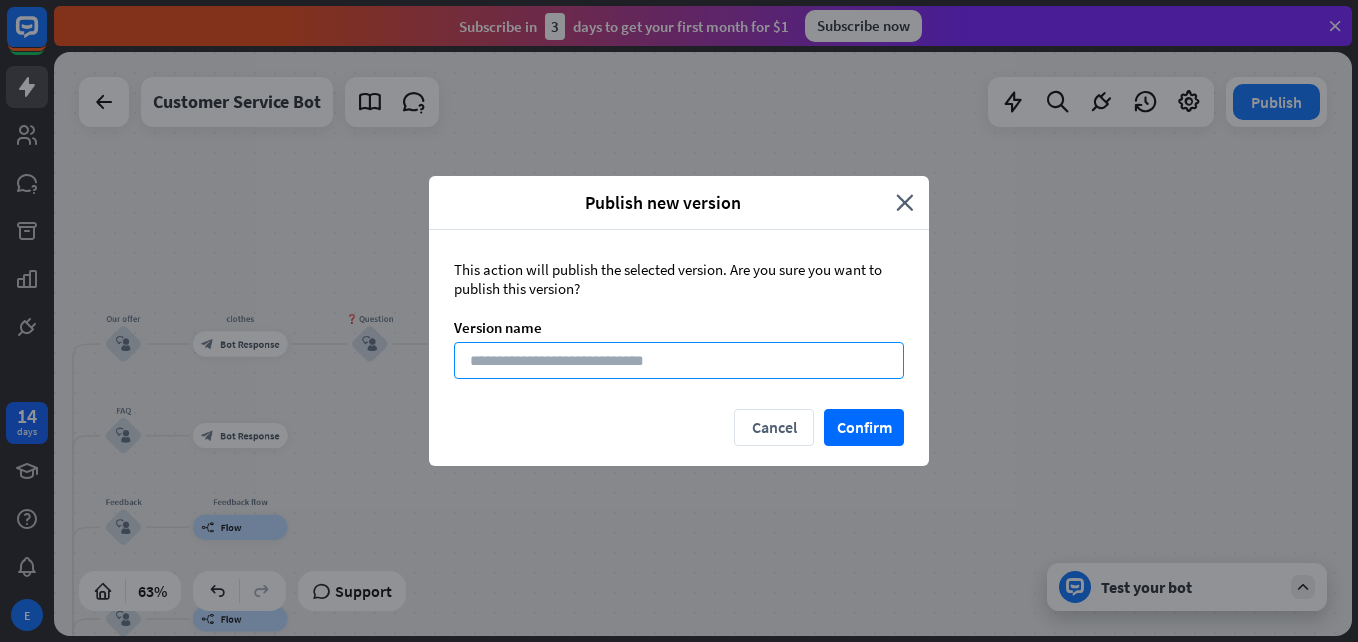 click at bounding box center (679, 360) 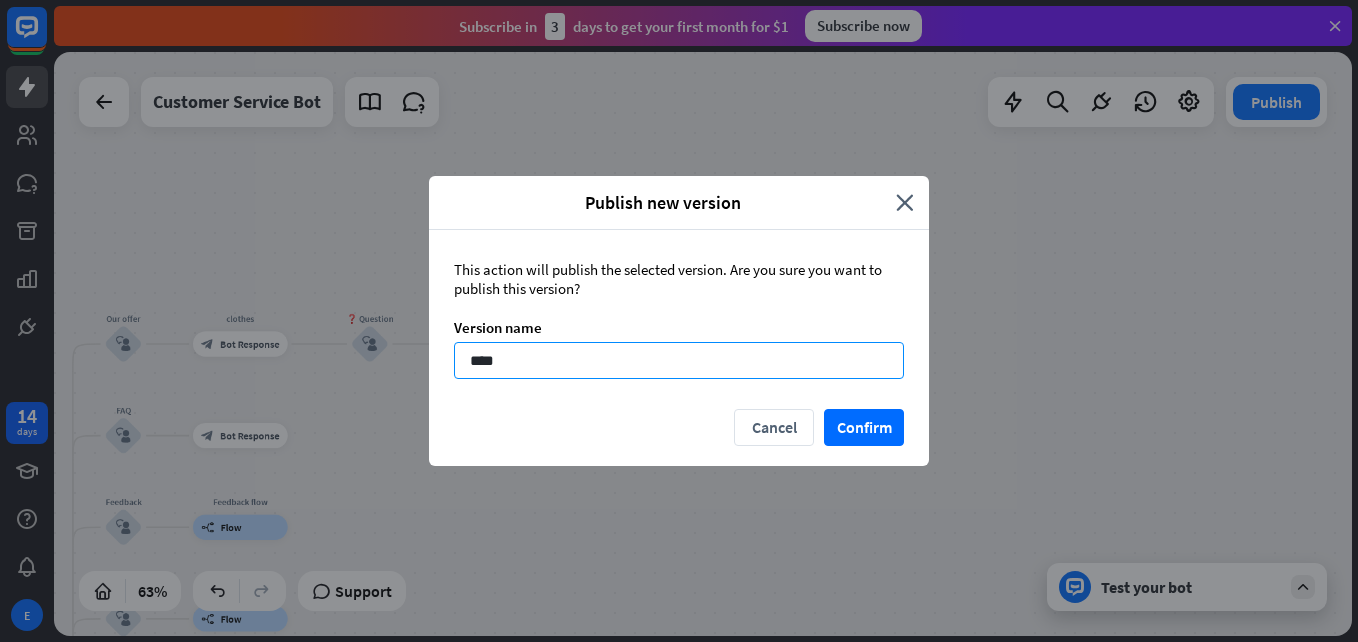 type on "****" 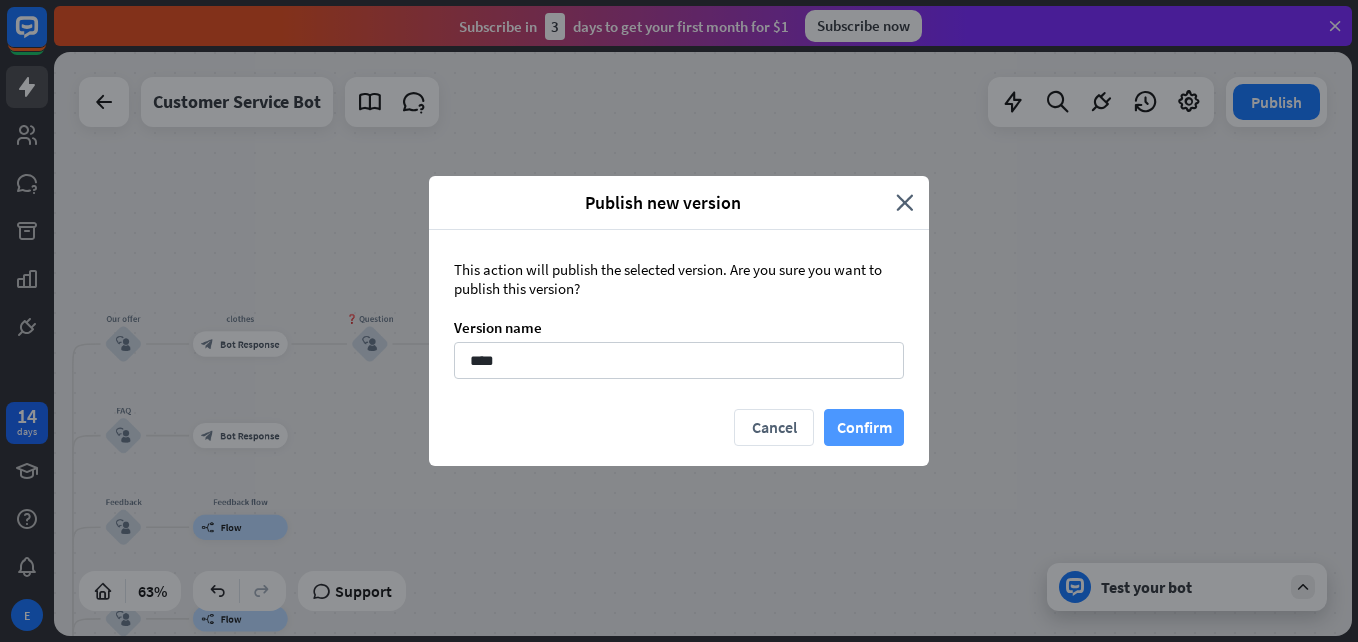 click on "Confirm" at bounding box center (864, 427) 